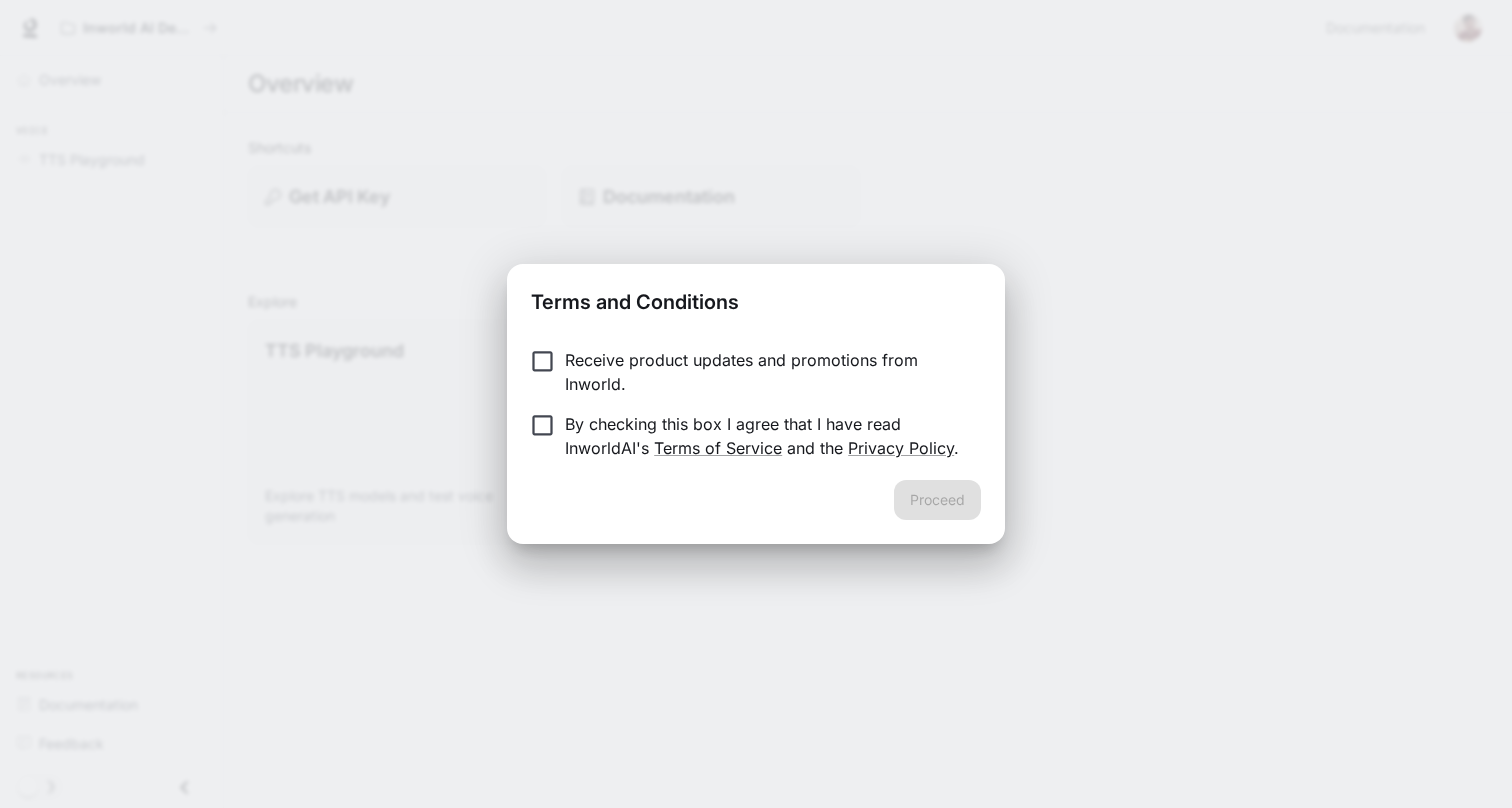 scroll, scrollTop: 0, scrollLeft: 0, axis: both 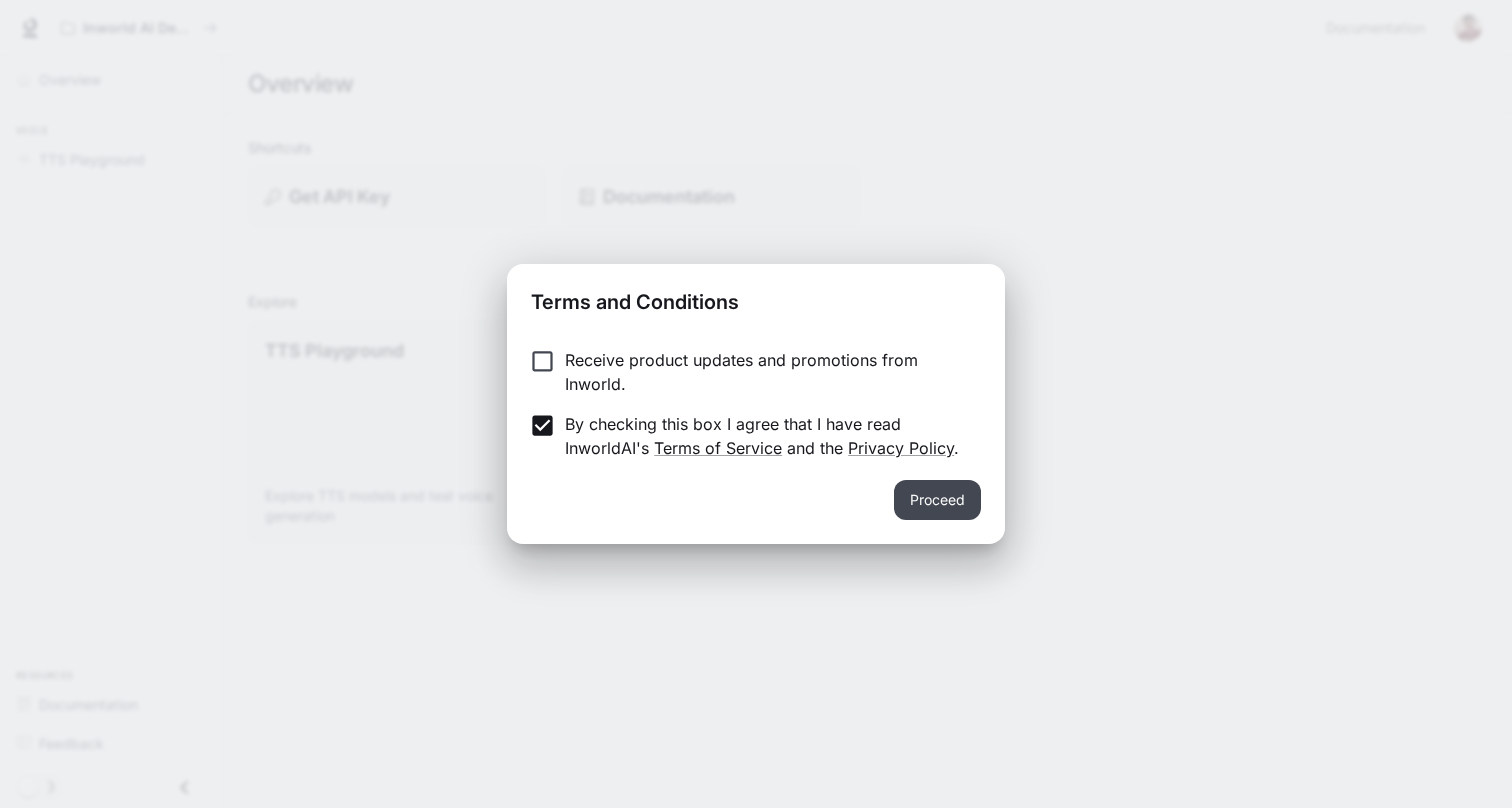 click on "Proceed" at bounding box center (937, 500) 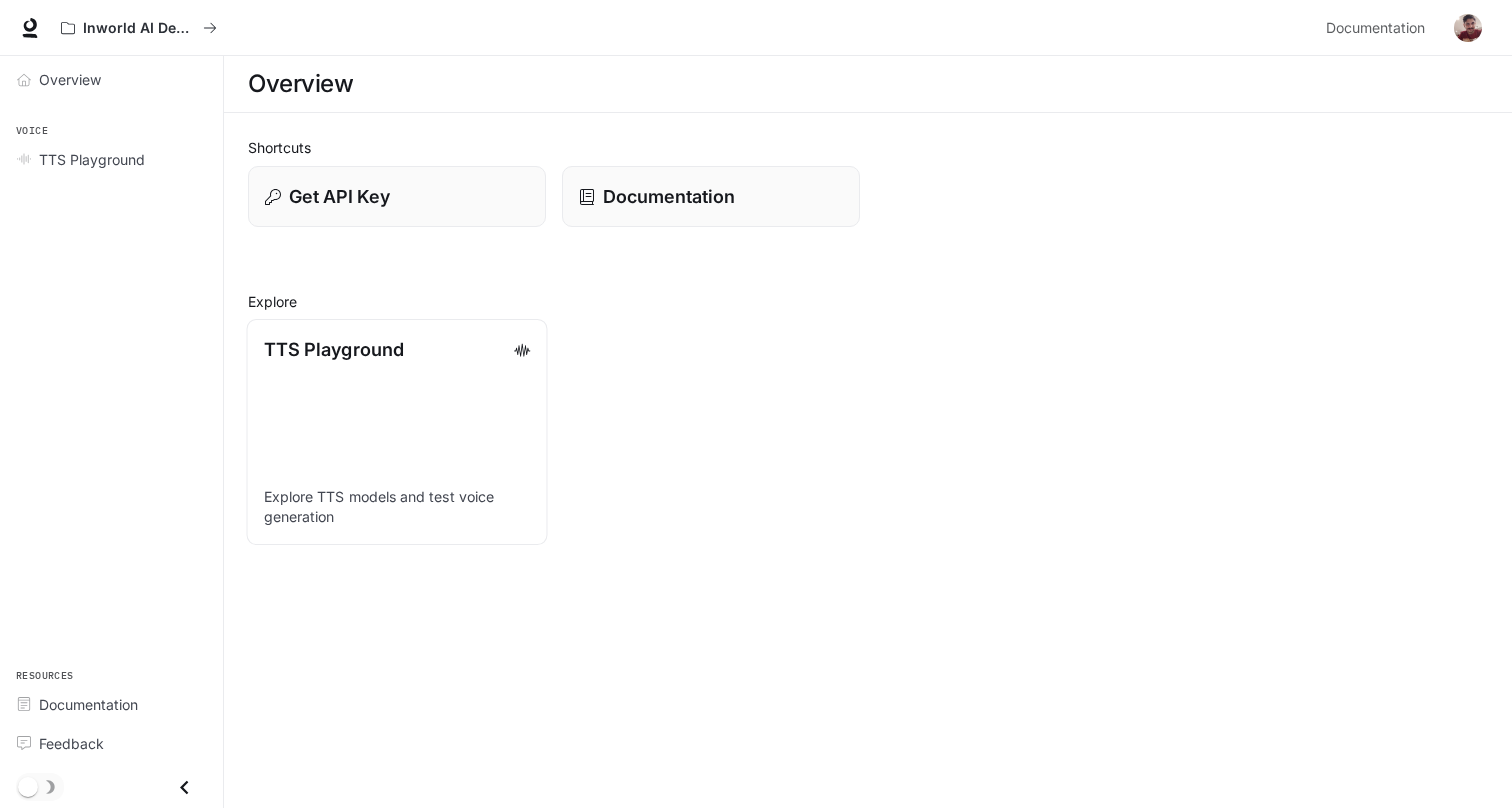 click on "TTS Playground Explore TTS models and test voice generation" at bounding box center [397, 432] 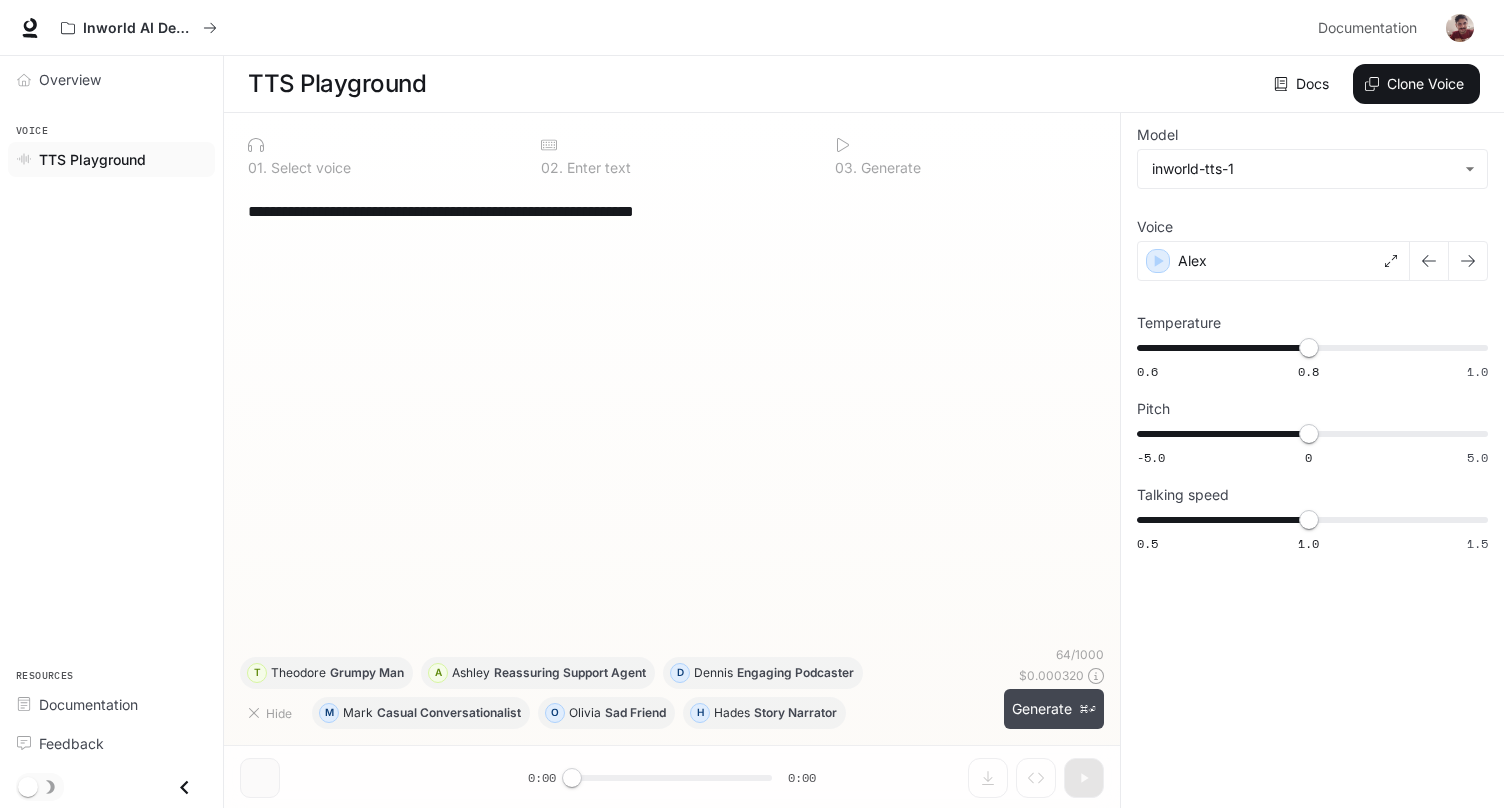 click on "Generate ⌘⏎" at bounding box center (1054, 709) 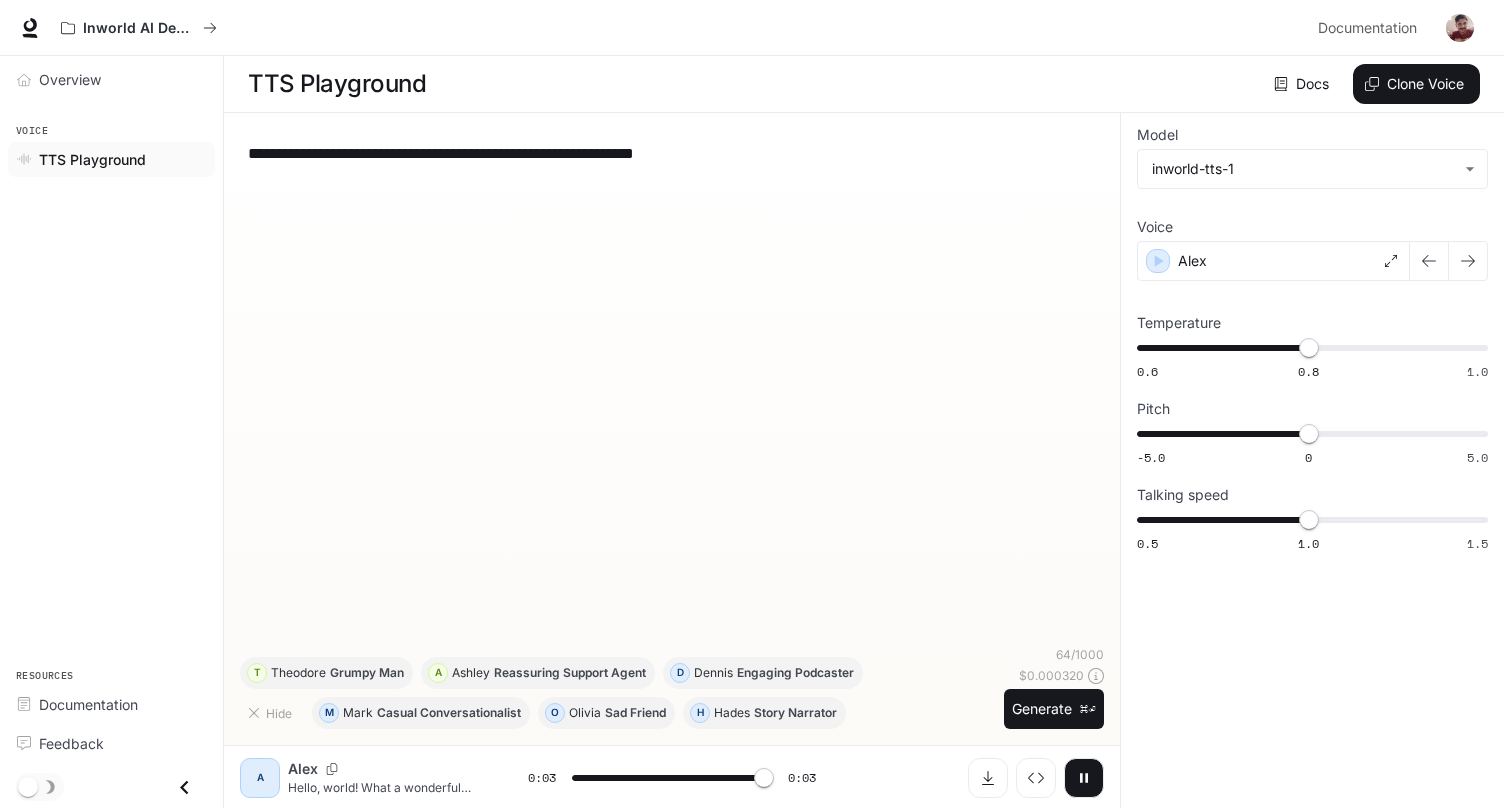 type on "*" 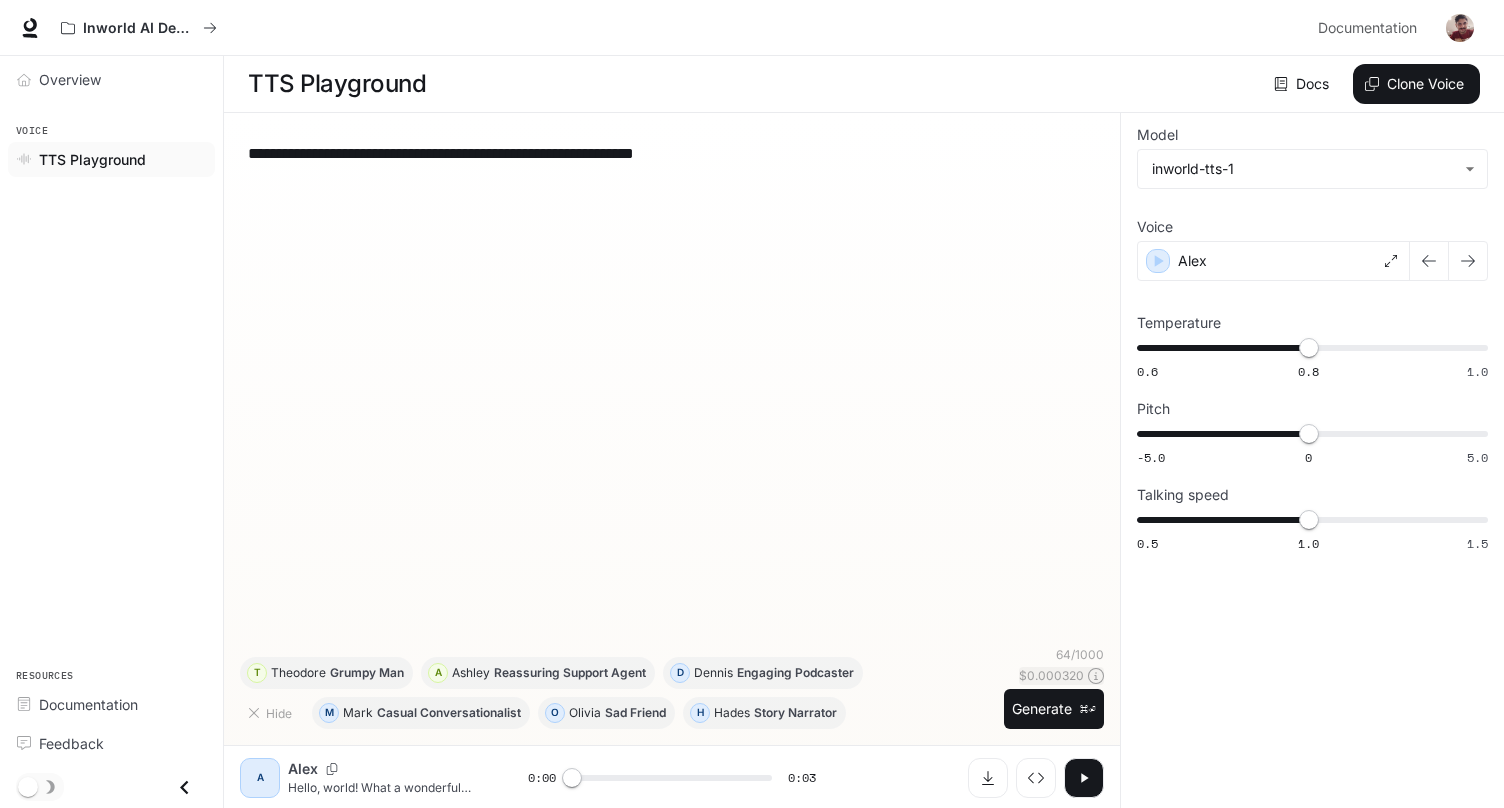 click 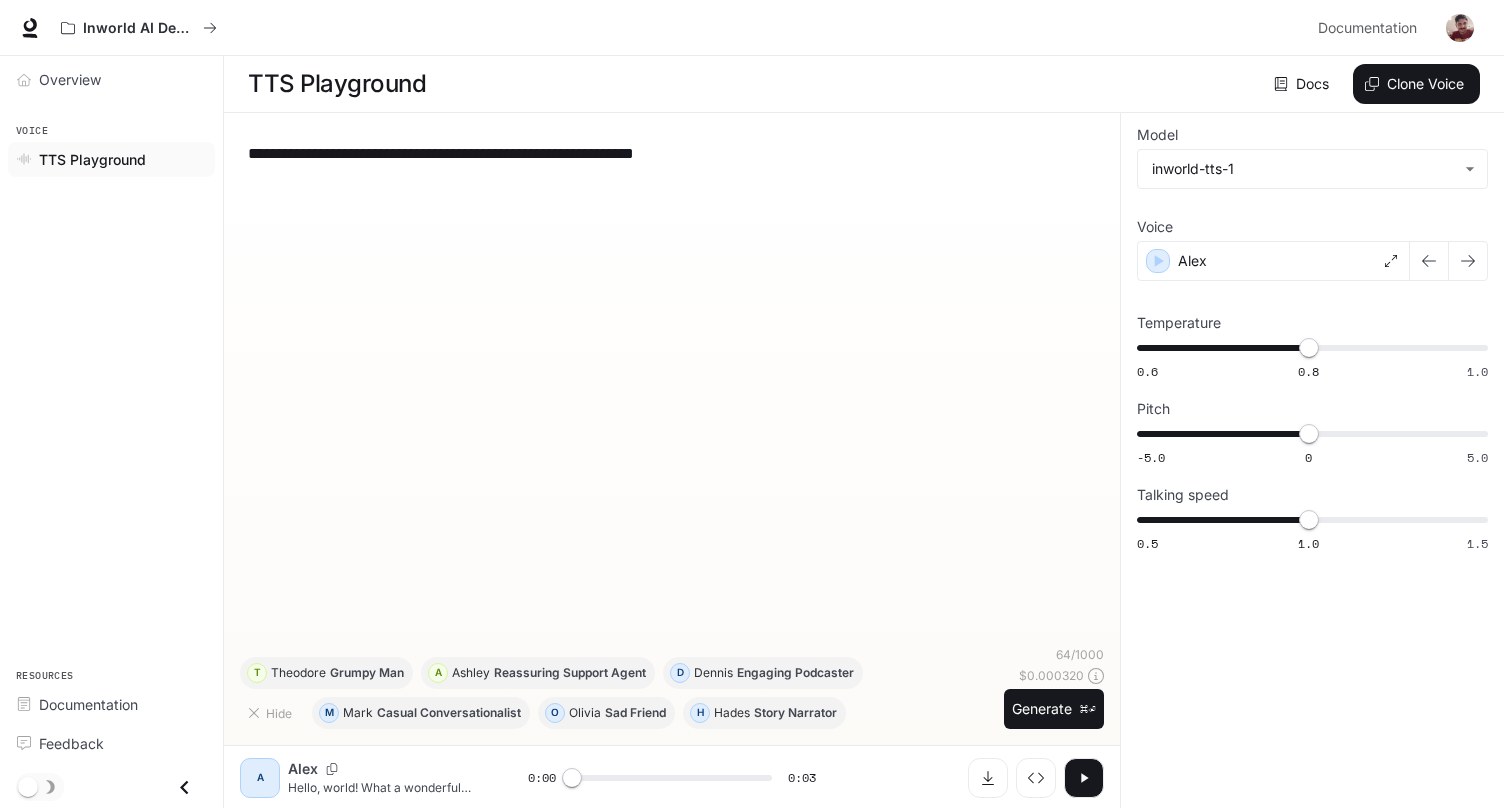 click on "**********" at bounding box center [672, 387] 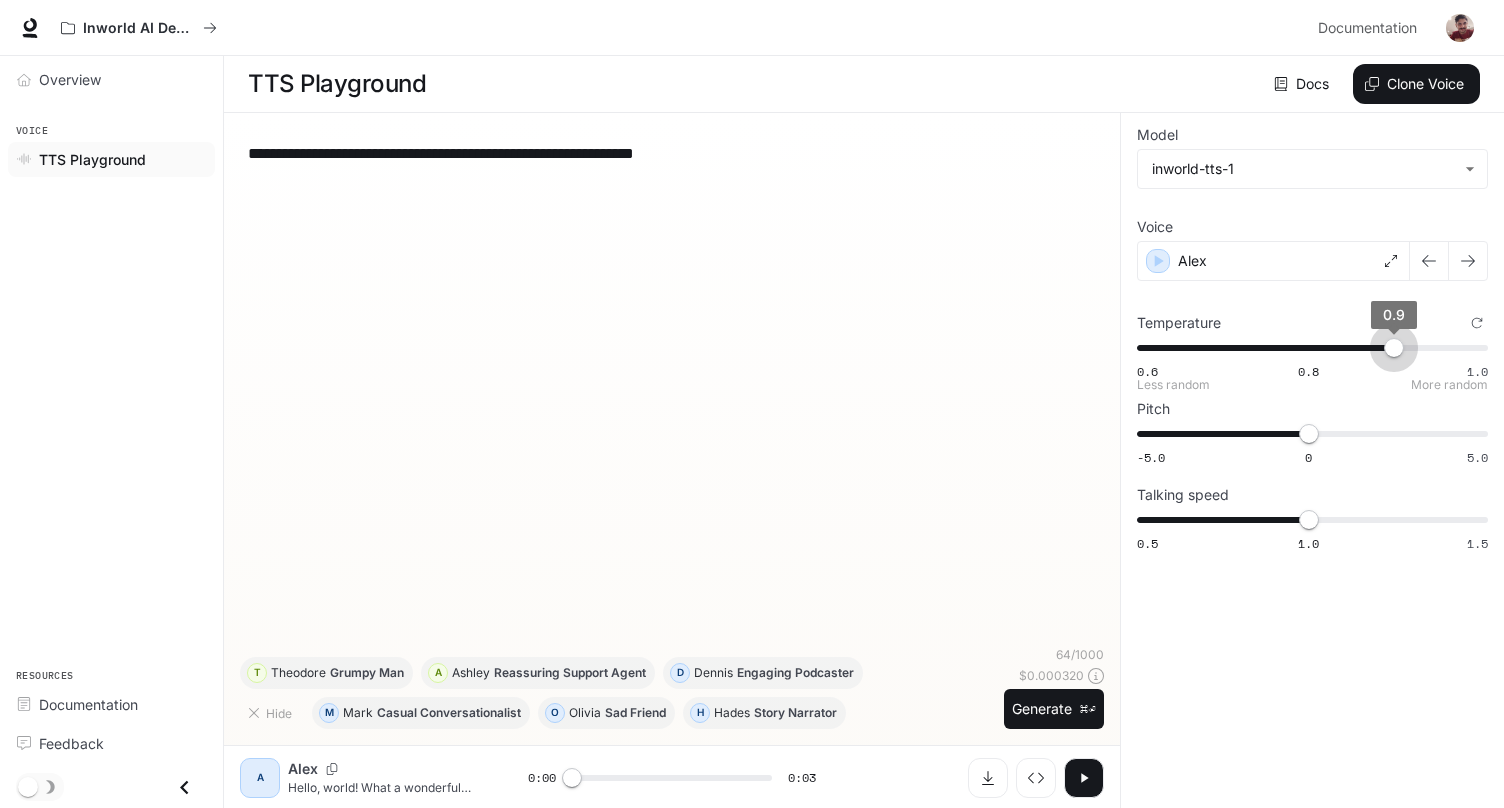 type on "*" 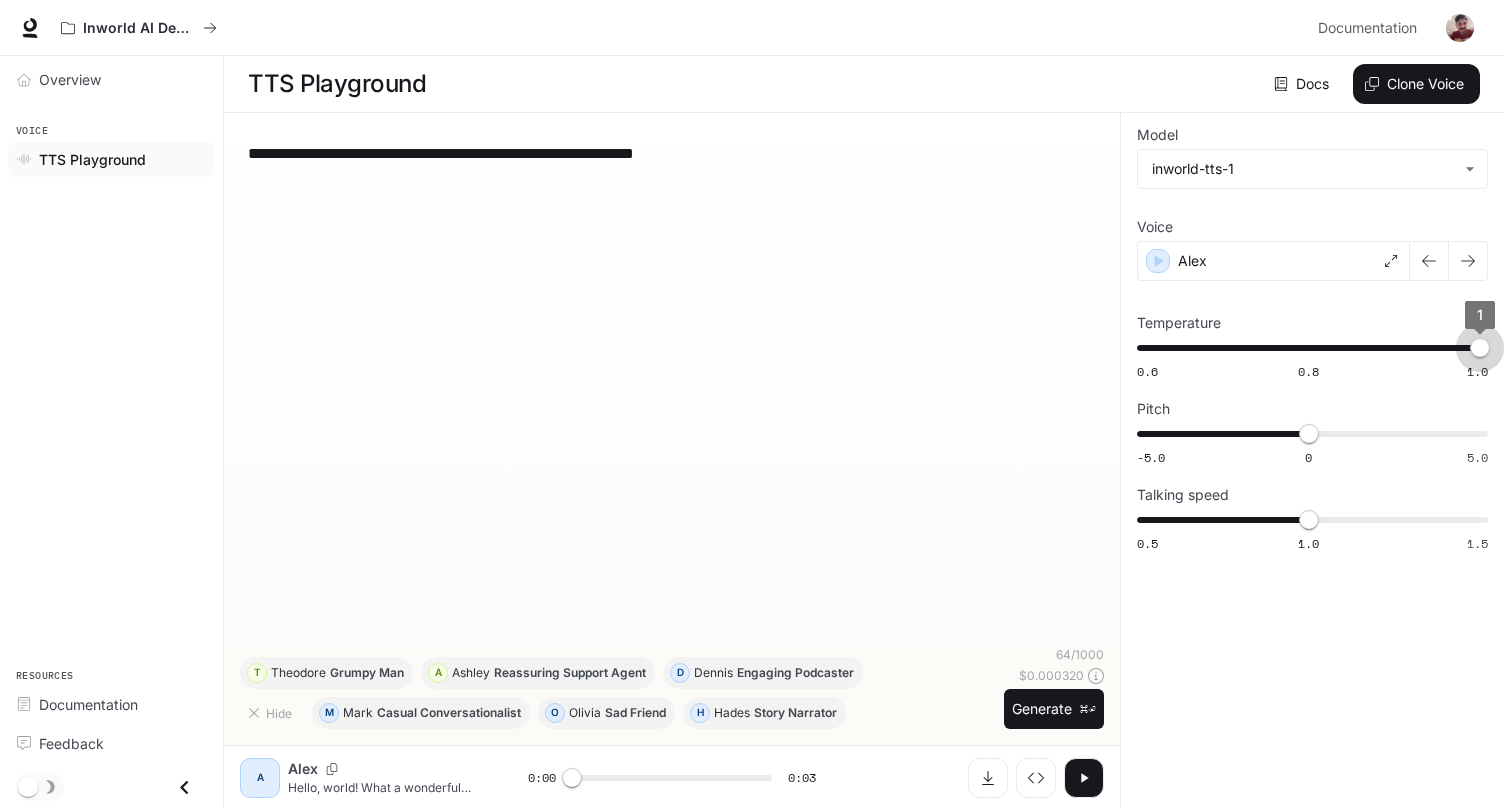 drag, startPoint x: 1308, startPoint y: 350, endPoint x: 1511, endPoint y: 357, distance: 203.12065 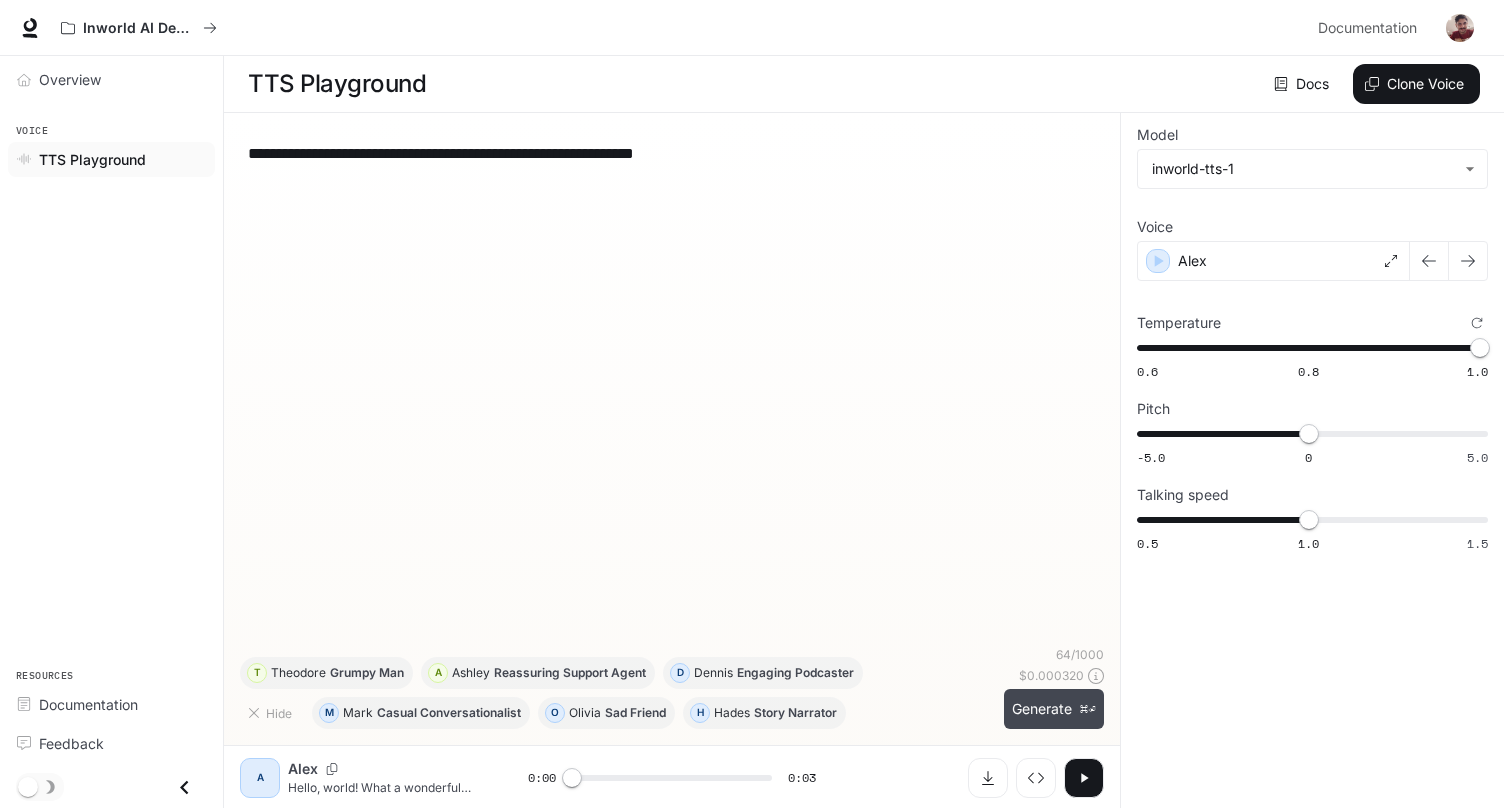 click on "Generate ⌘⏎" at bounding box center (1054, 709) 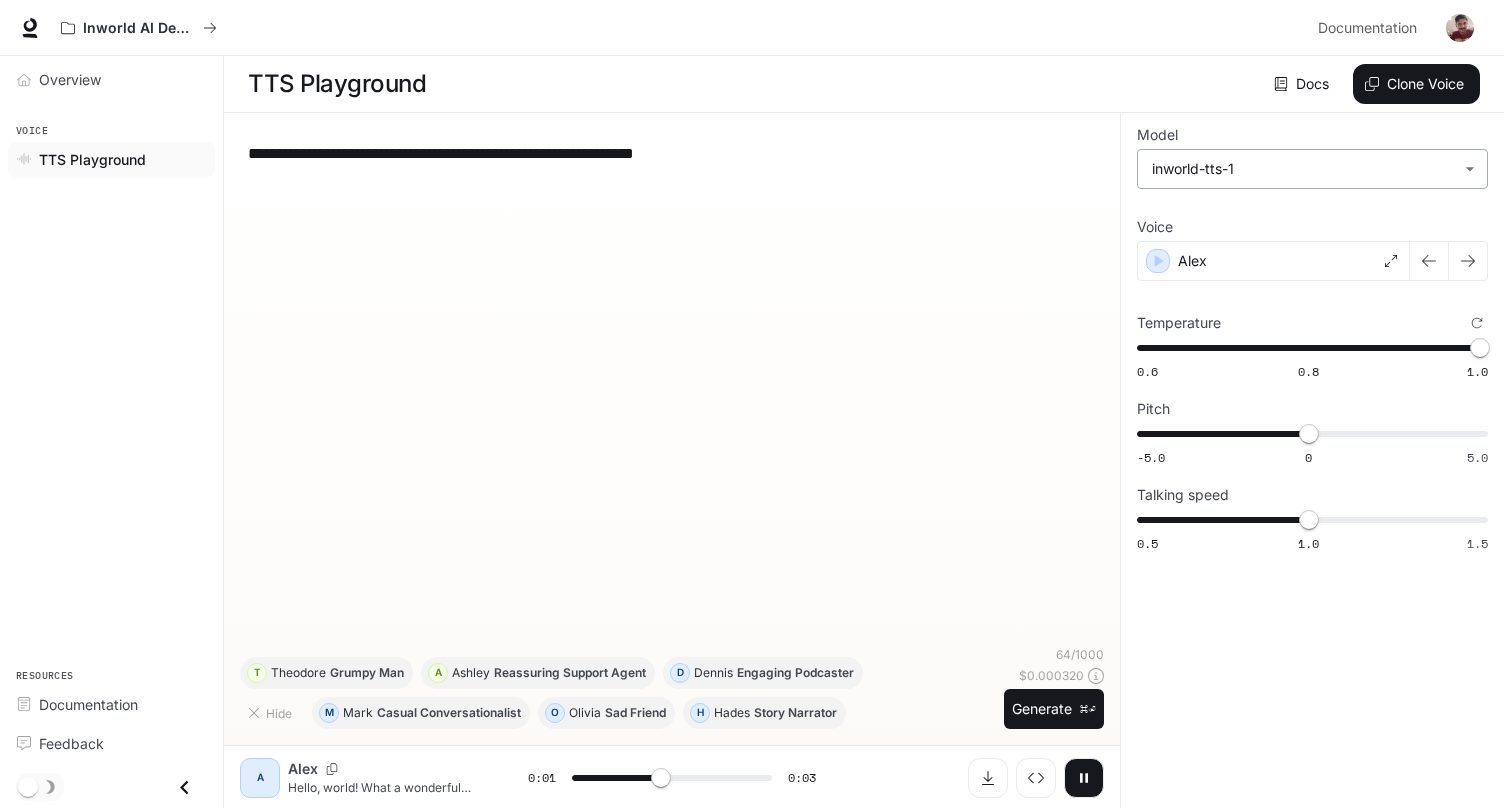 click on "**********" at bounding box center [752, 404] 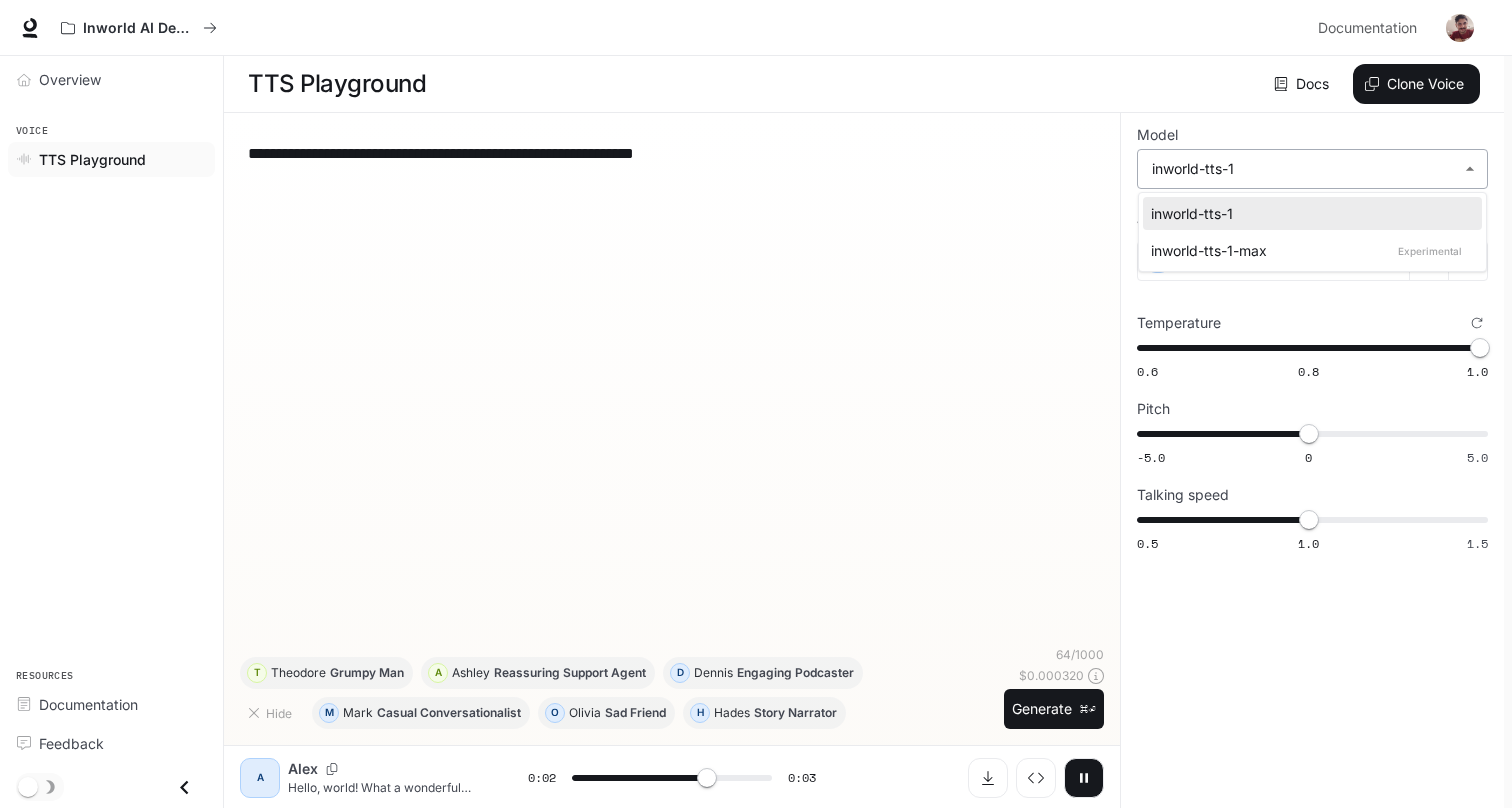 click at bounding box center (756, 404) 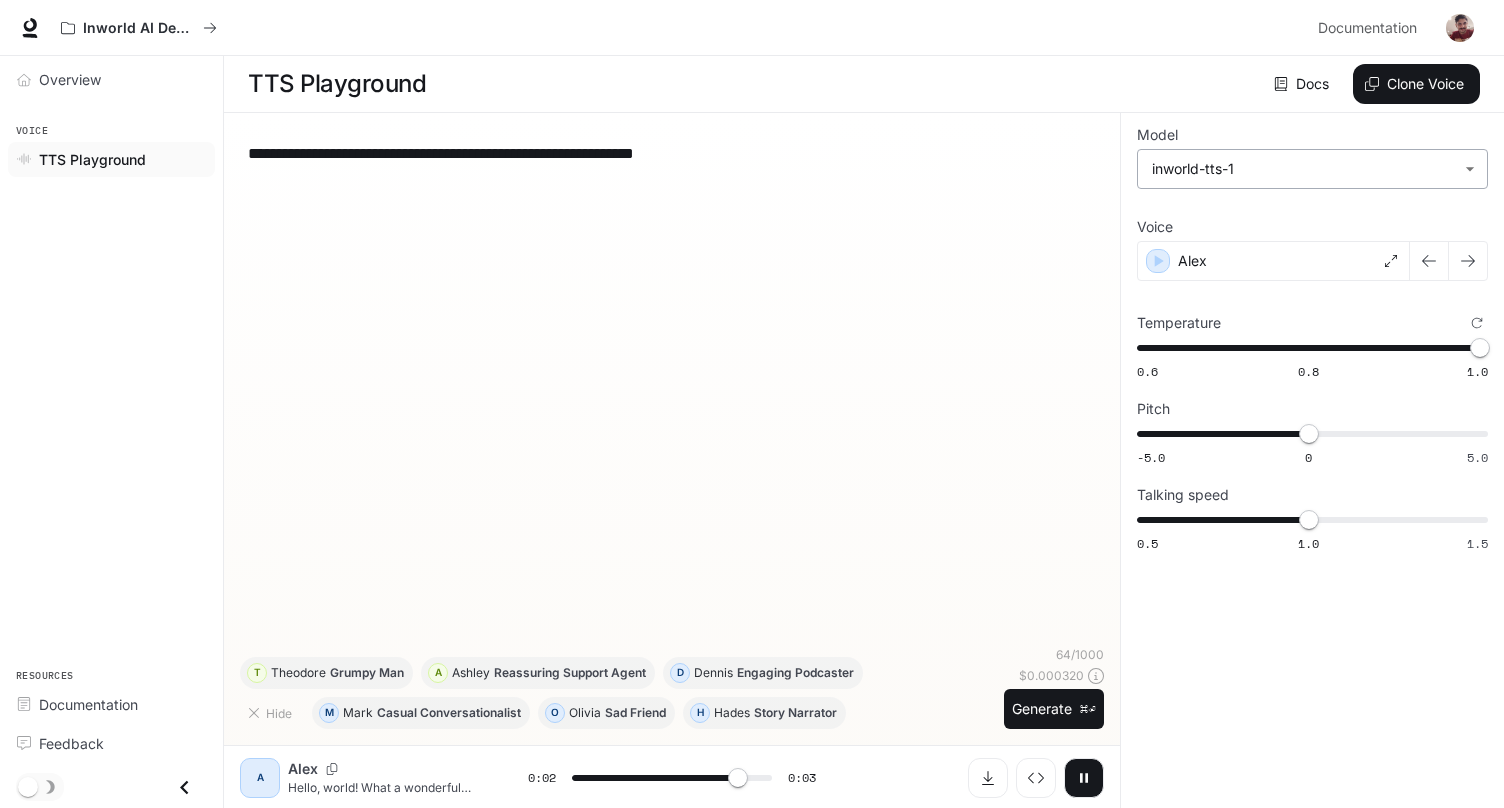 click on "**********" at bounding box center [752, 404] 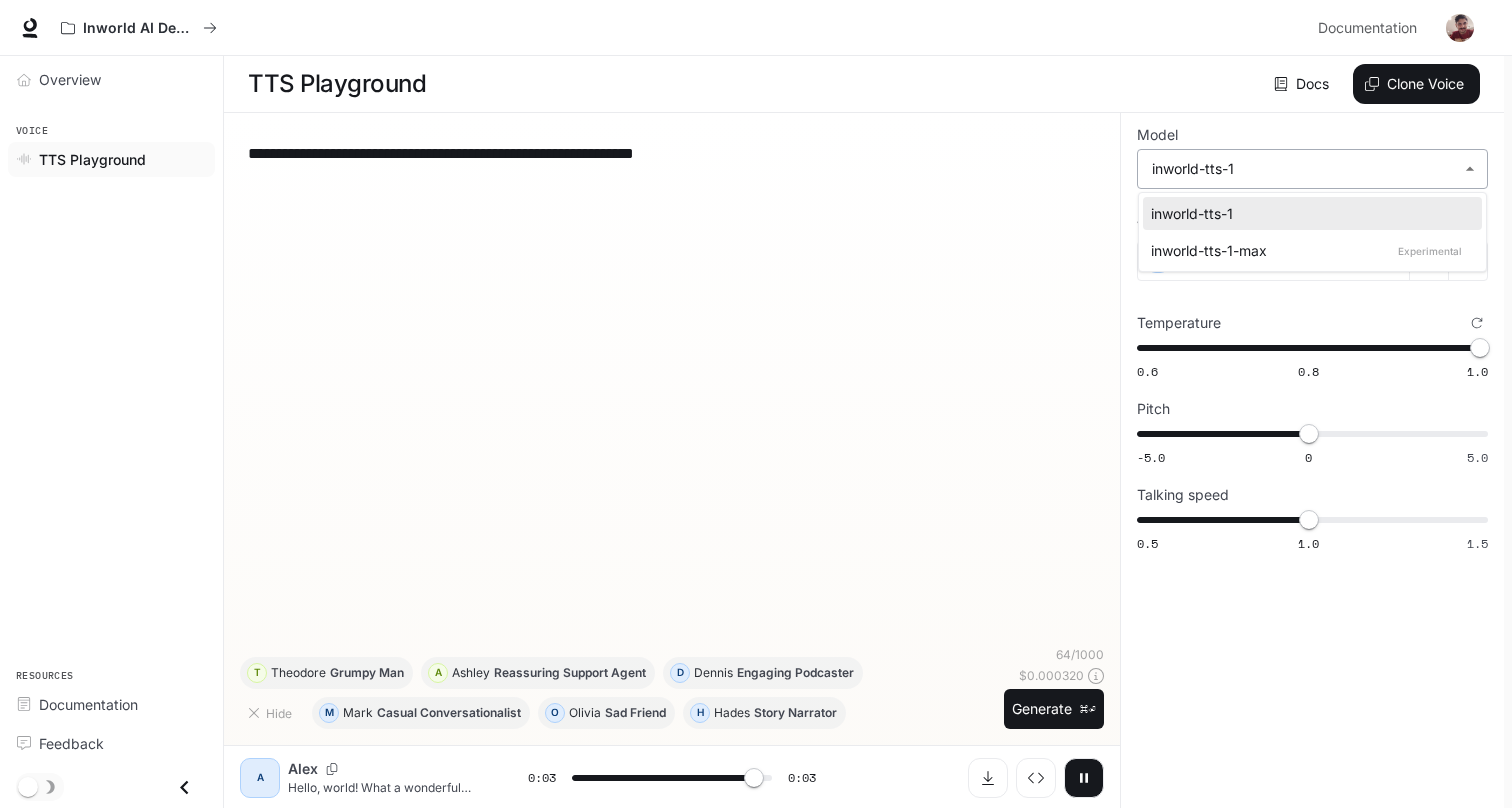 type on "*" 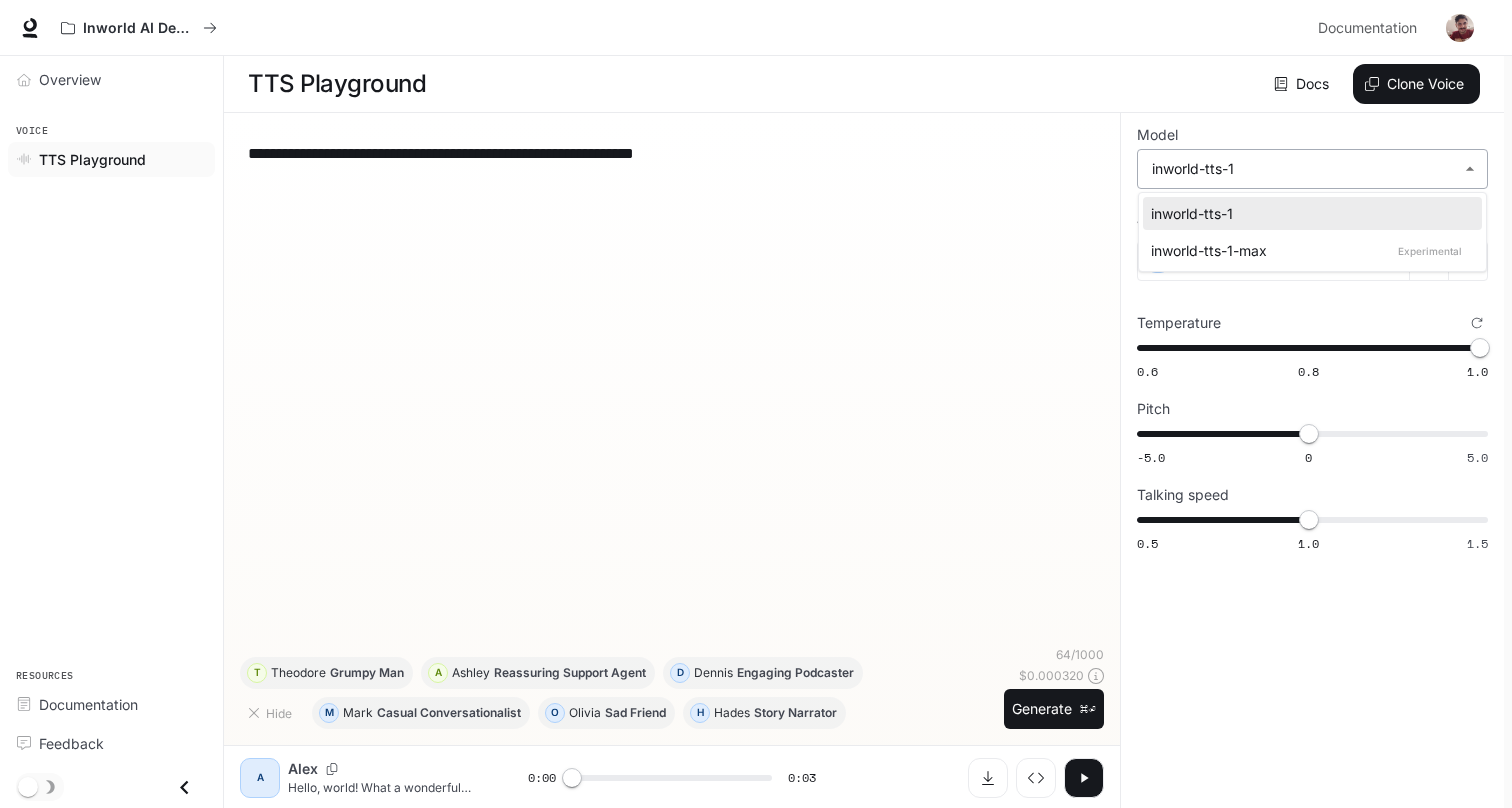 click at bounding box center (756, 404) 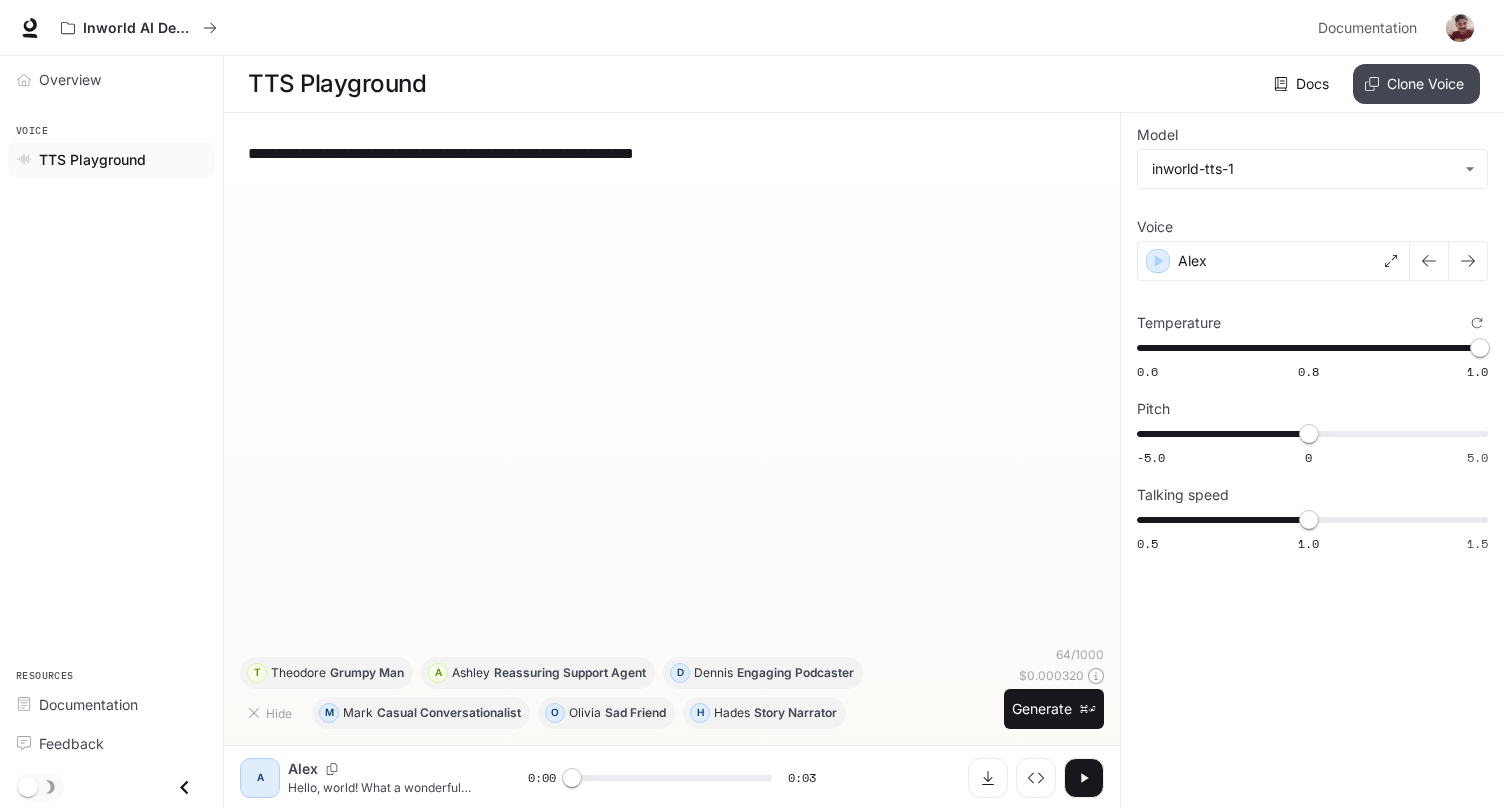 click 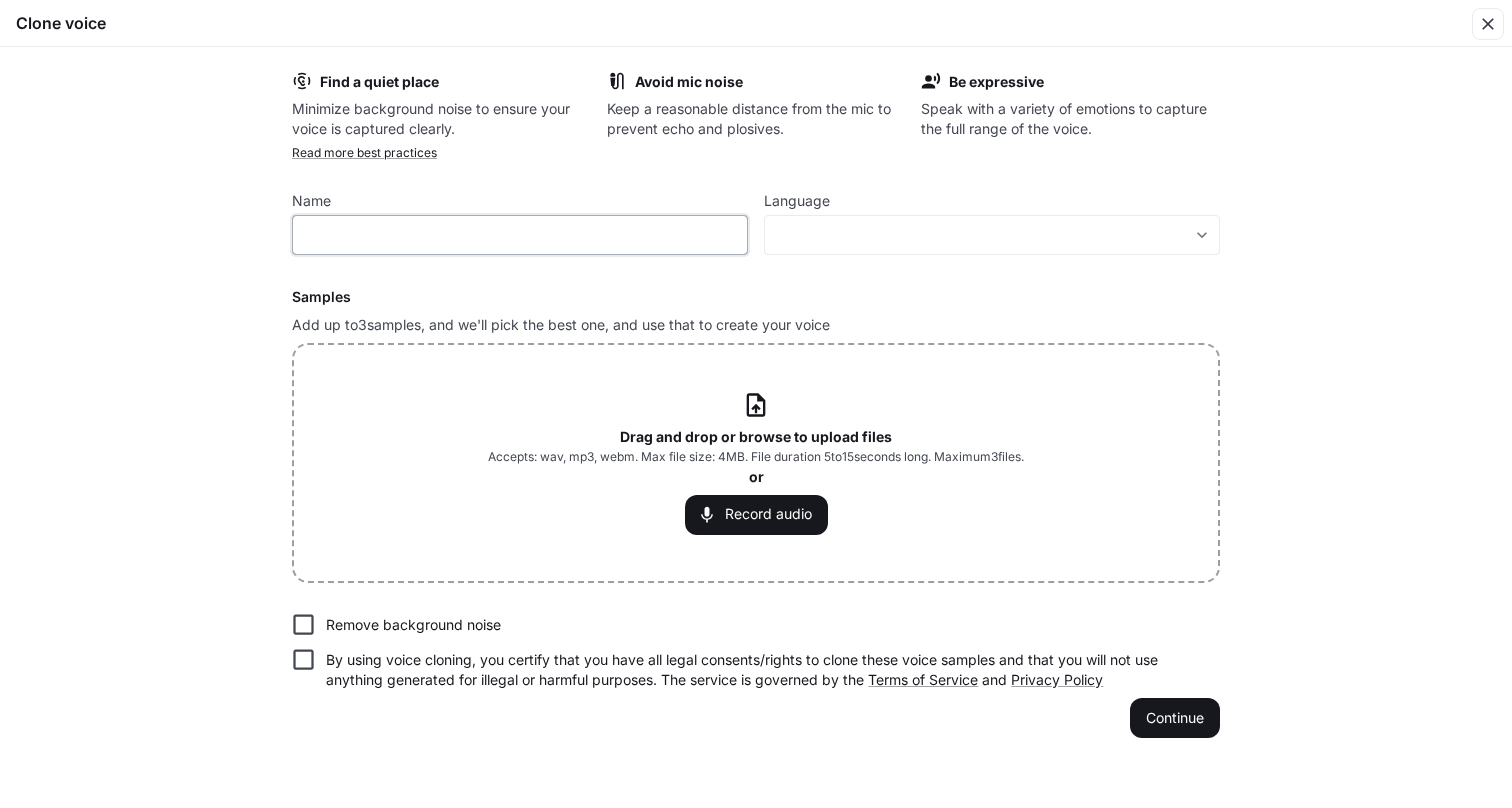 click at bounding box center (520, 235) 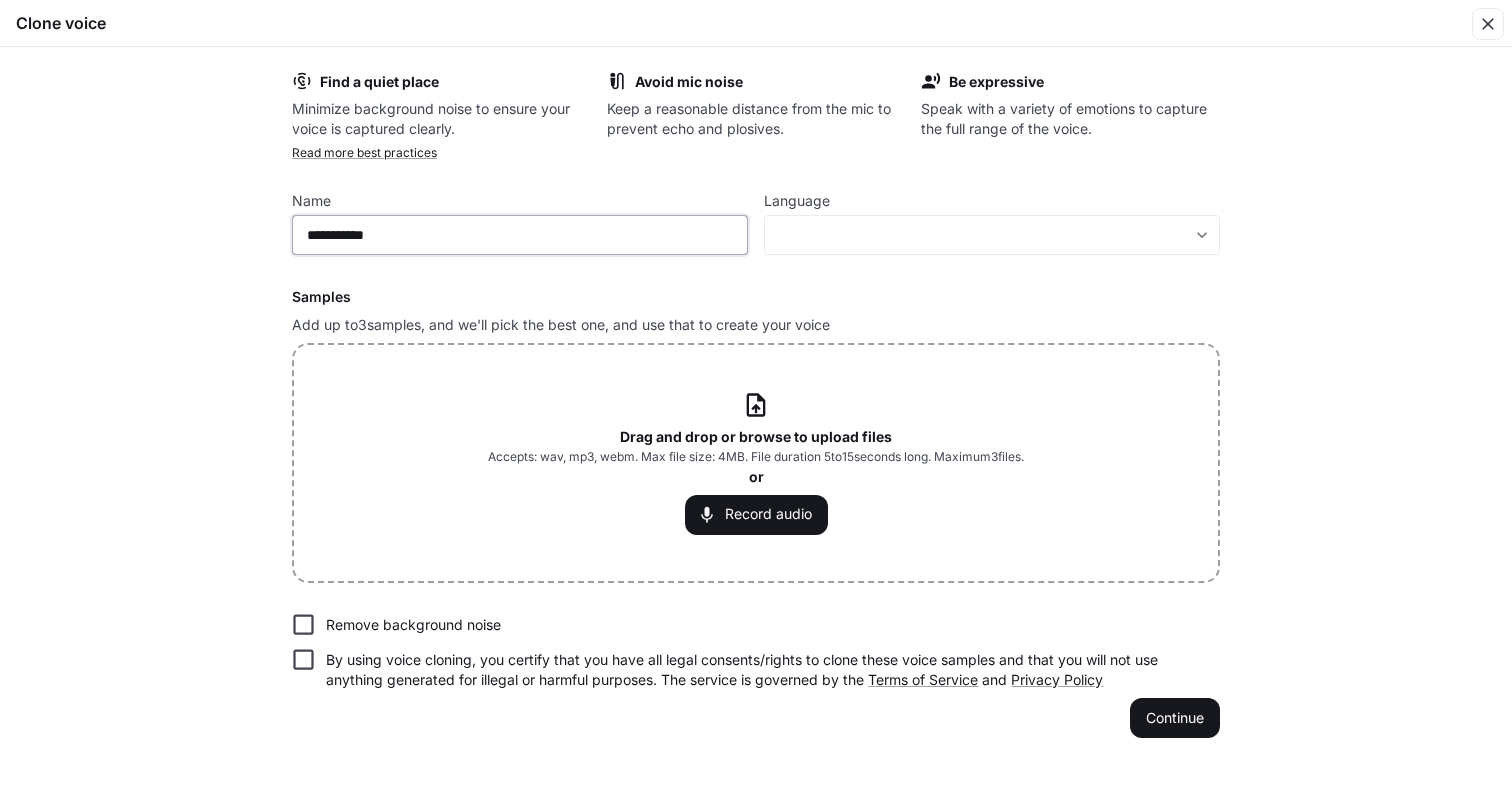 type on "**********" 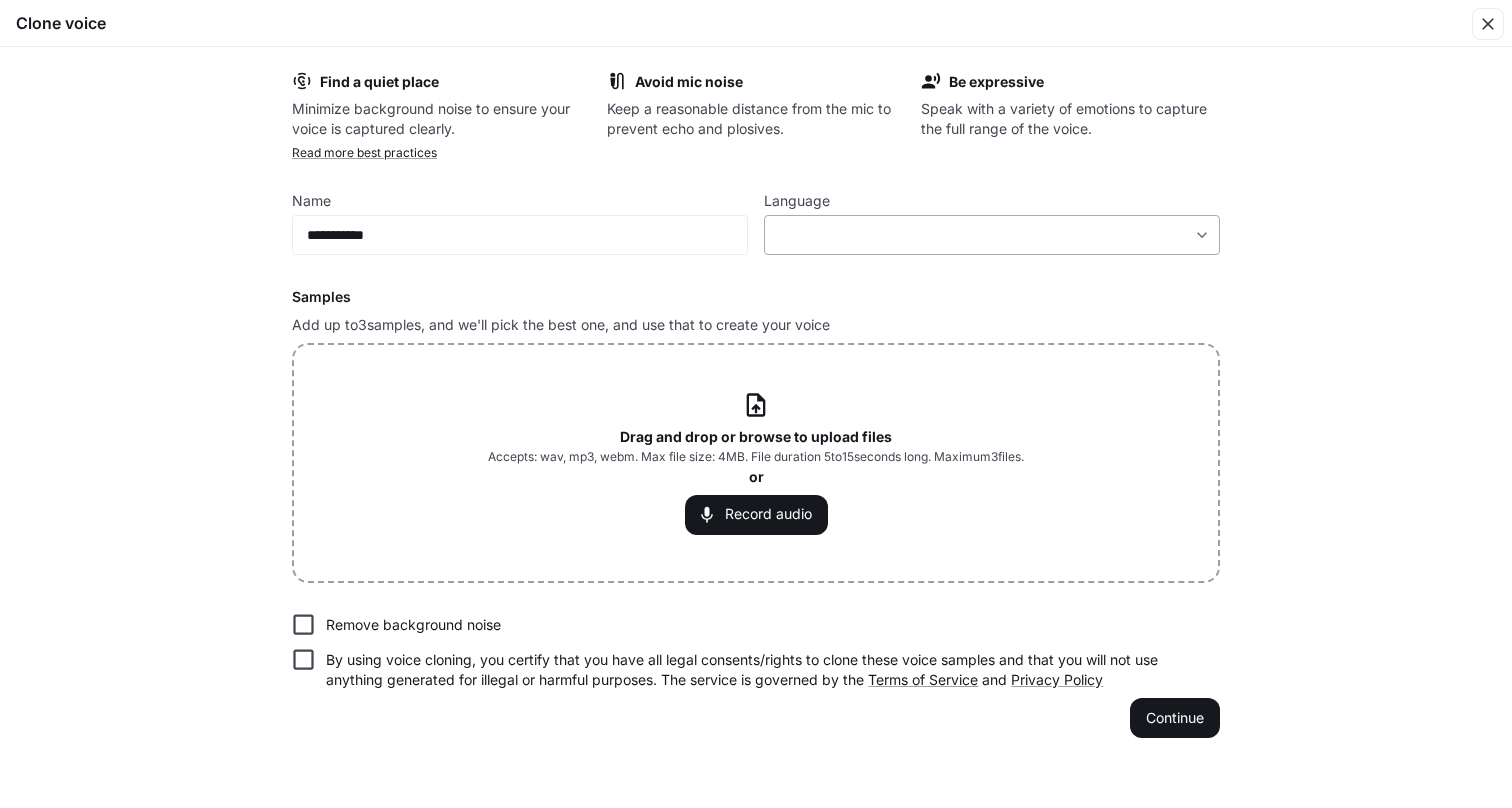 click on "**********" at bounding box center (756, 404) 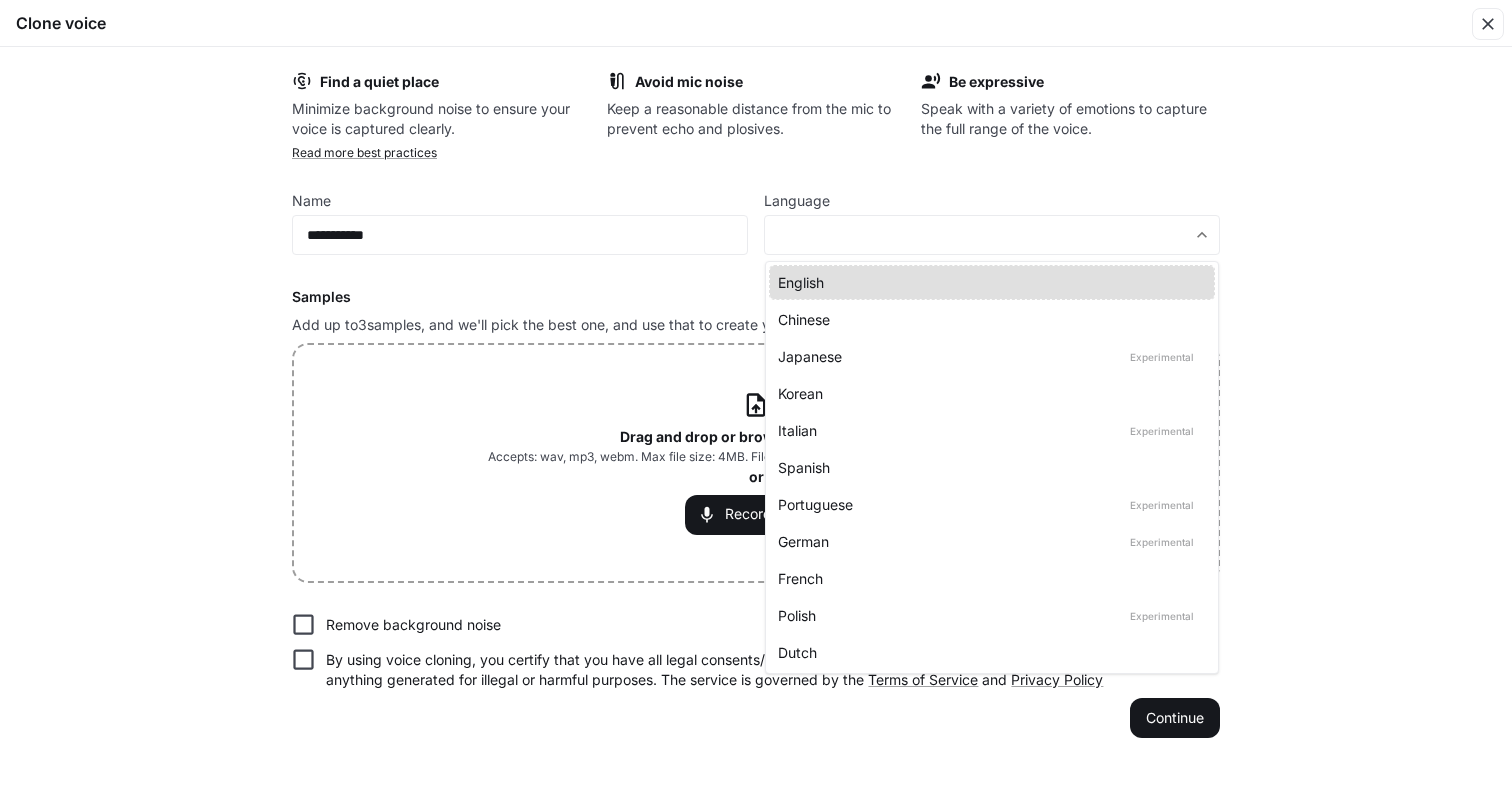 click on "English" at bounding box center [988, 282] 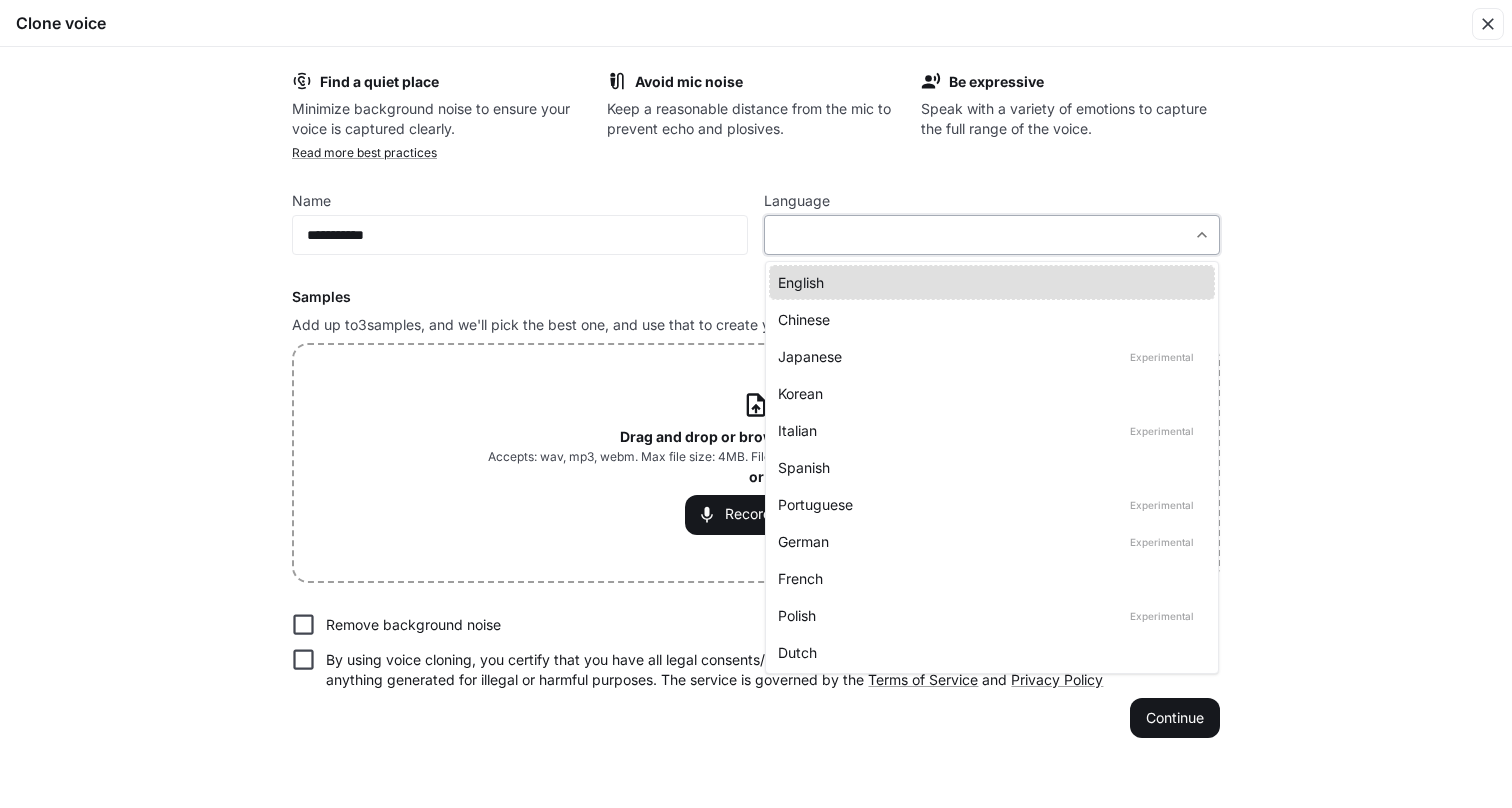 type on "*****" 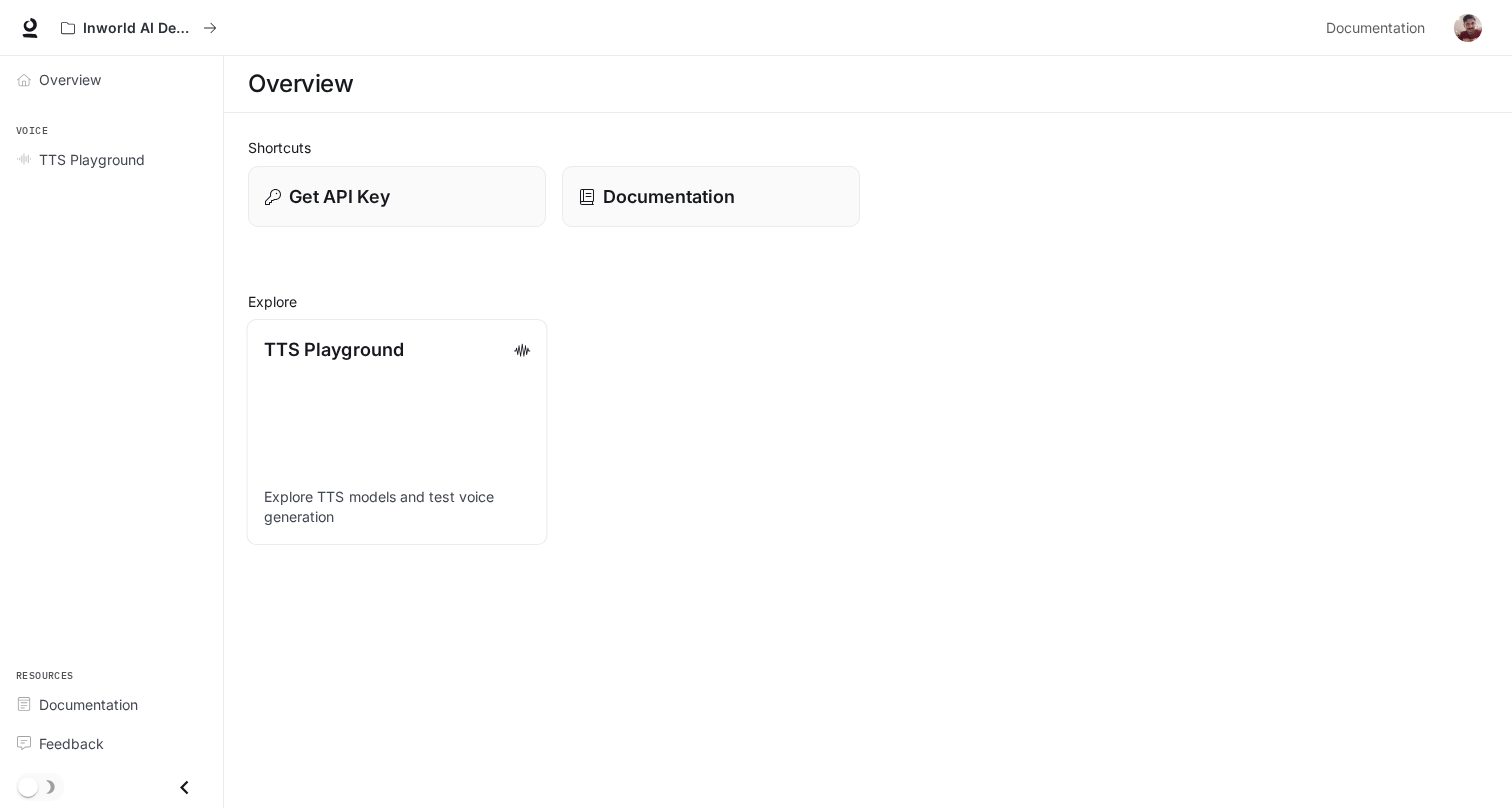 click on "Explore TTS models and test voice generation" at bounding box center [397, 507] 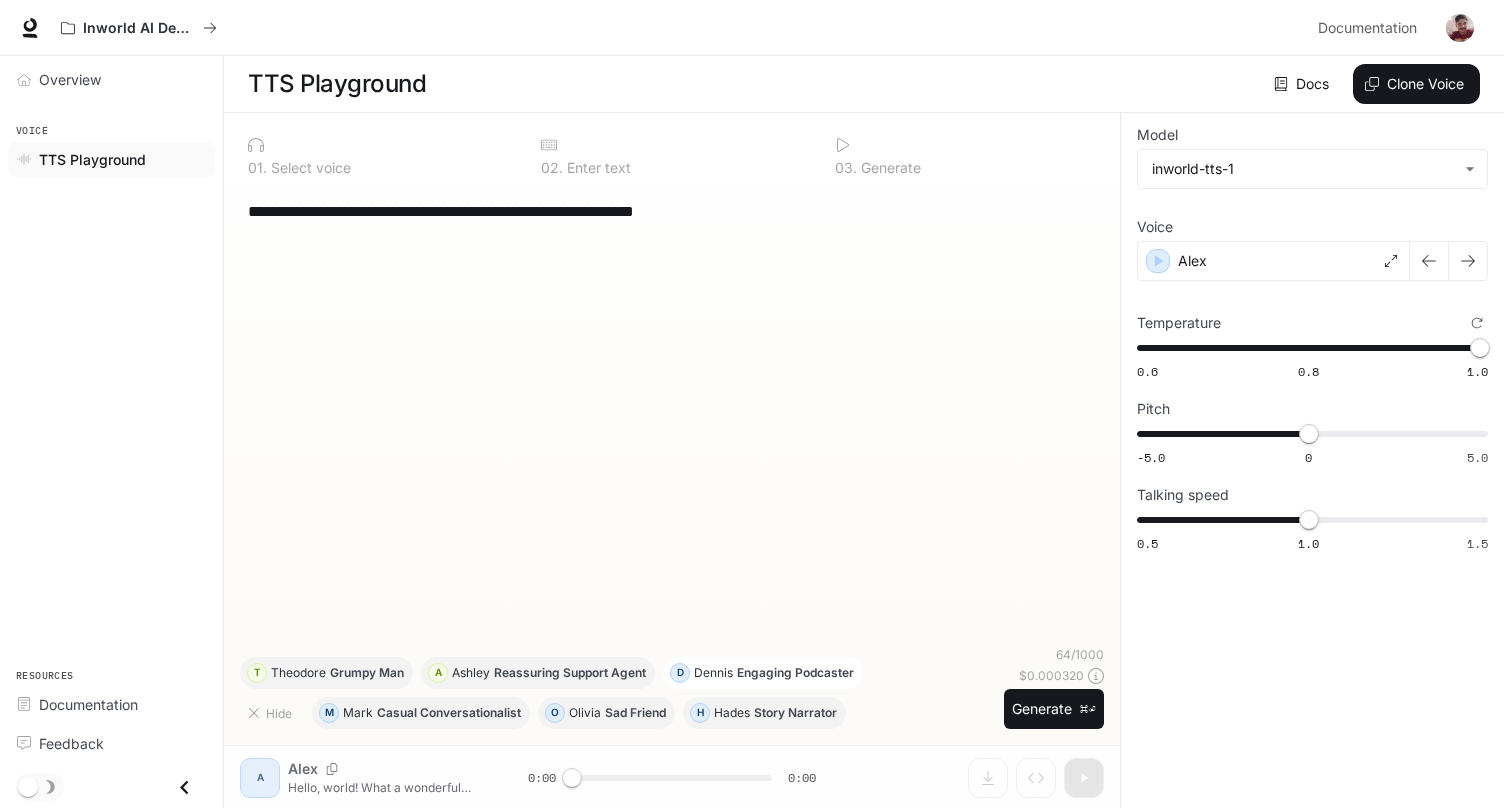 click on "Dennis" at bounding box center (713, 673) 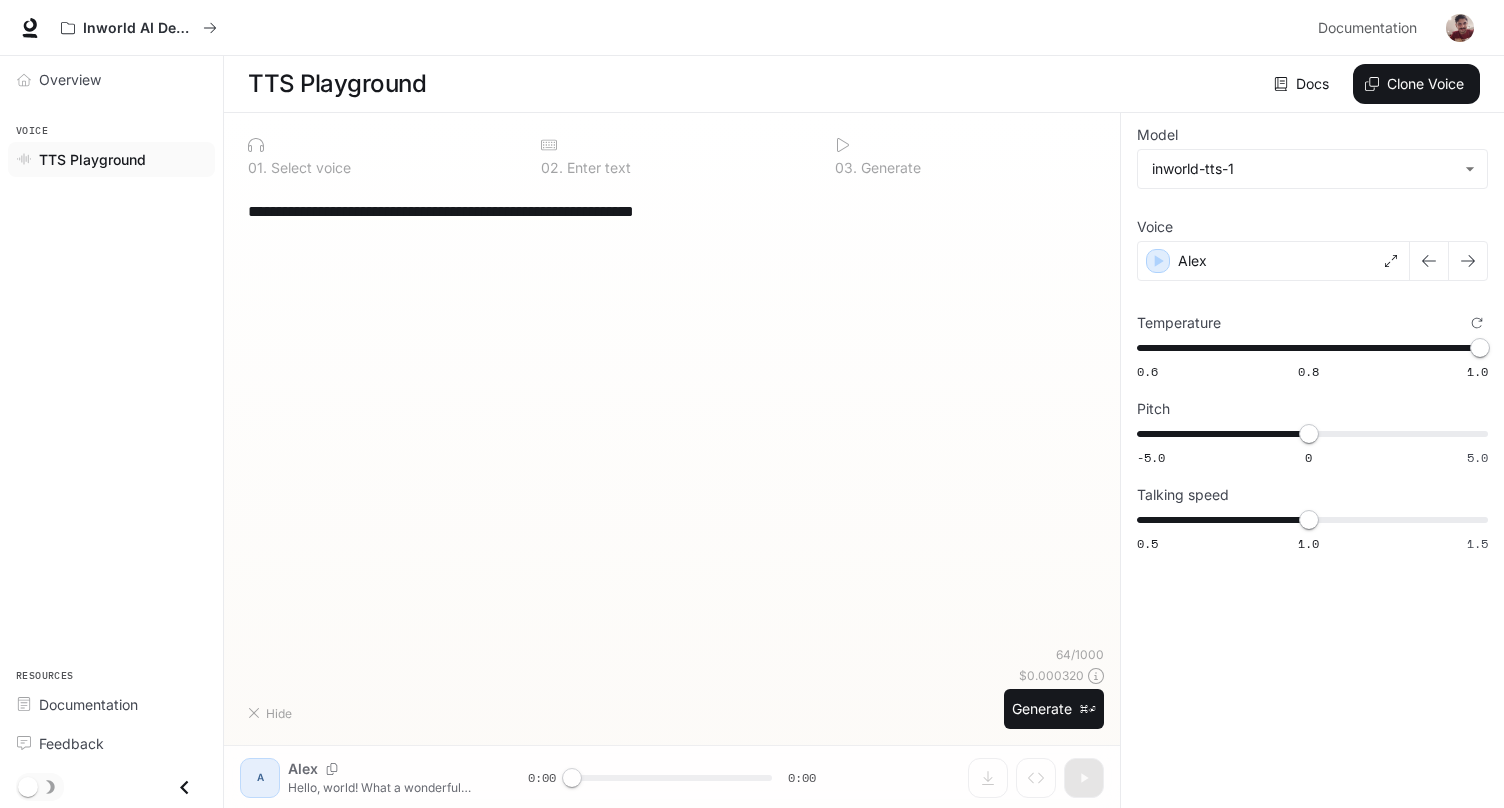 type on "**********" 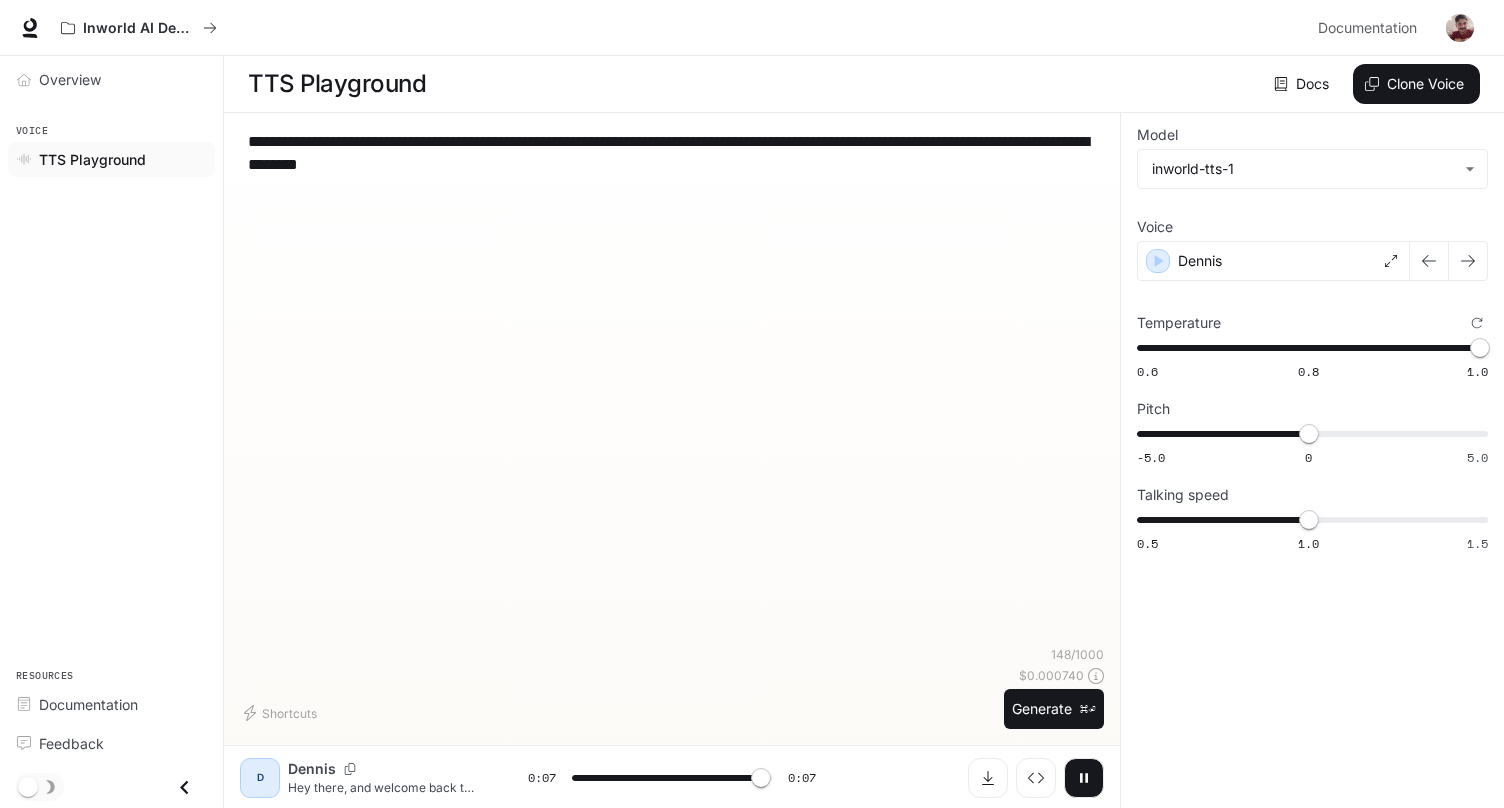 type on "*" 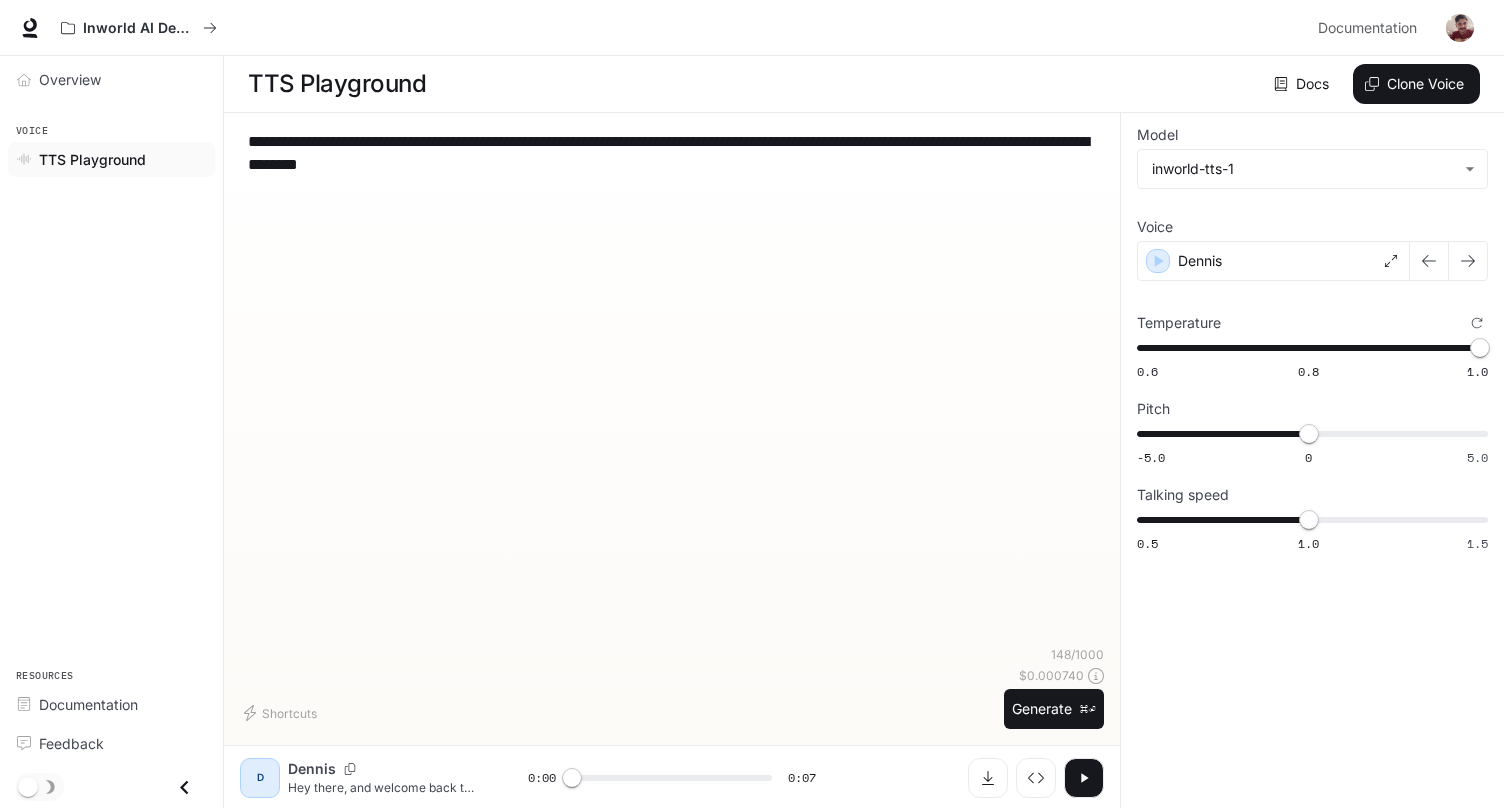 click on "**********" at bounding box center [672, 387] 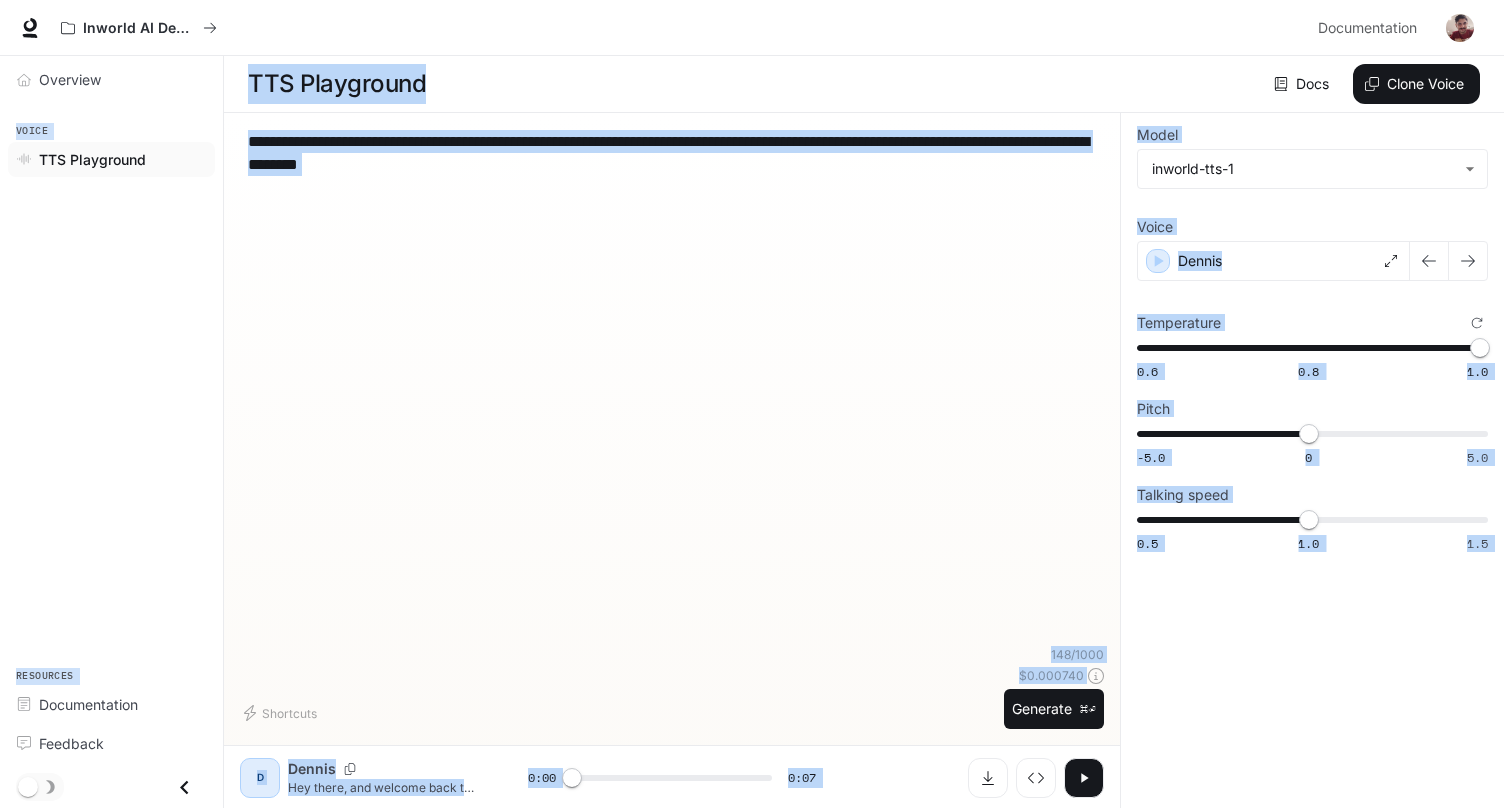 click on "**********" at bounding box center (672, 387) 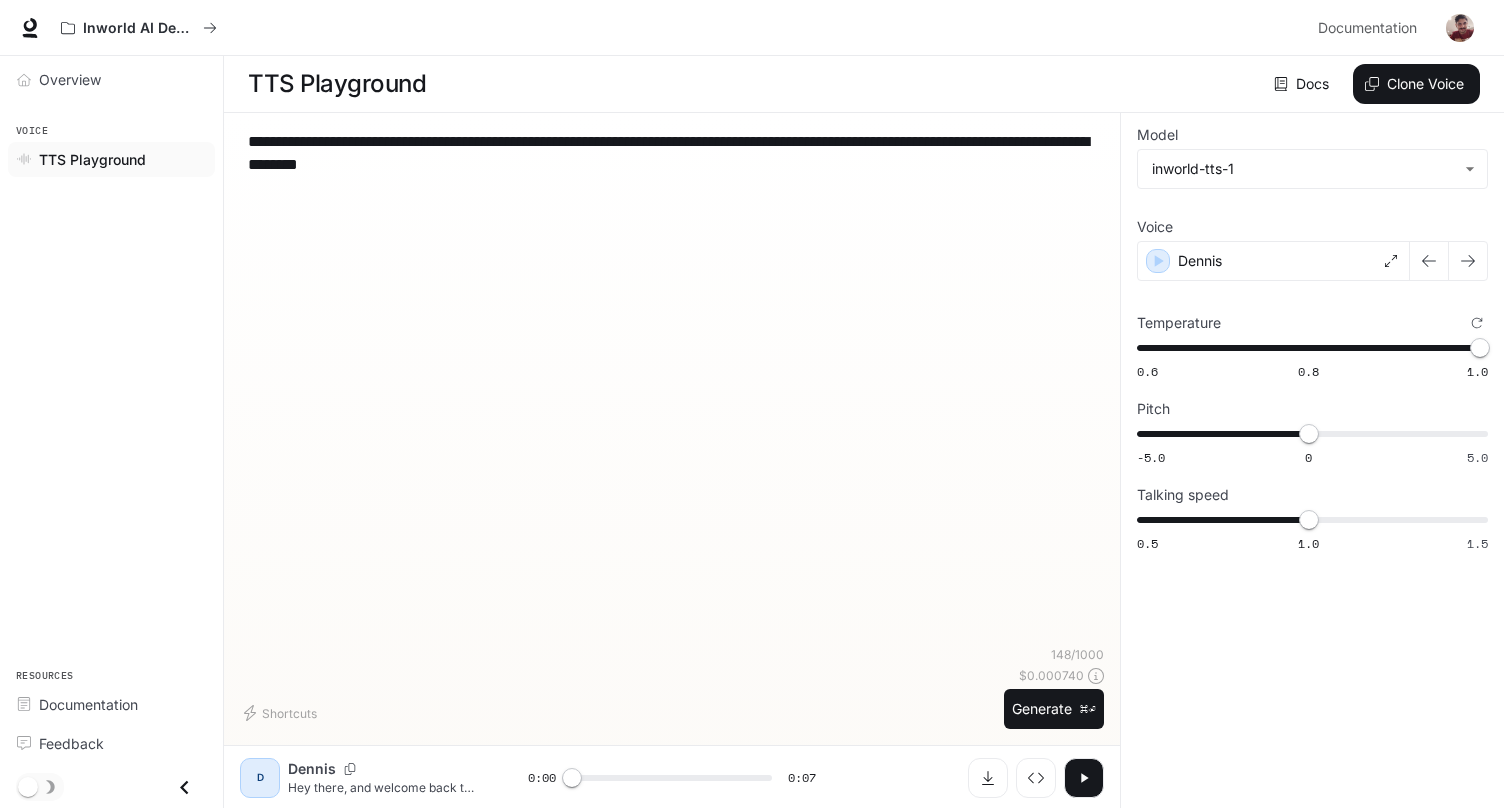 drag, startPoint x: 634, startPoint y: 165, endPoint x: 267, endPoint y: 122, distance: 369.5105 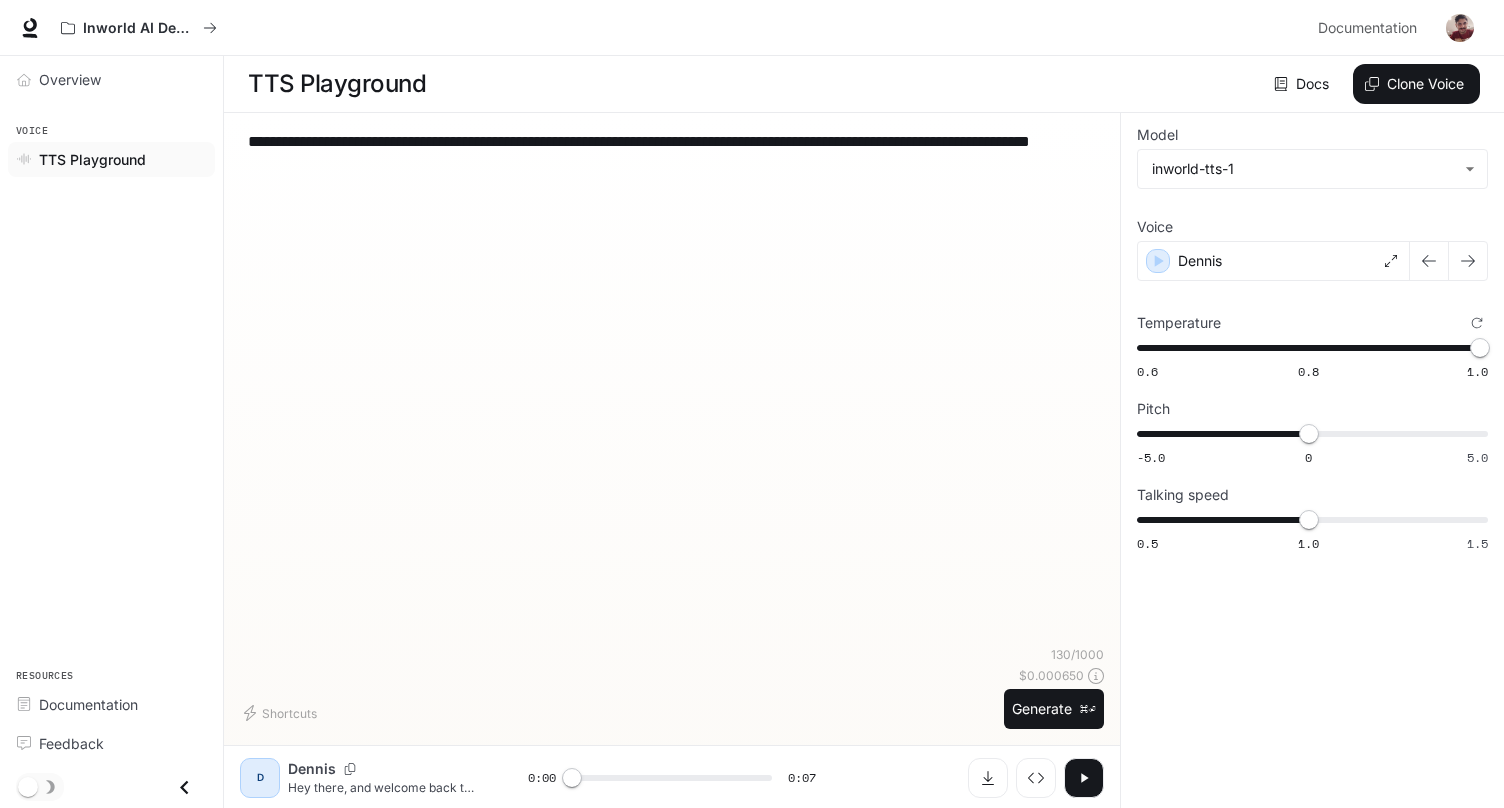 type on "**********" 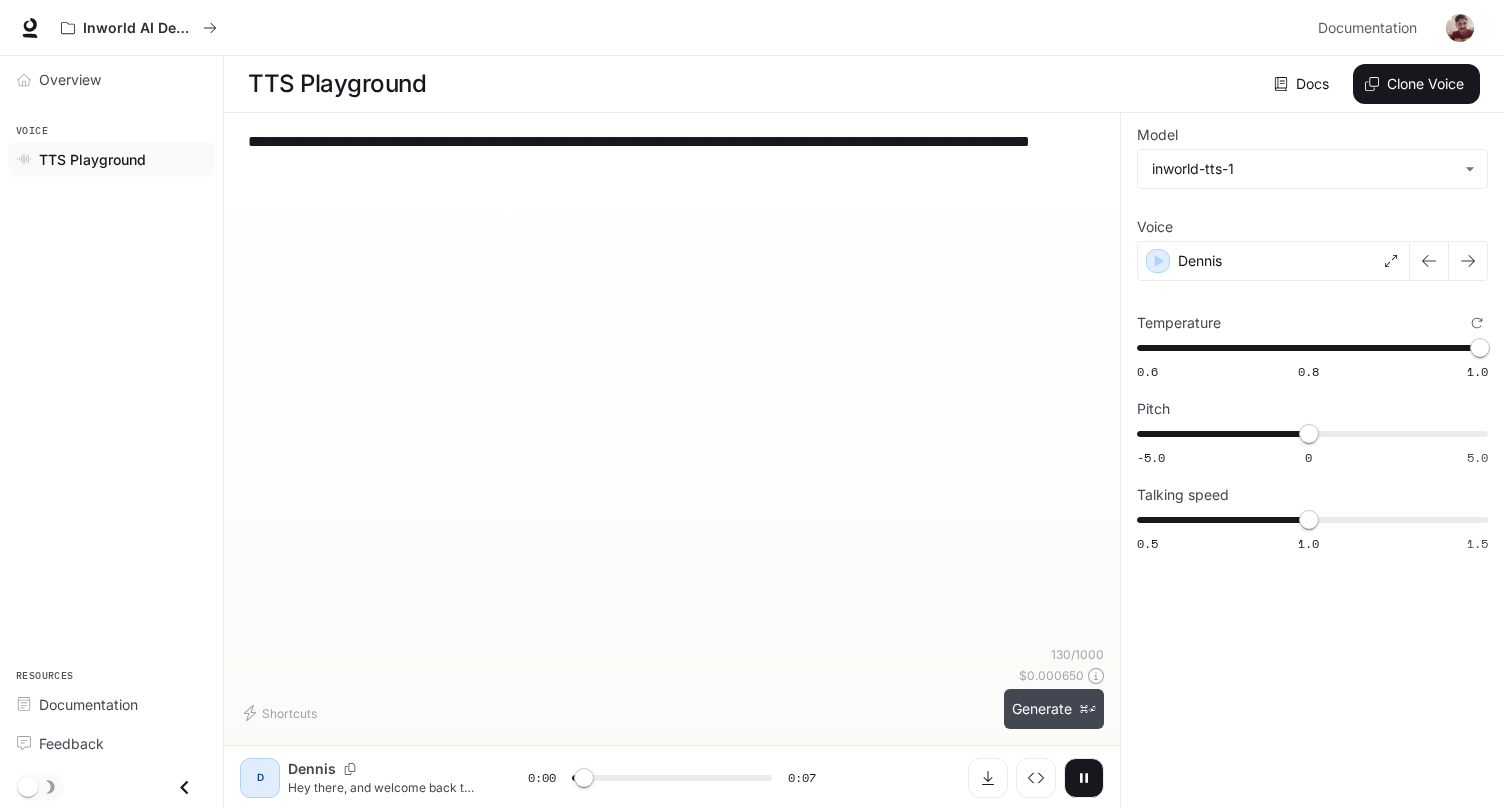 click on "⌘⏎" at bounding box center [1088, 709] 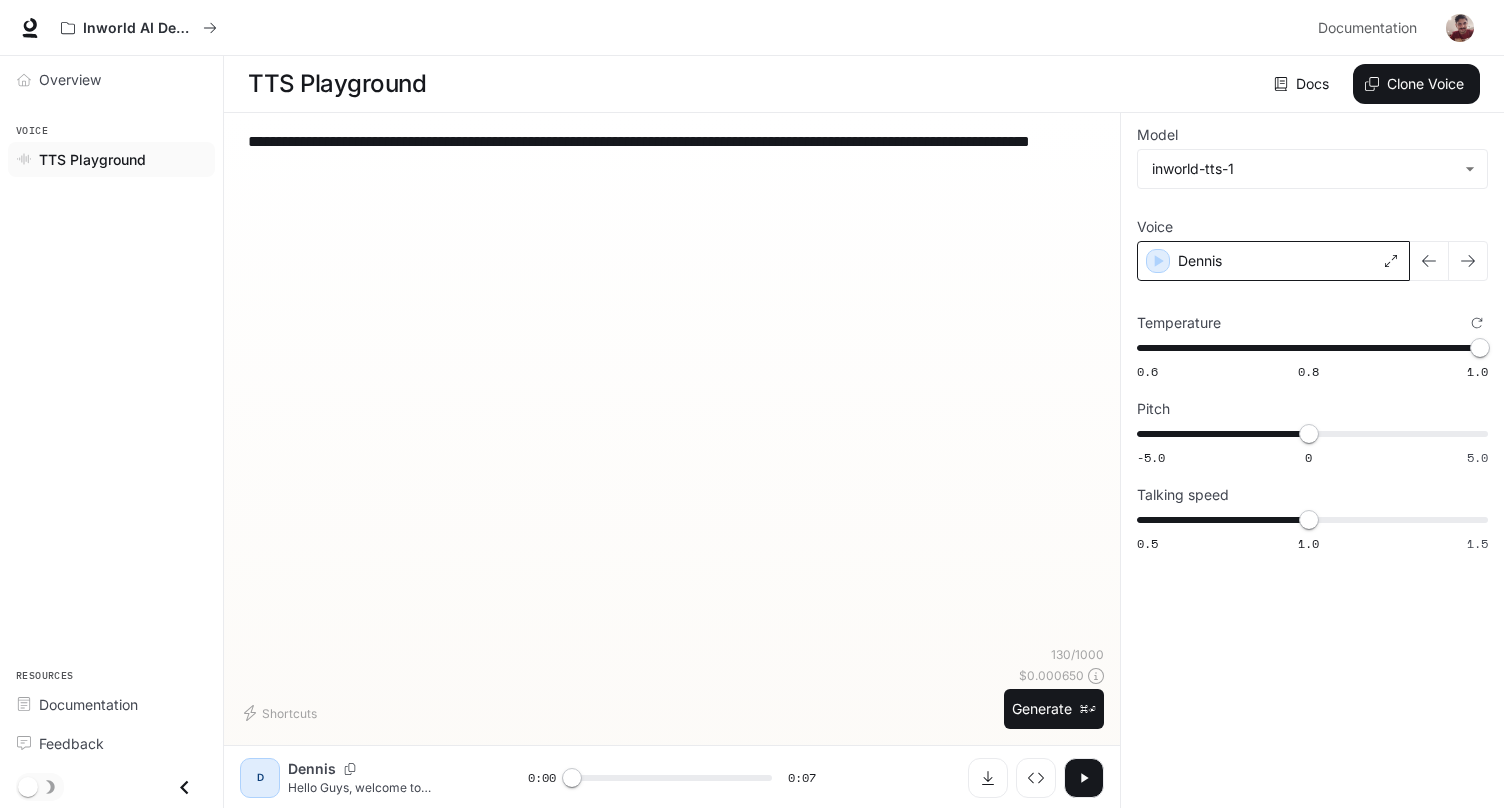 click on "Dennis" at bounding box center [1273, 261] 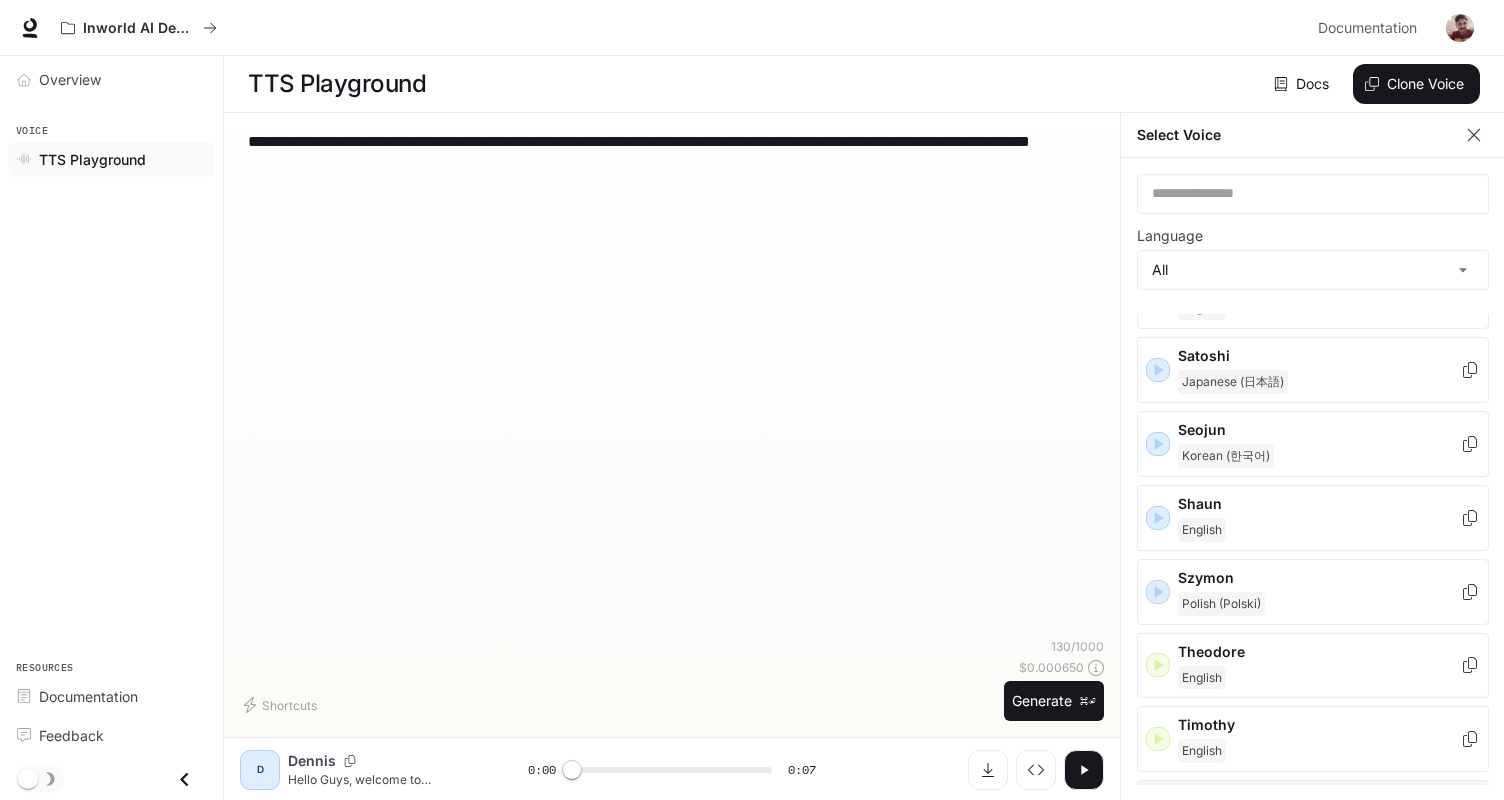 scroll, scrollTop: 2819, scrollLeft: 0, axis: vertical 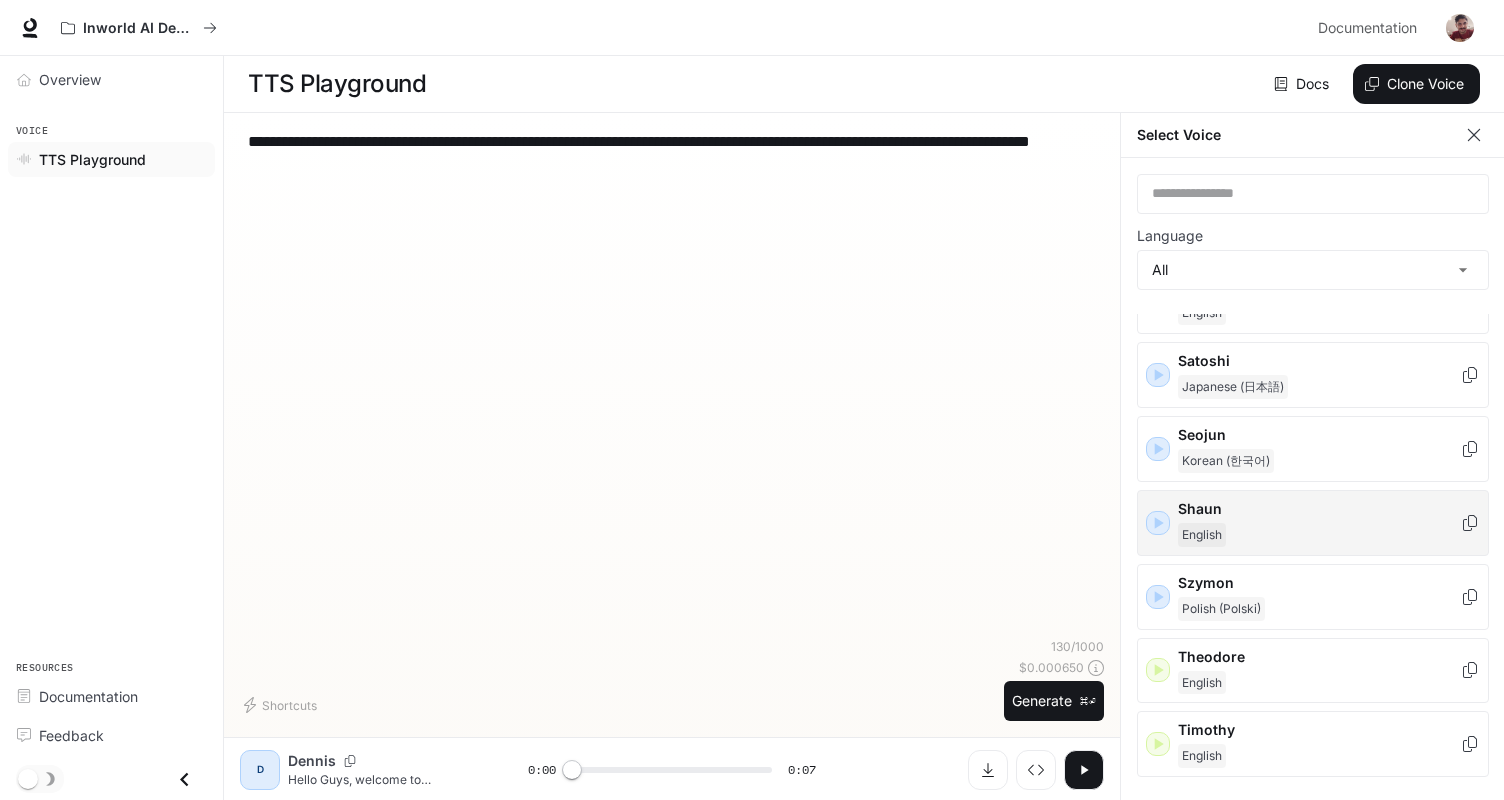 click on "English" at bounding box center [1319, 535] 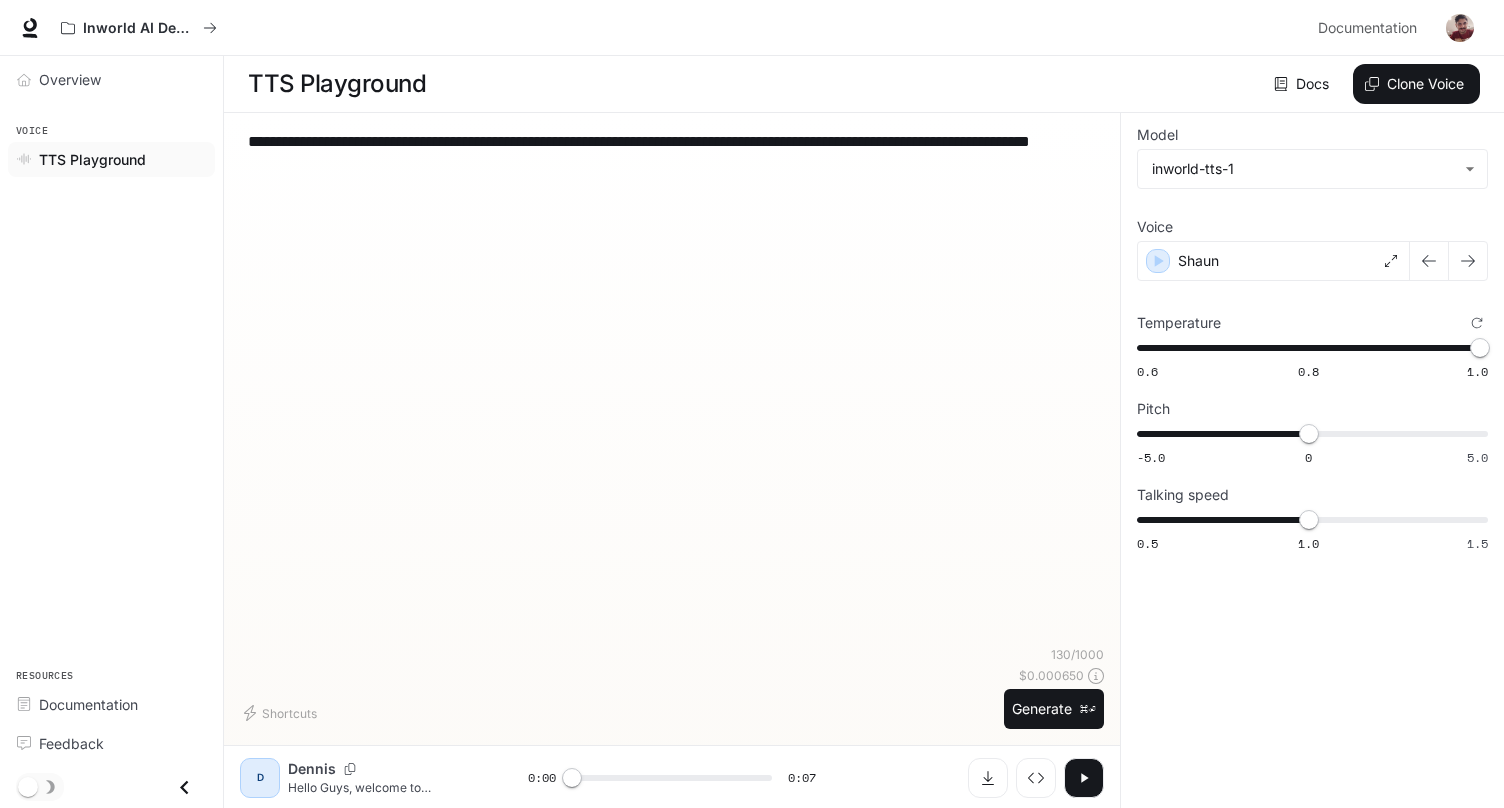 click on "**********" at bounding box center [672, 437] 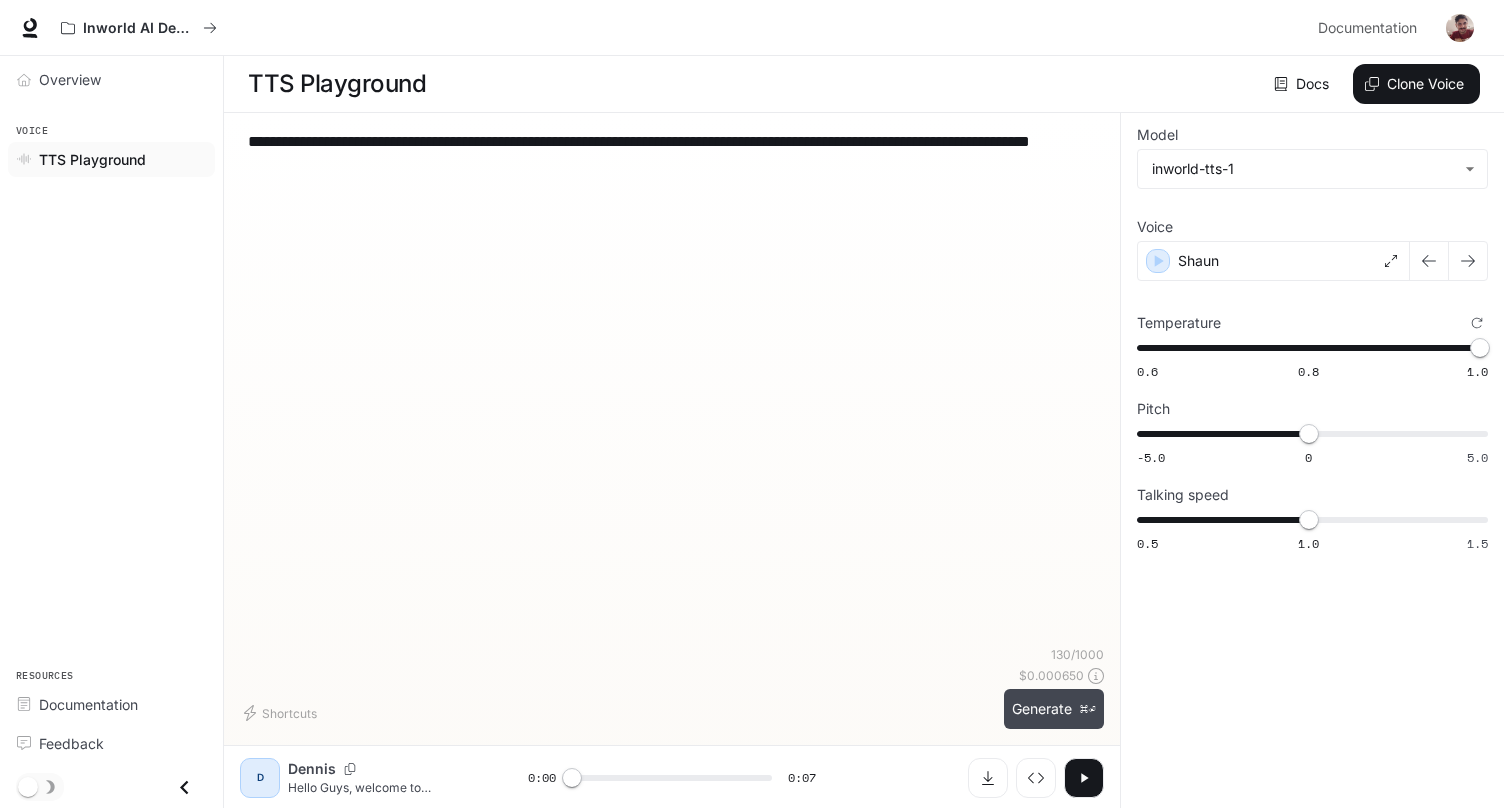 click on "Generate ⌘⏎" at bounding box center (1054, 709) 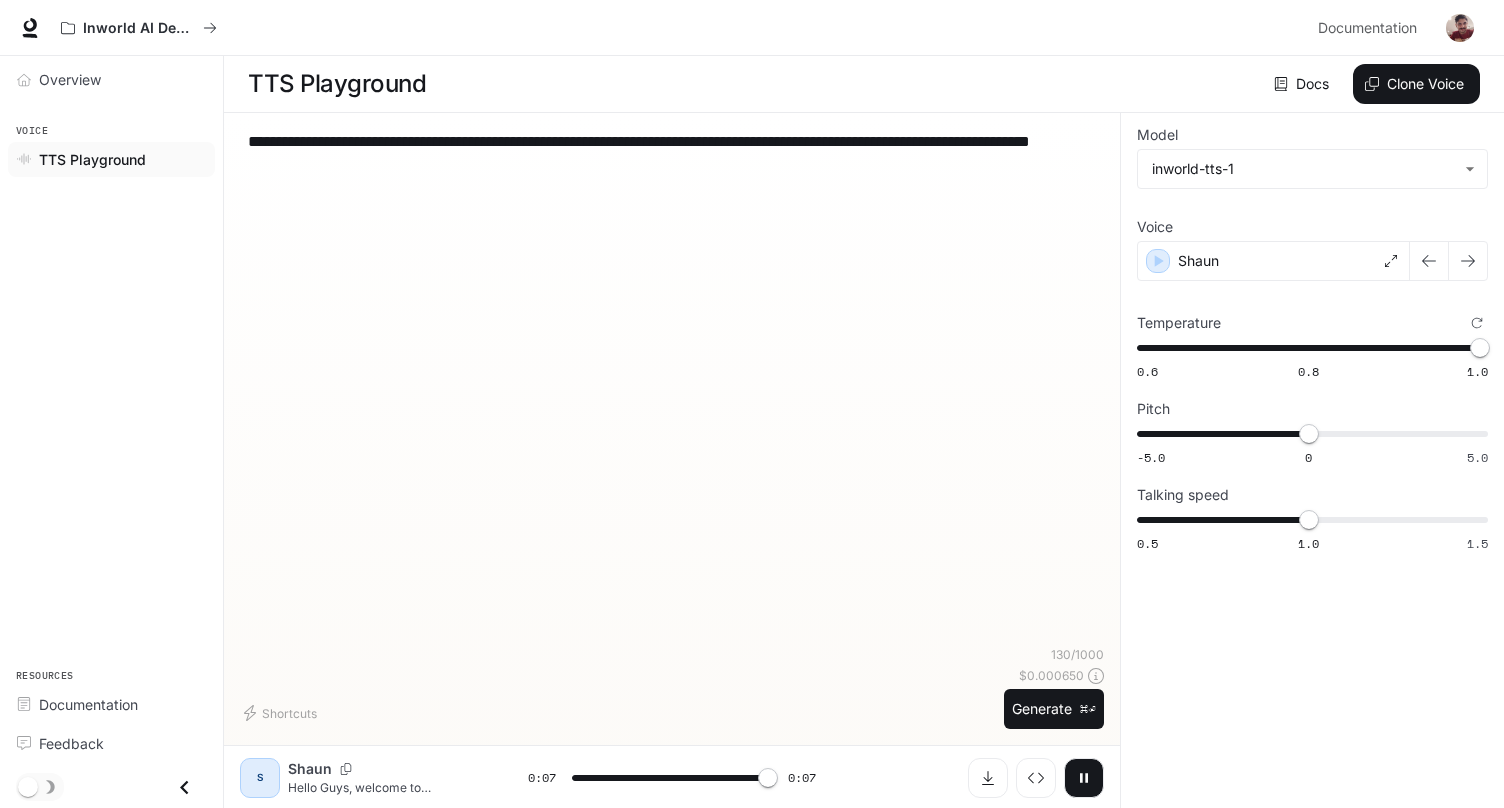 type on "*" 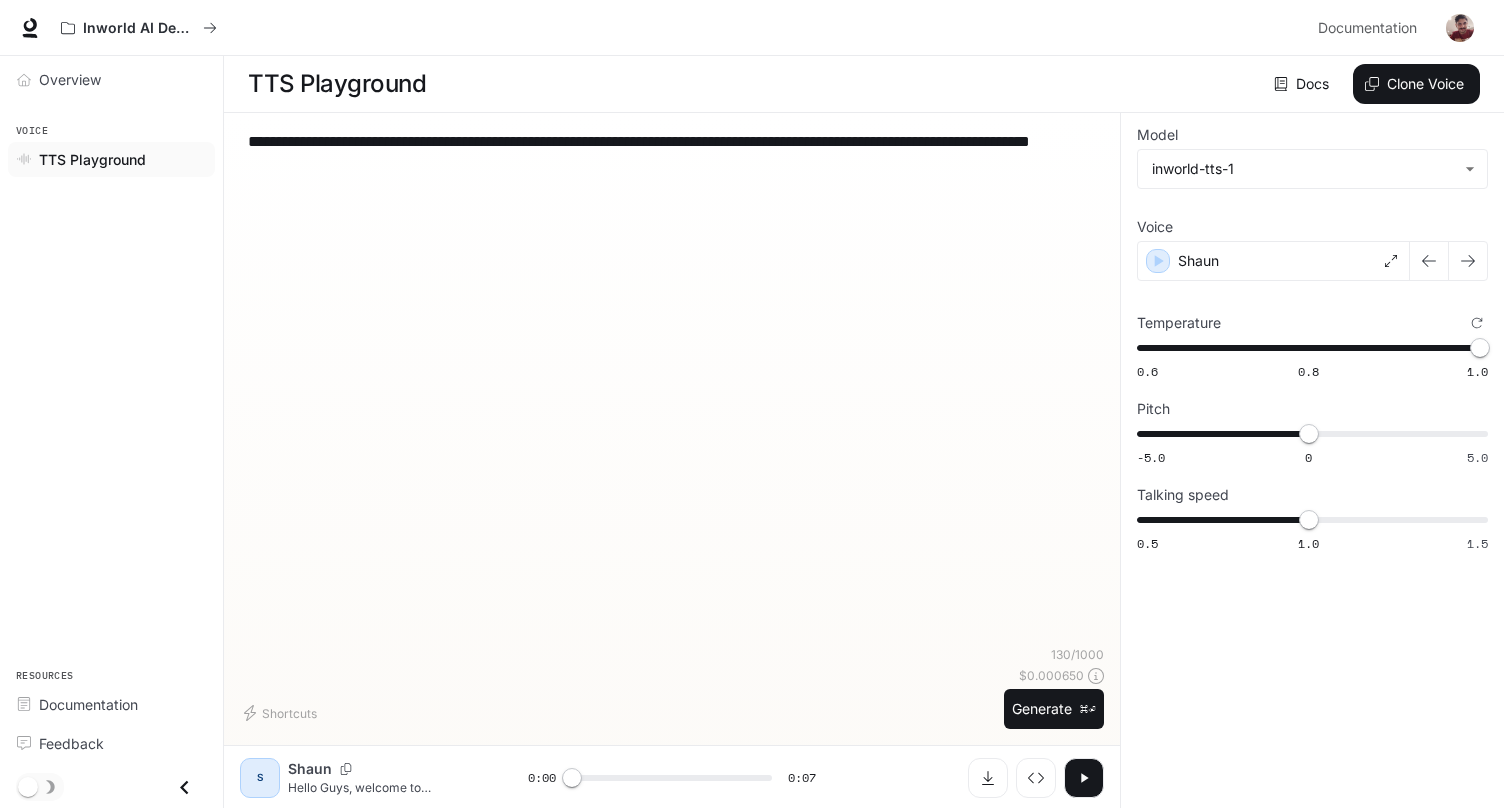 type on "***" 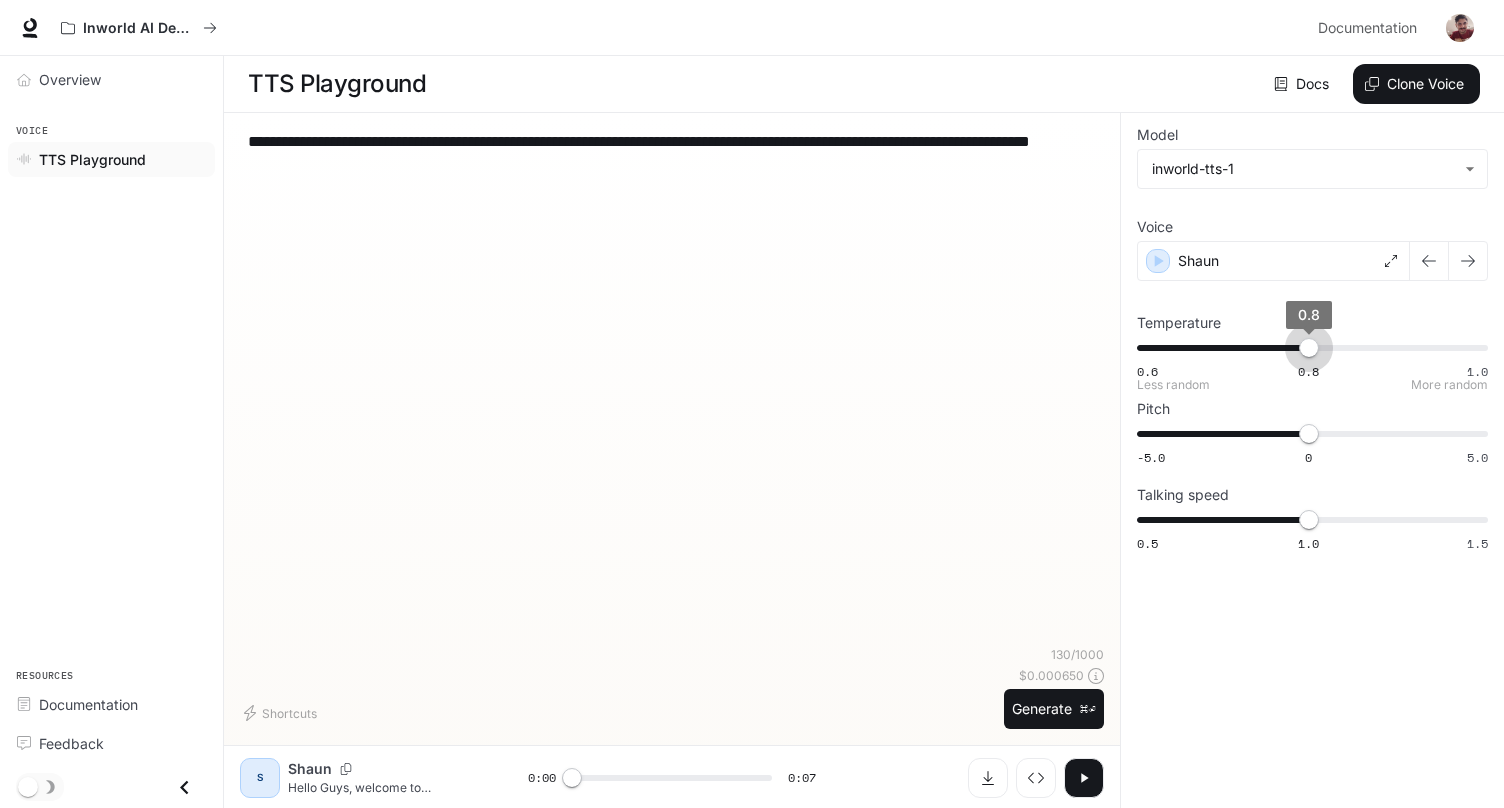 click on "0.6 0.8 1.0 0.8" at bounding box center (1308, 348) 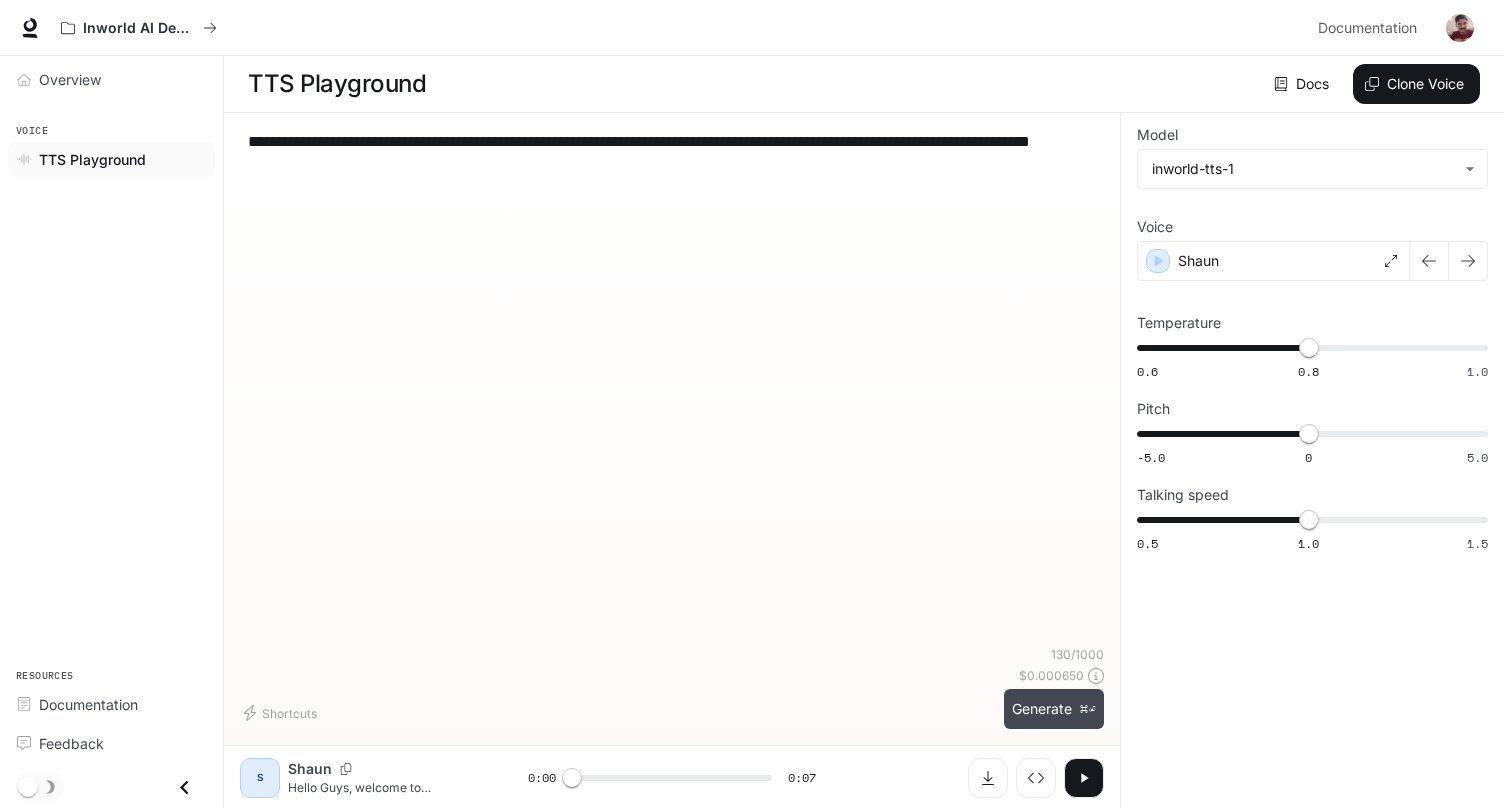 click on "Generate ⌘⏎" at bounding box center [1054, 709] 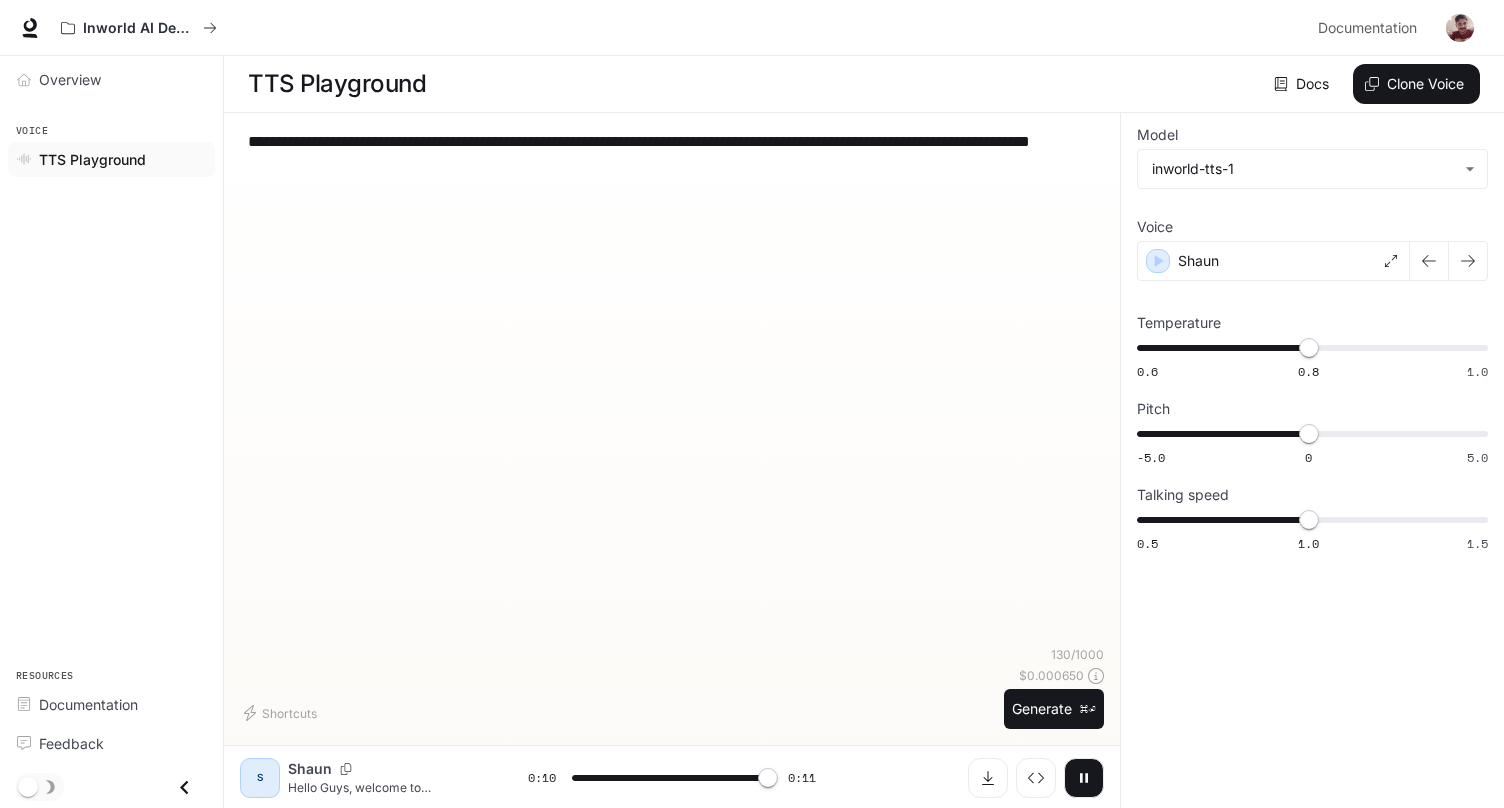 type on "*" 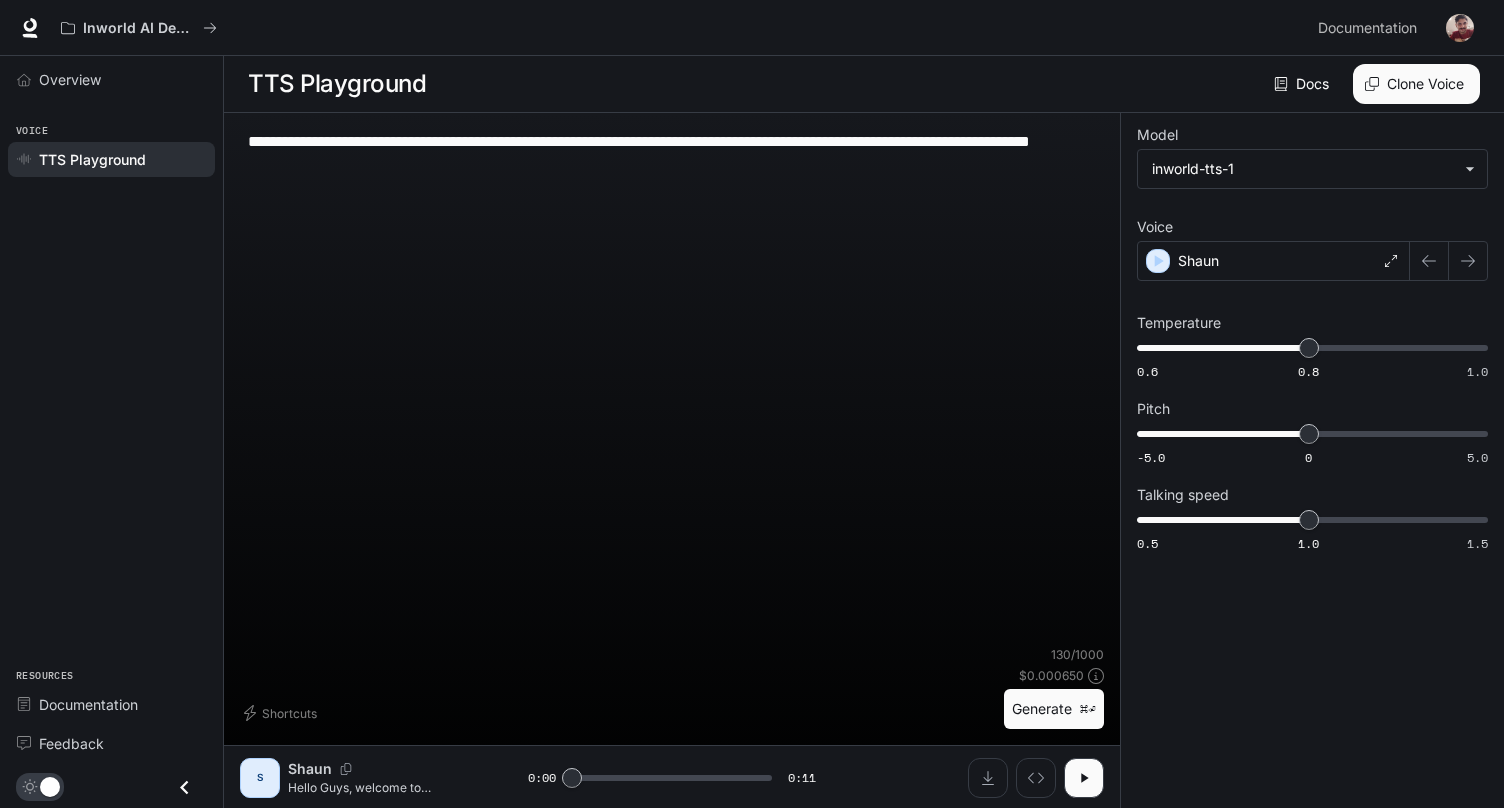 click at bounding box center (111, 787) 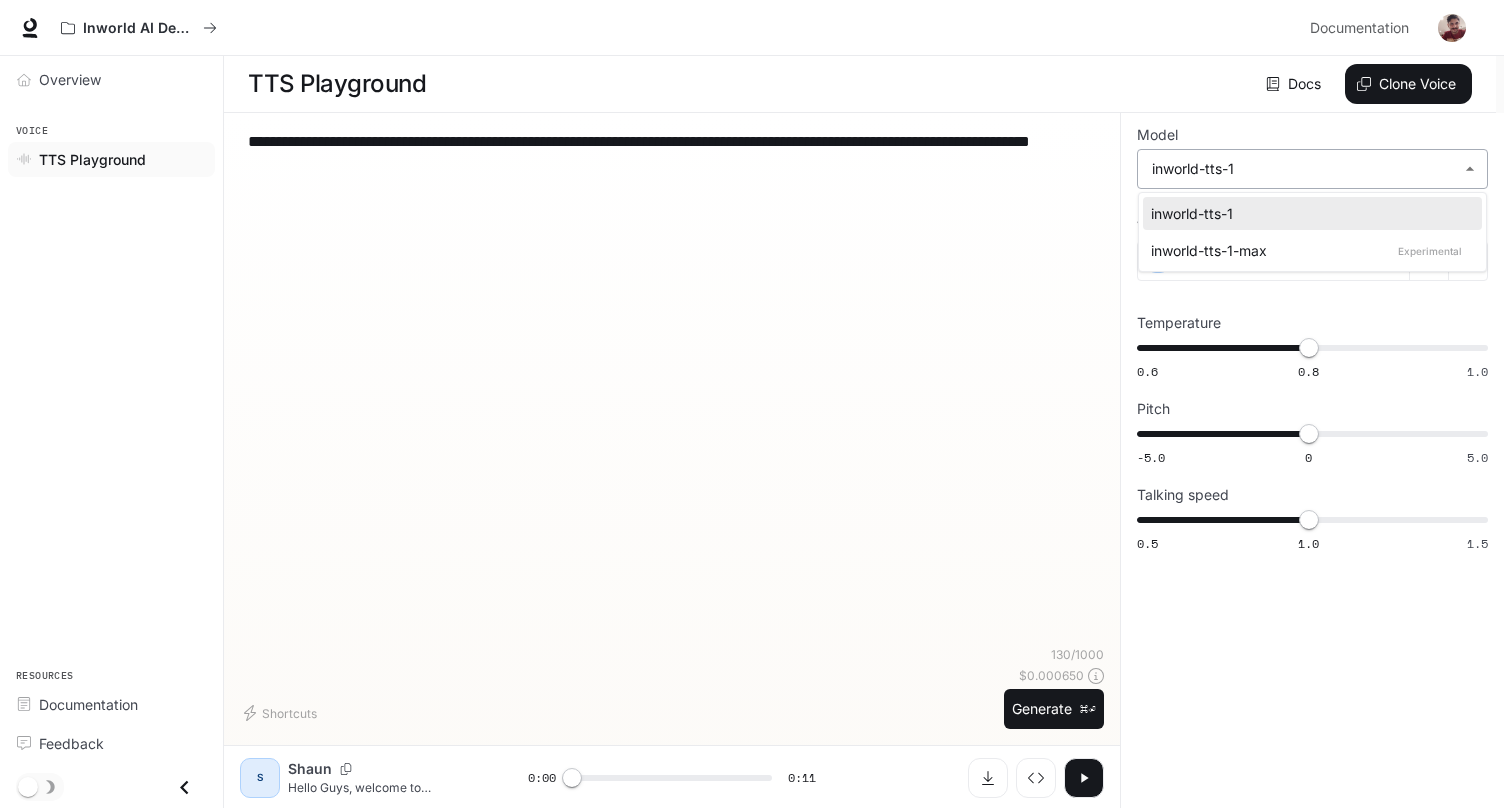 click on "**********" at bounding box center [752, 404] 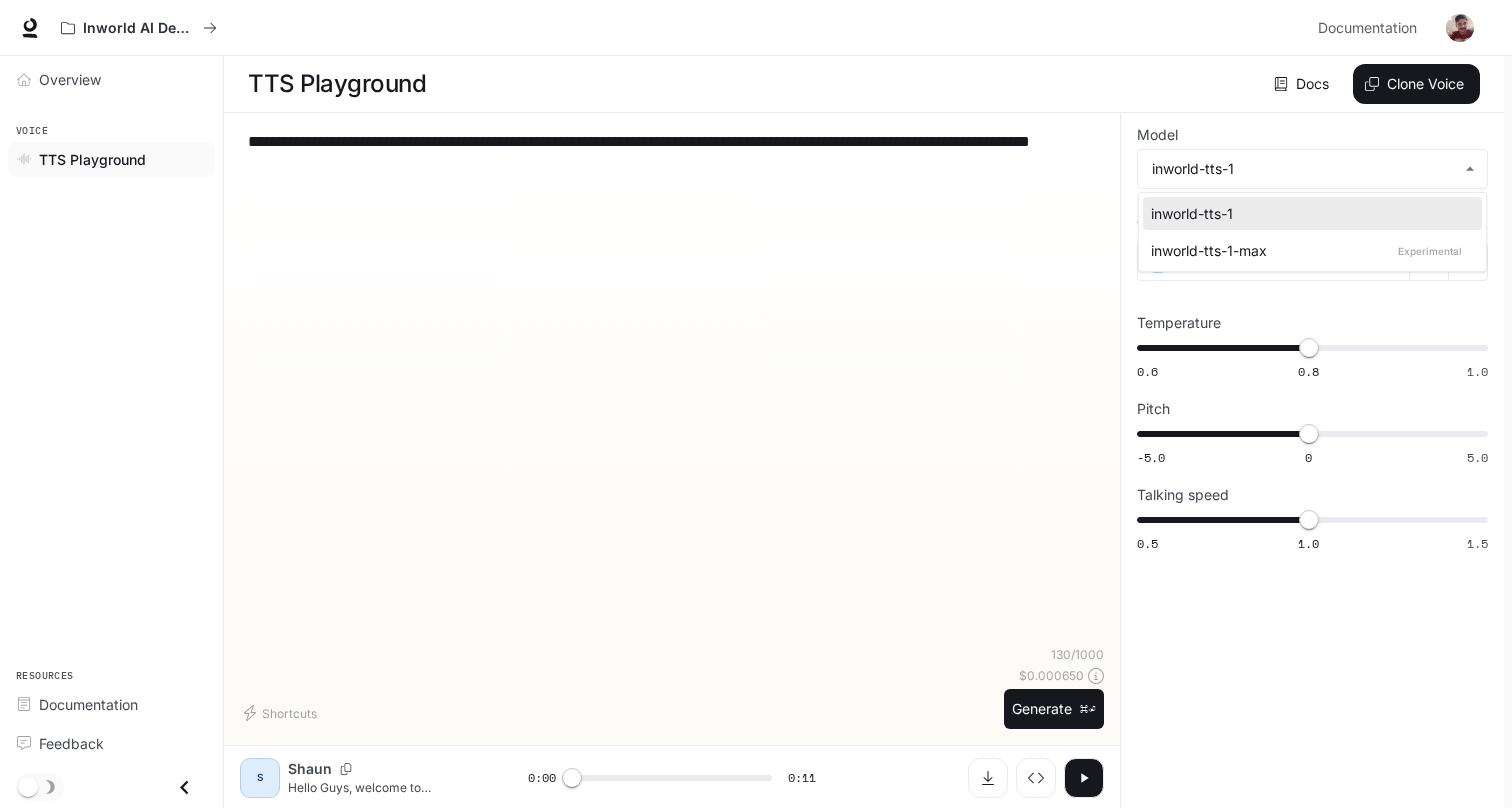 click at bounding box center (756, 404) 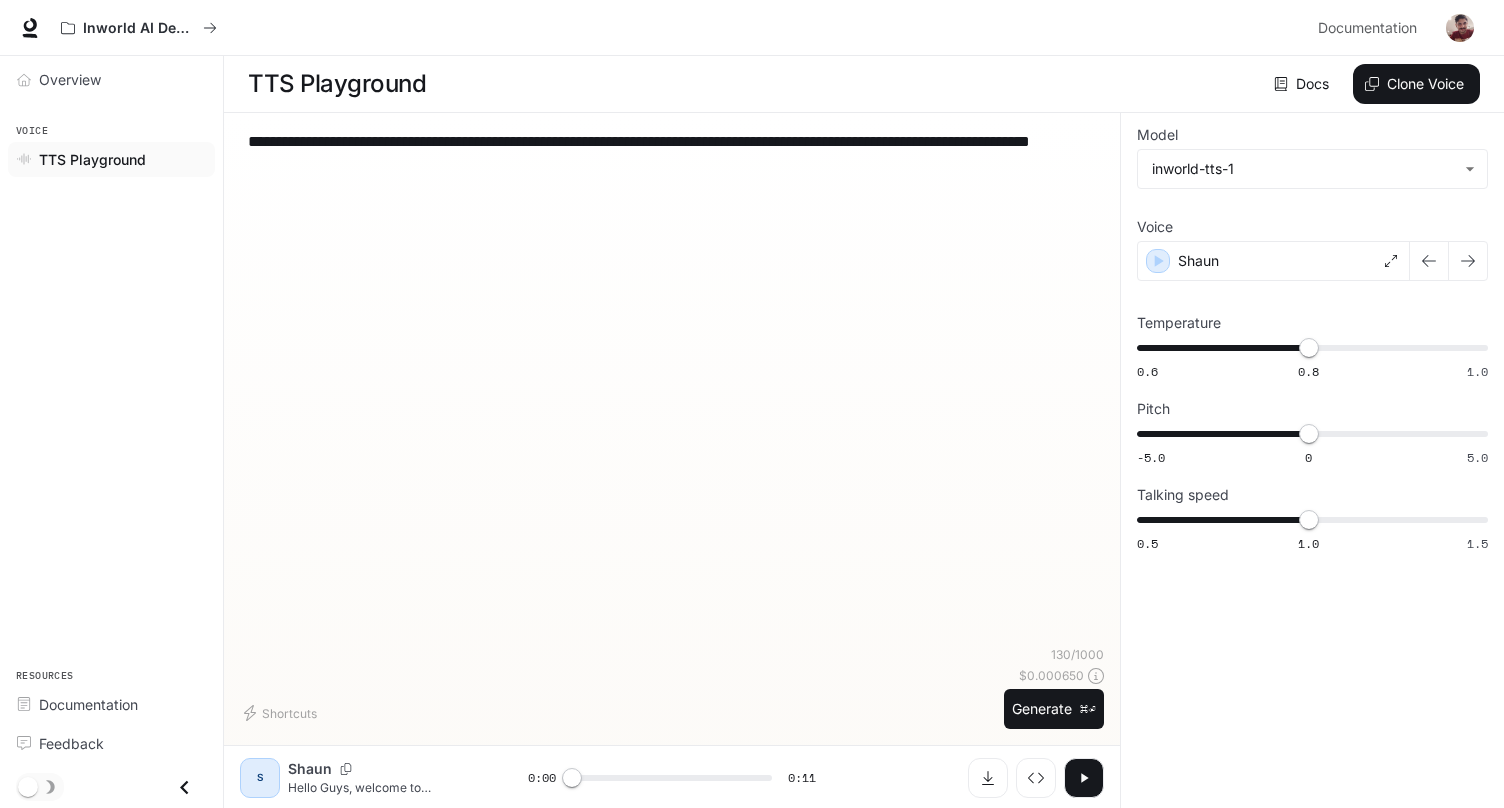 click on "Docs" at bounding box center [1303, 84] 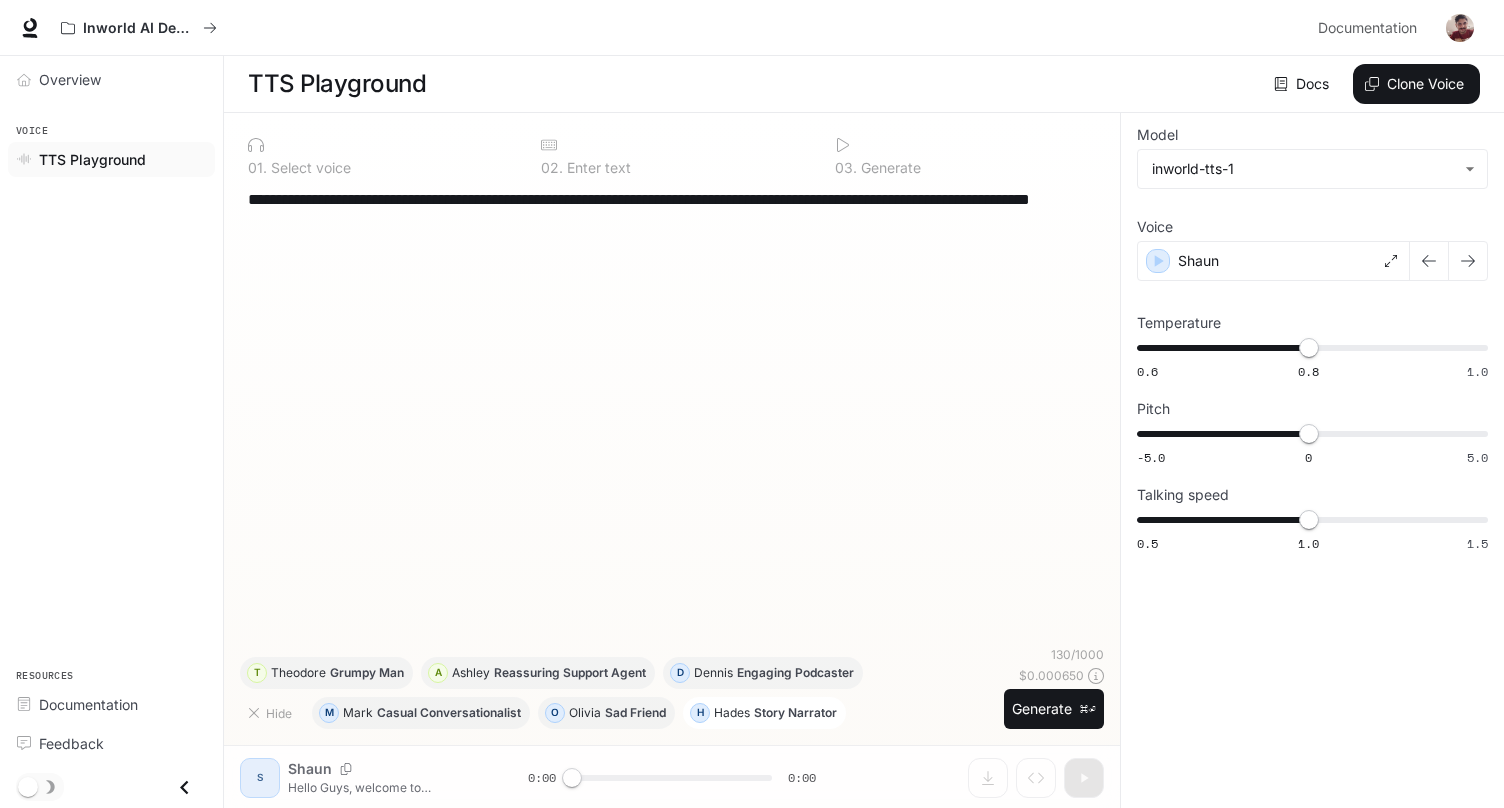 click on "Story Narrator" at bounding box center (795, 713) 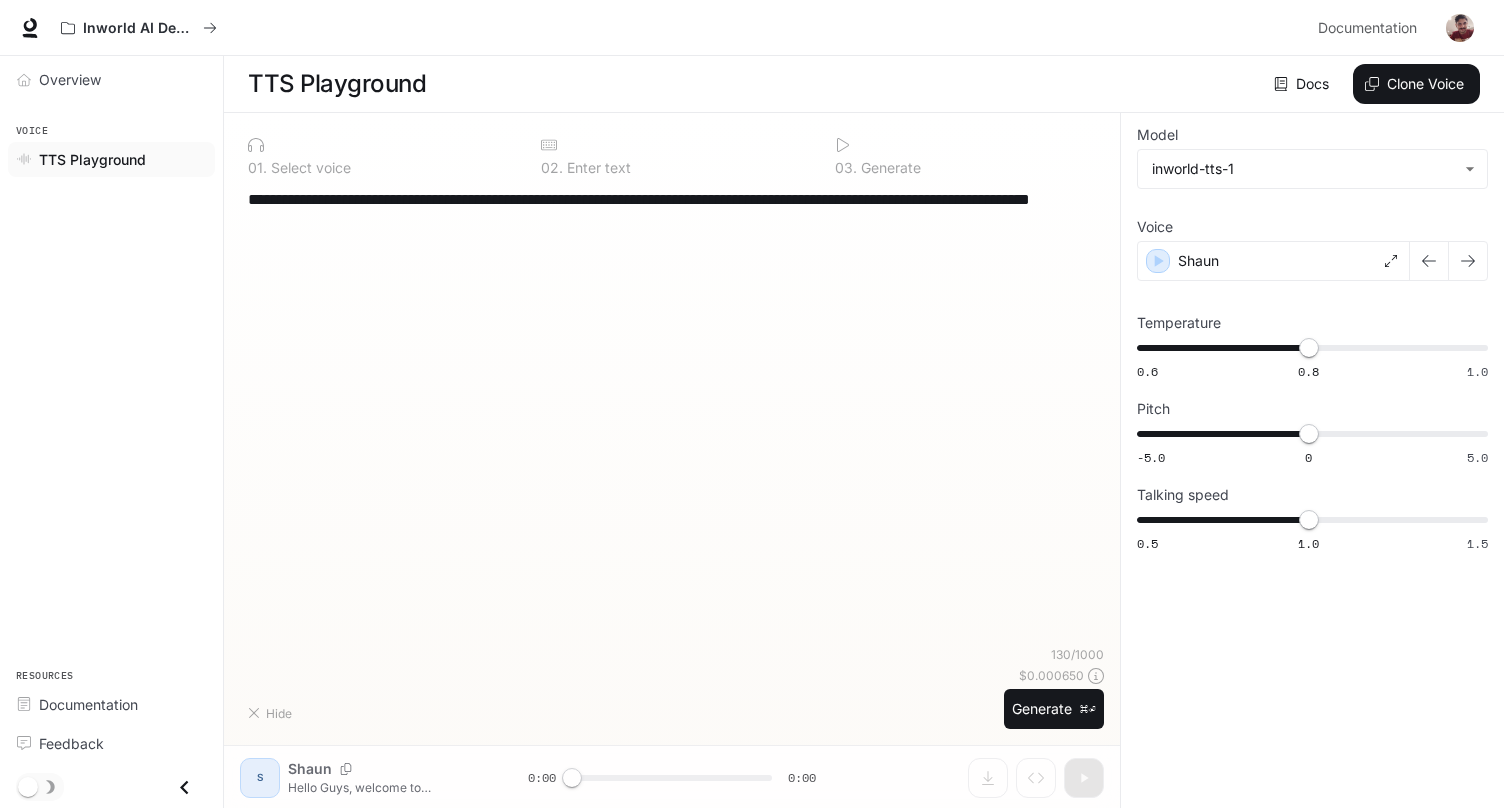 type on "**********" 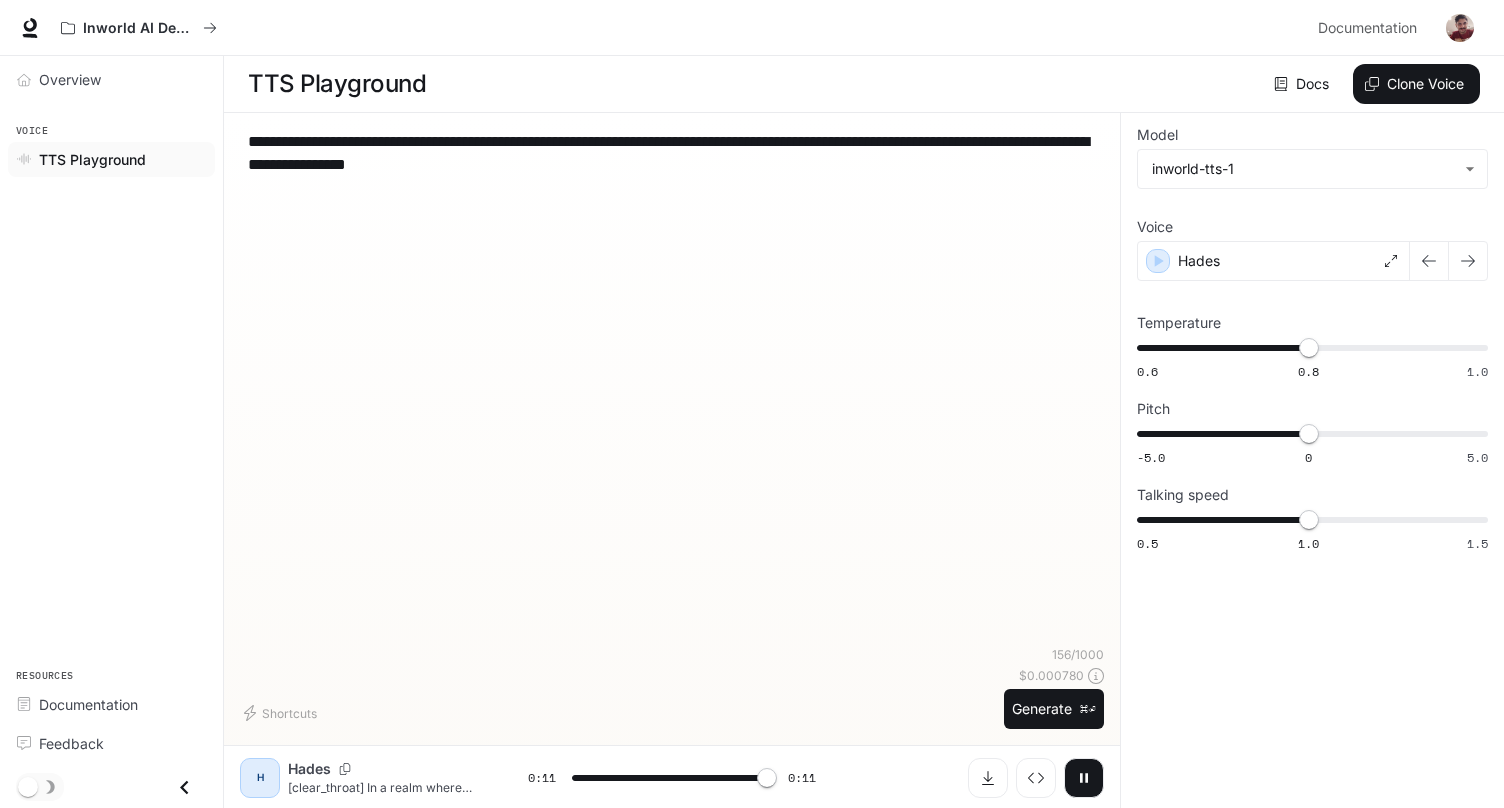 type on "*" 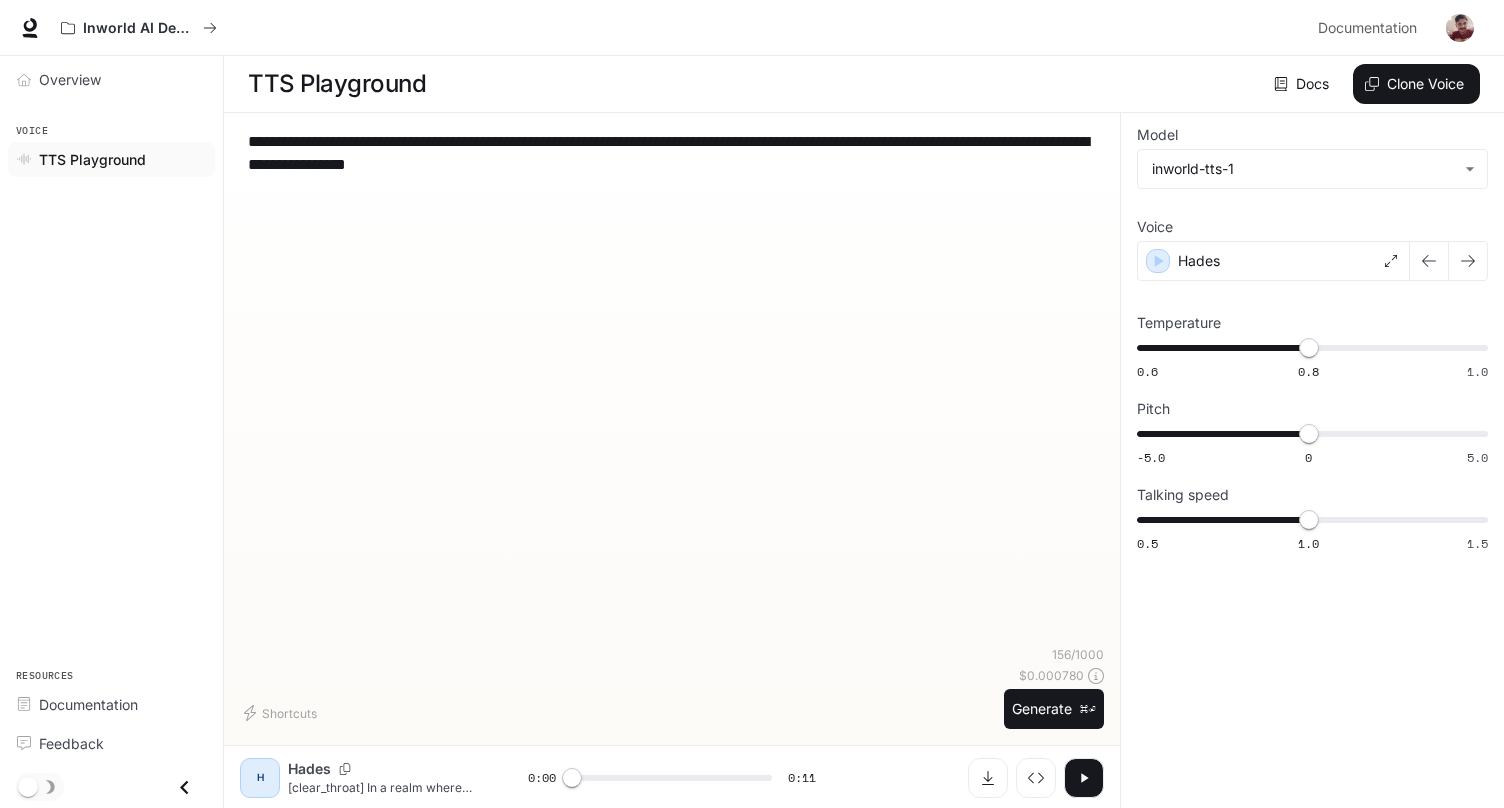 click on "**********" at bounding box center (672, 387) 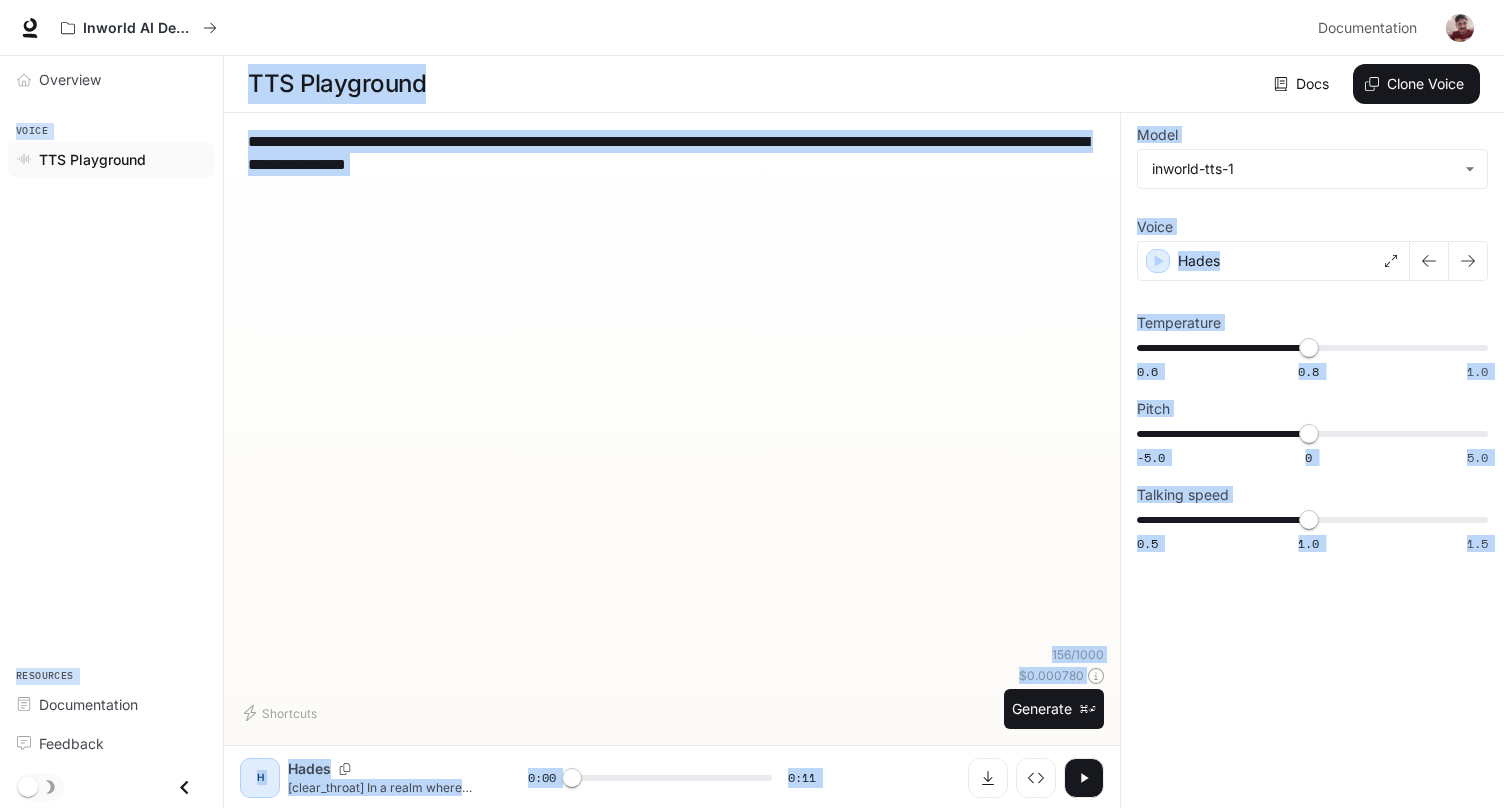 click on "**********" at bounding box center [672, 387] 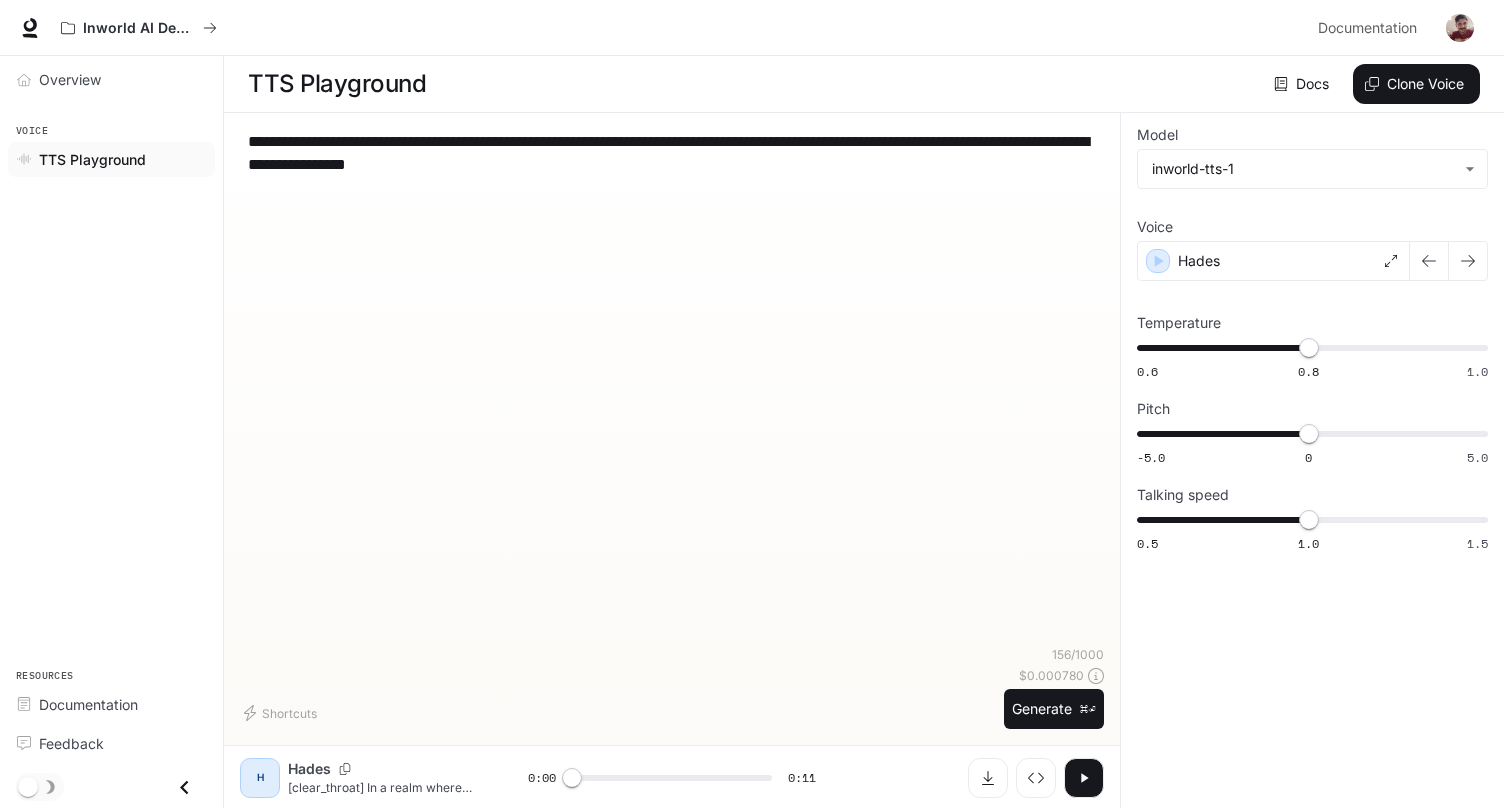 click on "**********" at bounding box center (672, 153) 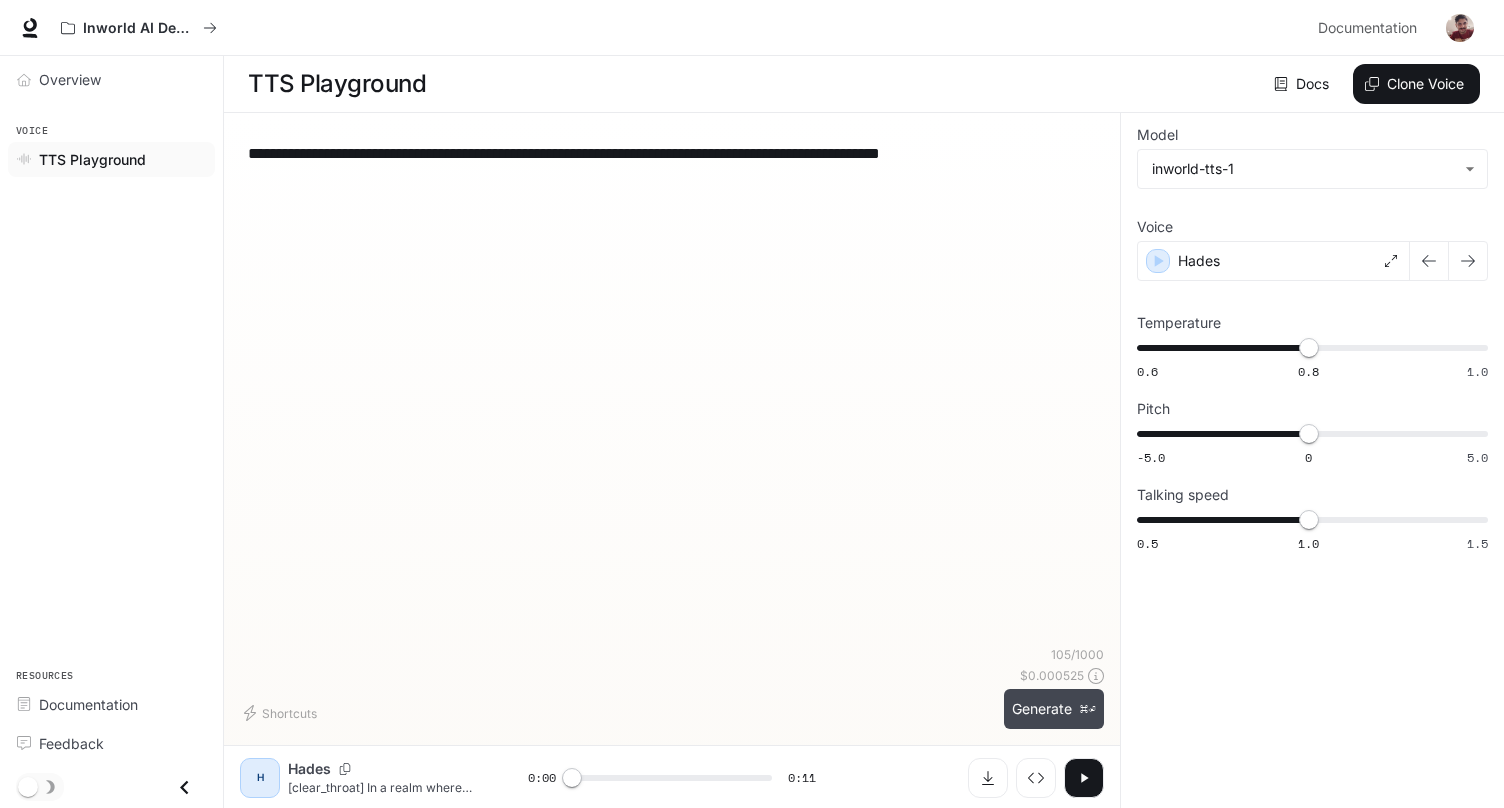 type on "**********" 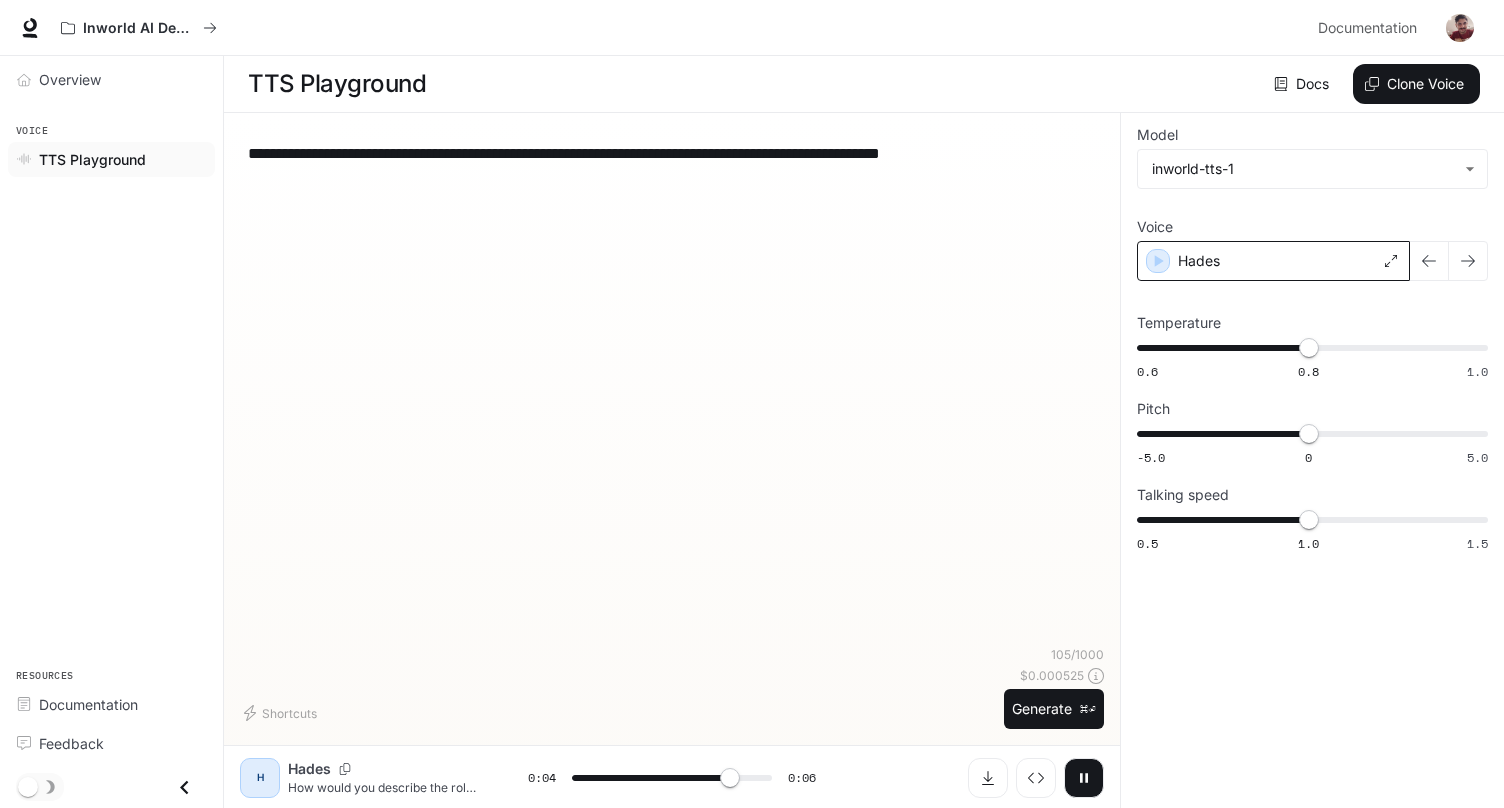 click on "Hades" at bounding box center [1273, 261] 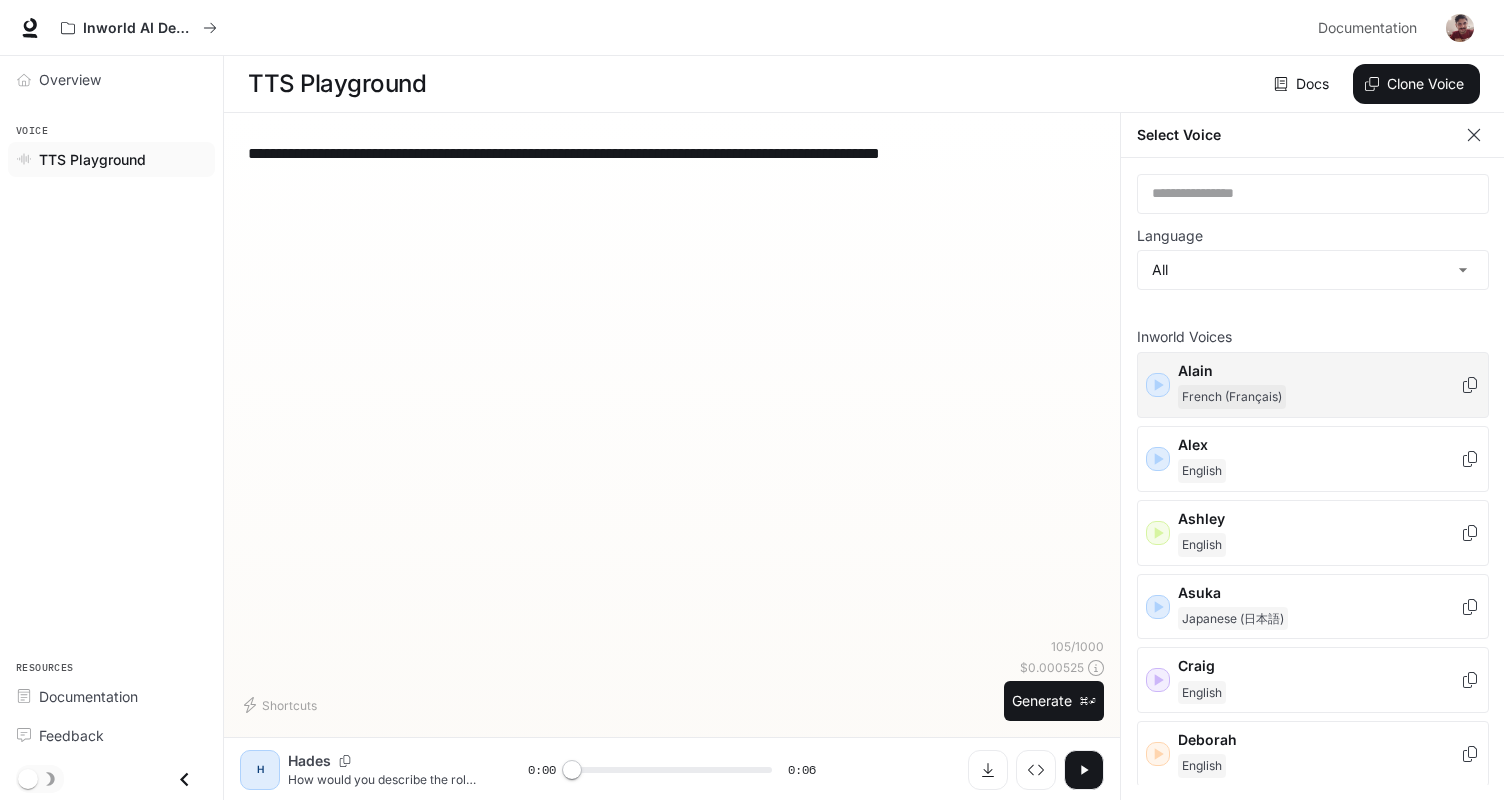 scroll, scrollTop: 30, scrollLeft: 0, axis: vertical 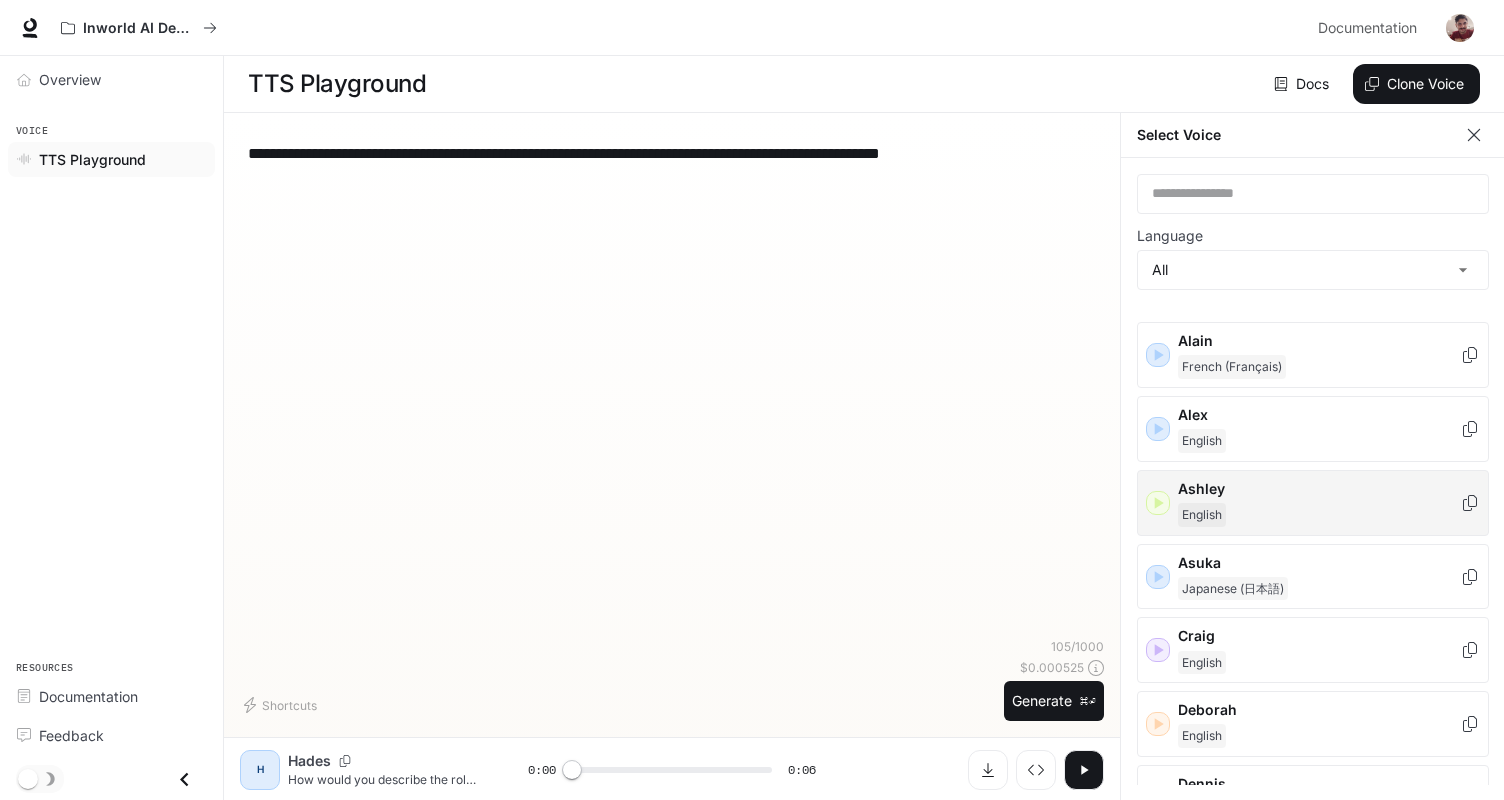 click on "Ashley" at bounding box center (1319, 489) 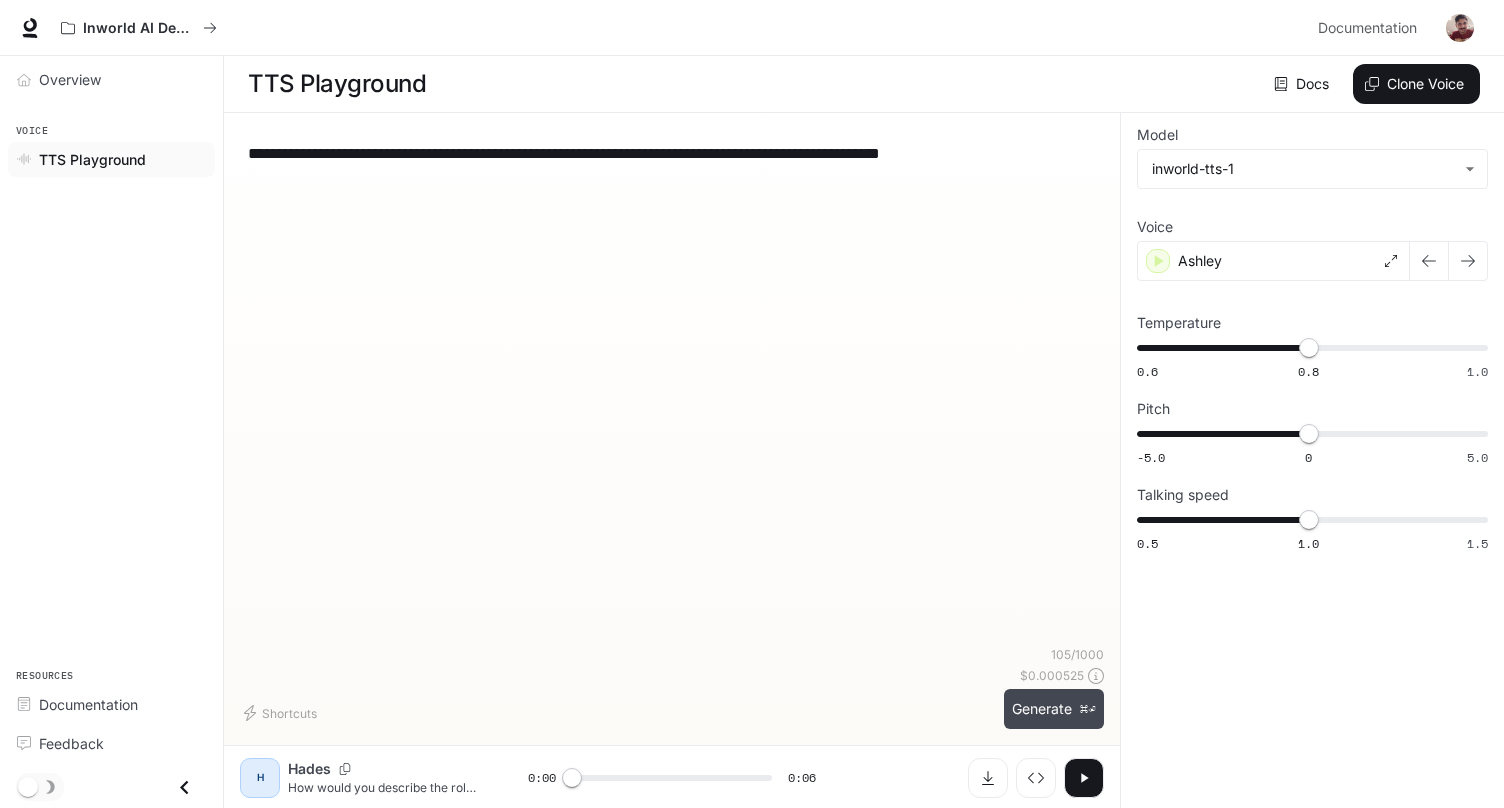 click on "Generate ⌘⏎" at bounding box center [1054, 709] 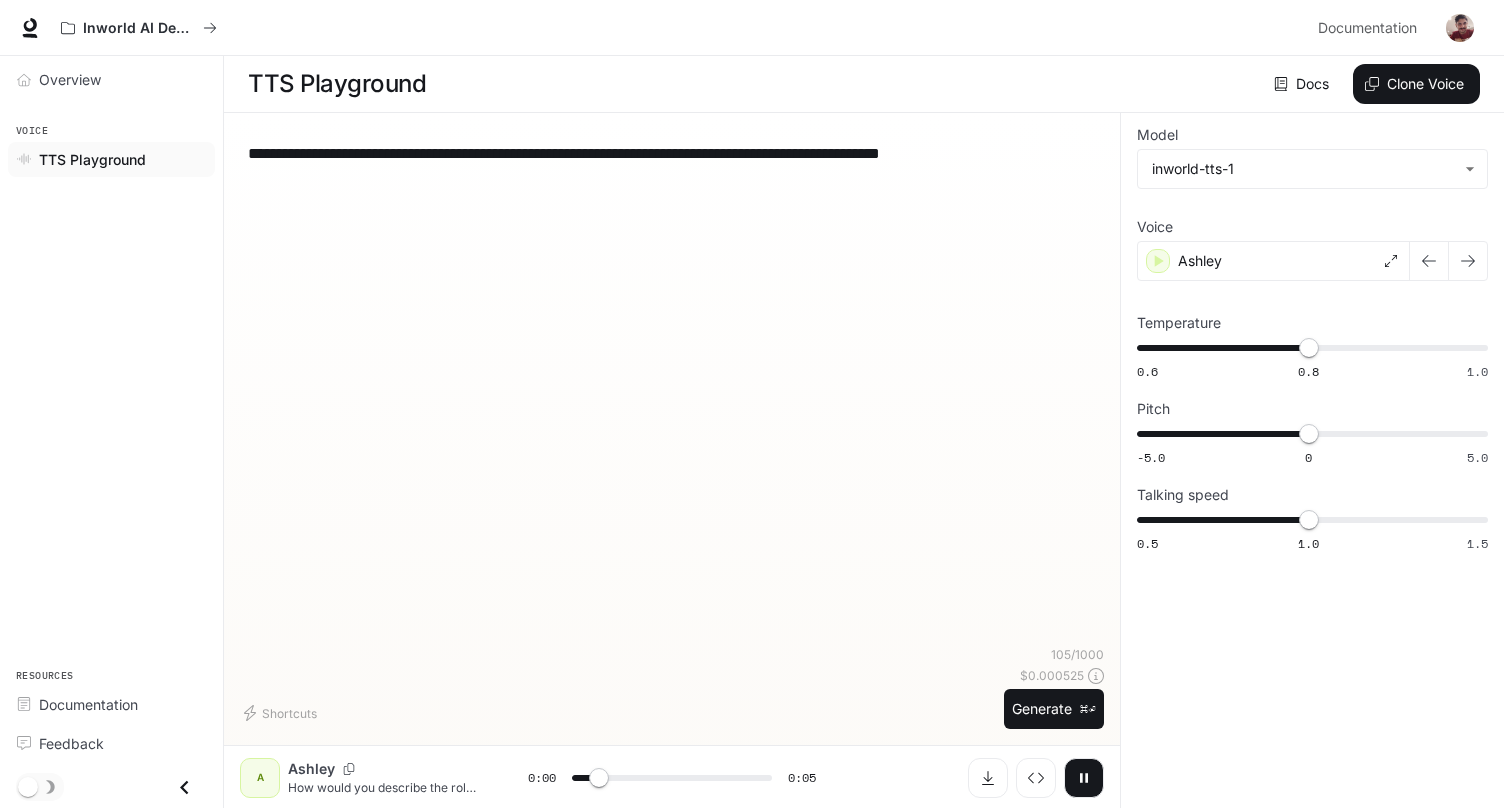 click on "**********" at bounding box center (672, 387) 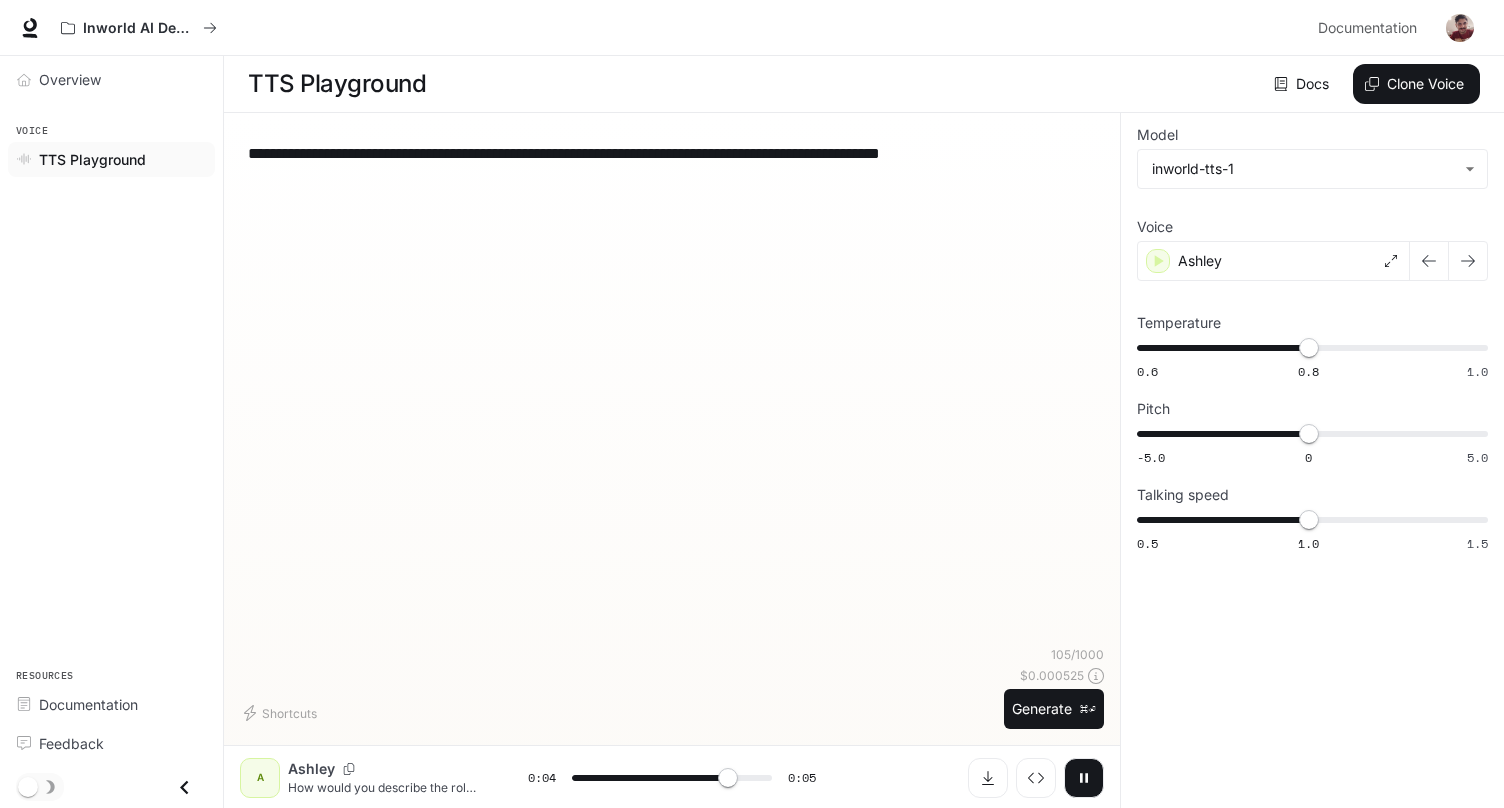 click on "**********" at bounding box center (672, 153) 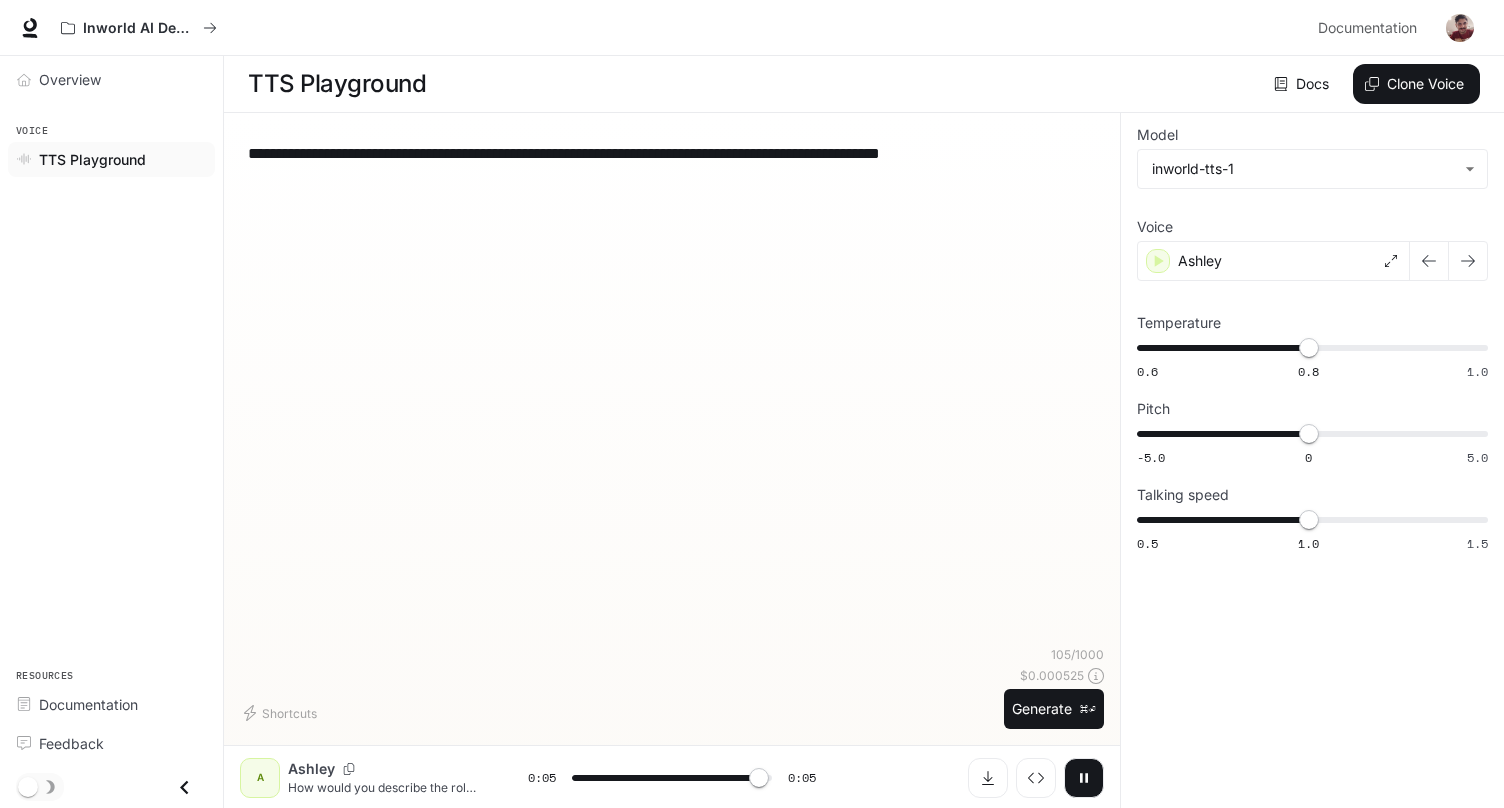 type on "***" 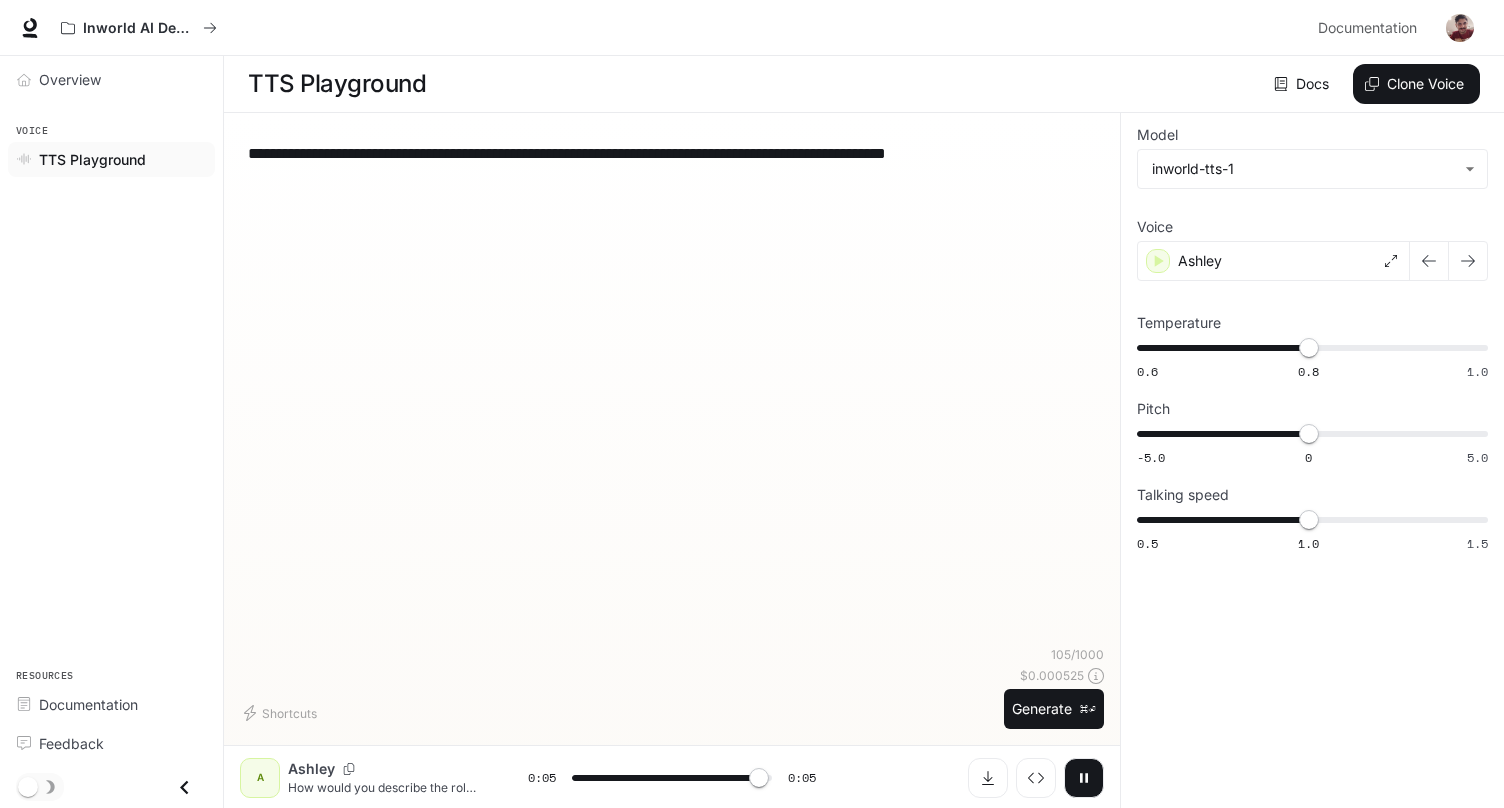 type on "*" 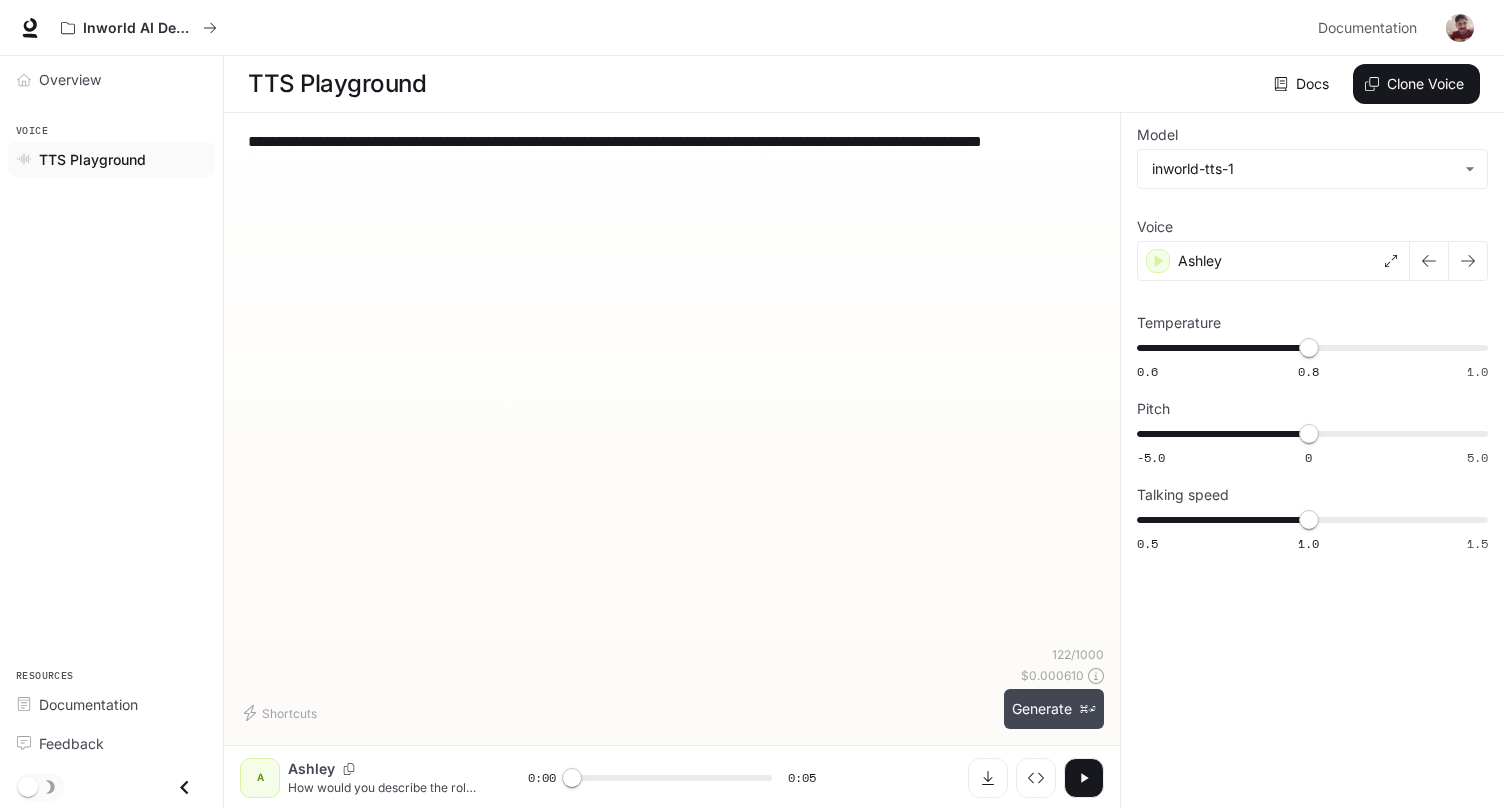 type on "**********" 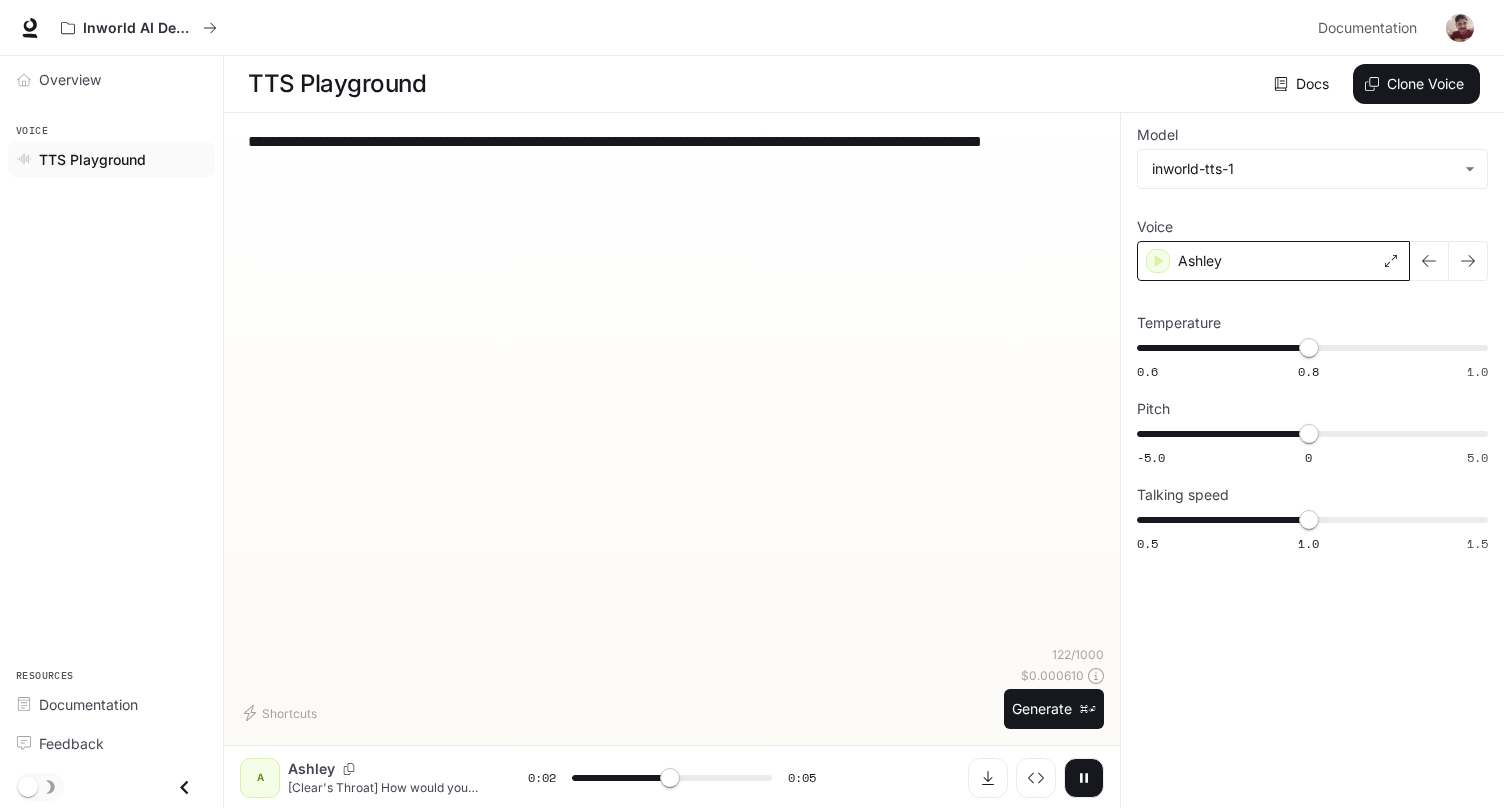 click on "Ashley" at bounding box center (1273, 261) 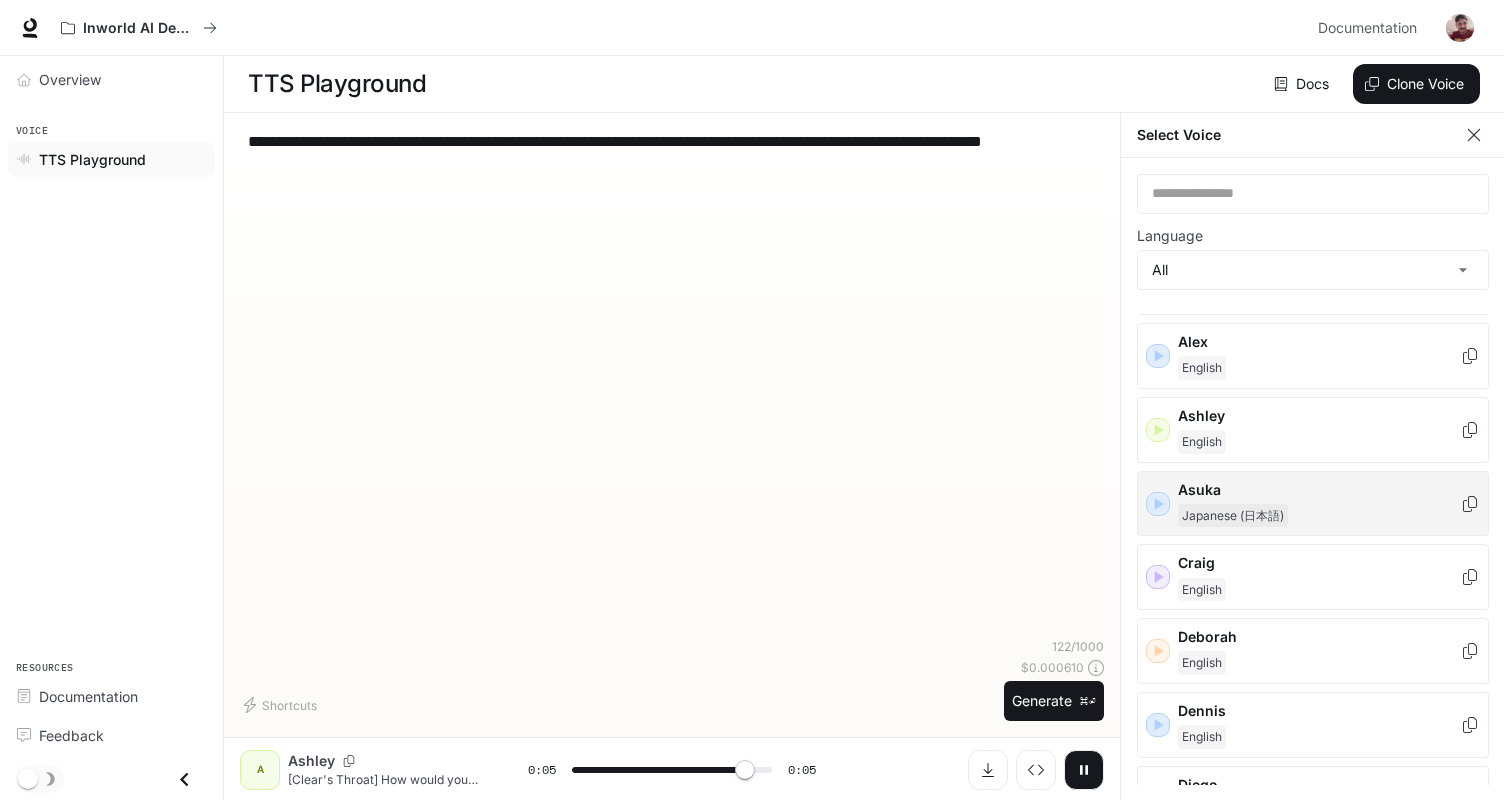 scroll, scrollTop: 124, scrollLeft: 0, axis: vertical 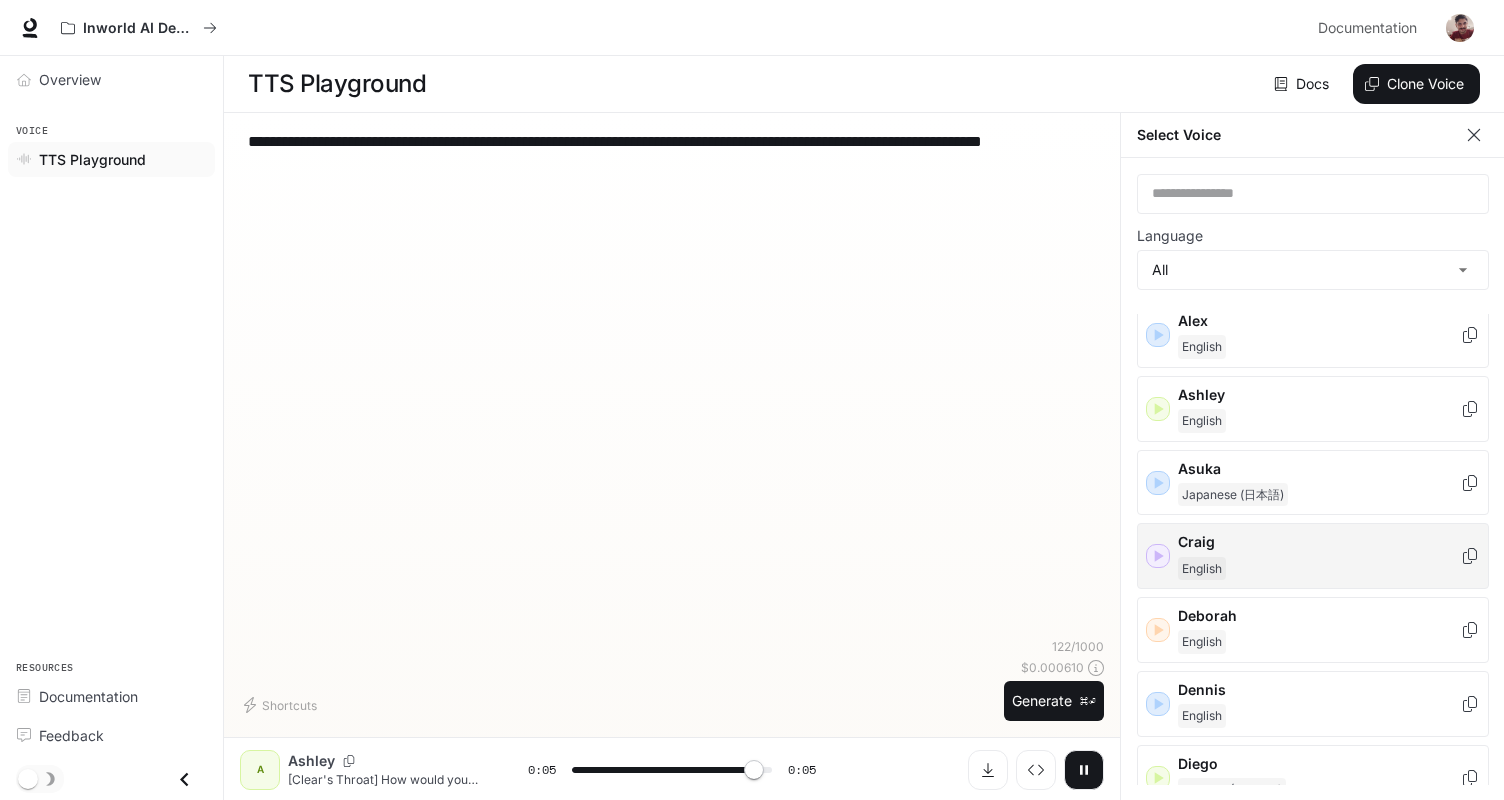 click on "English" at bounding box center (1319, 569) 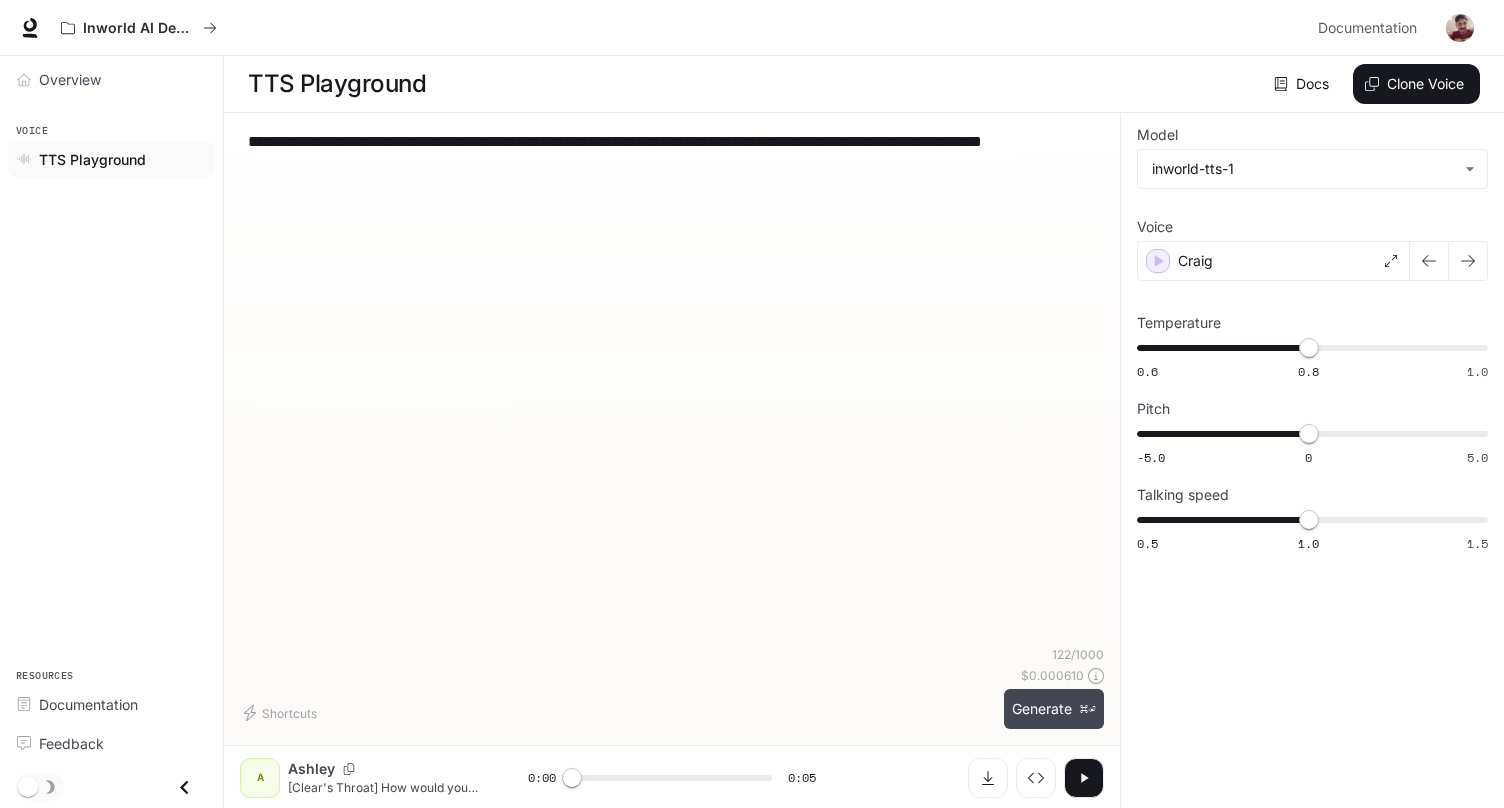 click on "Generate ⌘⏎" at bounding box center [1054, 709] 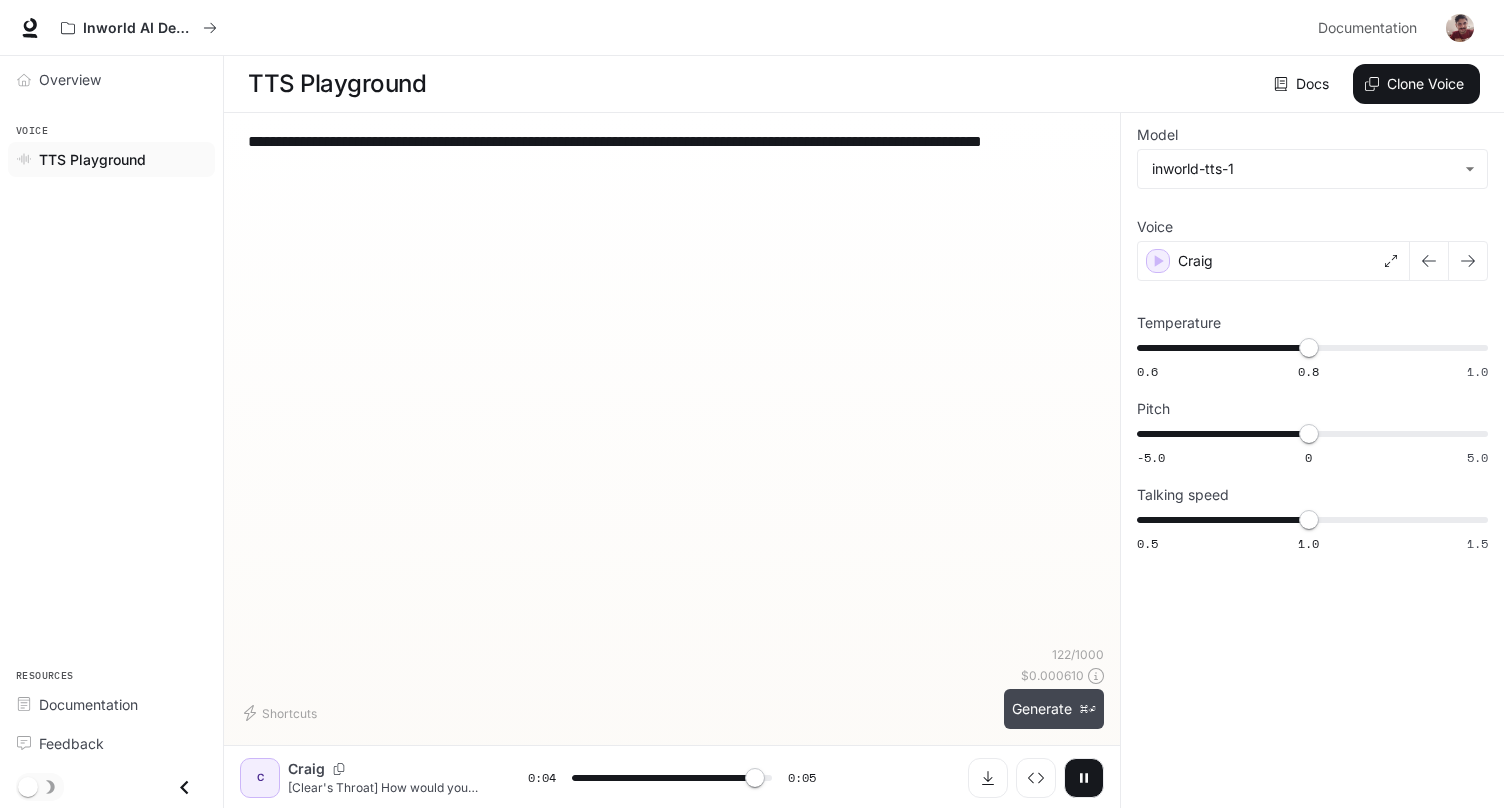 type on "*" 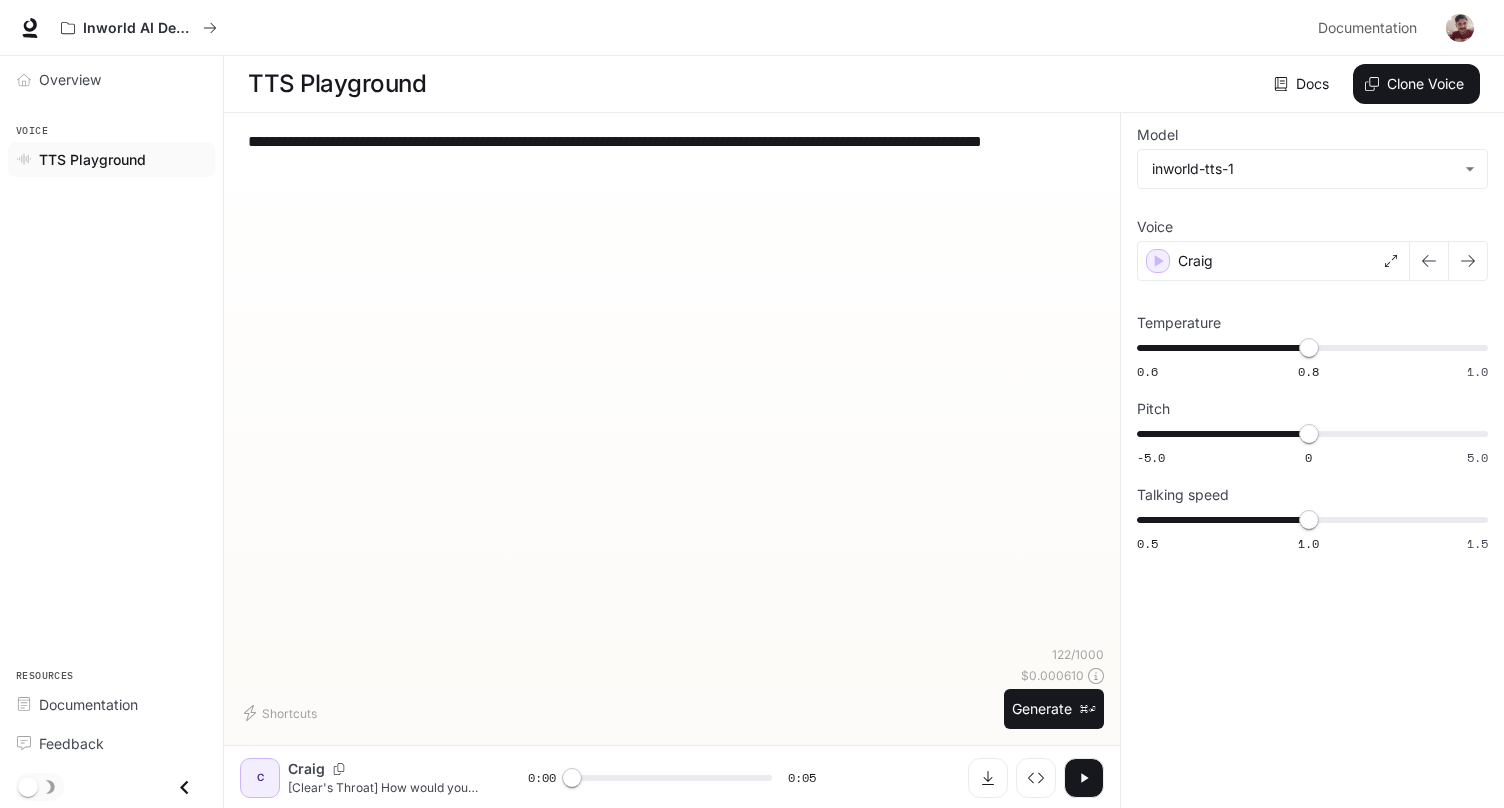 click on "**********" at bounding box center (672, 387) 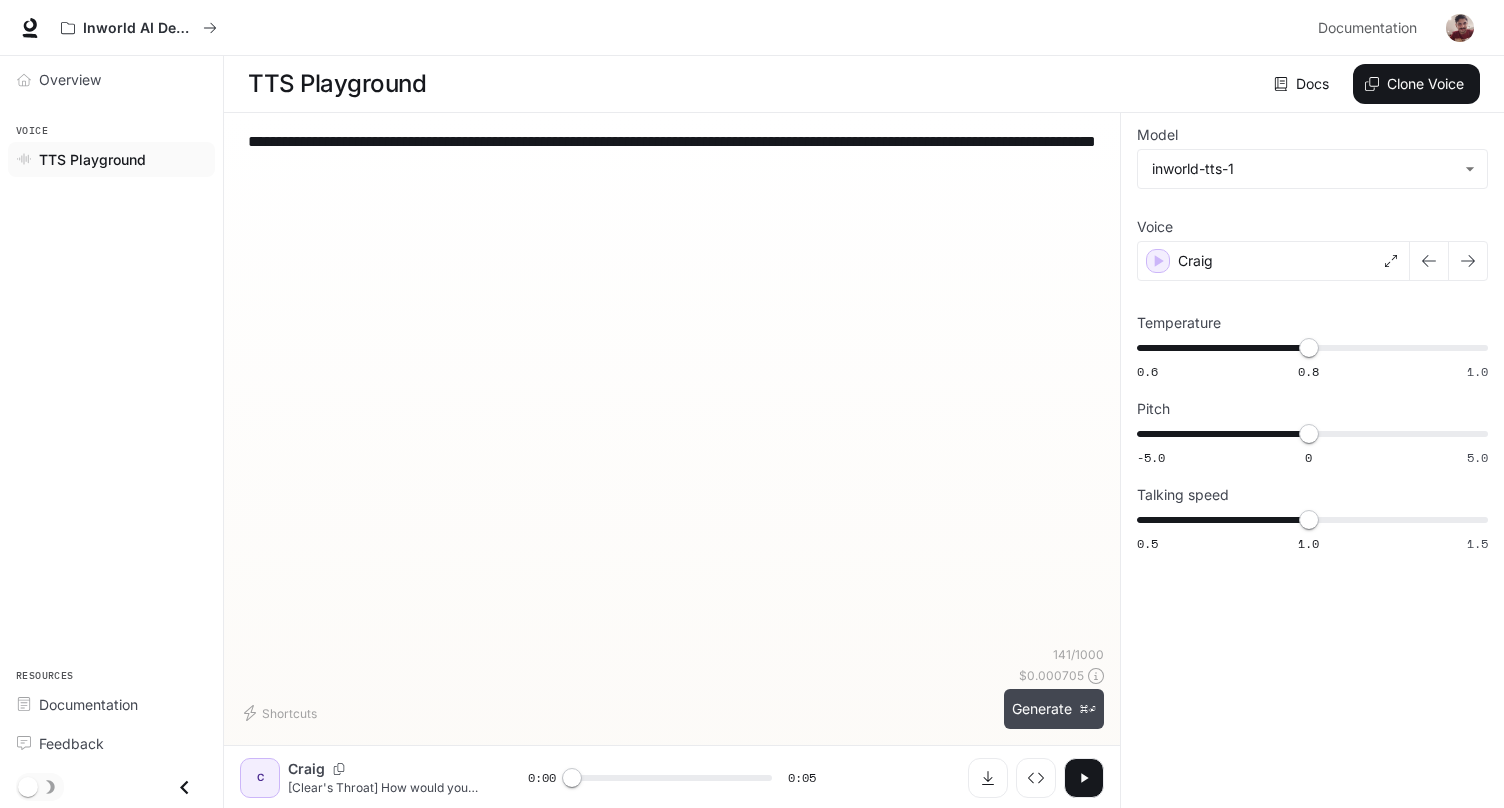 type on "**********" 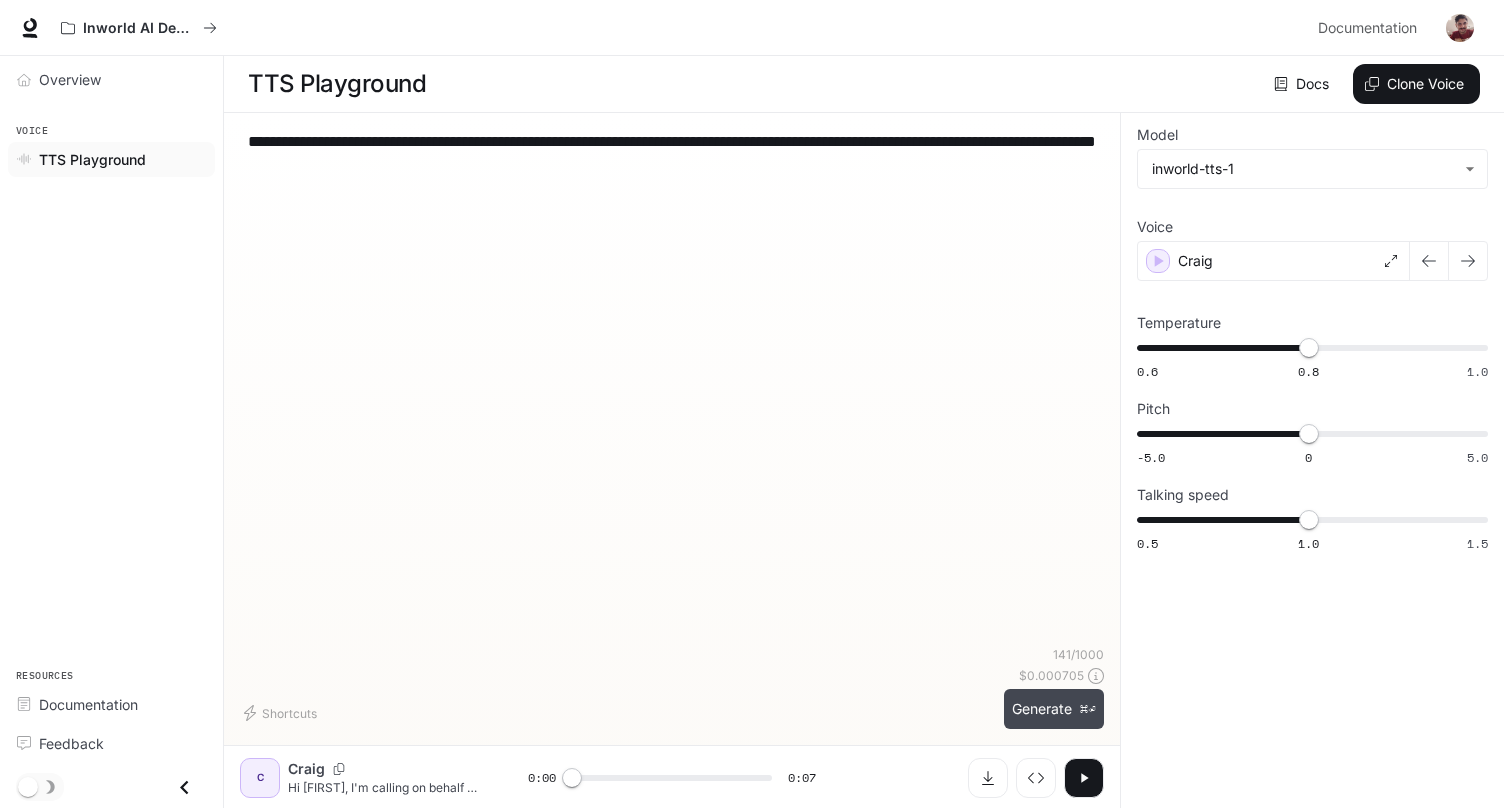 click on "Generate ⌘⏎" at bounding box center (1054, 709) 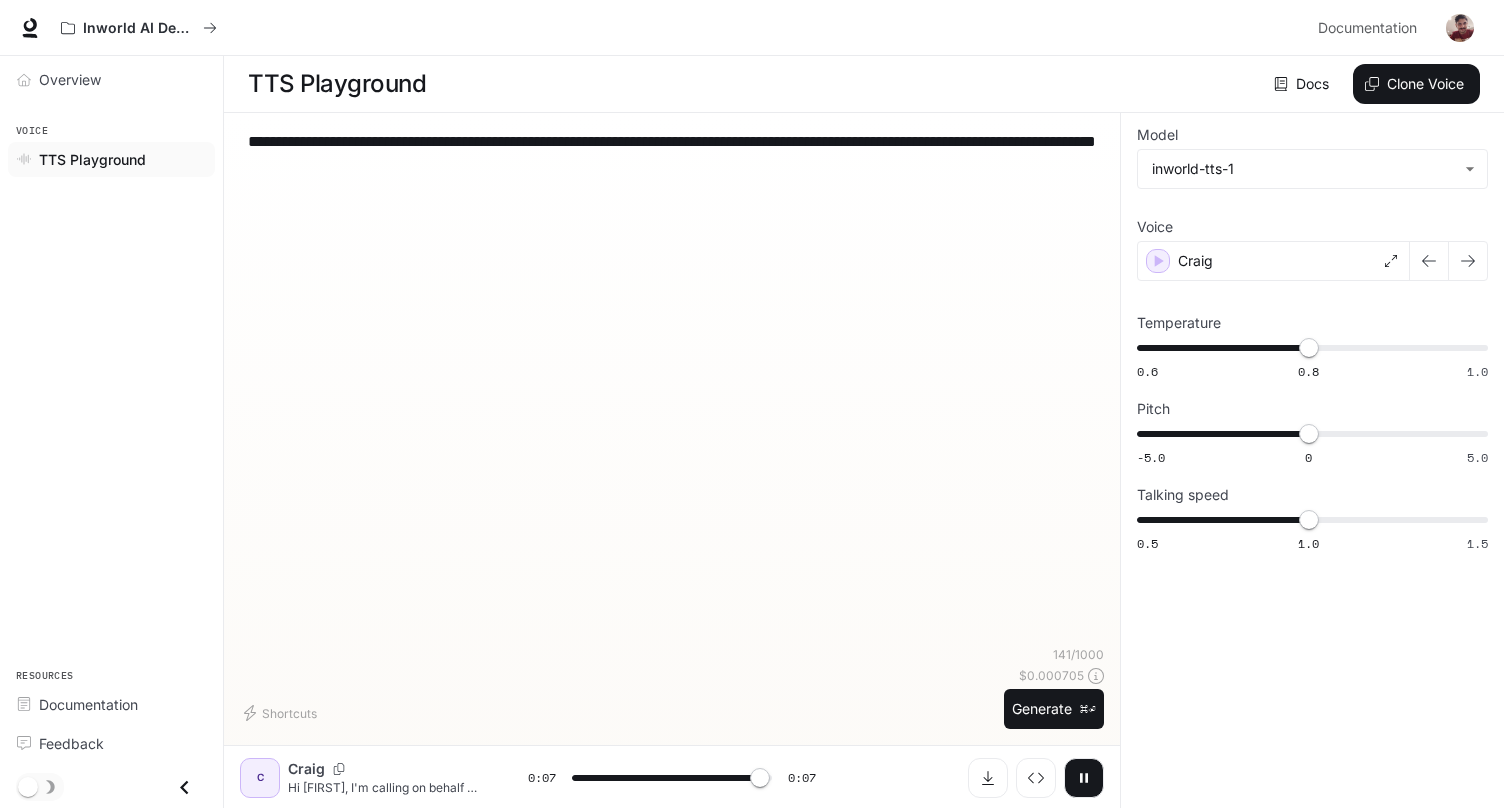 type on "*" 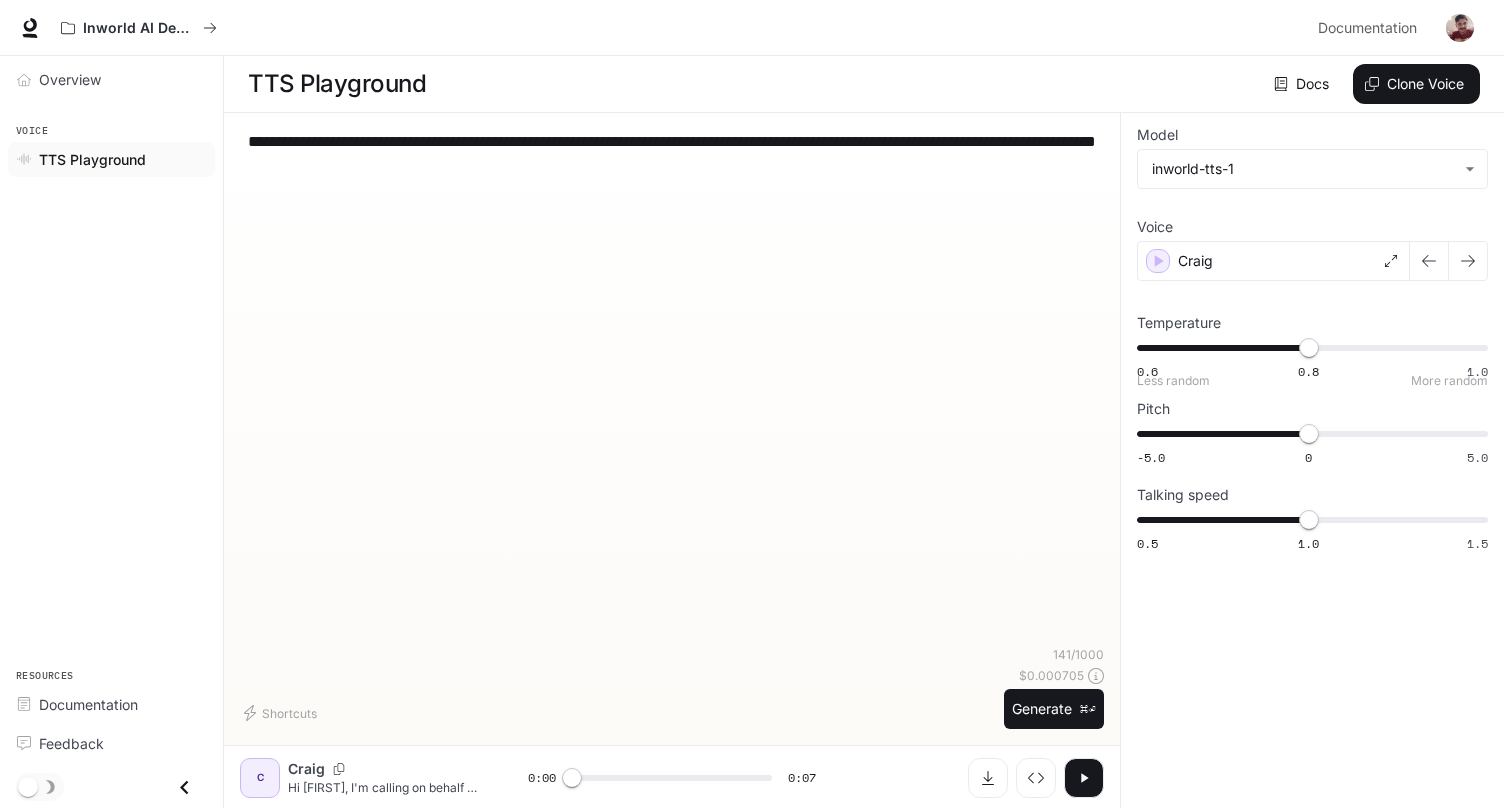 click on "Voice" at bounding box center (1312, 231) 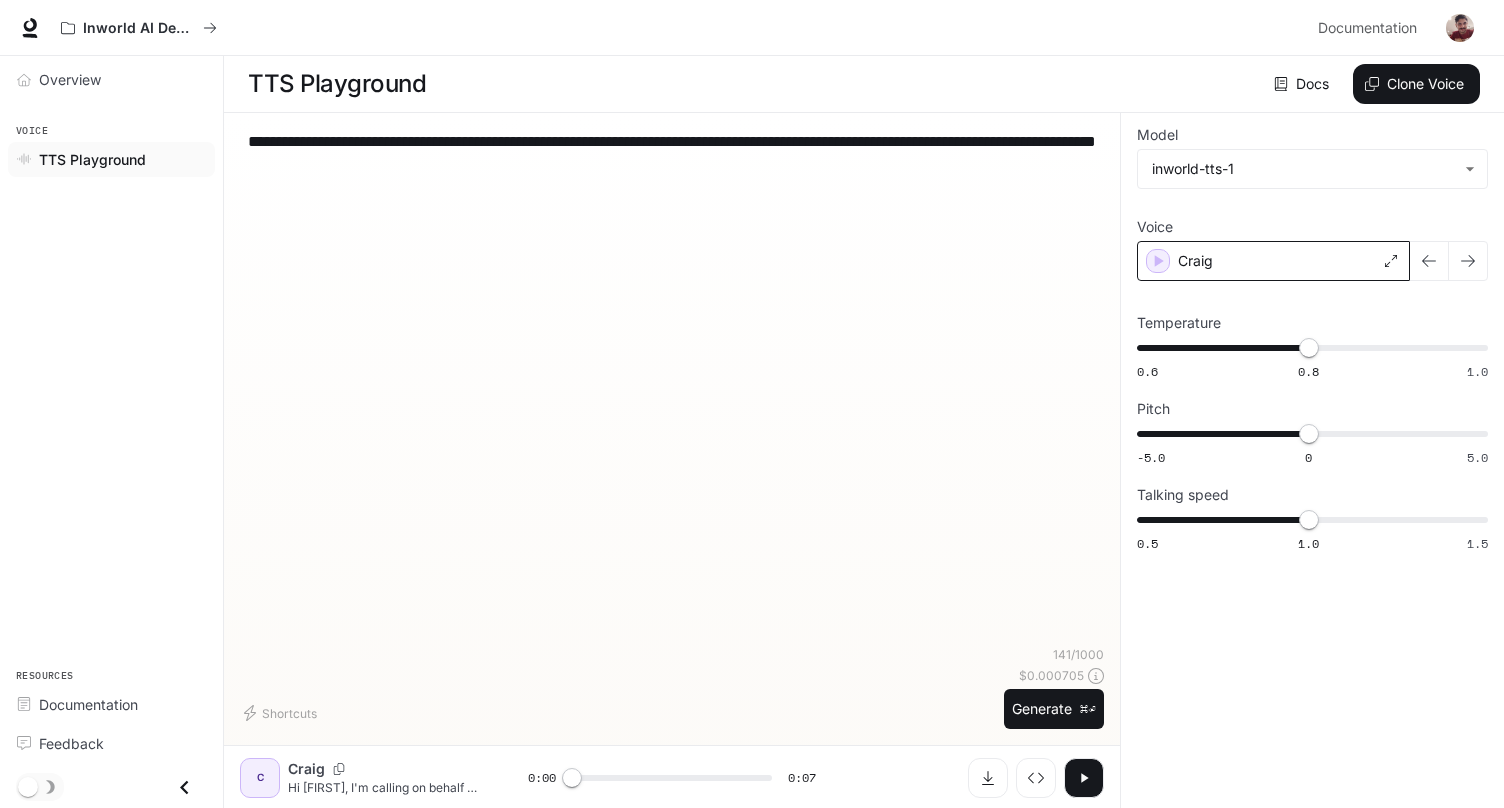 click on "Craig" at bounding box center (1273, 261) 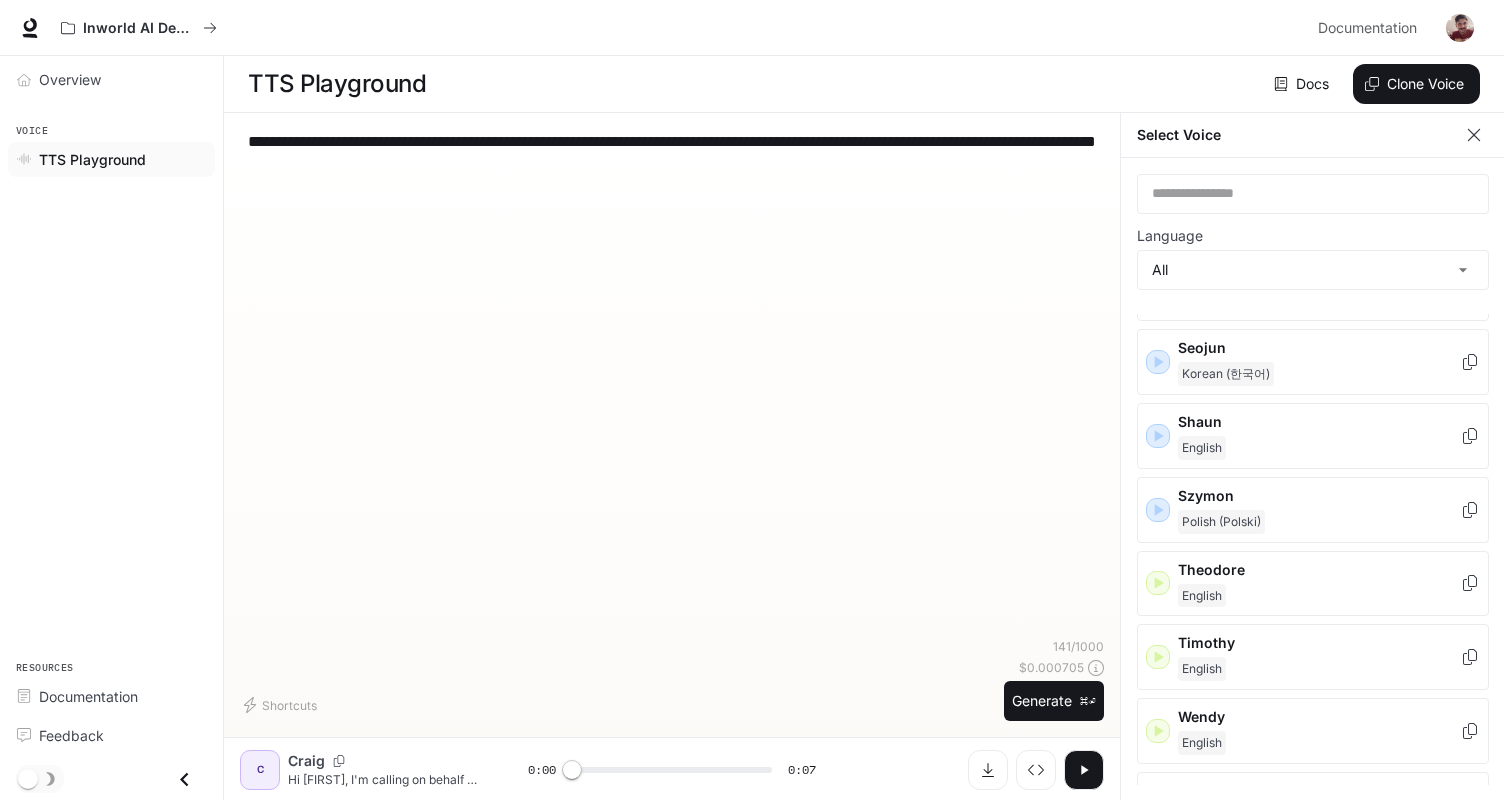 scroll, scrollTop: 3154, scrollLeft: 0, axis: vertical 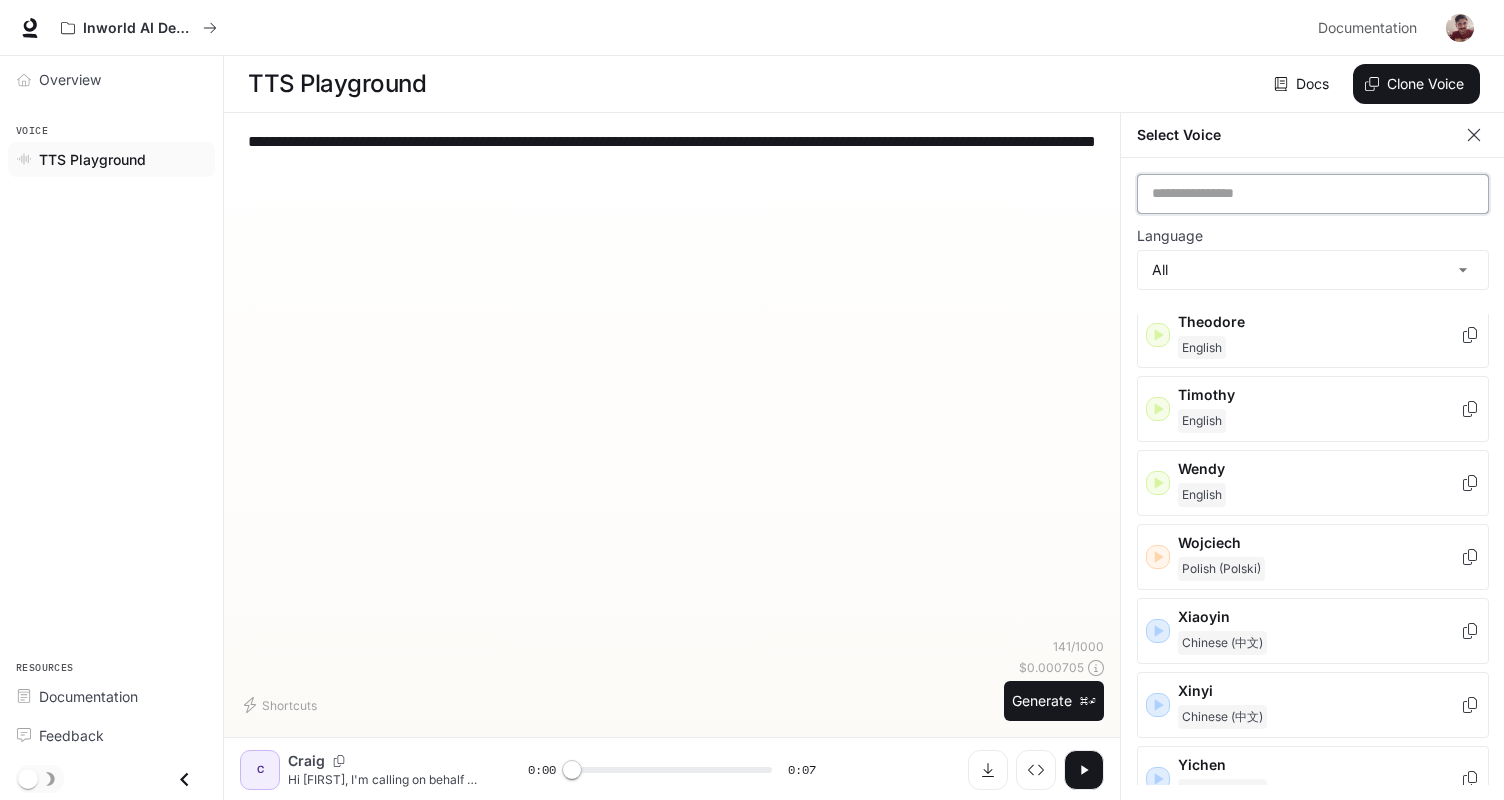 click at bounding box center (1313, 194) 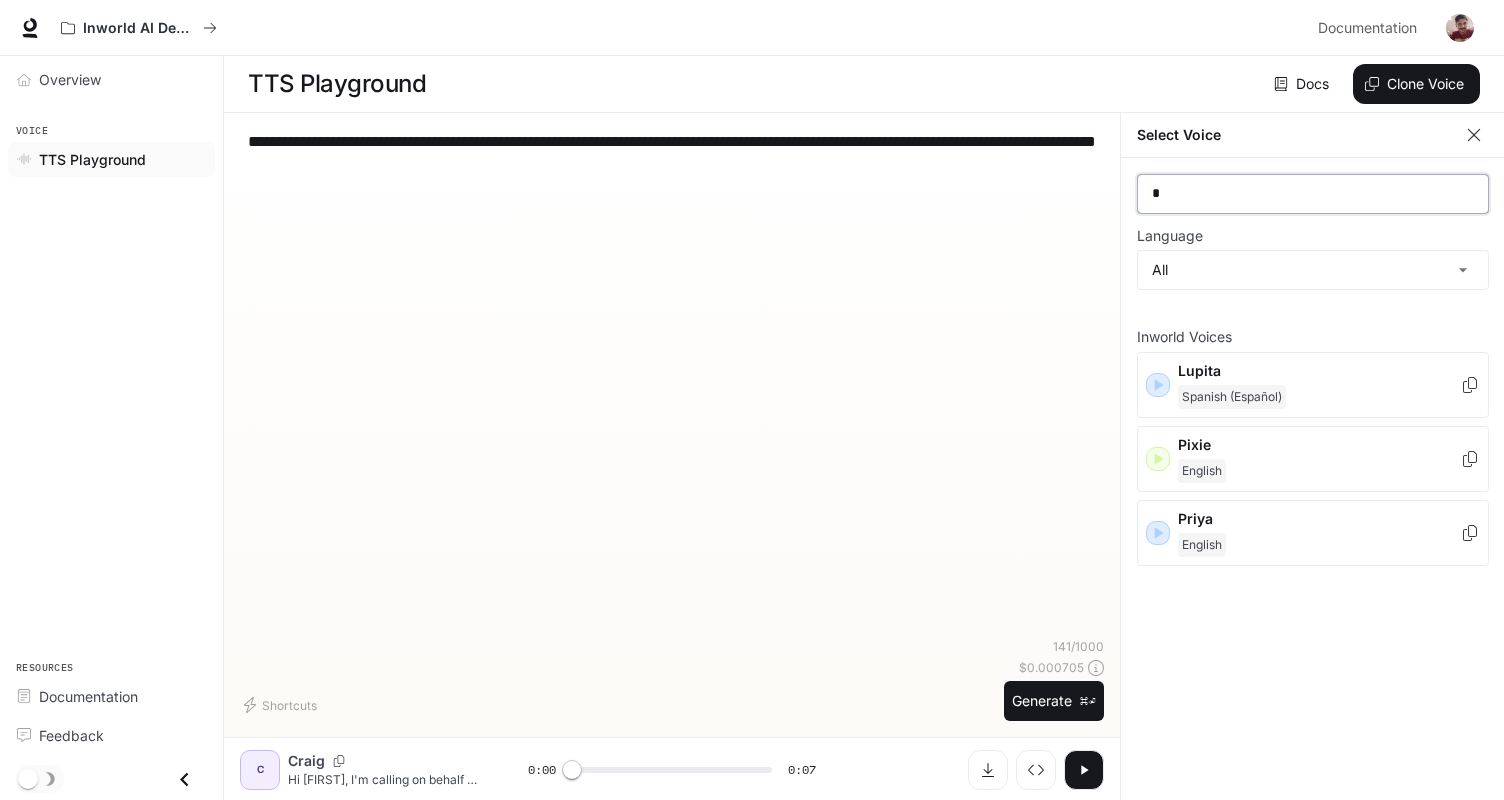 scroll, scrollTop: 0, scrollLeft: 0, axis: both 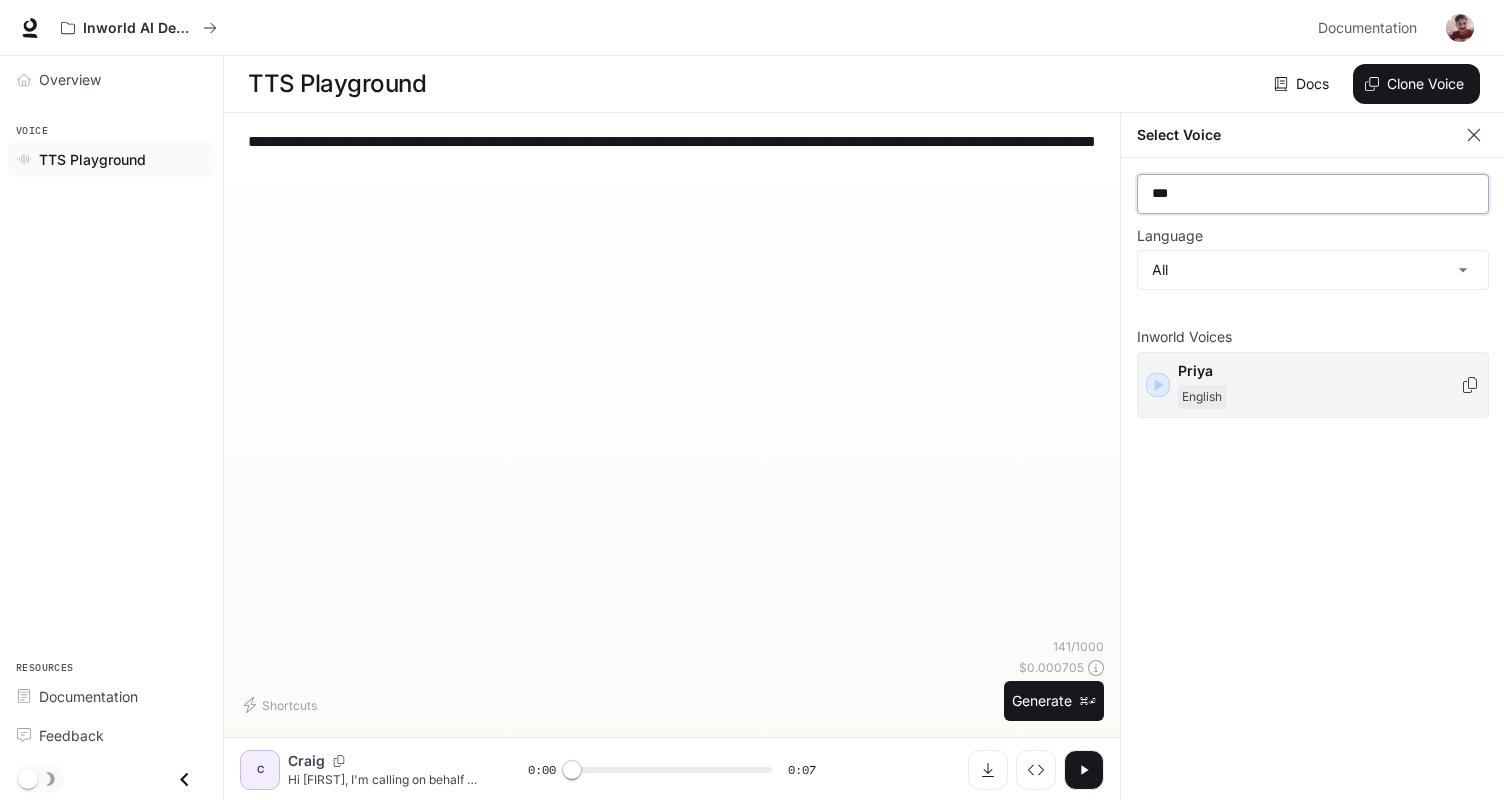 type on "***" 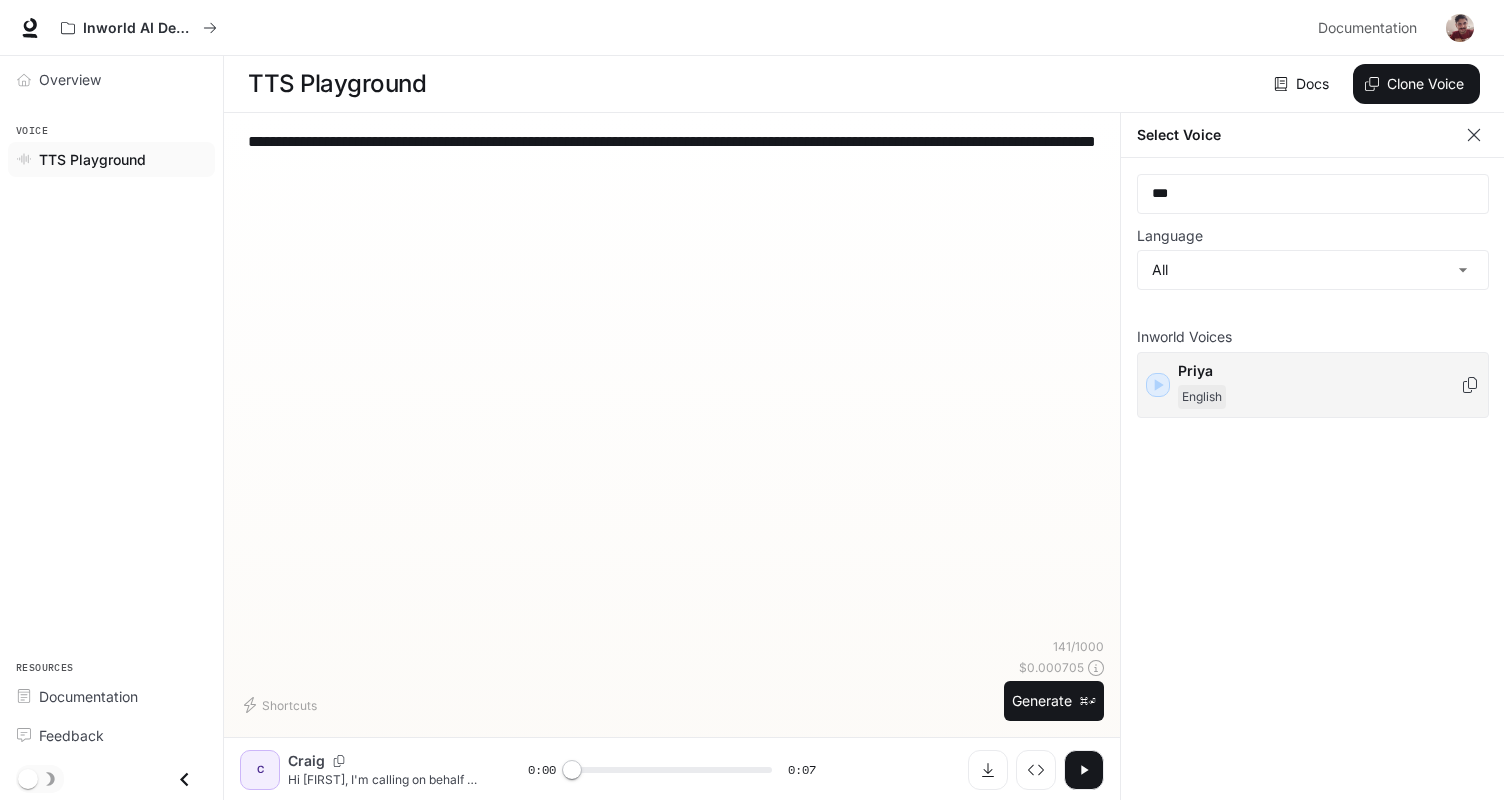 click on "English" at bounding box center (1319, 397) 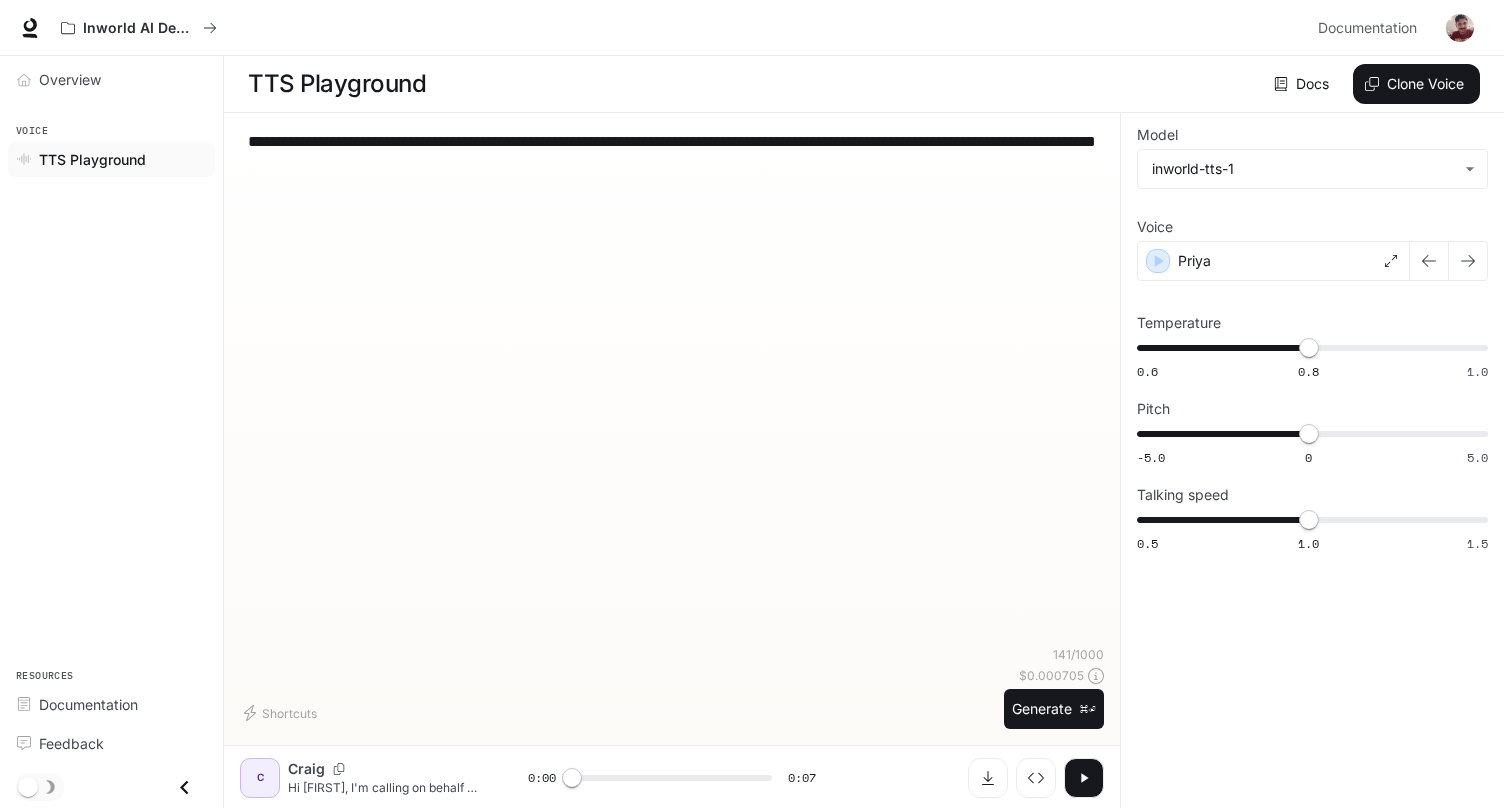 click on "**********" at bounding box center (672, 387) 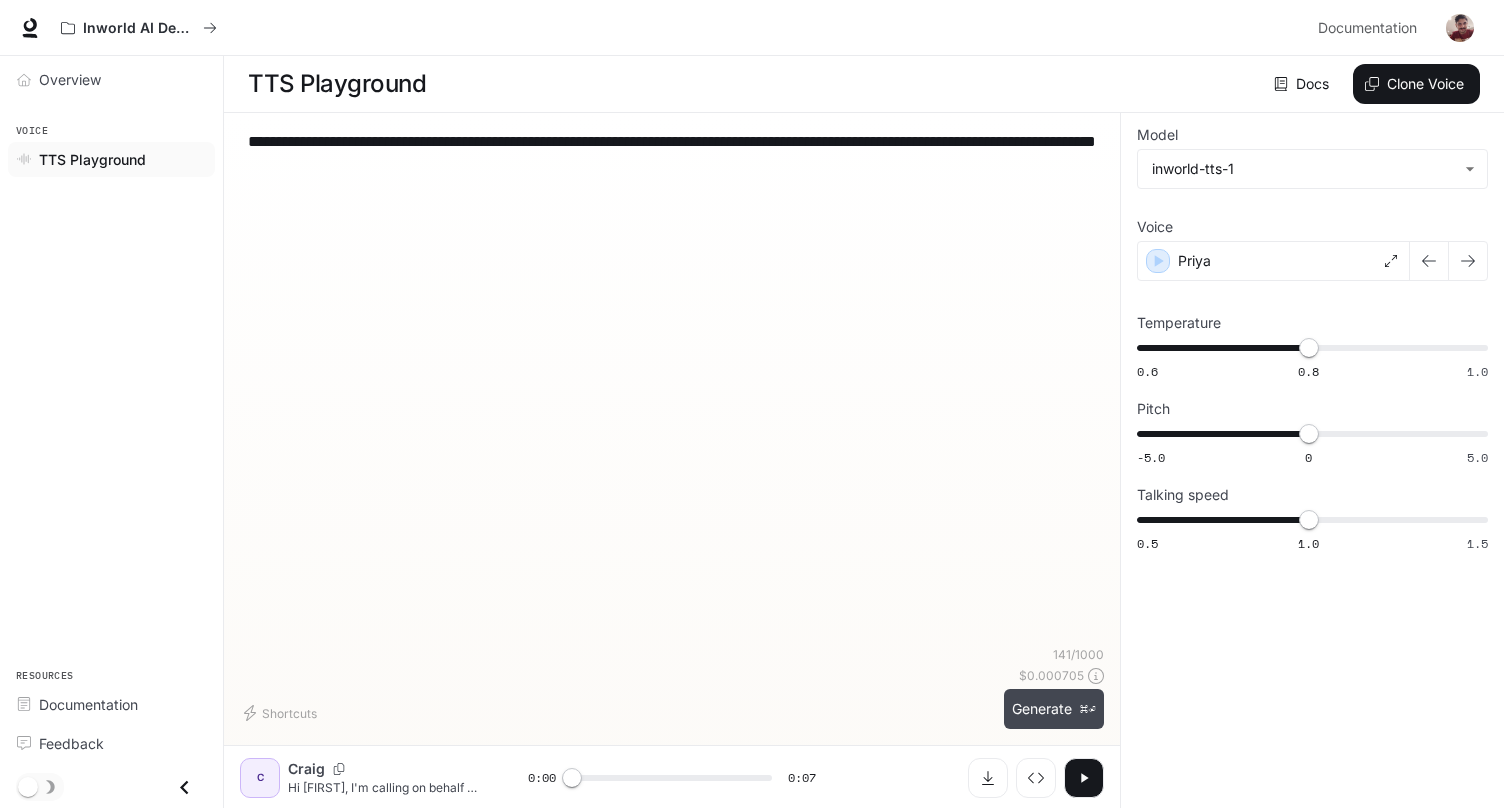 click on "Generate ⌘⏎" at bounding box center (1054, 709) 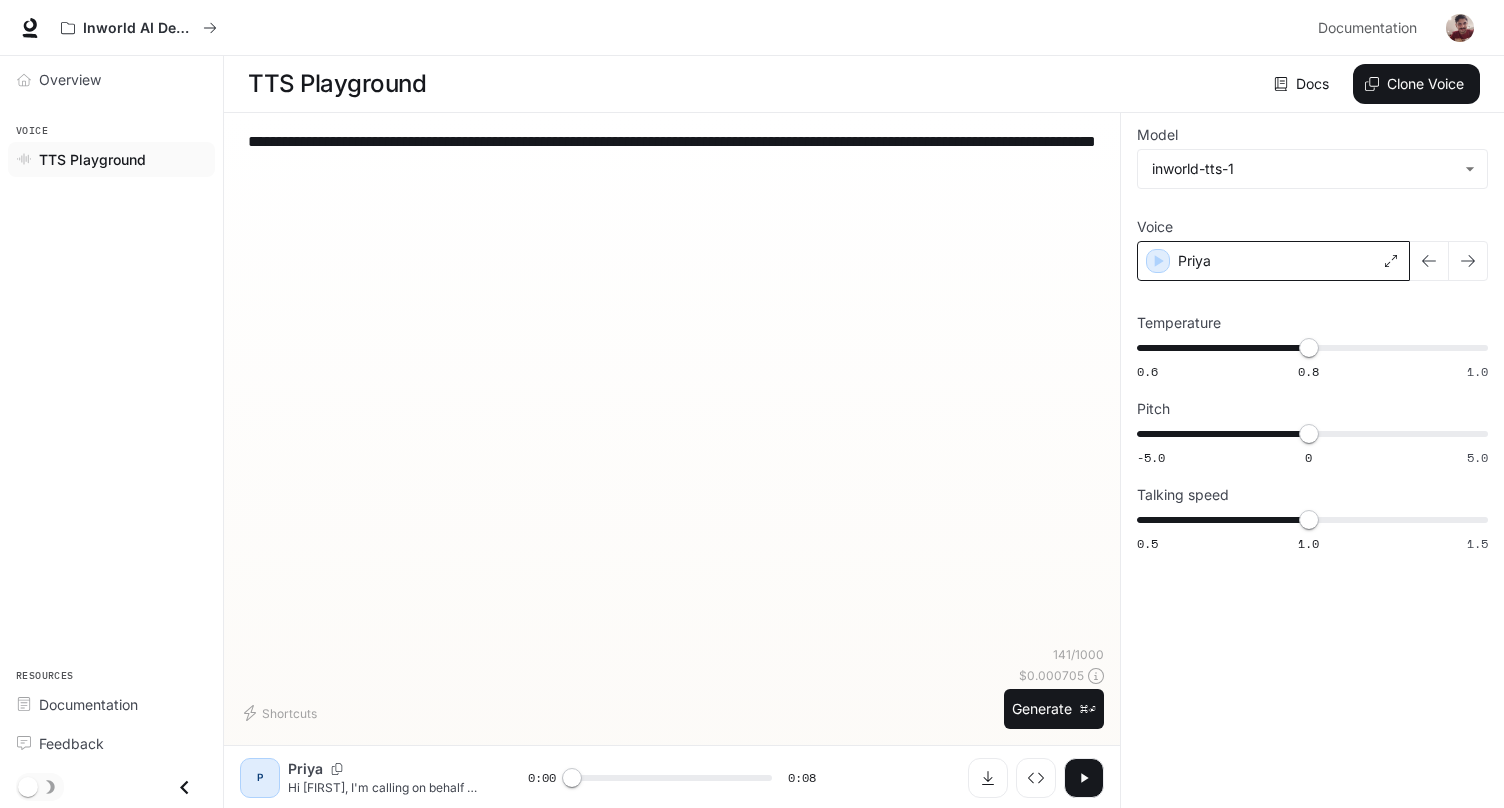click on "Priya" at bounding box center [1273, 261] 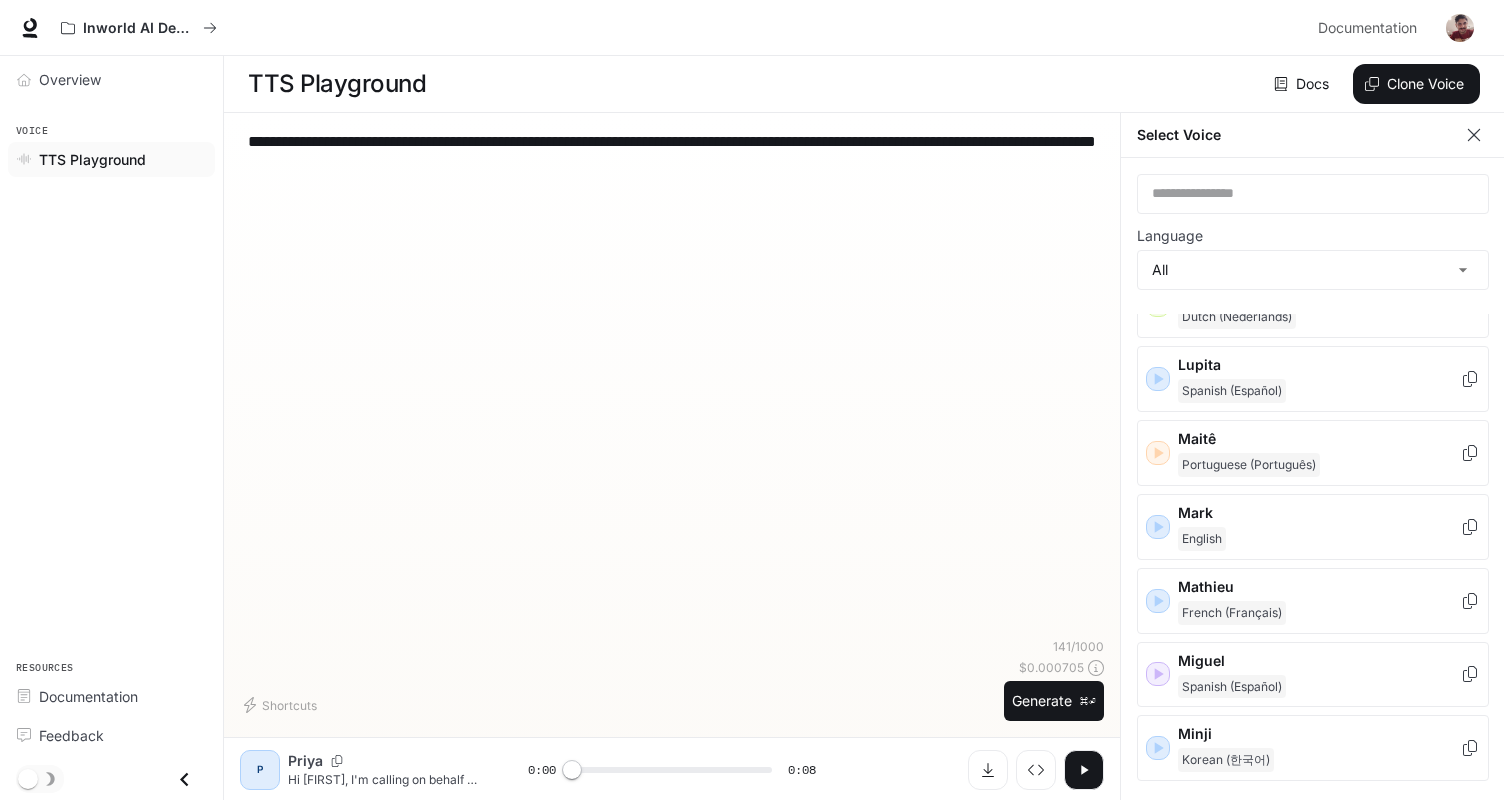 scroll, scrollTop: 3247, scrollLeft: 0, axis: vertical 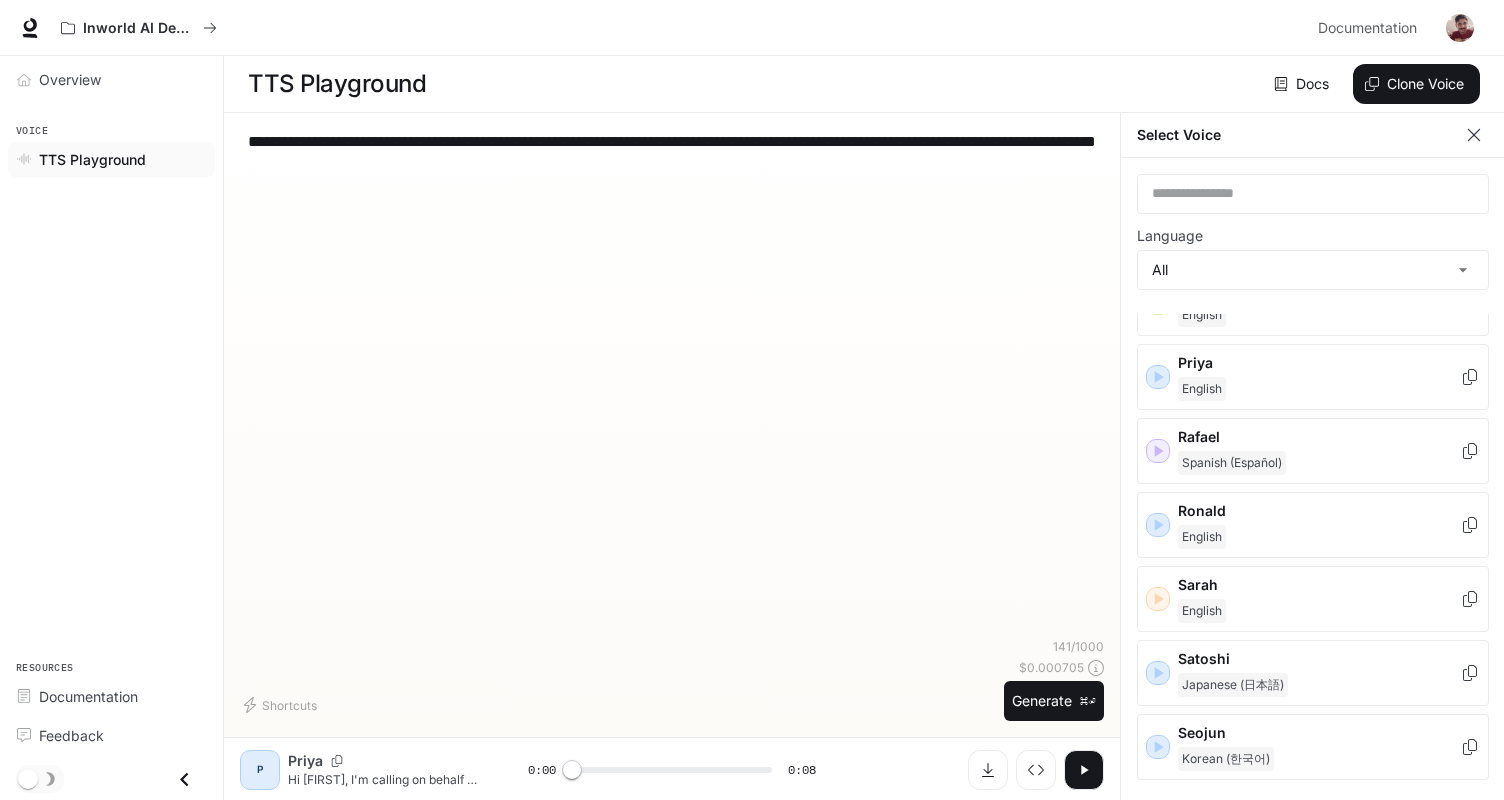 click on "English" at bounding box center [1319, 611] 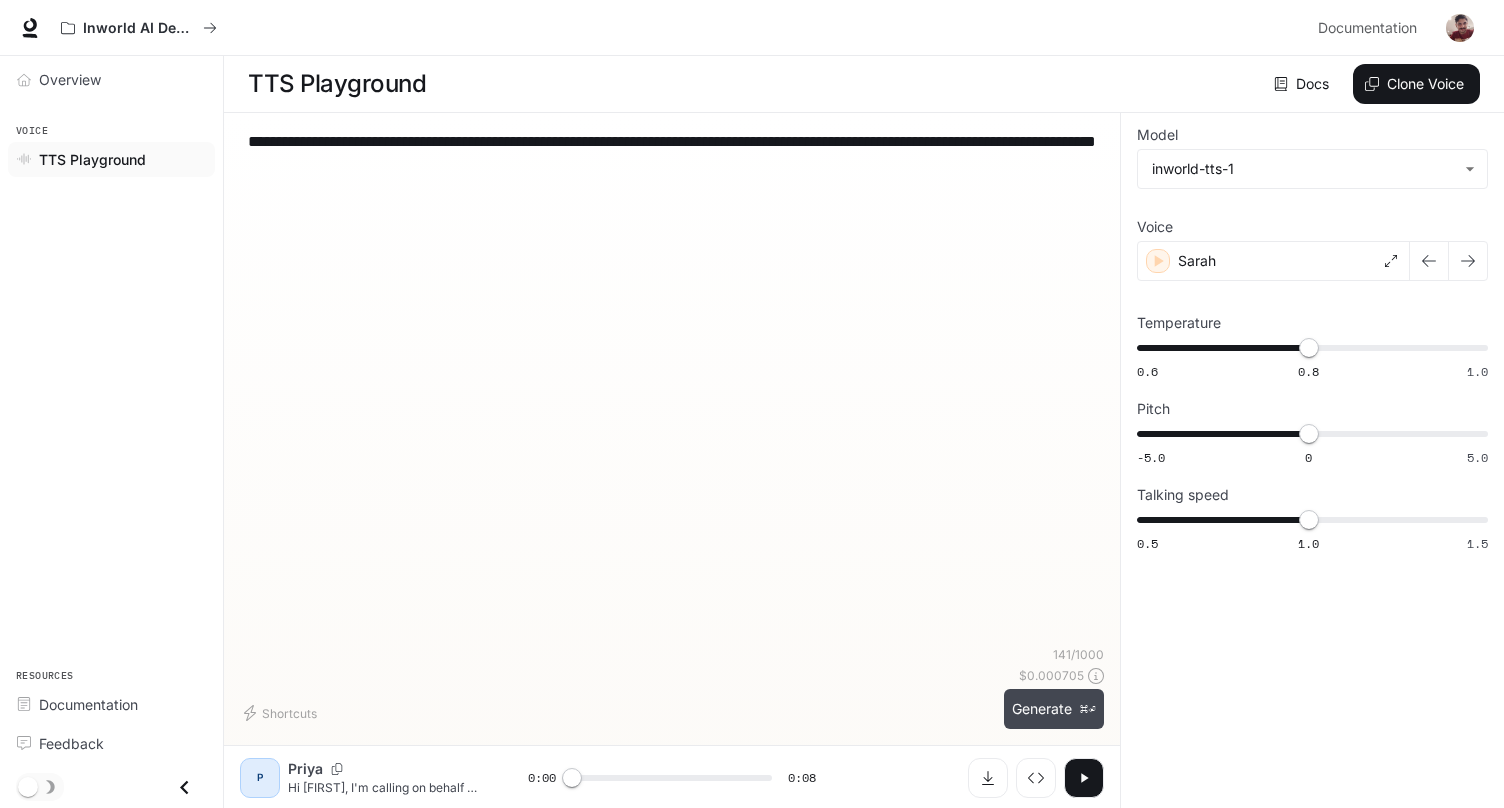 click on "Generate ⌘⏎" at bounding box center [1054, 709] 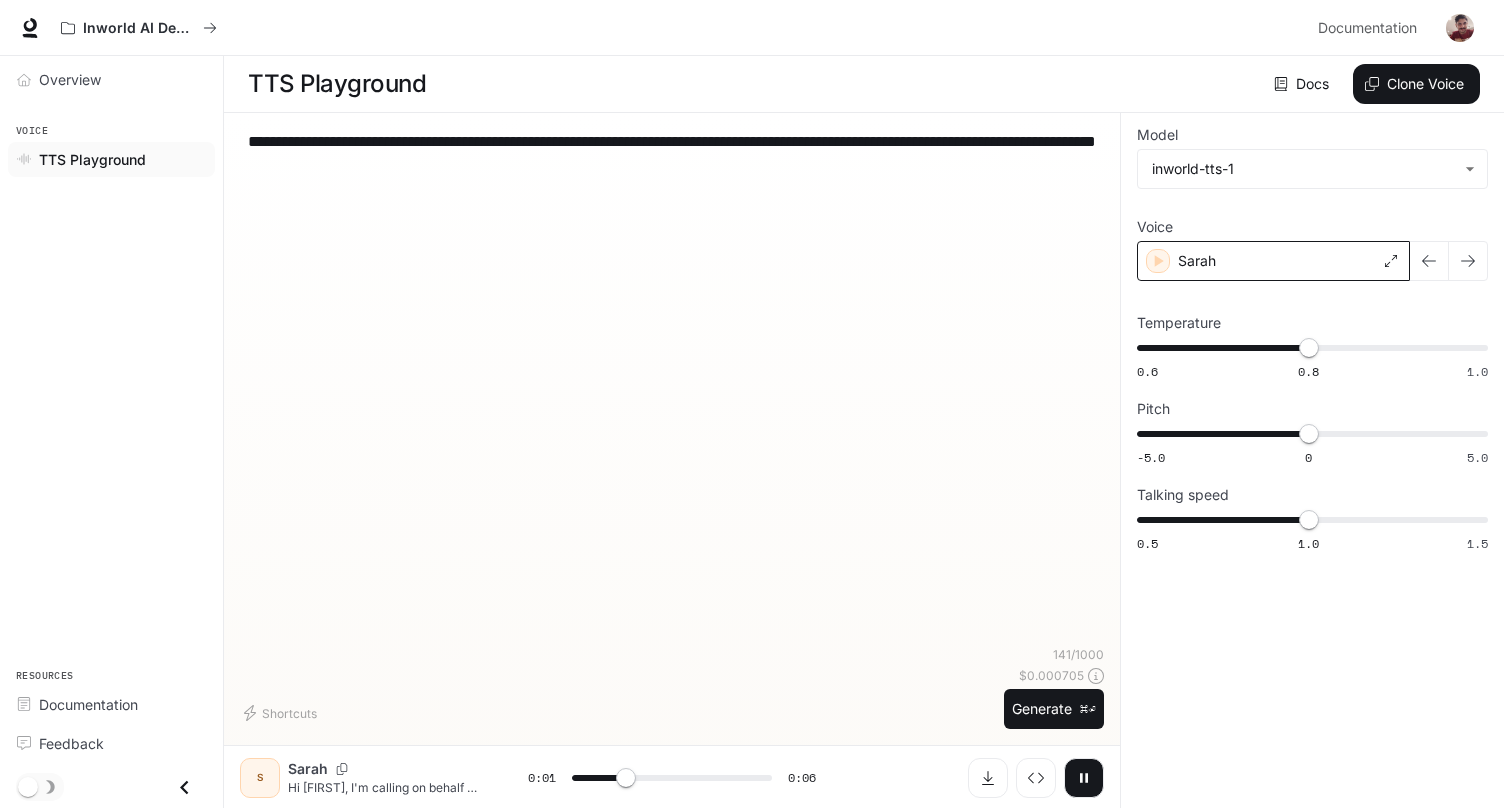 click on "Sarah" at bounding box center [1273, 261] 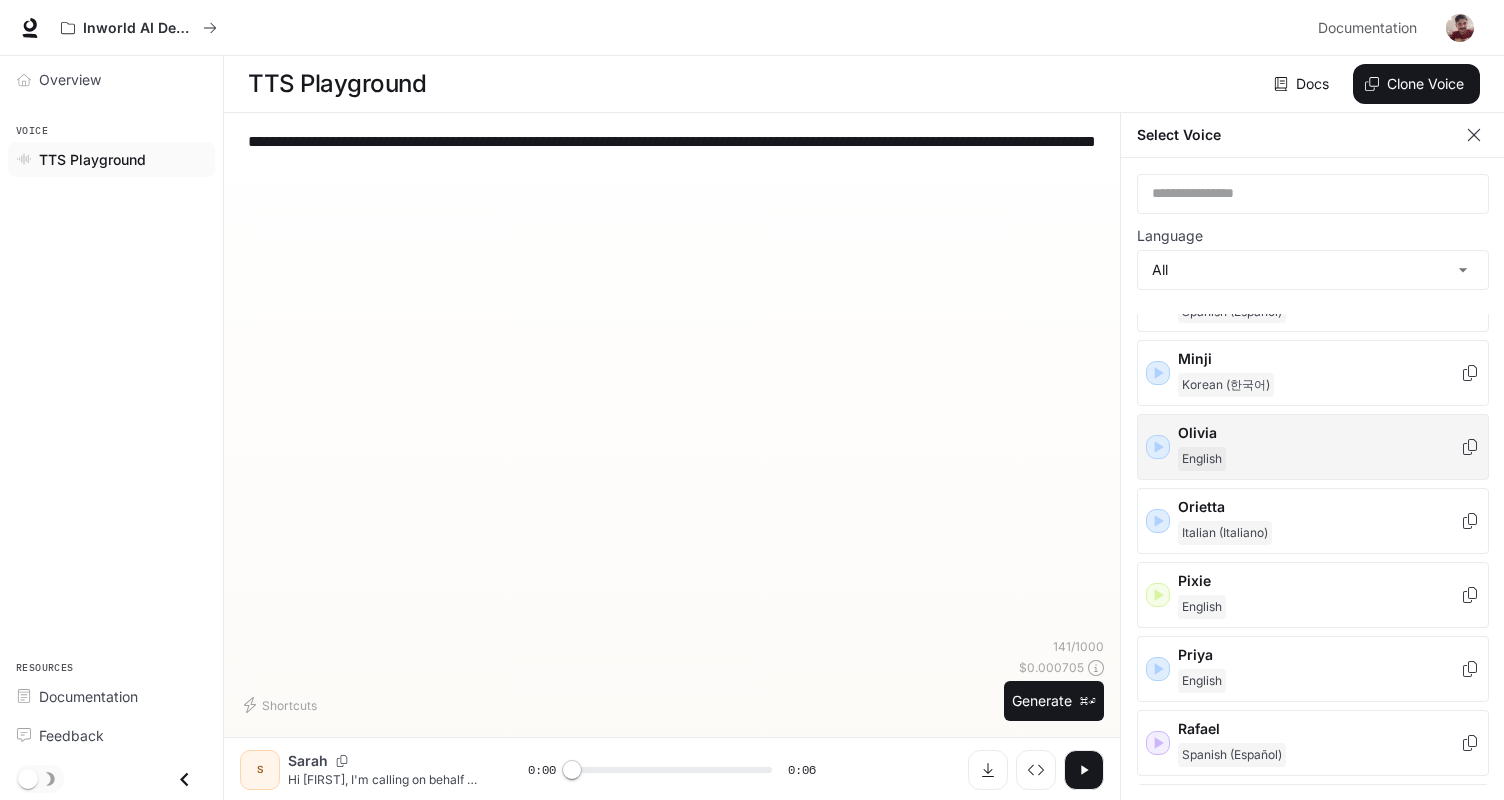 scroll, scrollTop: 2295, scrollLeft: 0, axis: vertical 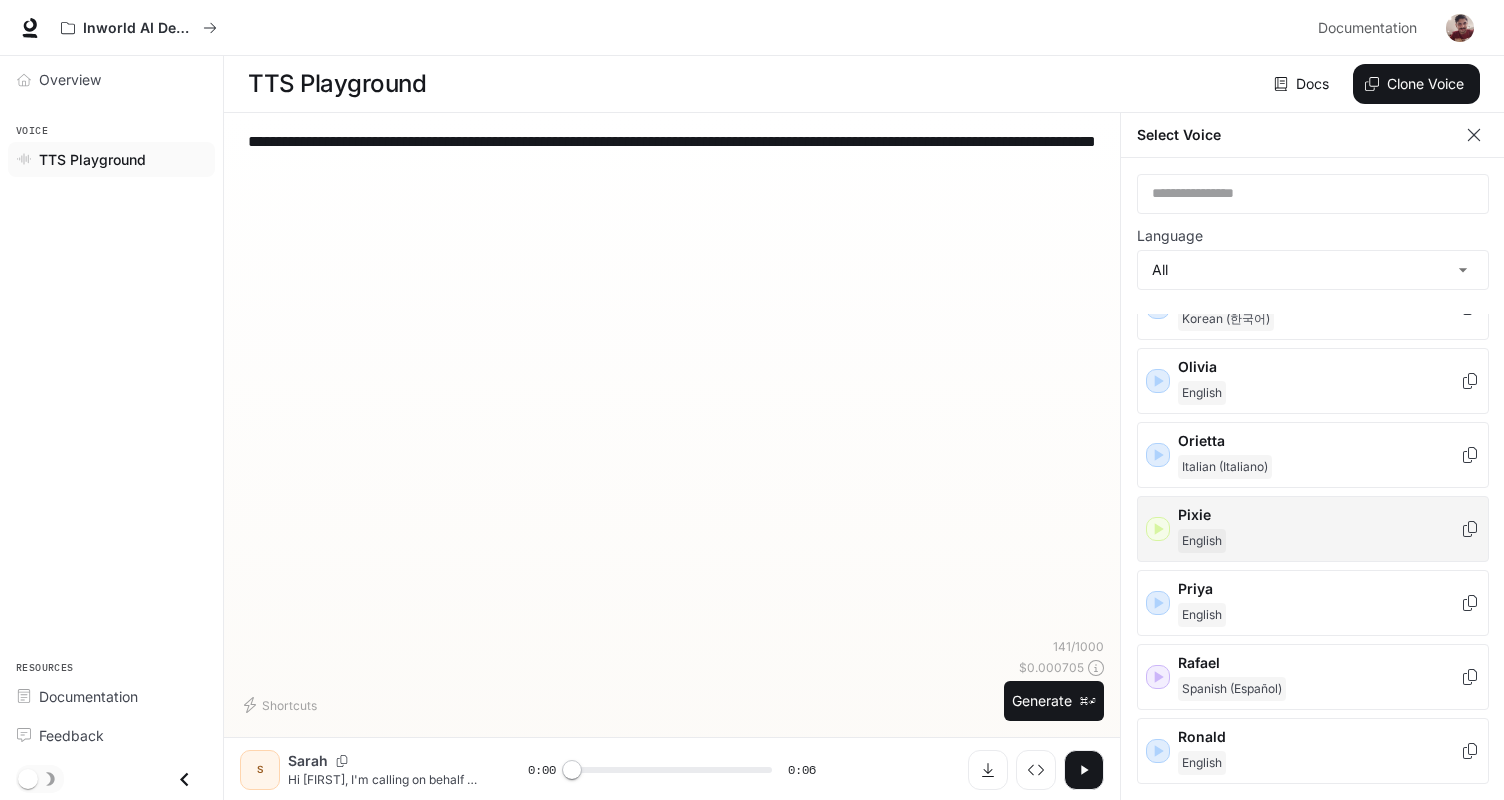 click on "English" at bounding box center [1319, 541] 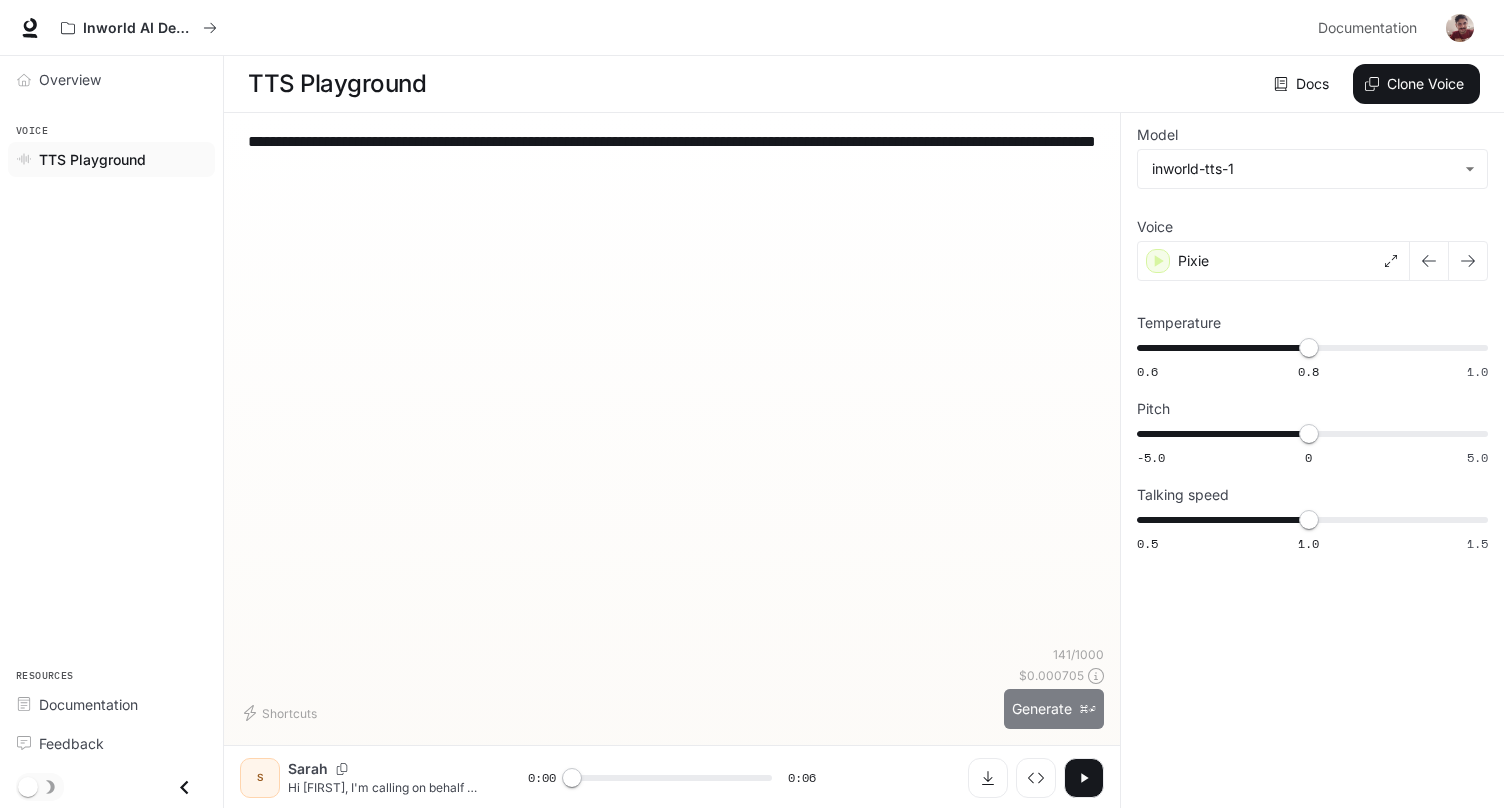 click on "Generate ⌘⏎" at bounding box center [1054, 709] 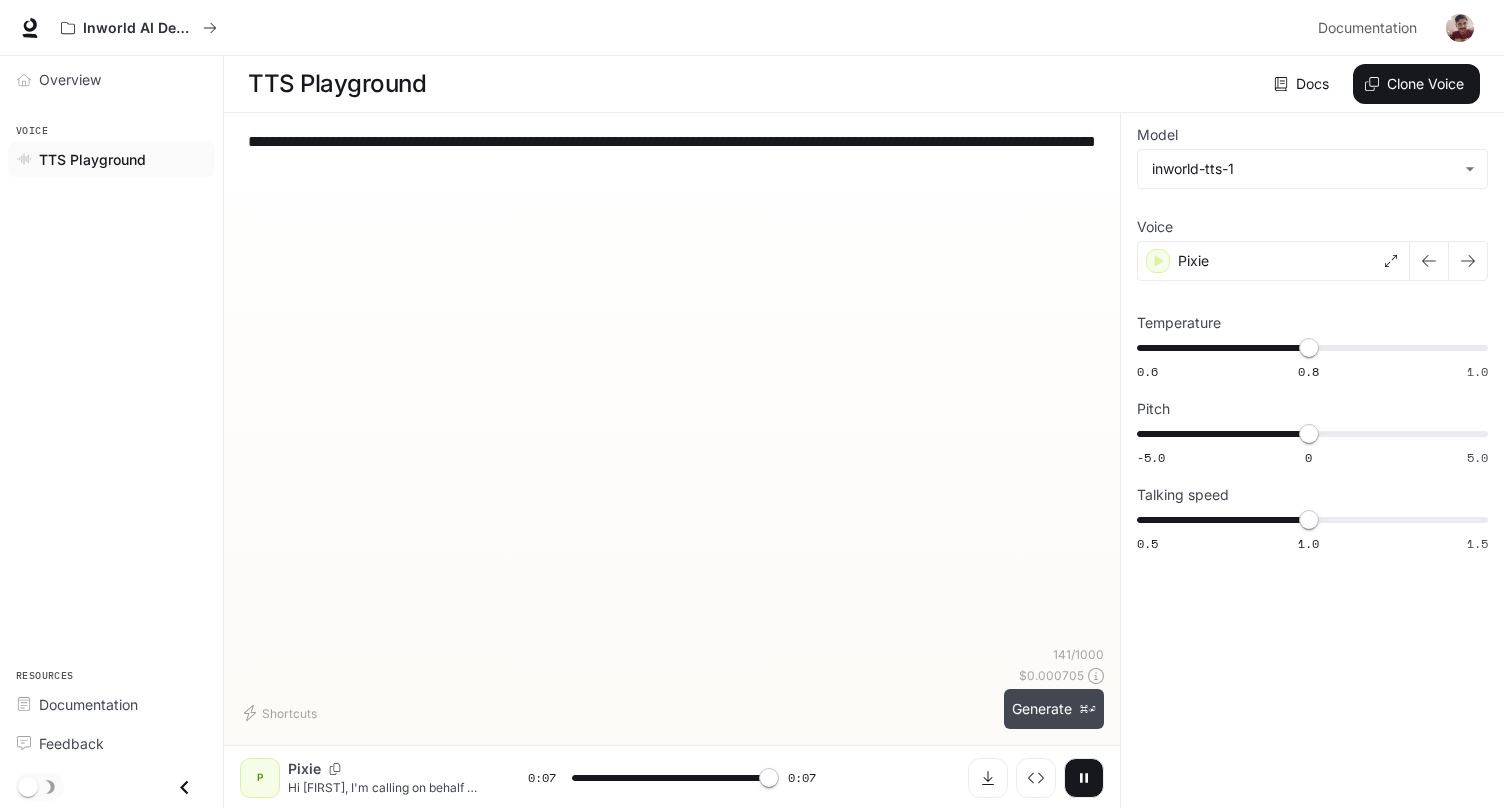 type on "*" 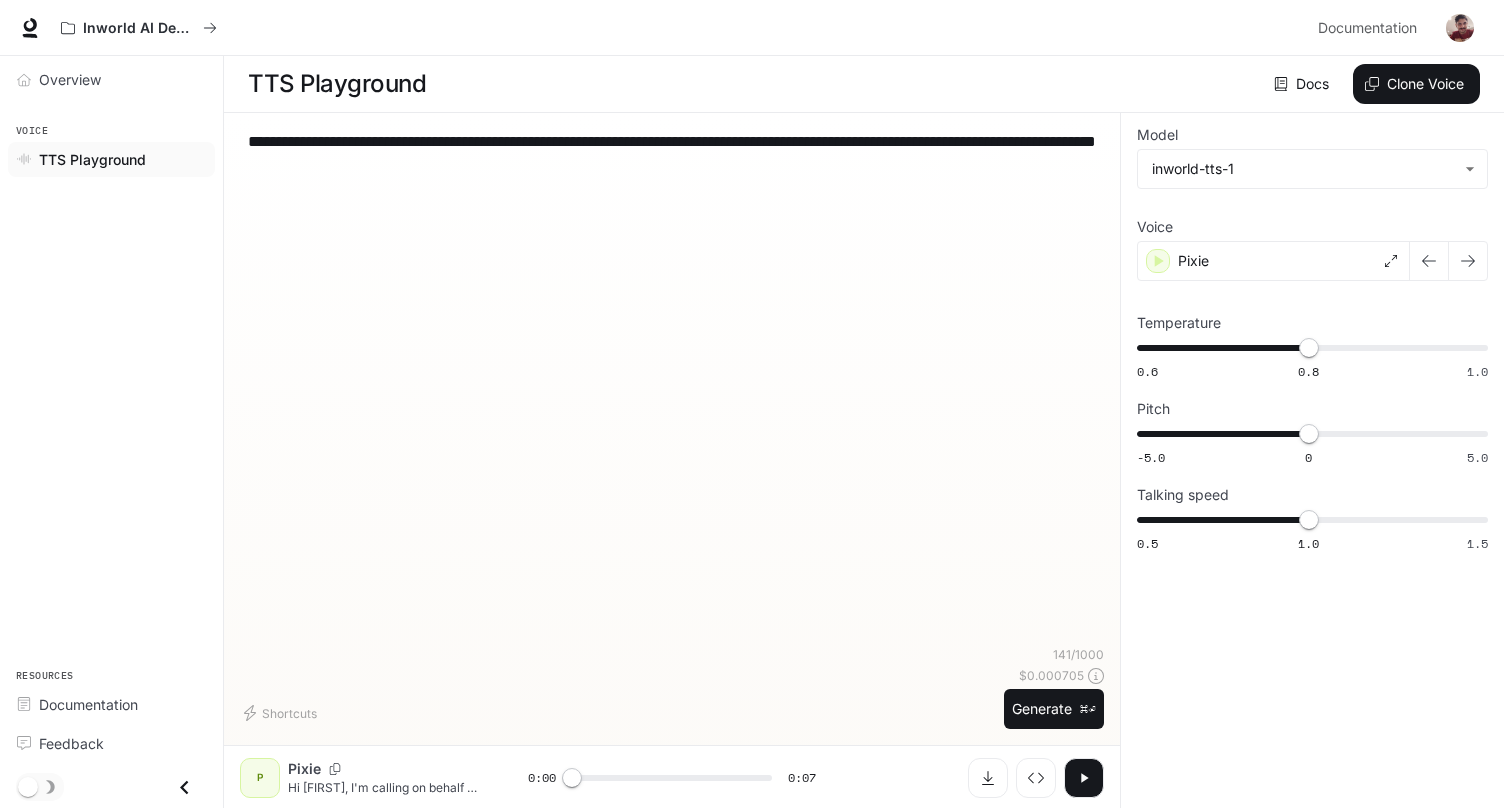 click on "**********" at bounding box center (672, 387) 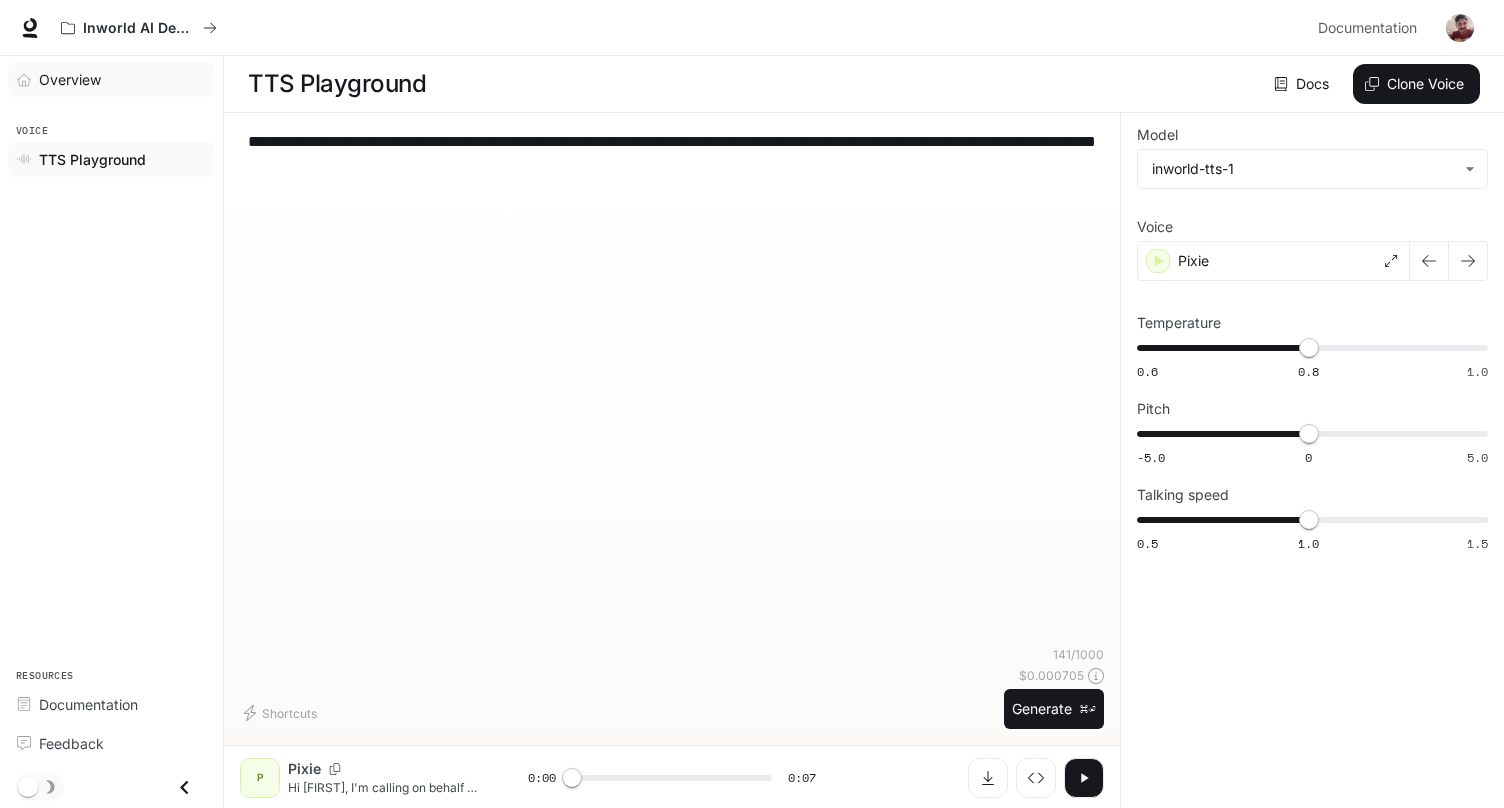 drag, startPoint x: 541, startPoint y: 163, endPoint x: 166, endPoint y: 83, distance: 383.4384 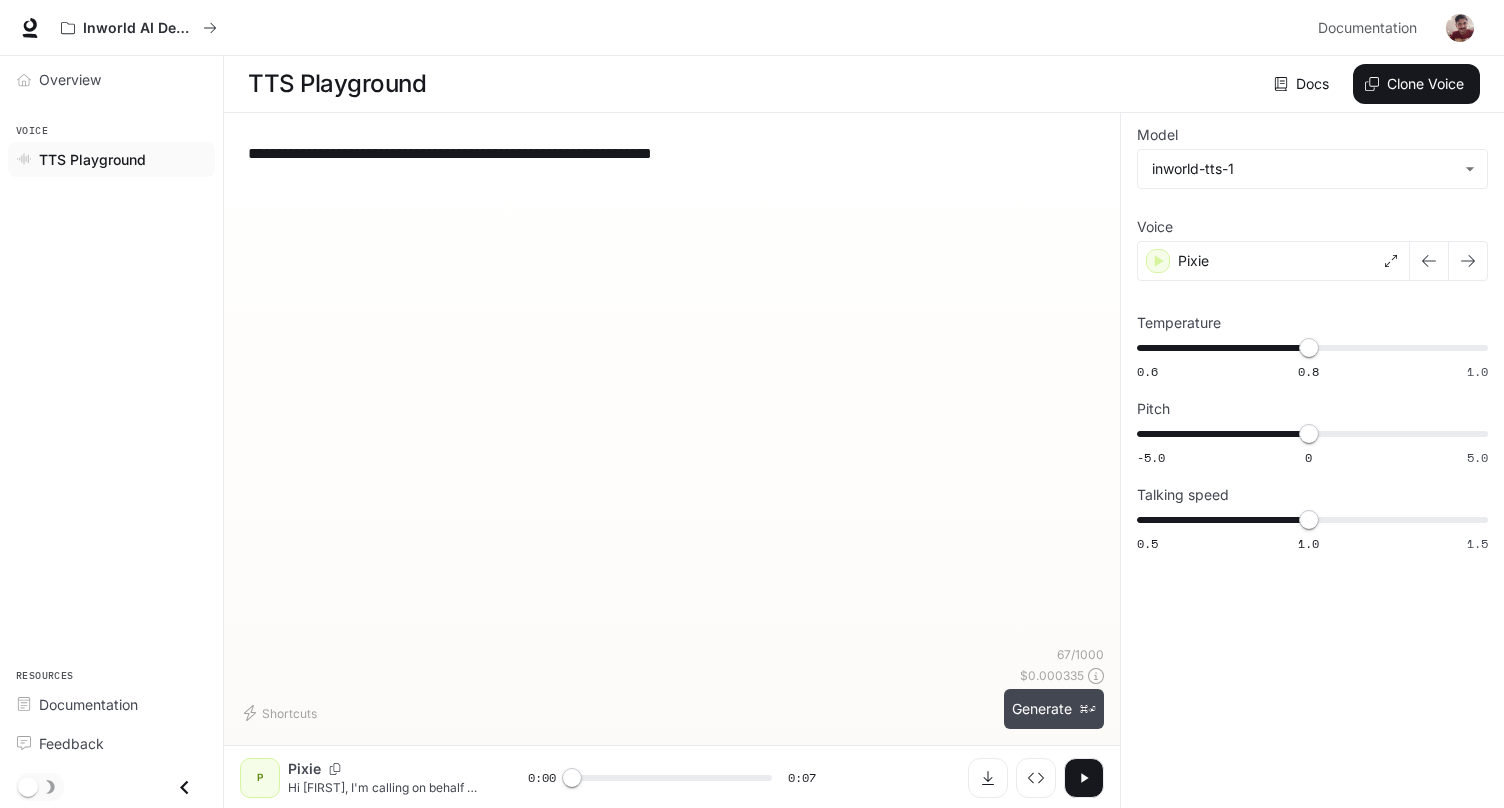 type on "**********" 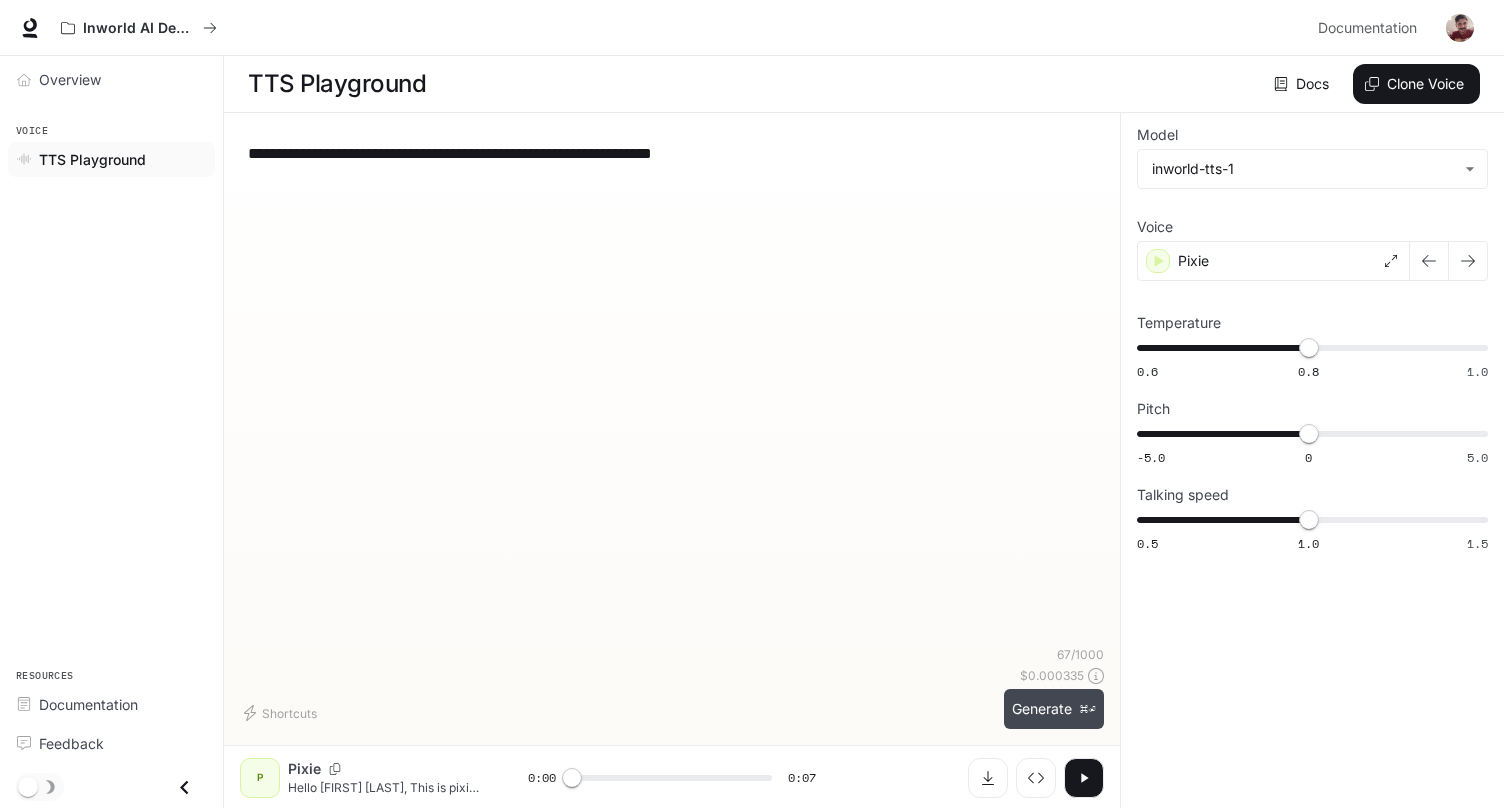 click on "Generate ⌘⏎" at bounding box center [1054, 709] 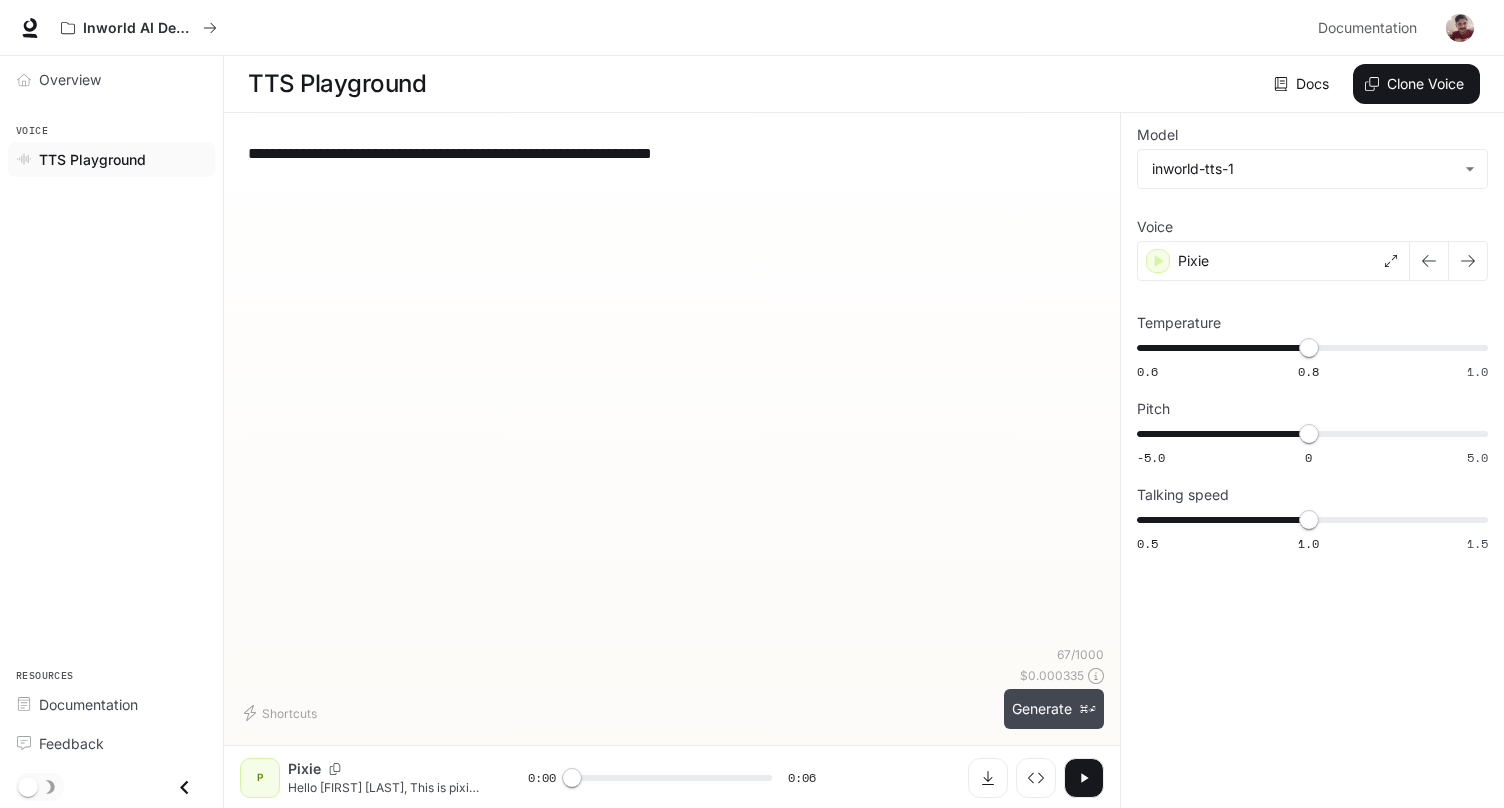 click on "Generate ⌘⏎" at bounding box center [1054, 709] 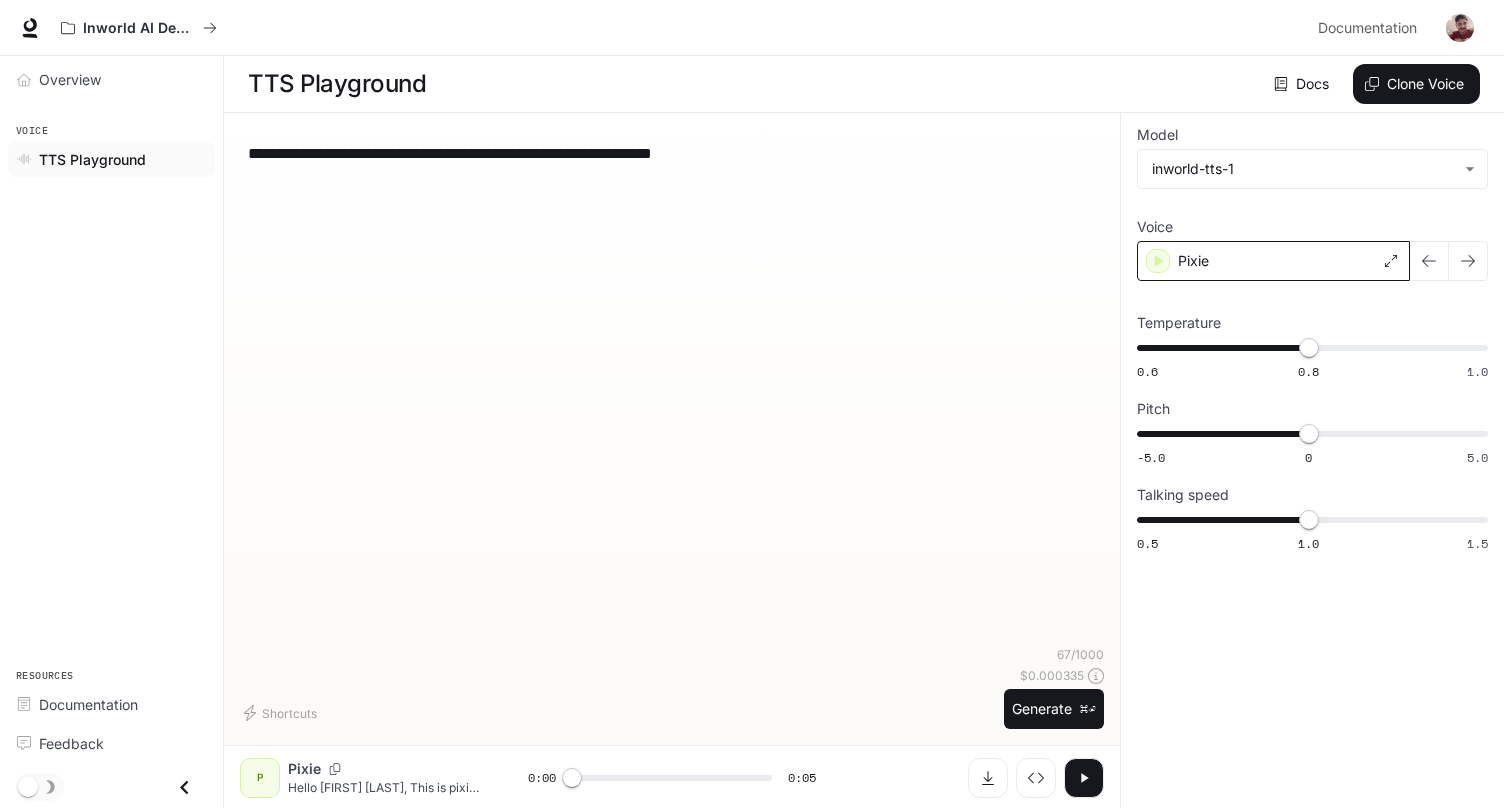 click on "Pixie" at bounding box center [1273, 261] 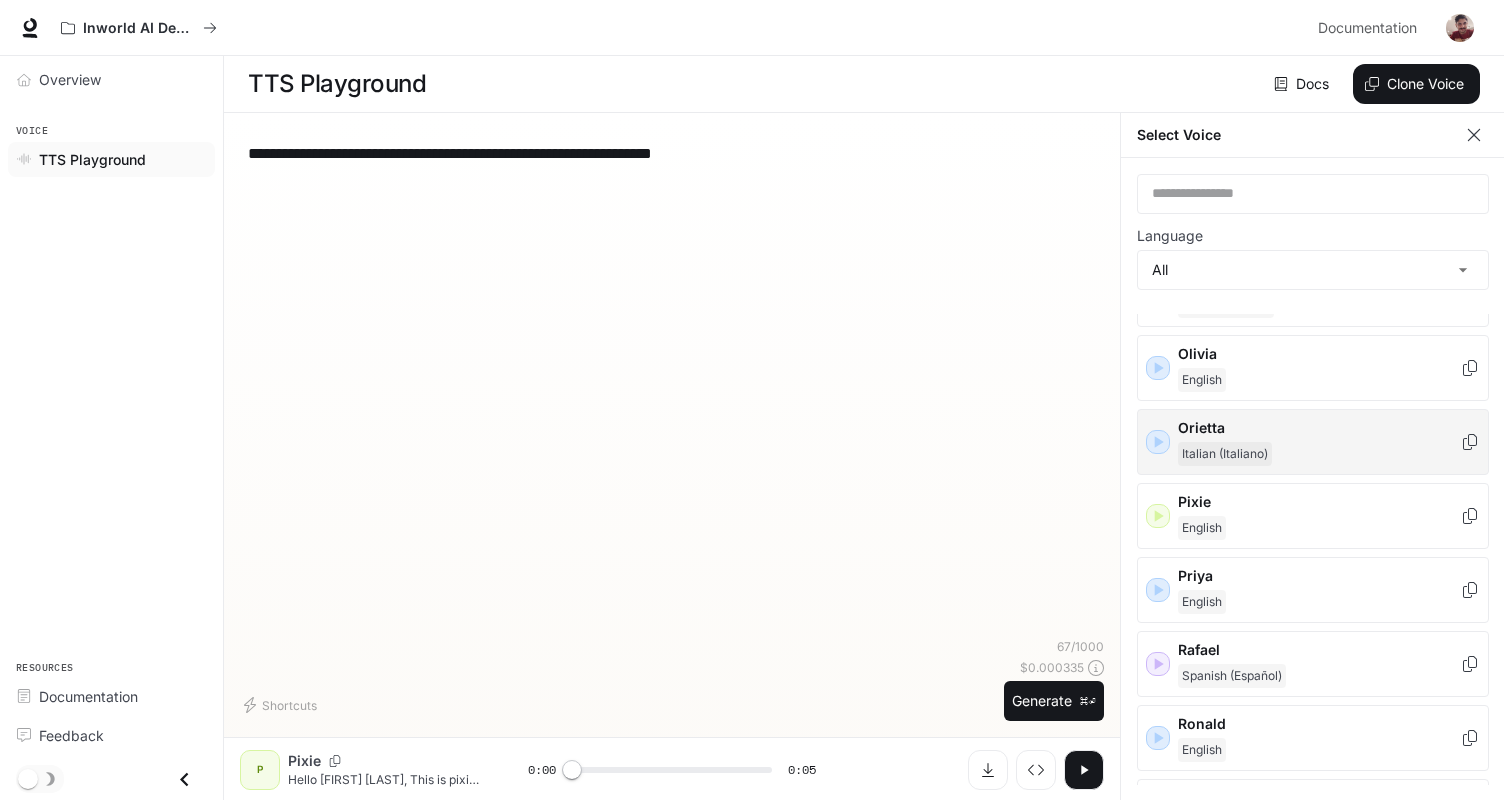 scroll, scrollTop: 2254, scrollLeft: 0, axis: vertical 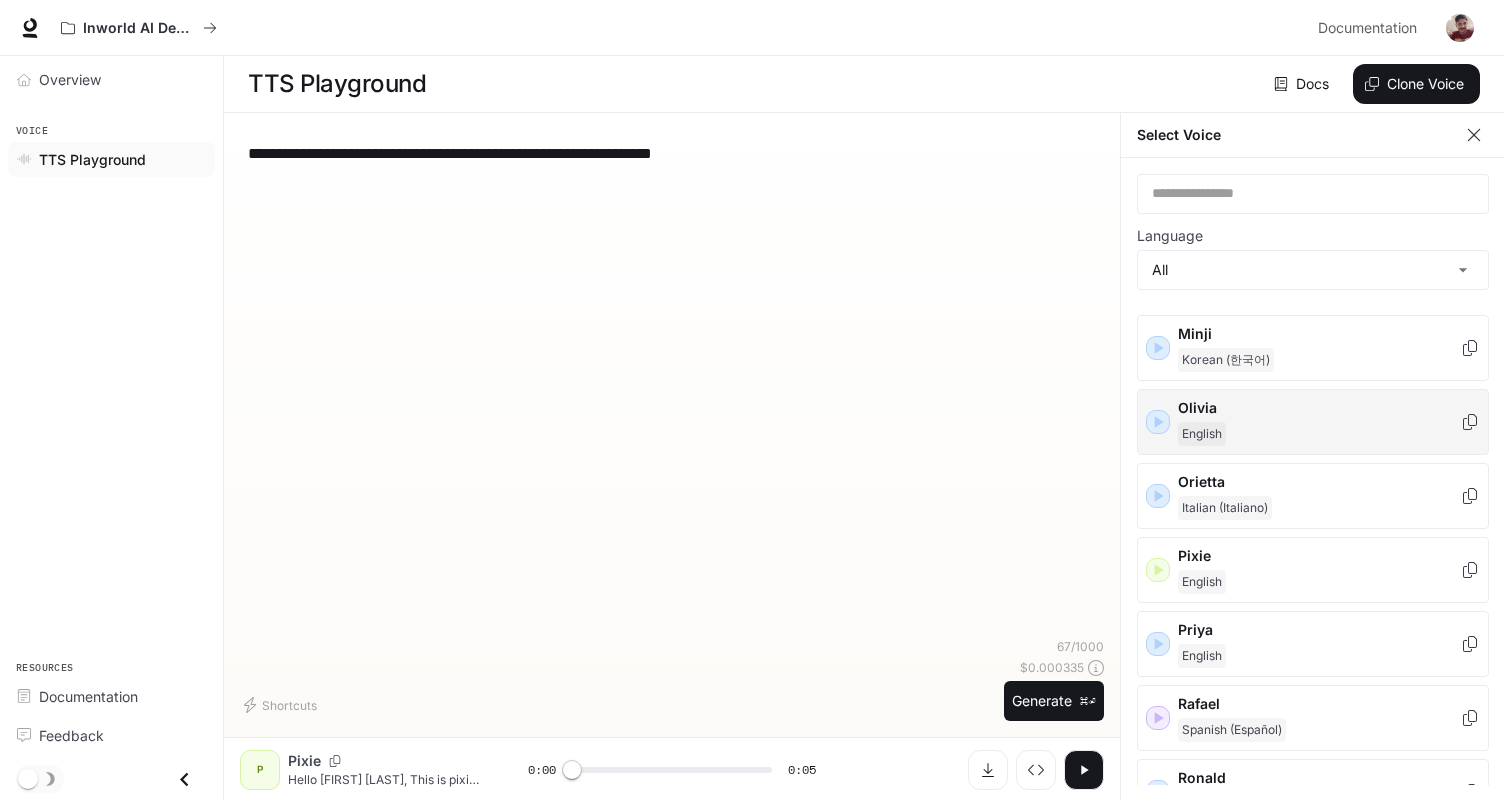 click on "English" at bounding box center [1319, 434] 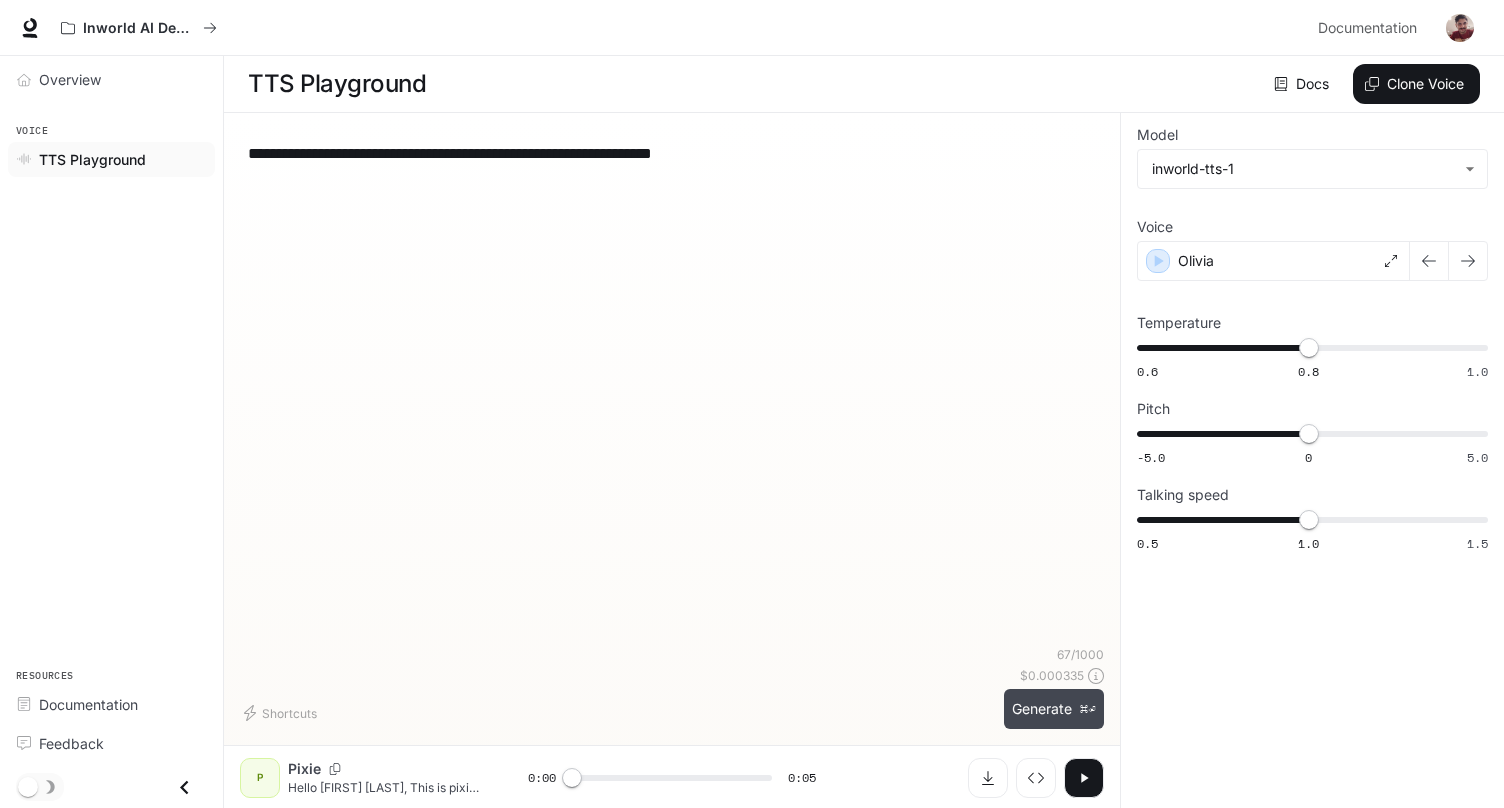 click on "Generate ⌘⏎" at bounding box center [1054, 709] 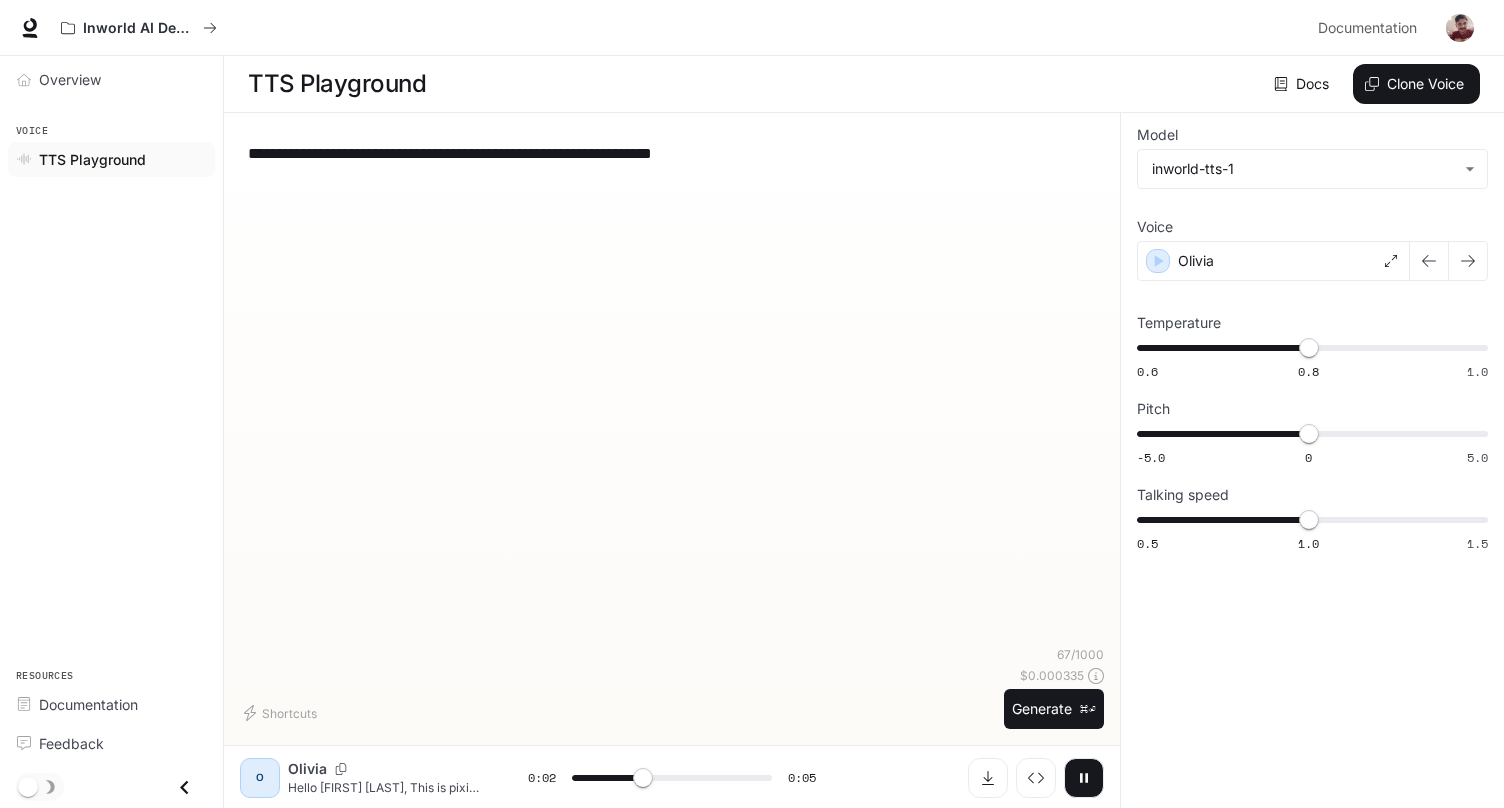 click on "**********" at bounding box center (1312, 342) 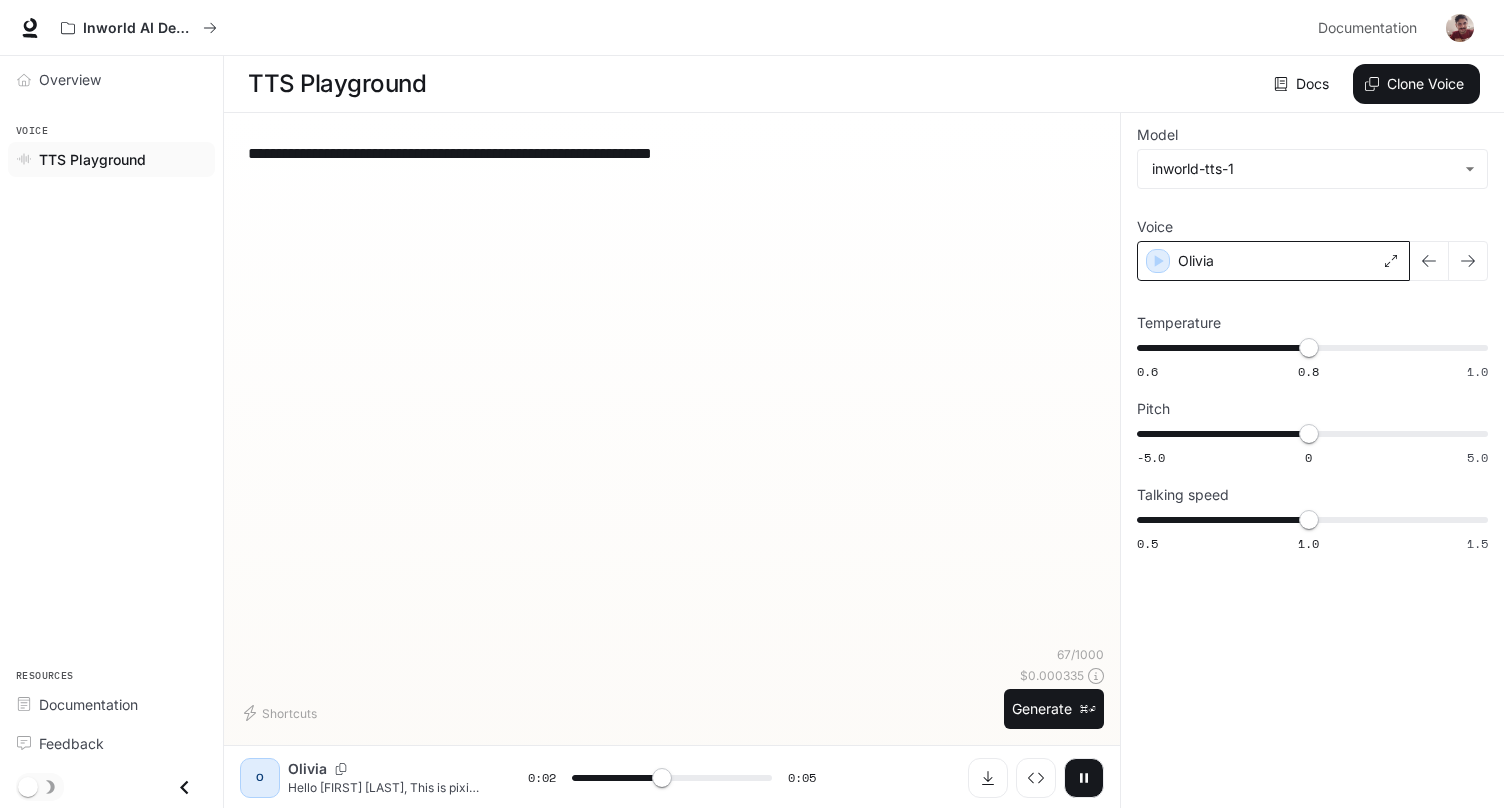 click on "Olivia" at bounding box center (1273, 261) 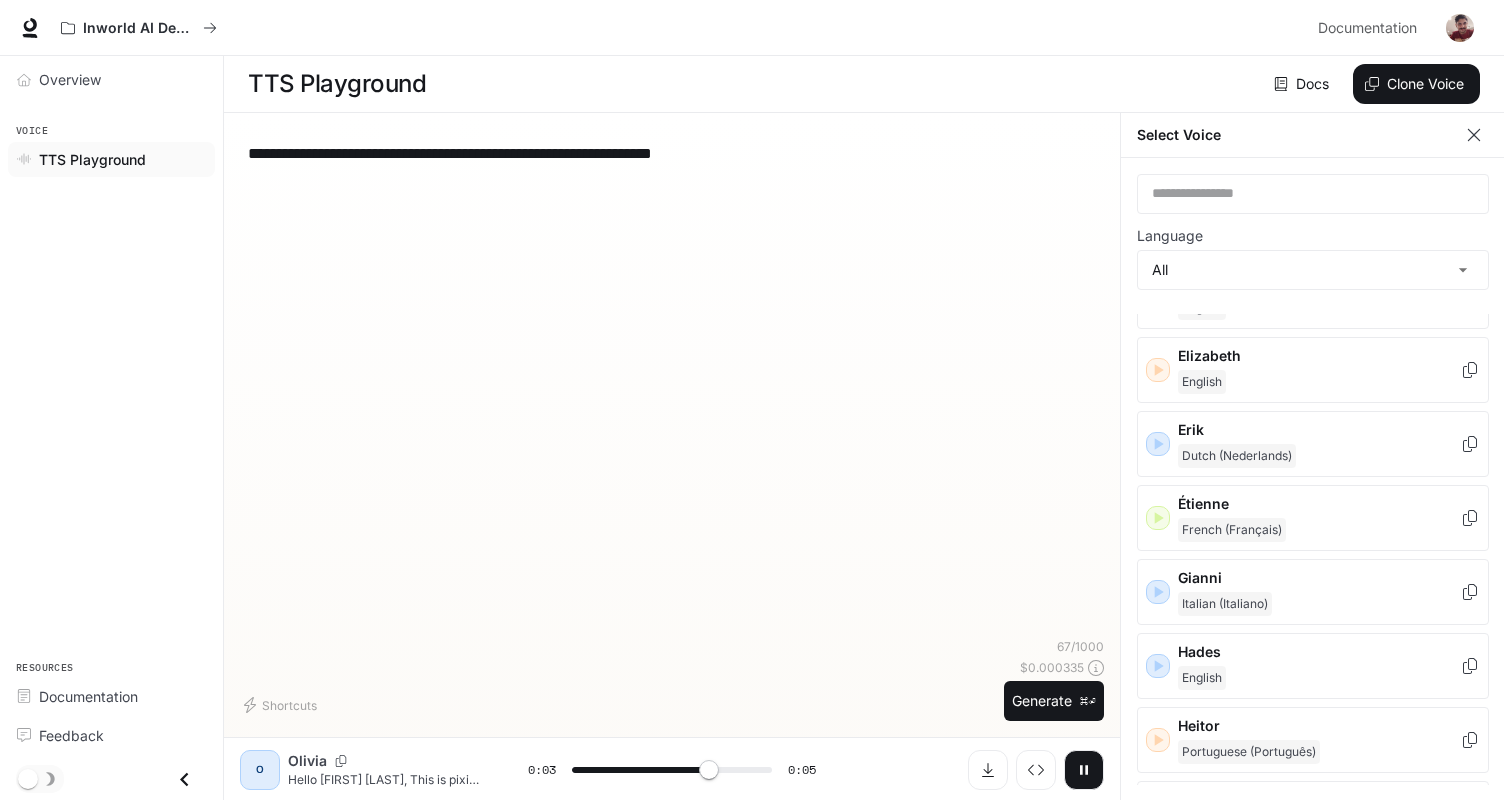 scroll, scrollTop: 1174, scrollLeft: 0, axis: vertical 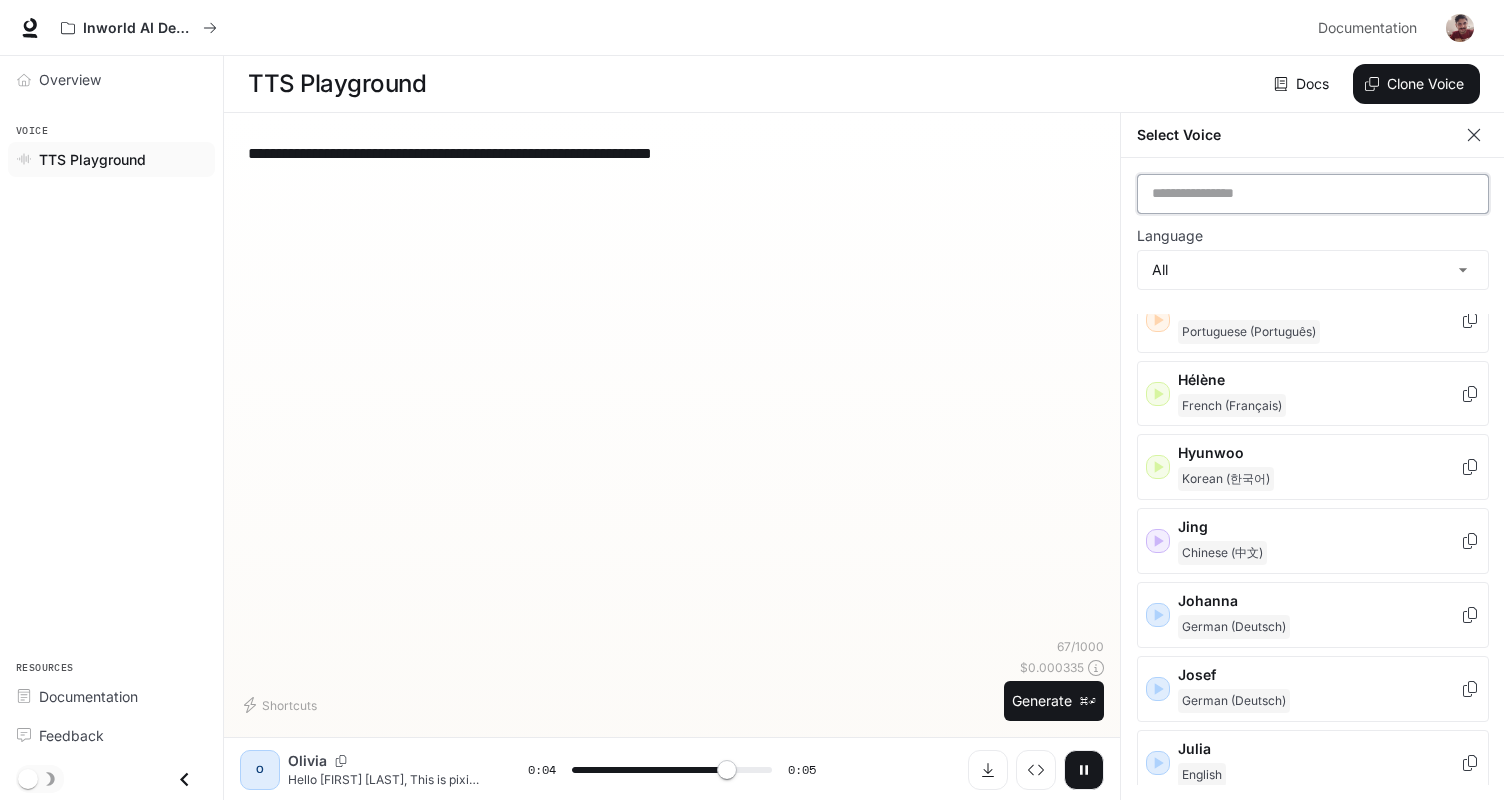 click at bounding box center (1313, 194) 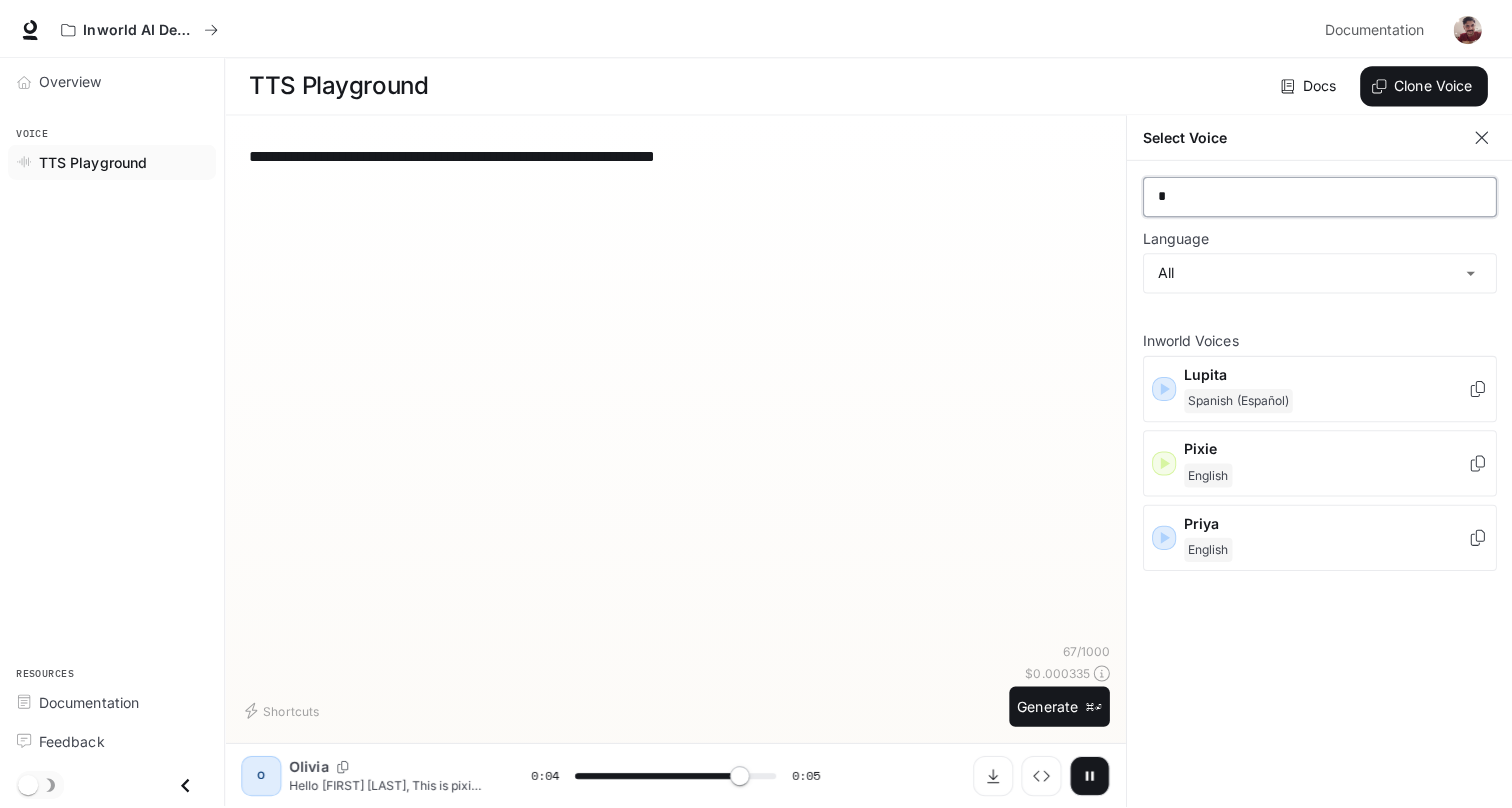 scroll, scrollTop: 0, scrollLeft: 0, axis: both 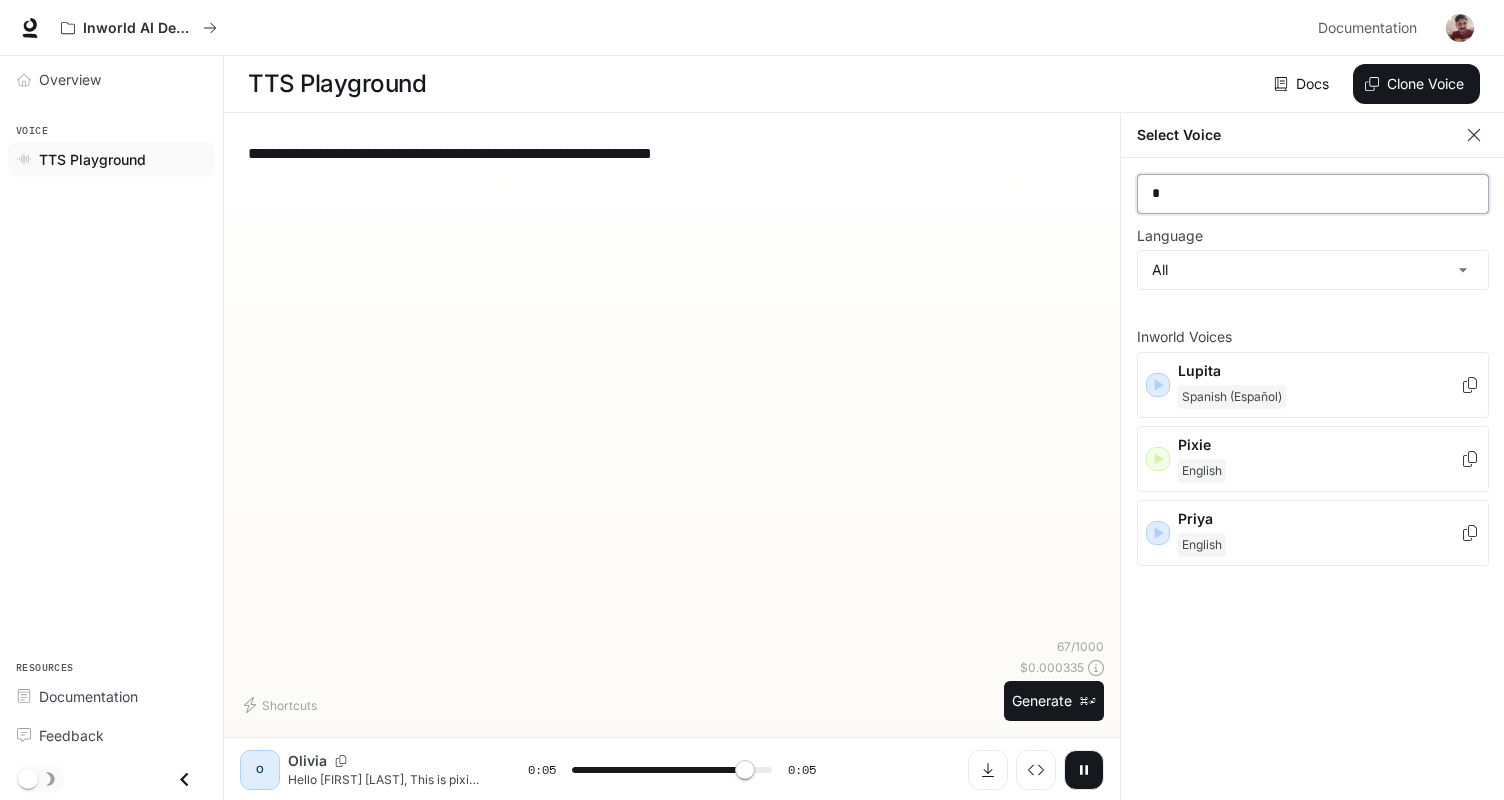 type on "***" 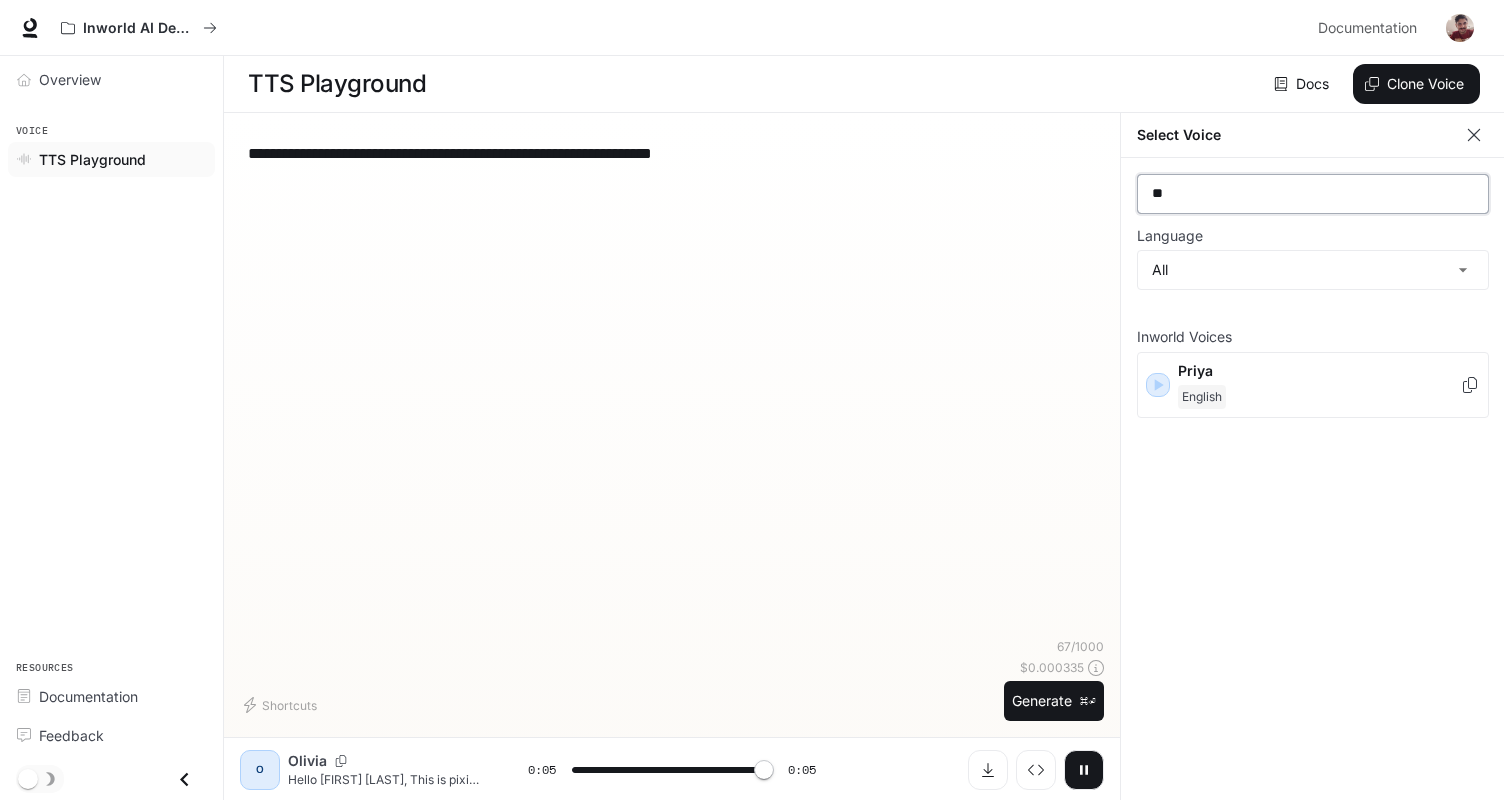type on "*" 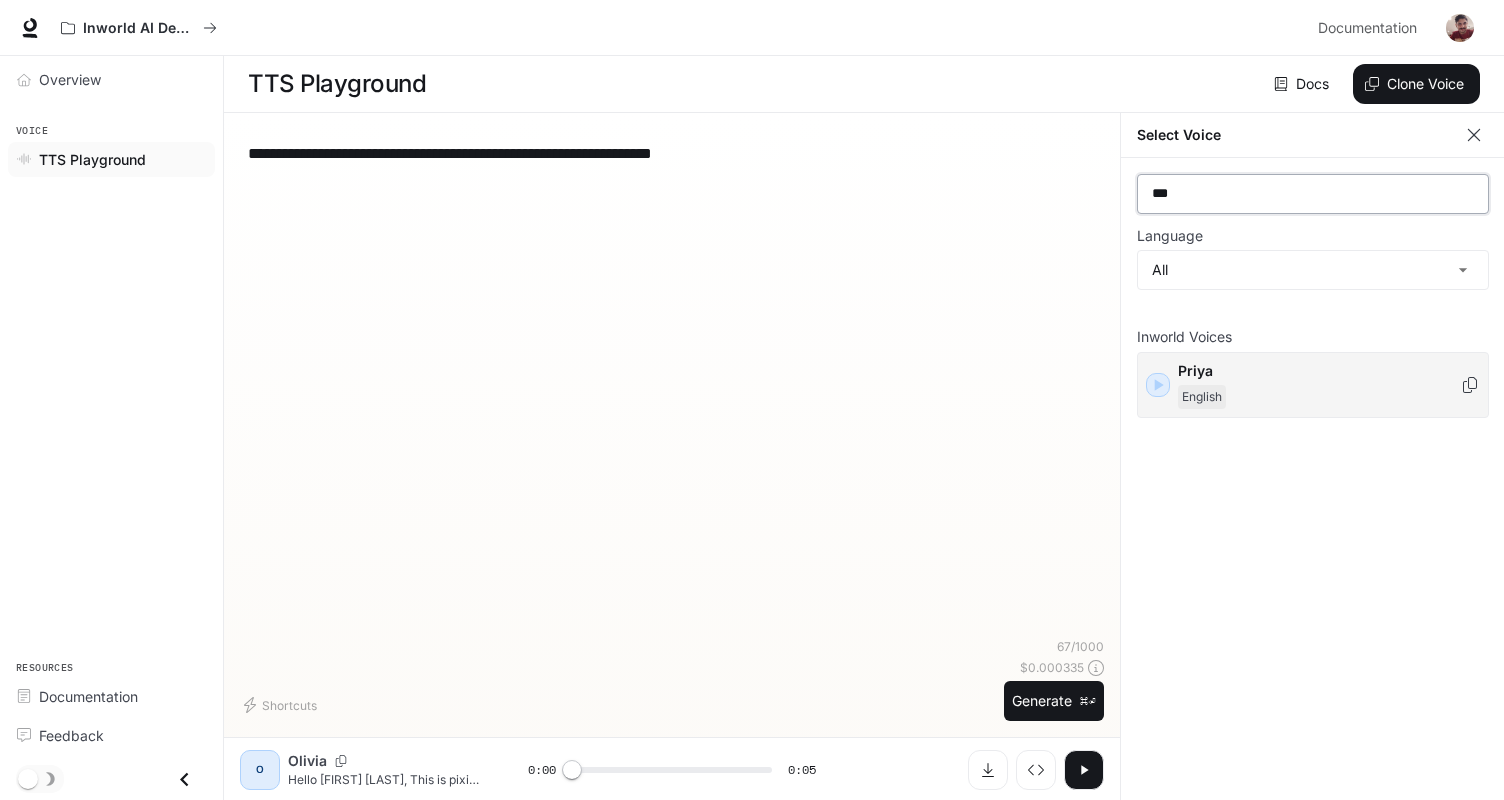 type on "***" 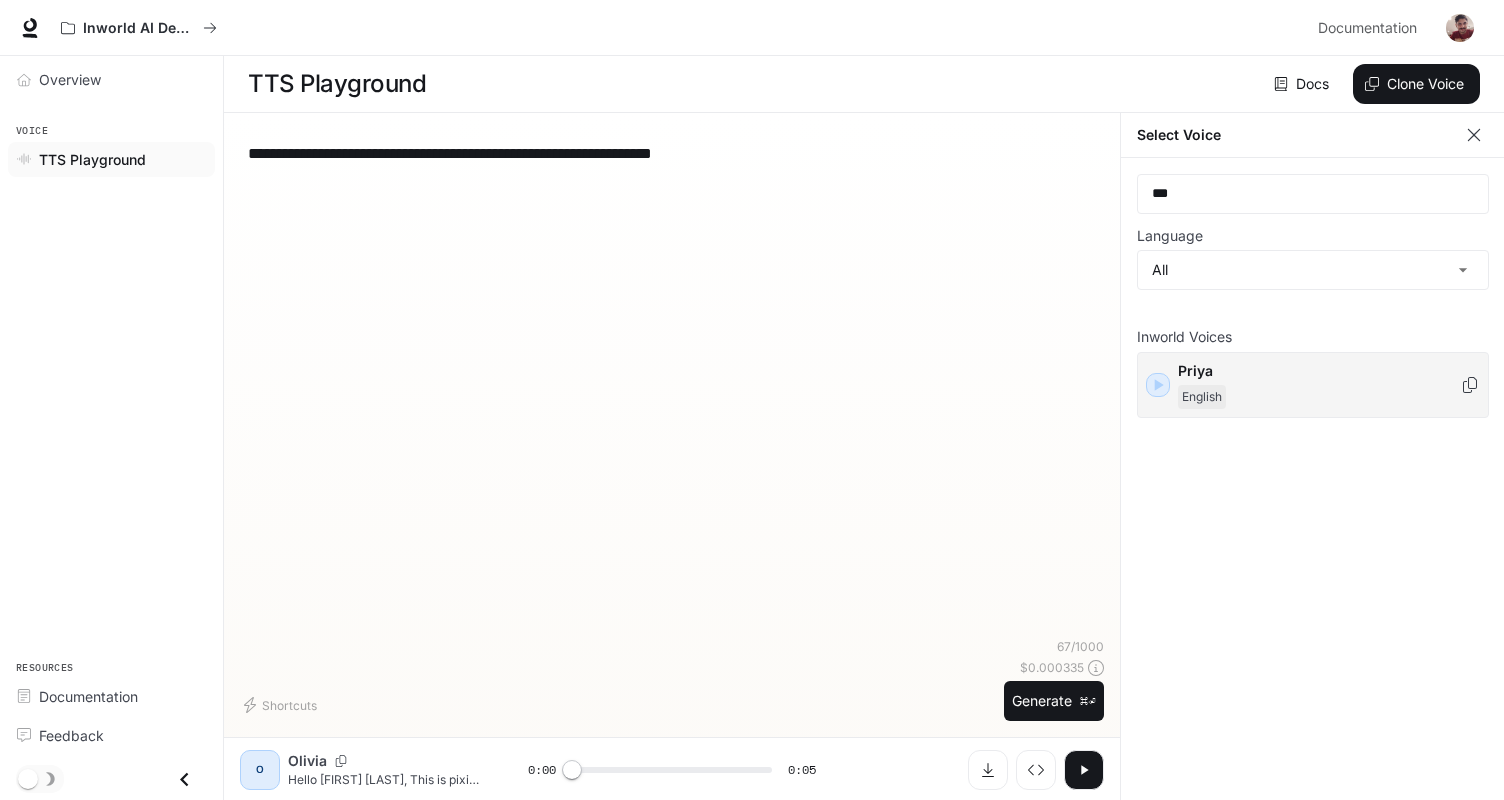 click on "Priya English" at bounding box center (1313, 385) 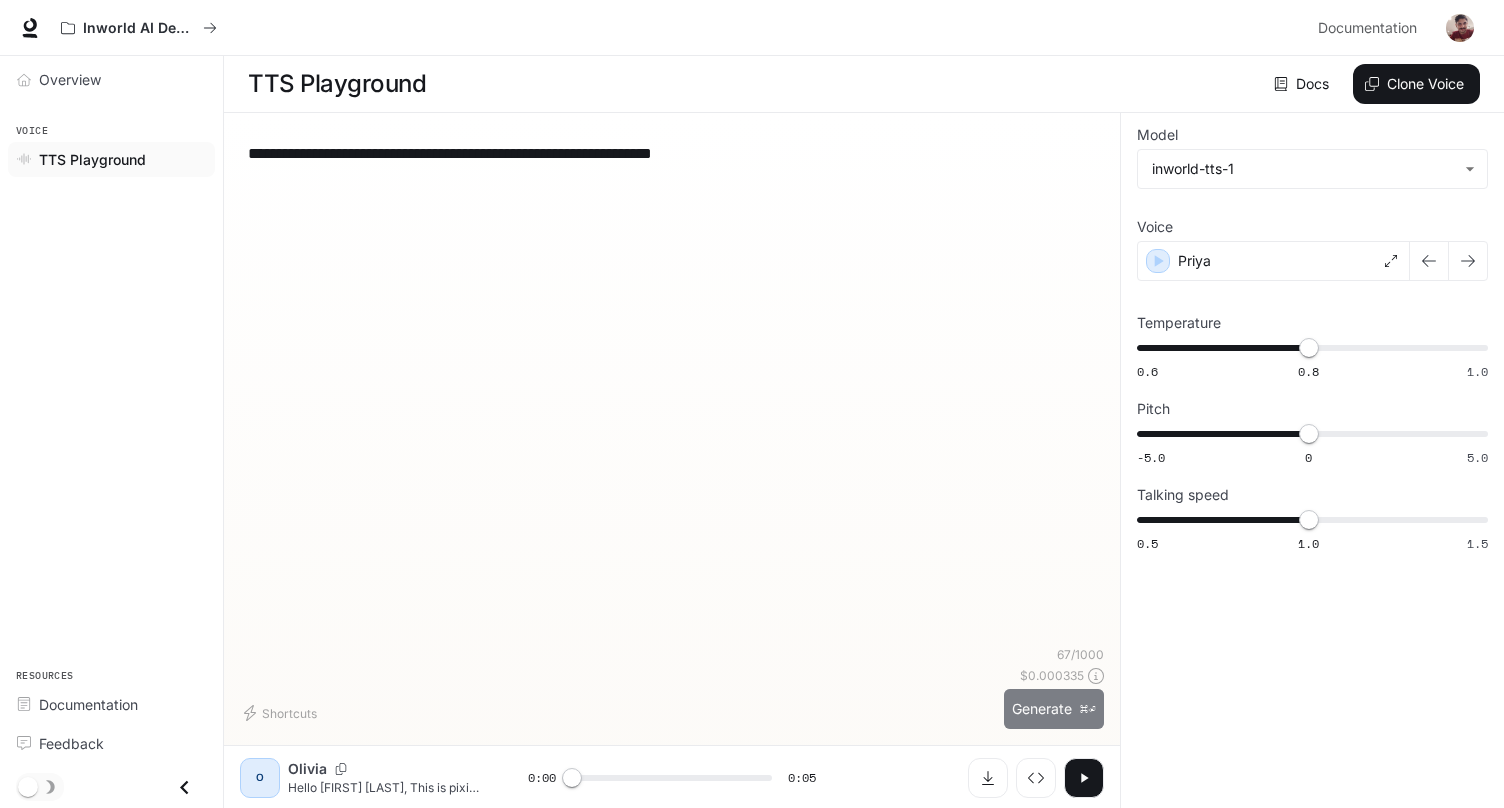 click on "Generate ⌘⏎" at bounding box center (1054, 709) 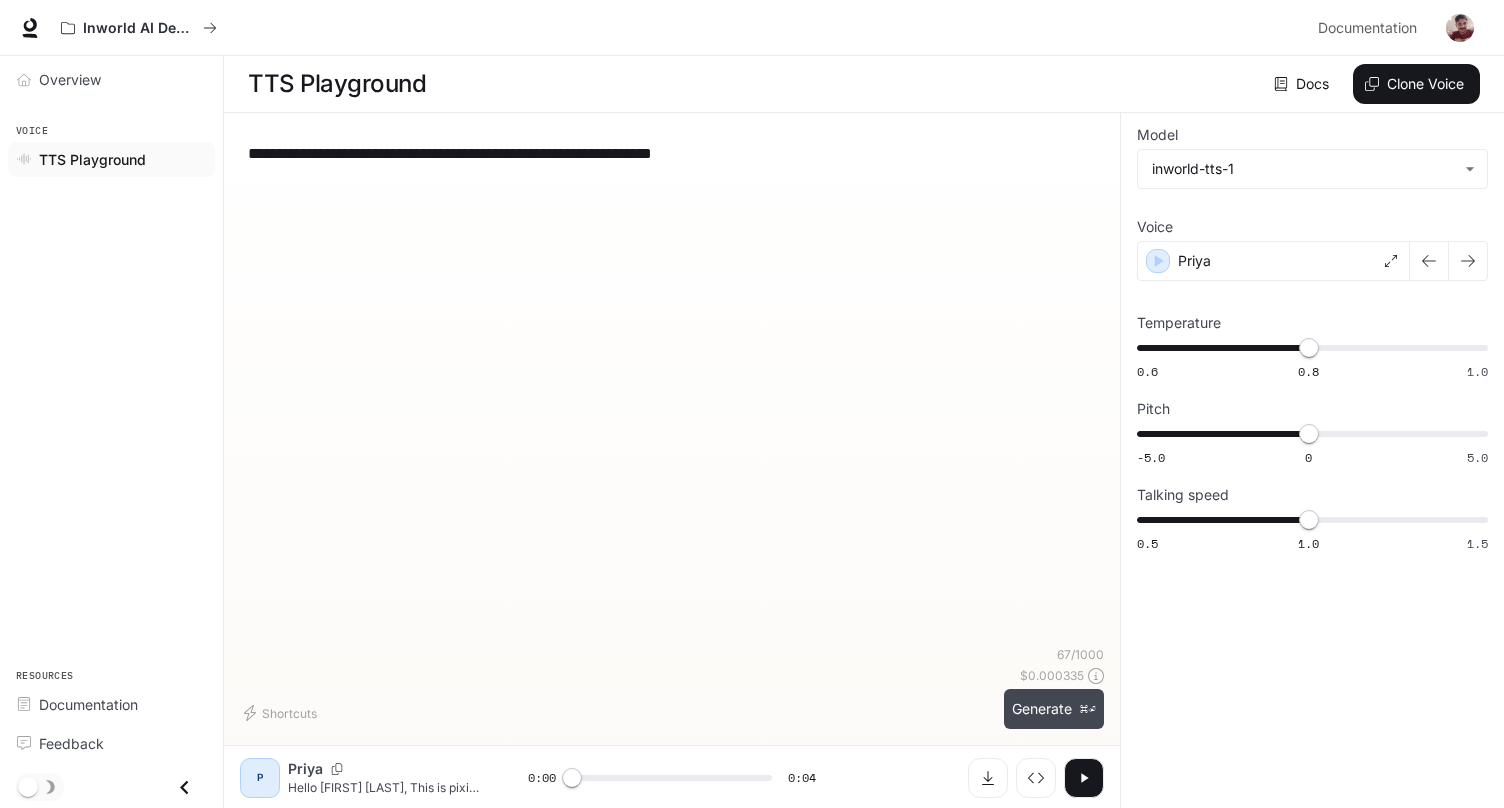 click on "Generate ⌘⏎" at bounding box center (1054, 709) 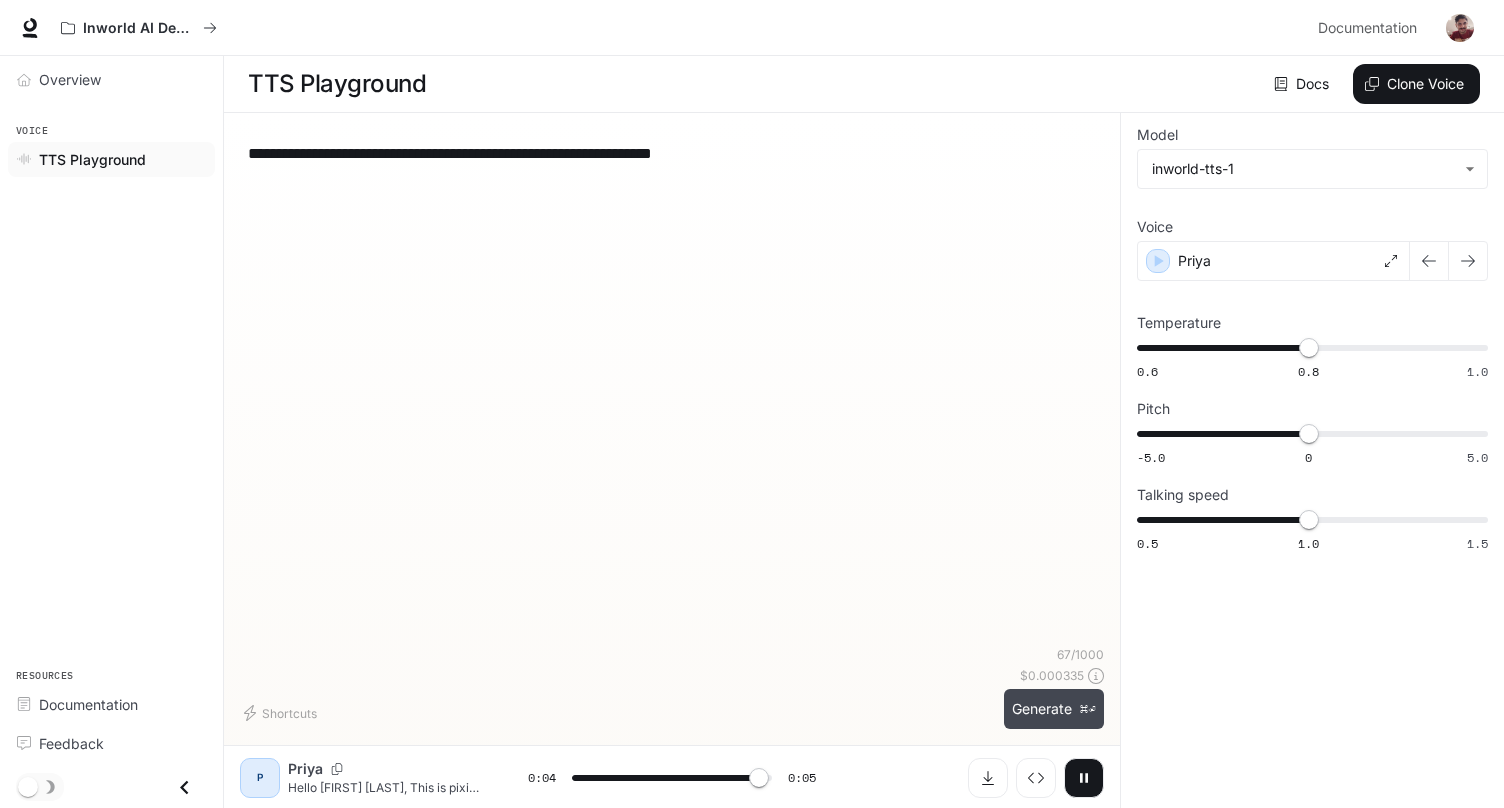 type on "*" 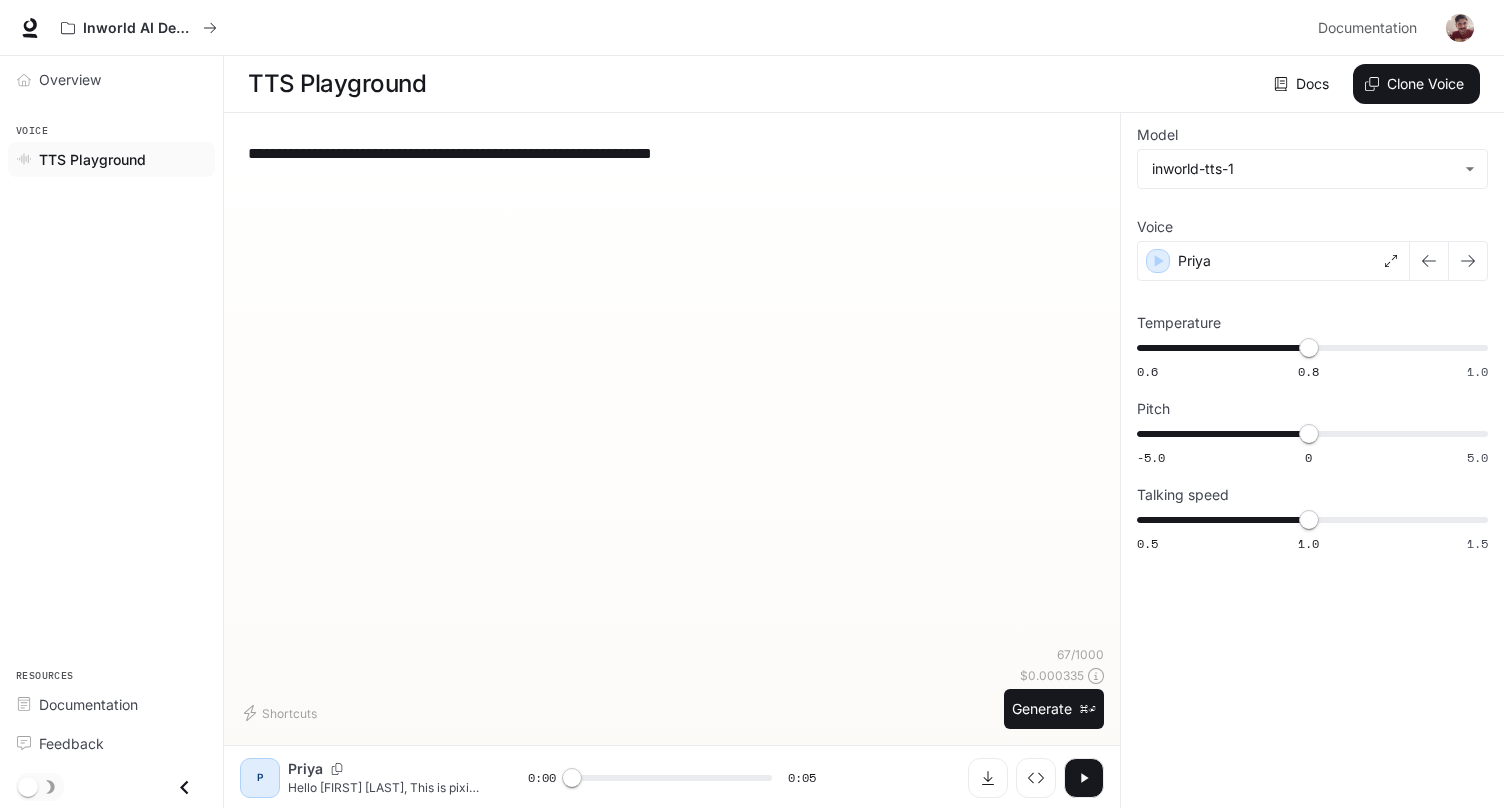 click on "**********" at bounding box center (672, 387) 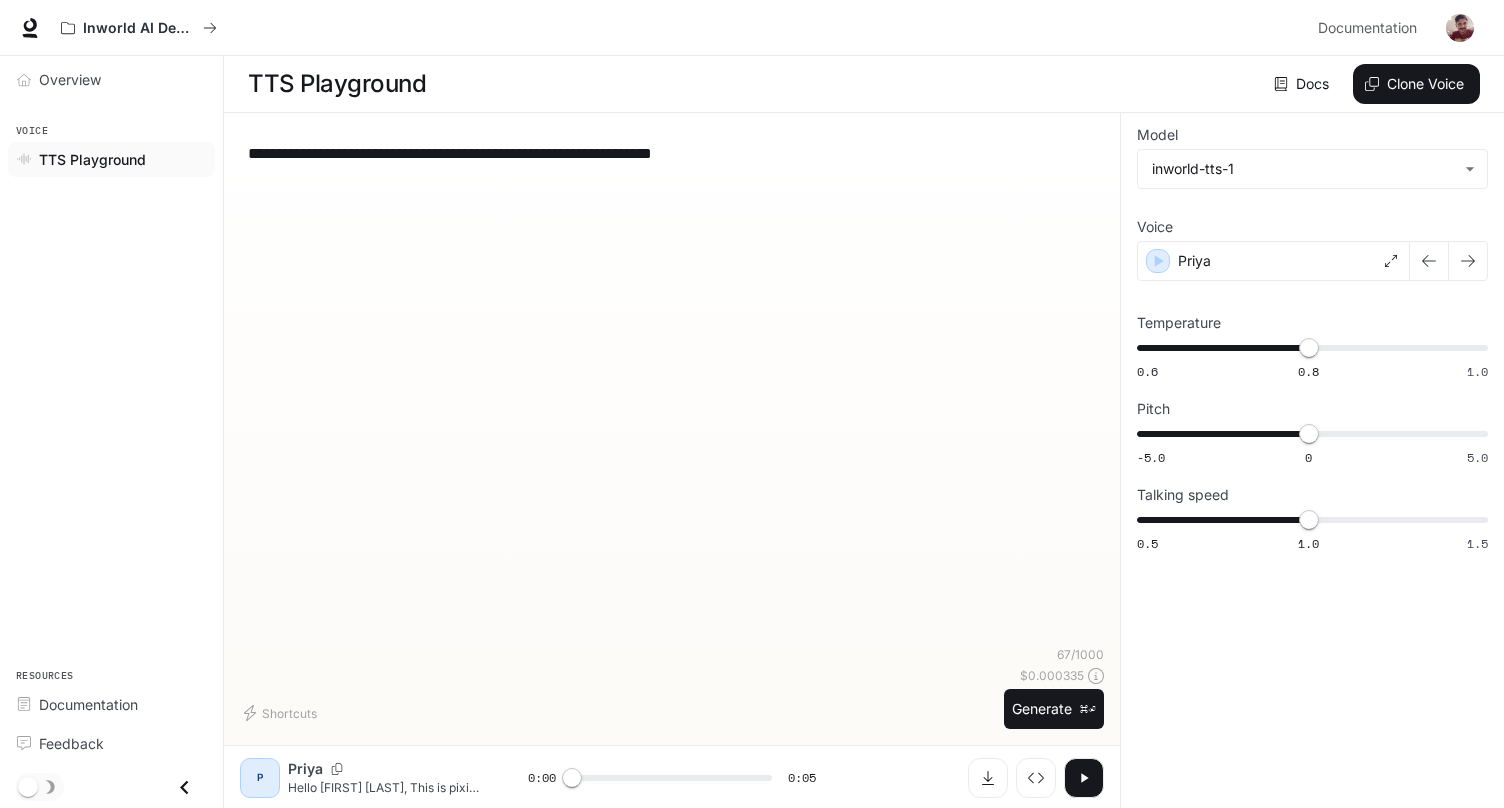 click on "**********" at bounding box center (672, 387) 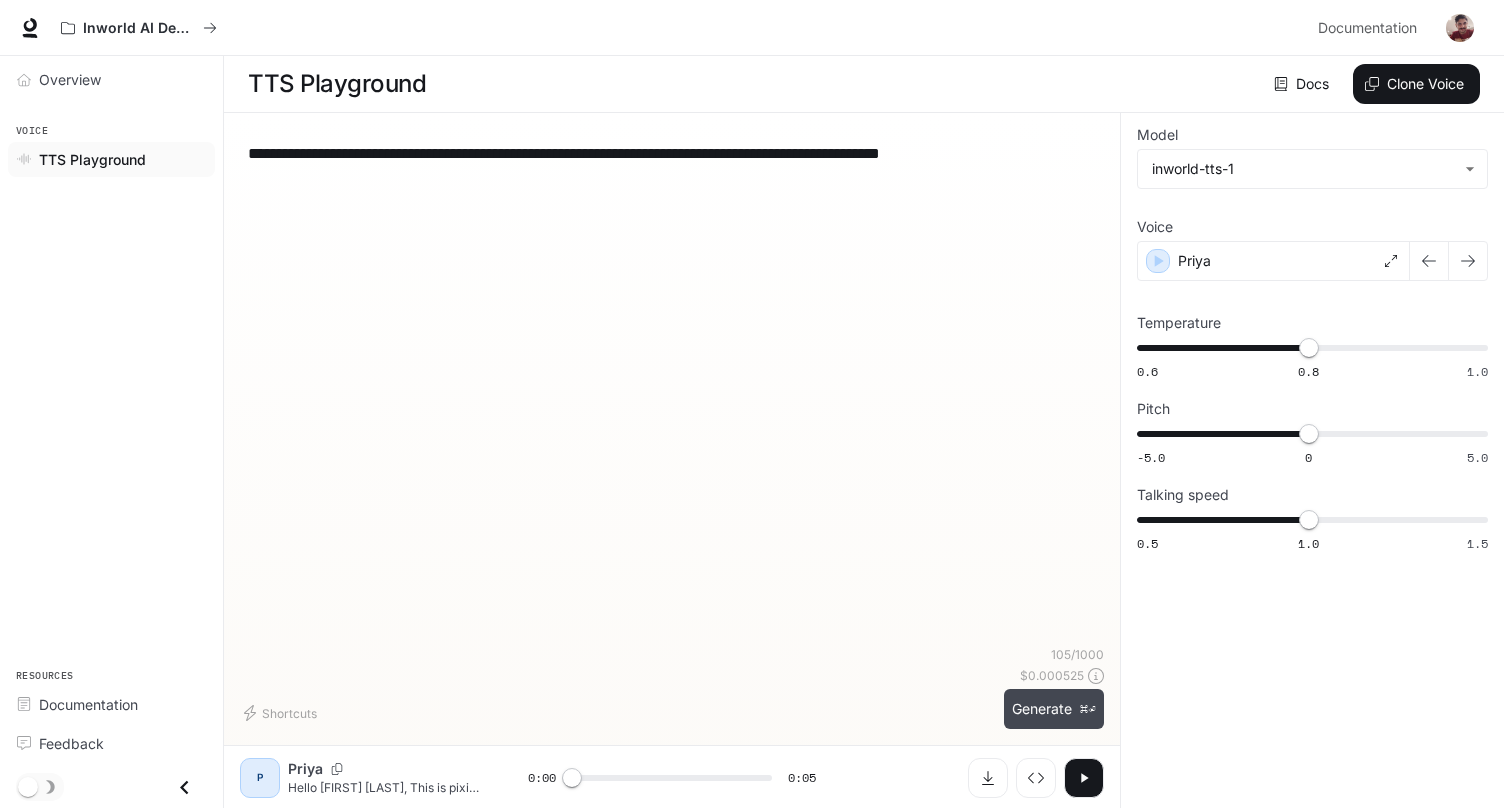 type on "**********" 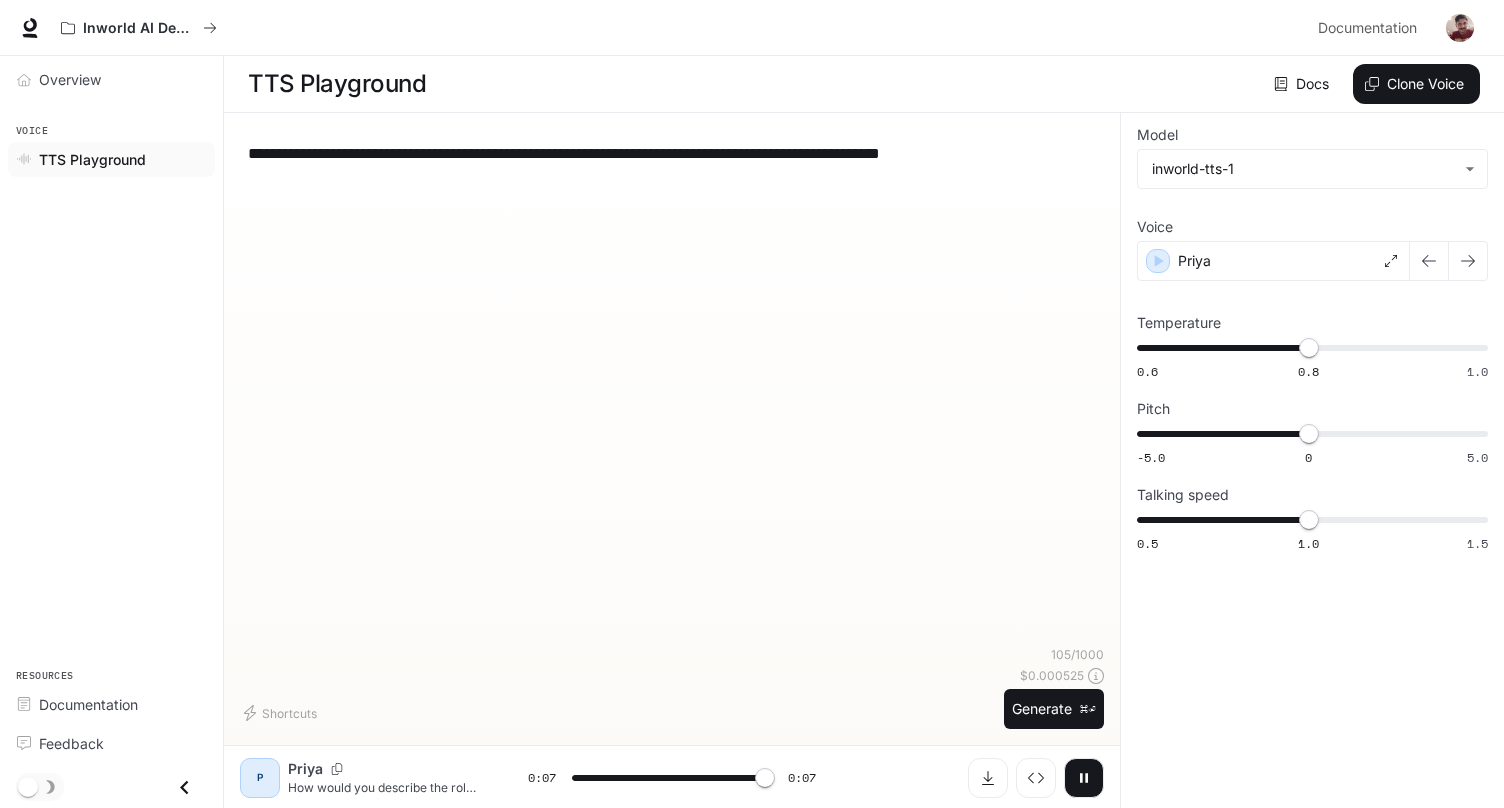 type on "*" 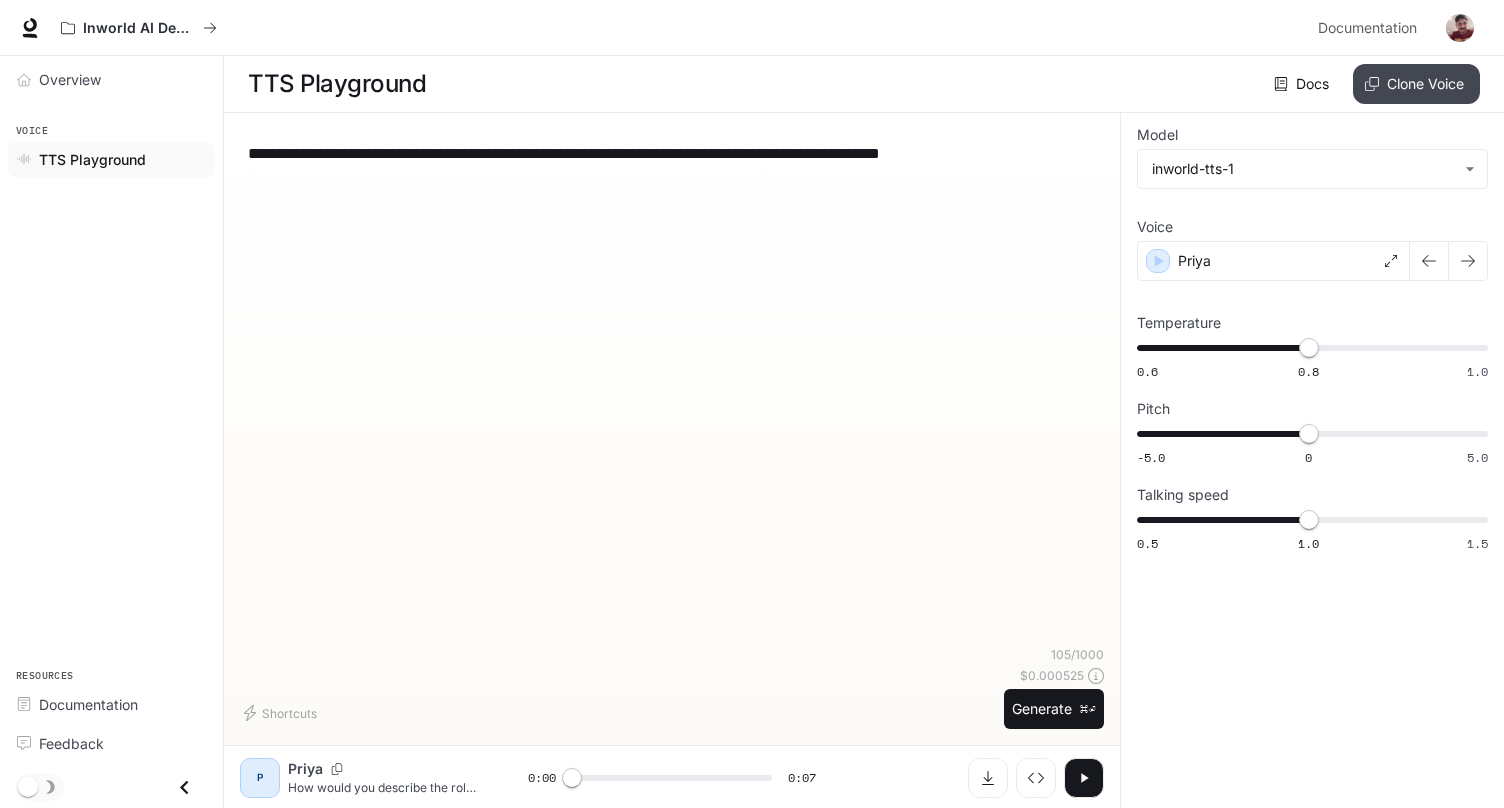click on "Clone Voice" at bounding box center (1416, 84) 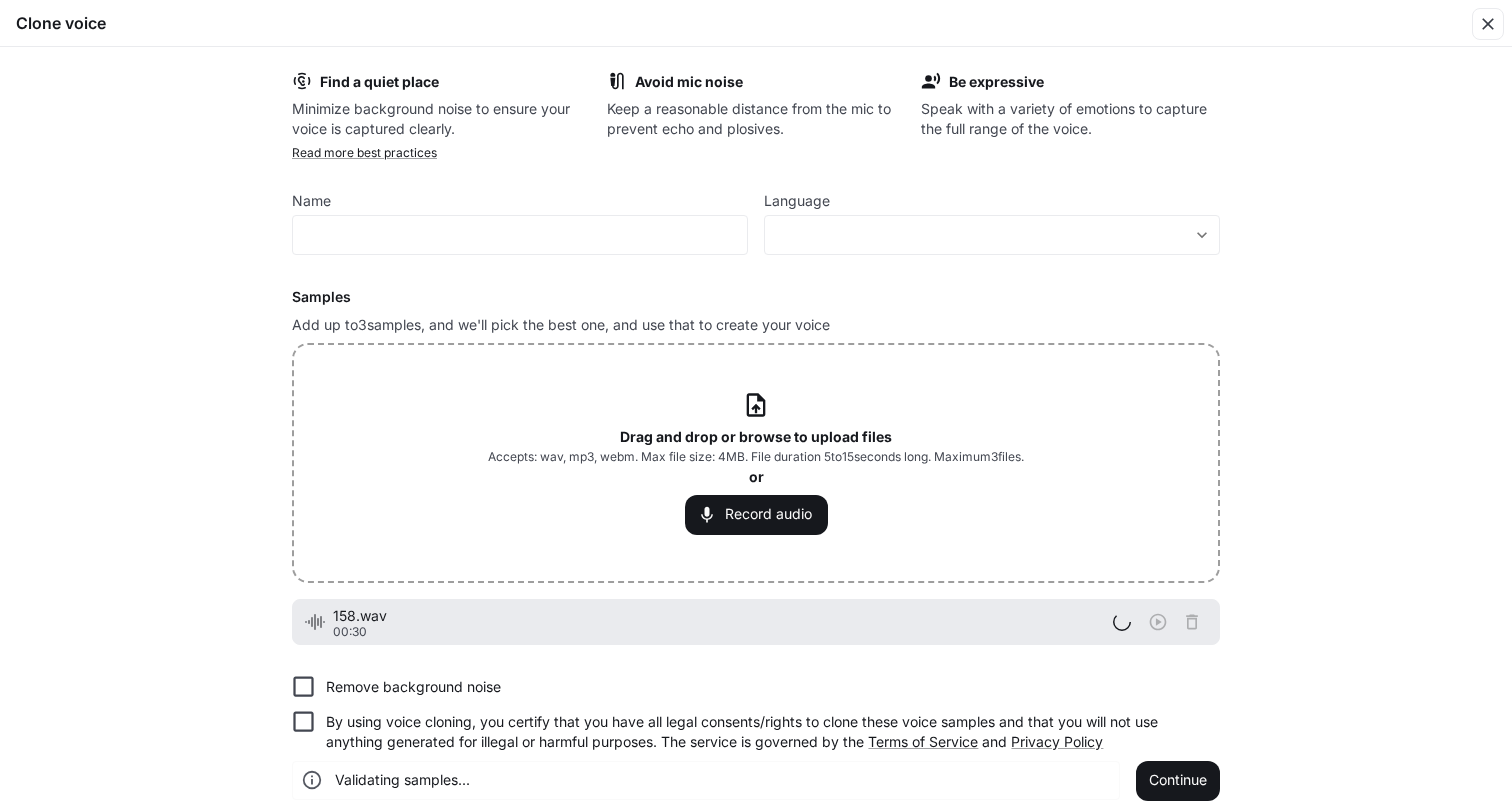 scroll, scrollTop: 16, scrollLeft: 0, axis: vertical 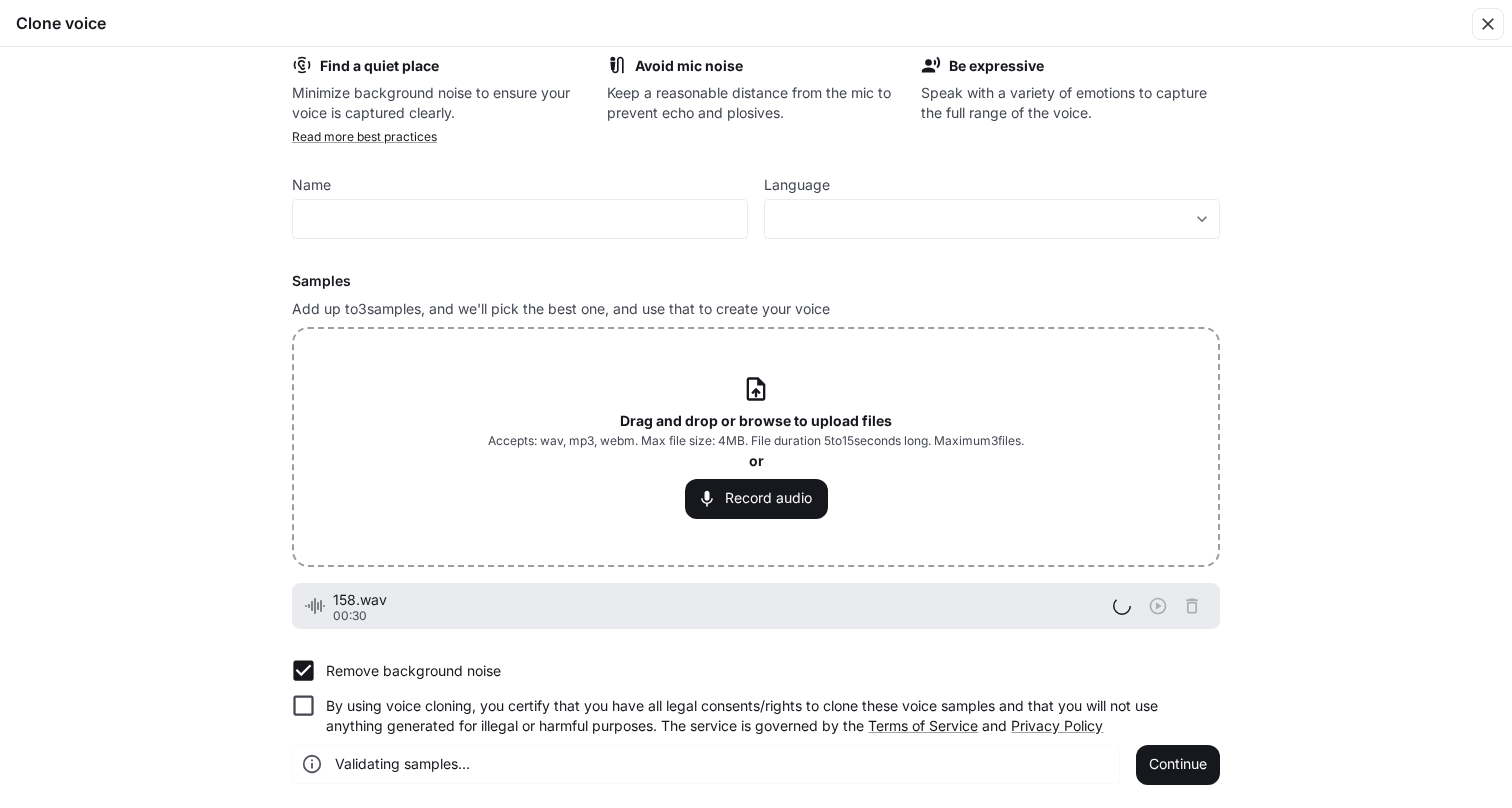 click on "By using voice cloning, you certify that you have all legal consents/rights to clone these voice samples and that you will not use anything generated for illegal or harmful purposes. The service is governed by the   Terms of Service   and   Privacy Policy" at bounding box center (765, 716) 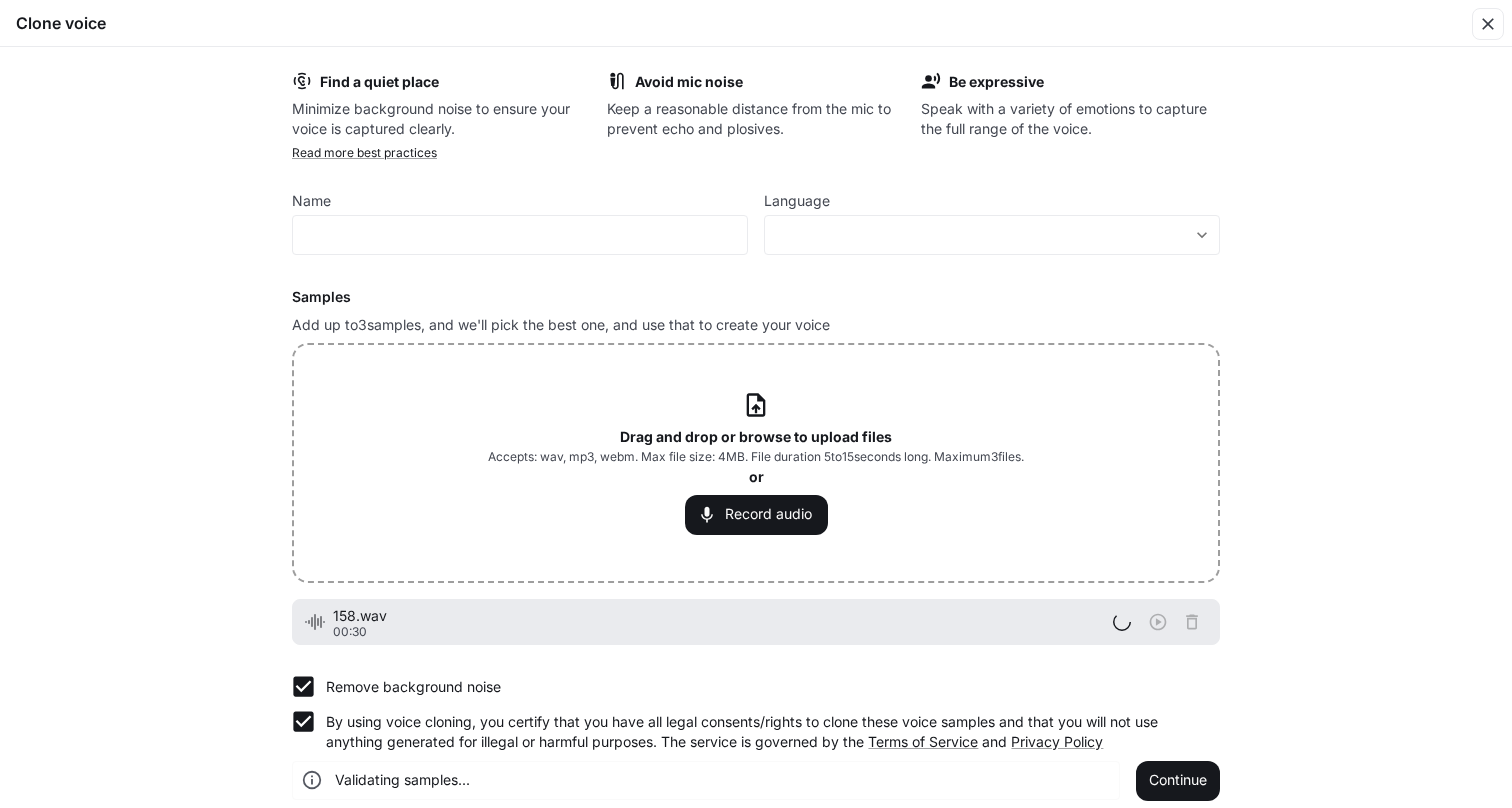scroll, scrollTop: 0, scrollLeft: 0, axis: both 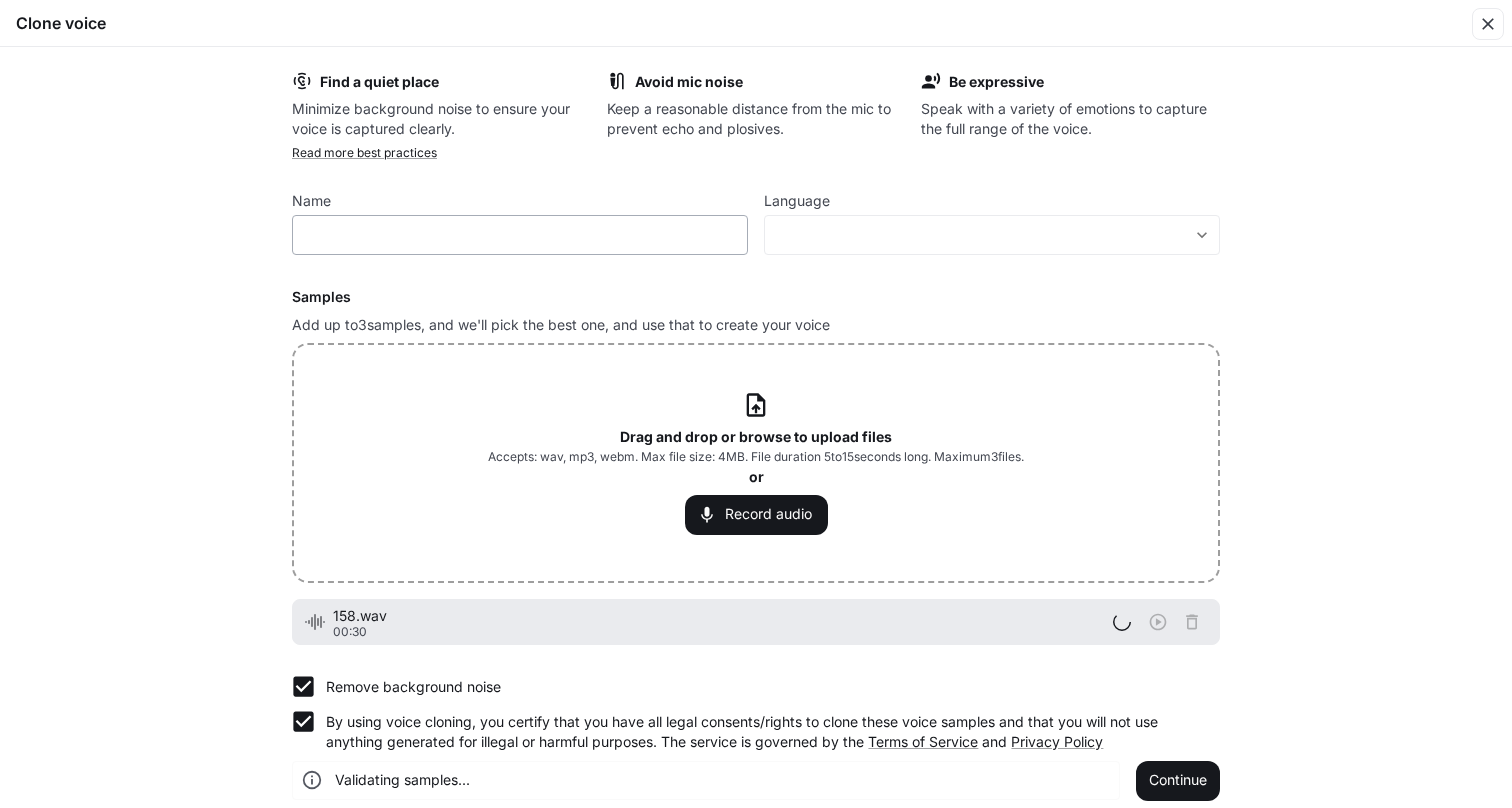 click on "​" at bounding box center (520, 235) 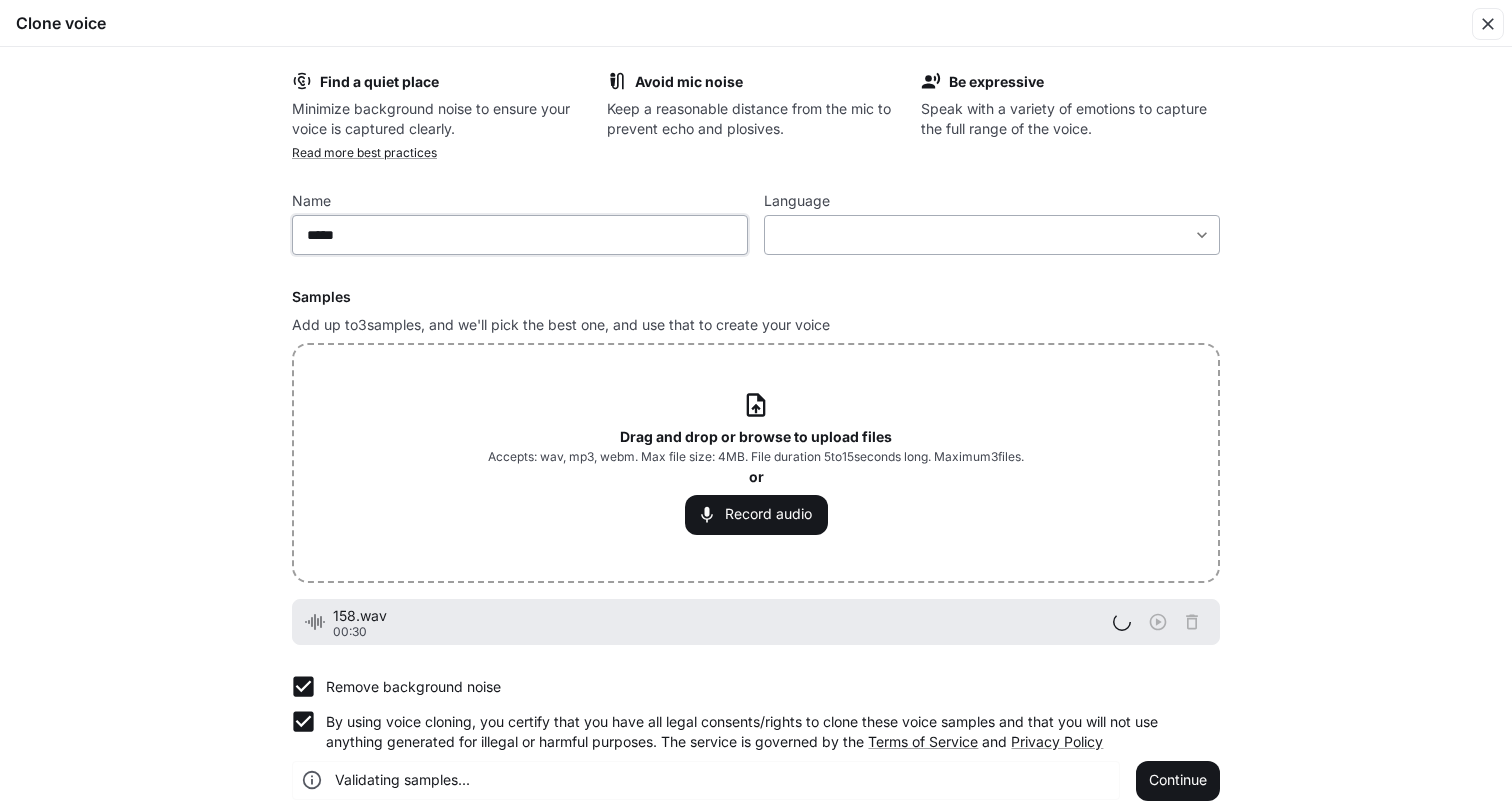 type on "*****" 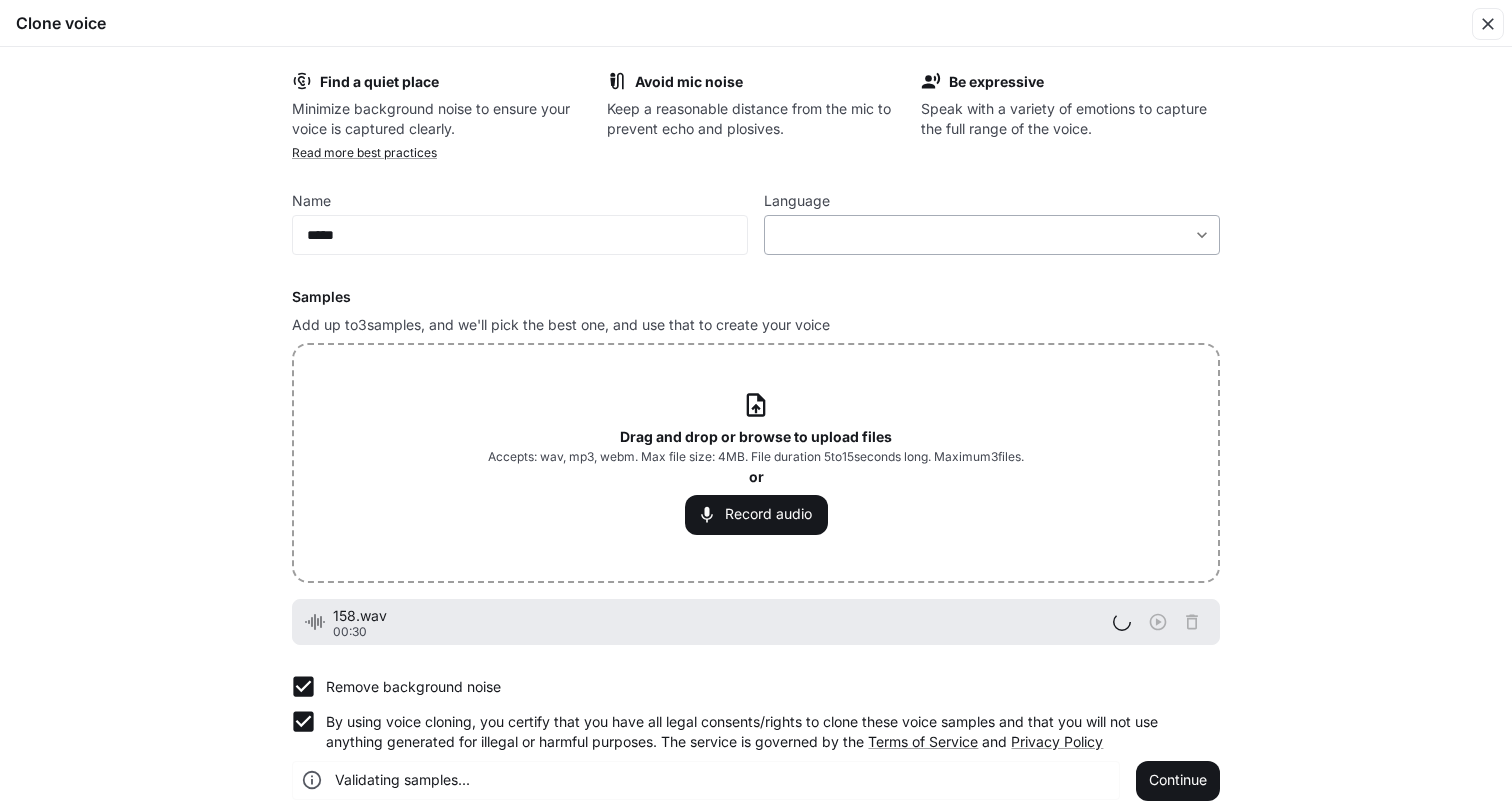 click on "​ ​" at bounding box center (992, 235) 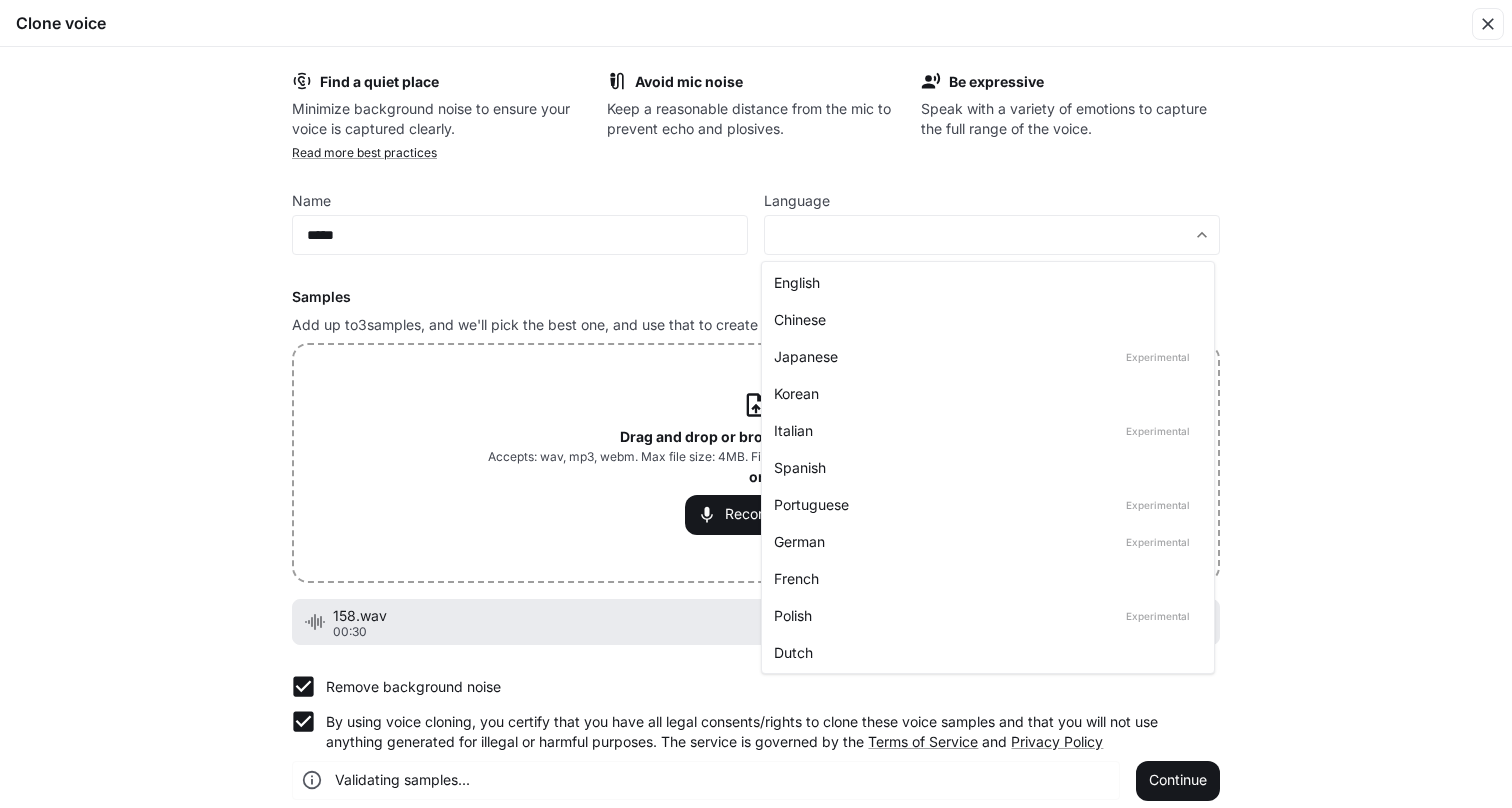 click on "Chinese" at bounding box center (988, 319) 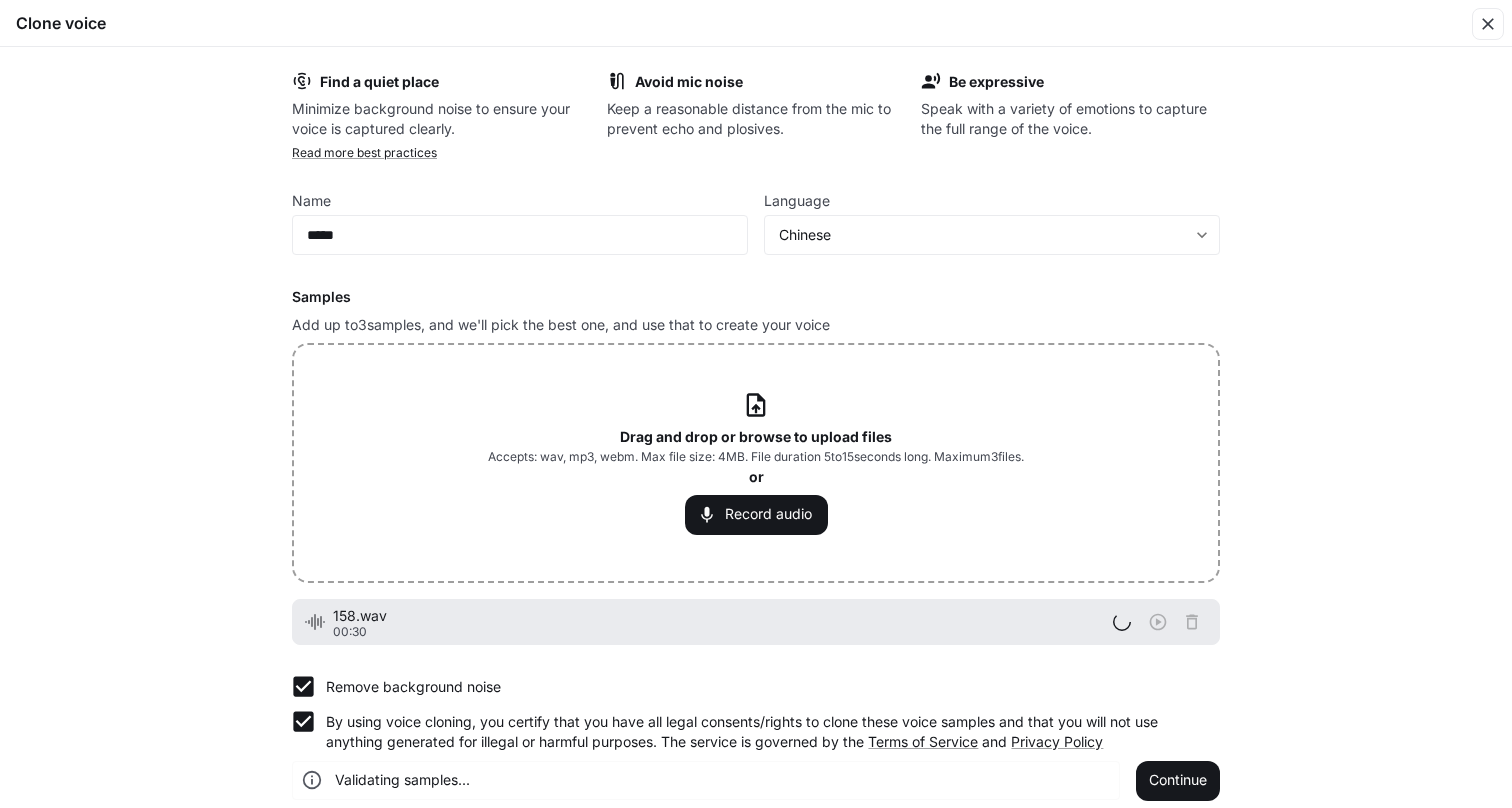 click on "Find a quiet place Minimize background noise to ensure your voice is captured clearly. Avoid mic noise Keep a reasonable distance from the mic to prevent echo and plosives. Be expressive Speak with a variety of emotions to capture the full range of the voice. Read more best practices Name ***** ​ Language Chinese ***** ​ Samples Add up to  3  samples, and we'll pick the best one, and use that to create your voice Drag and drop or browse to upload files Accepts: wav, mp3, webm. Max file size: 4MB. File duration   5  to  15  seconds long. Maximum  3  files. or Record audio 158.wav 00:30 Remove background noise By using voice cloning, you certify that you have all legal consents/rights to clone these voice samples and that you will not use anything generated for illegal or harmful purposes. The service is governed by the   Terms of Service   and   Privacy Policy Validating samples... Continue" at bounding box center (756, 435) 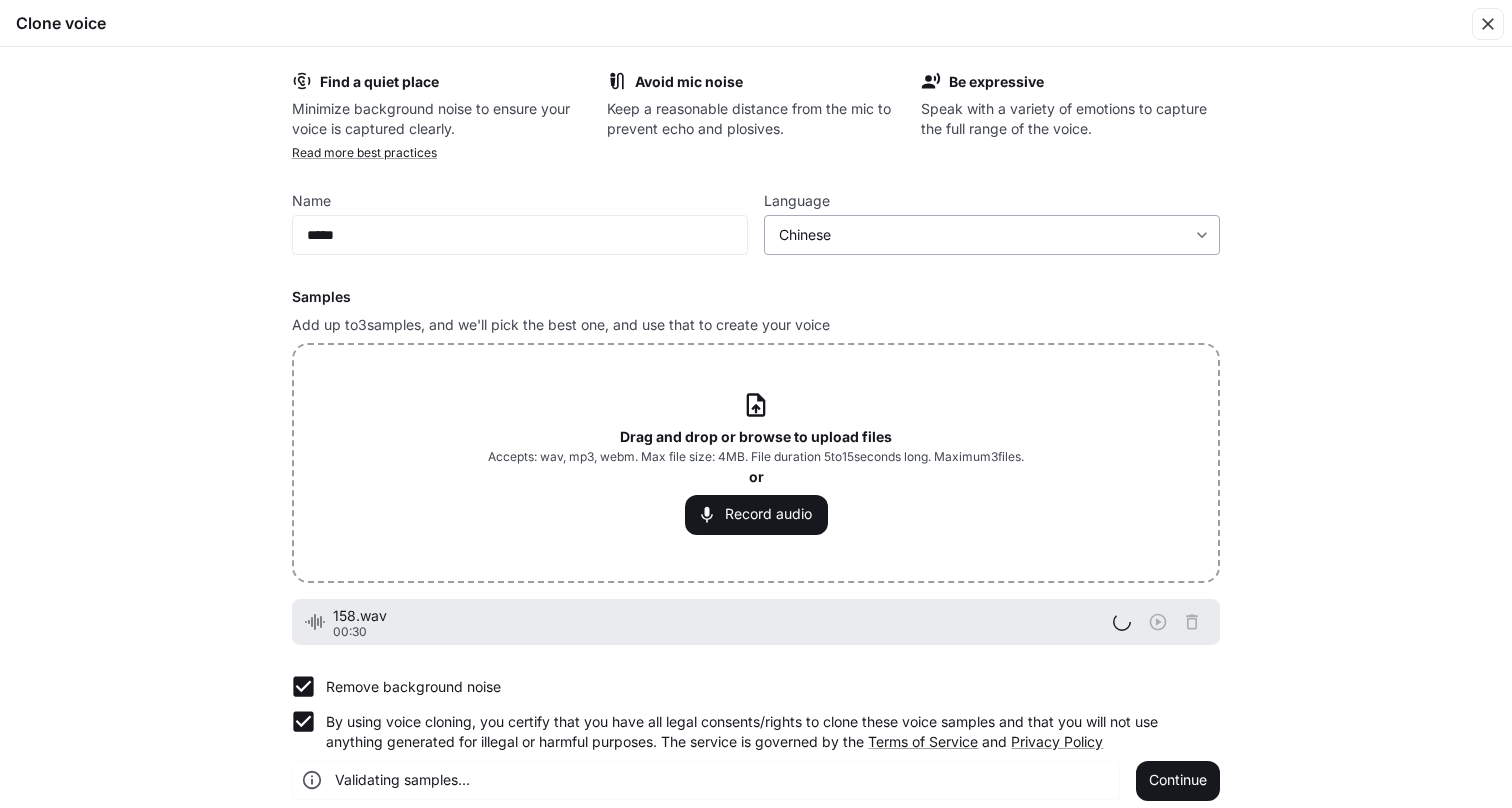 click on "Chinese ***** ​" at bounding box center (992, 235) 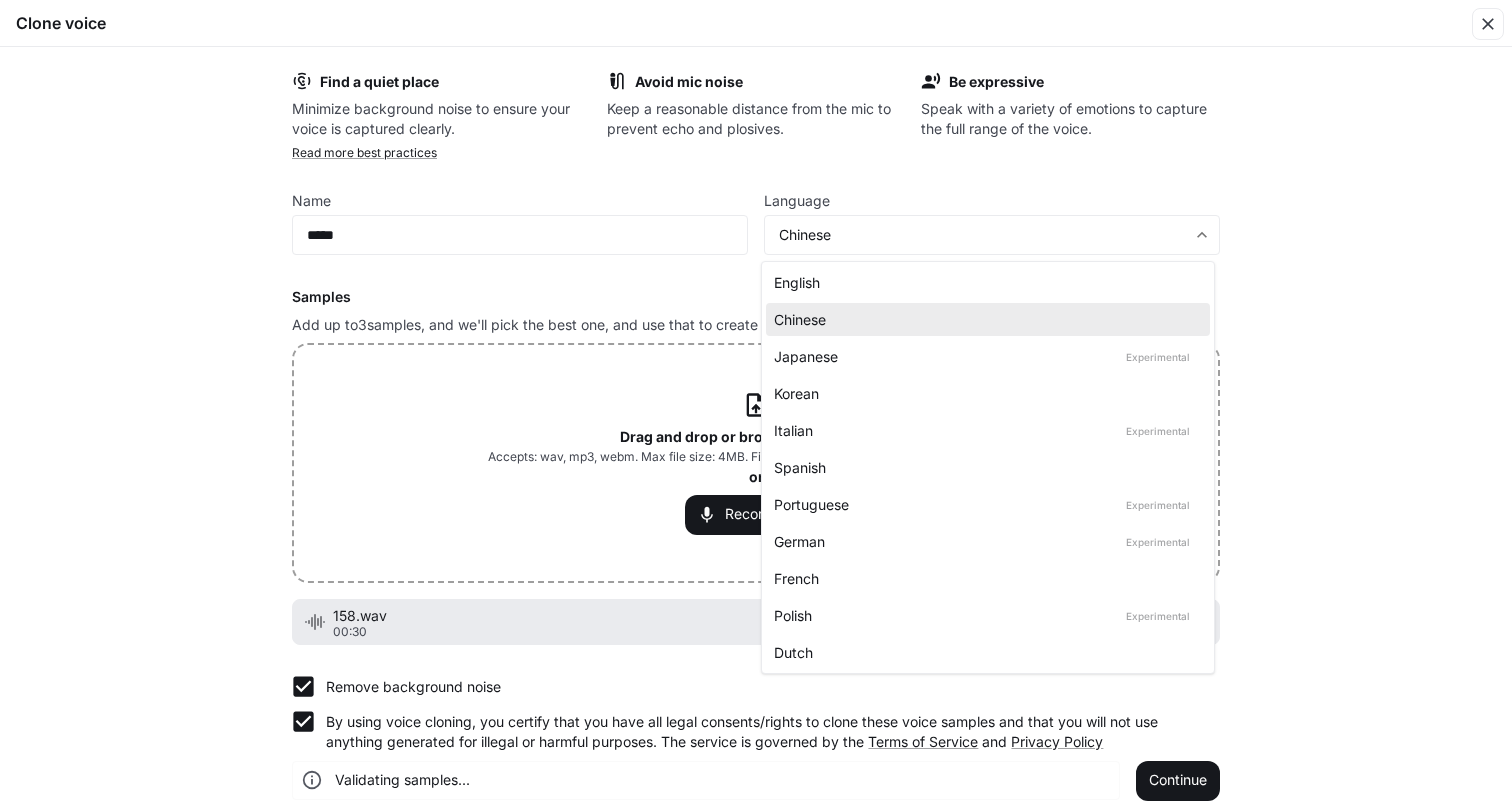click on "English" at bounding box center (984, 282) 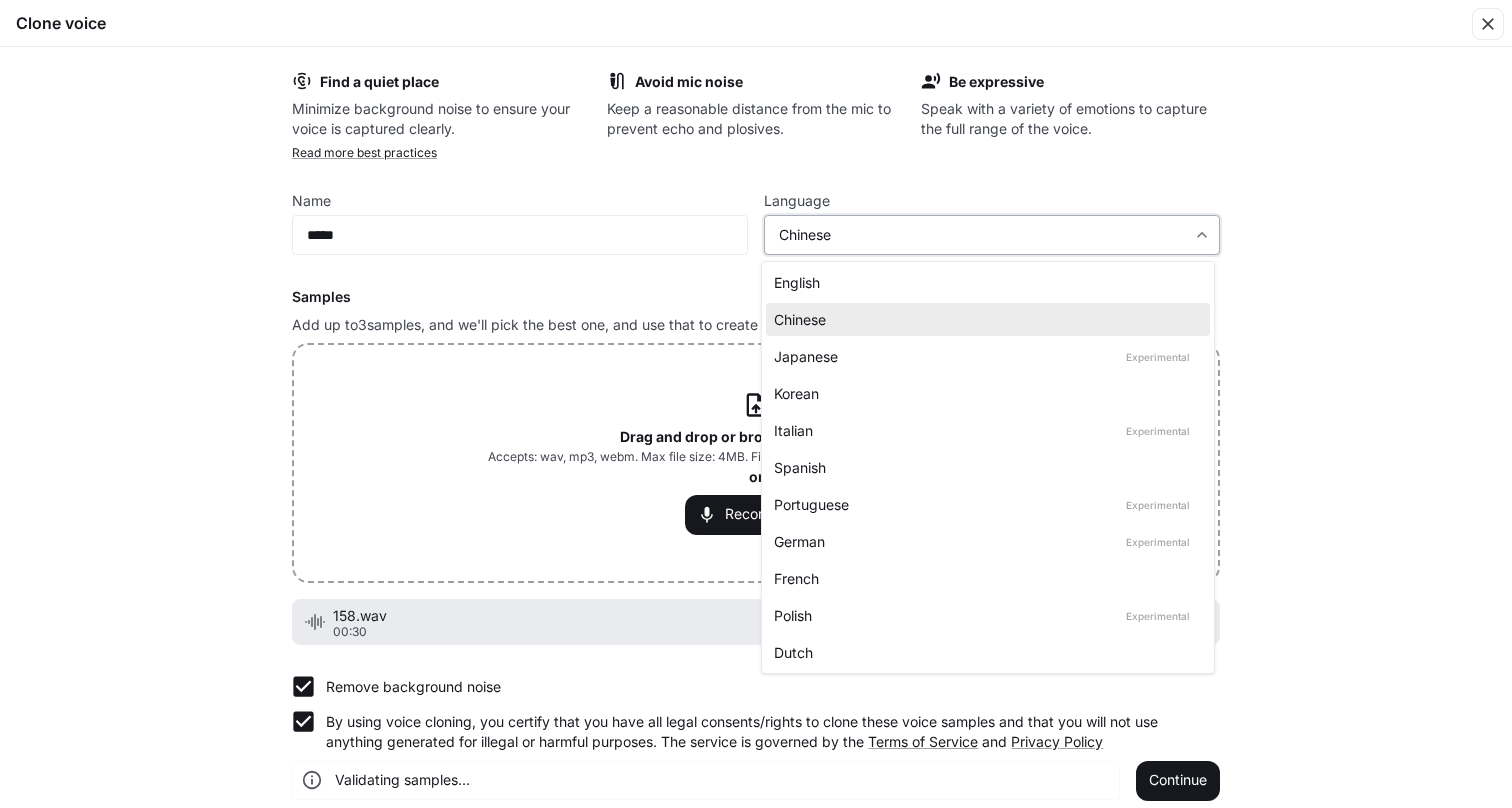 type on "*****" 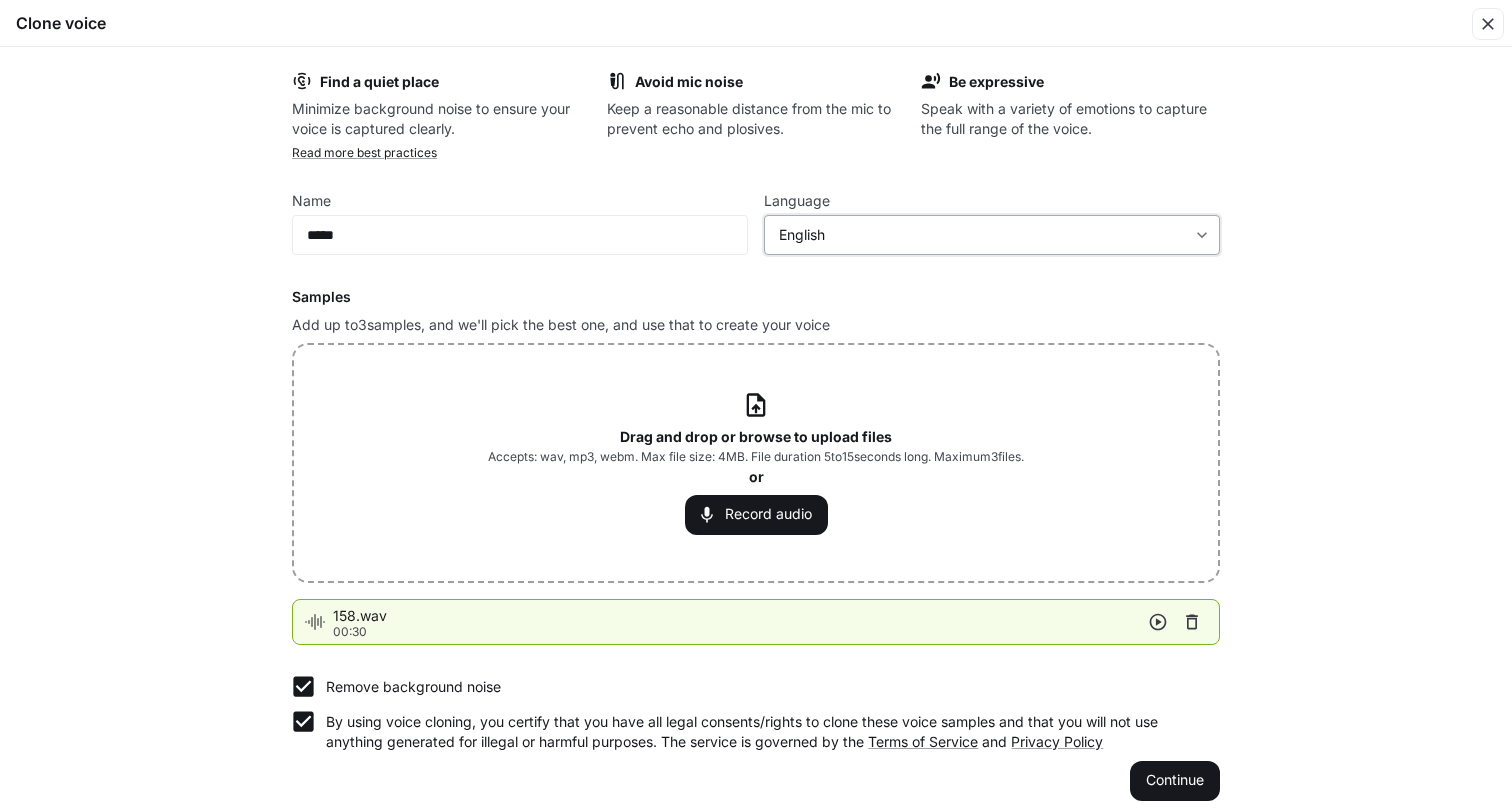 scroll, scrollTop: 16, scrollLeft: 0, axis: vertical 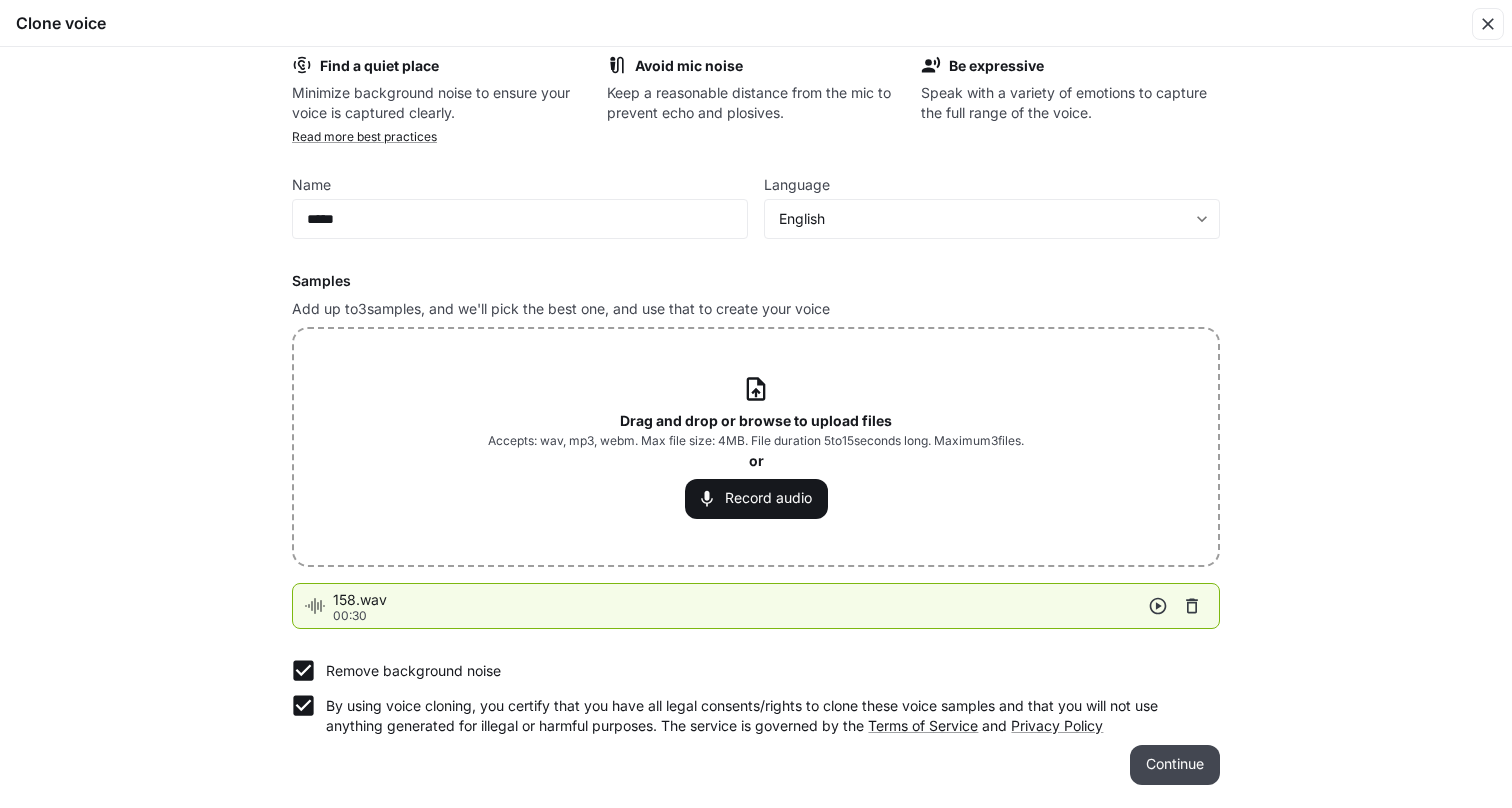 click on "Continue" at bounding box center [1175, 765] 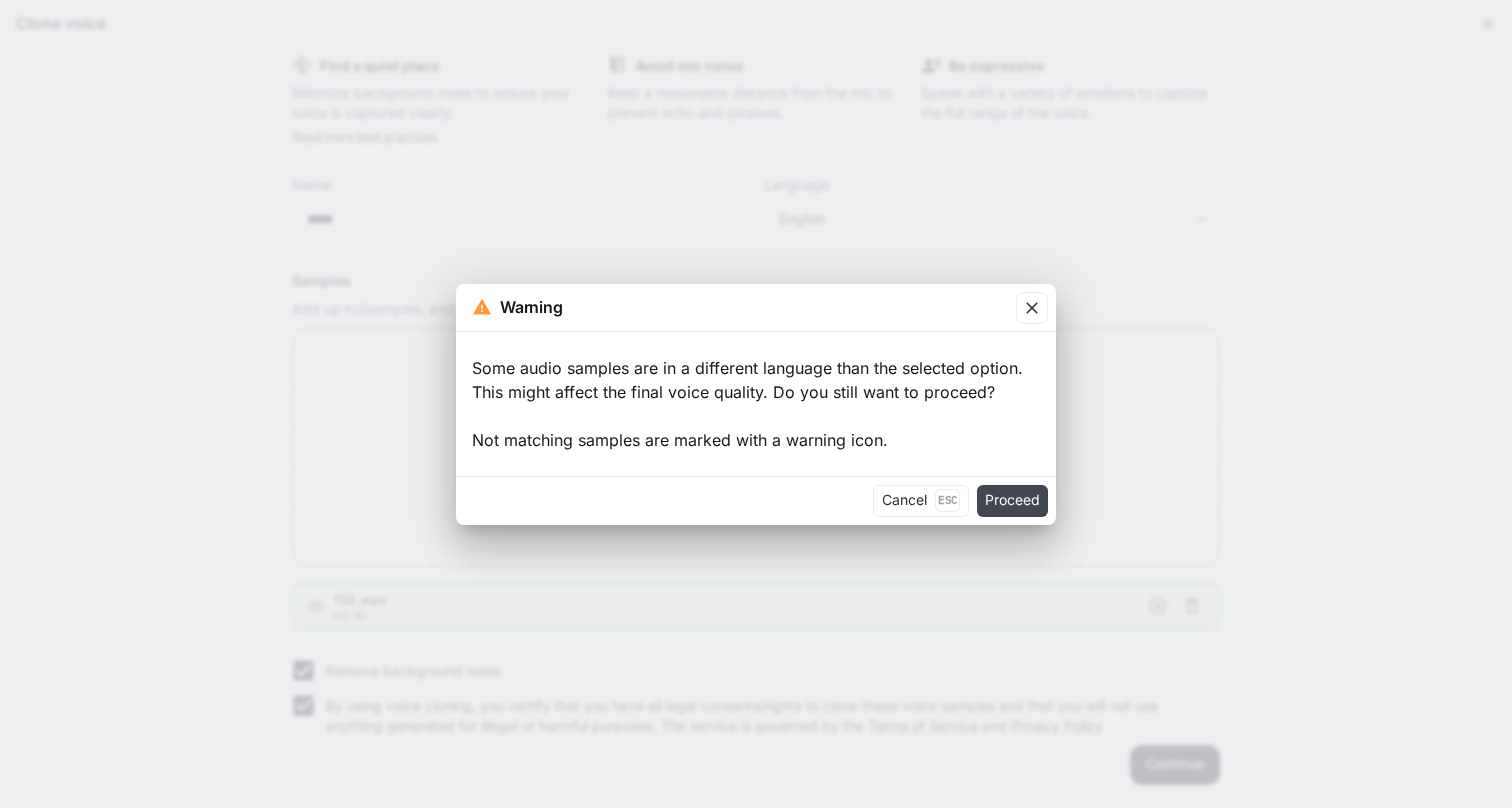 click on "Proceed" at bounding box center [1012, 501] 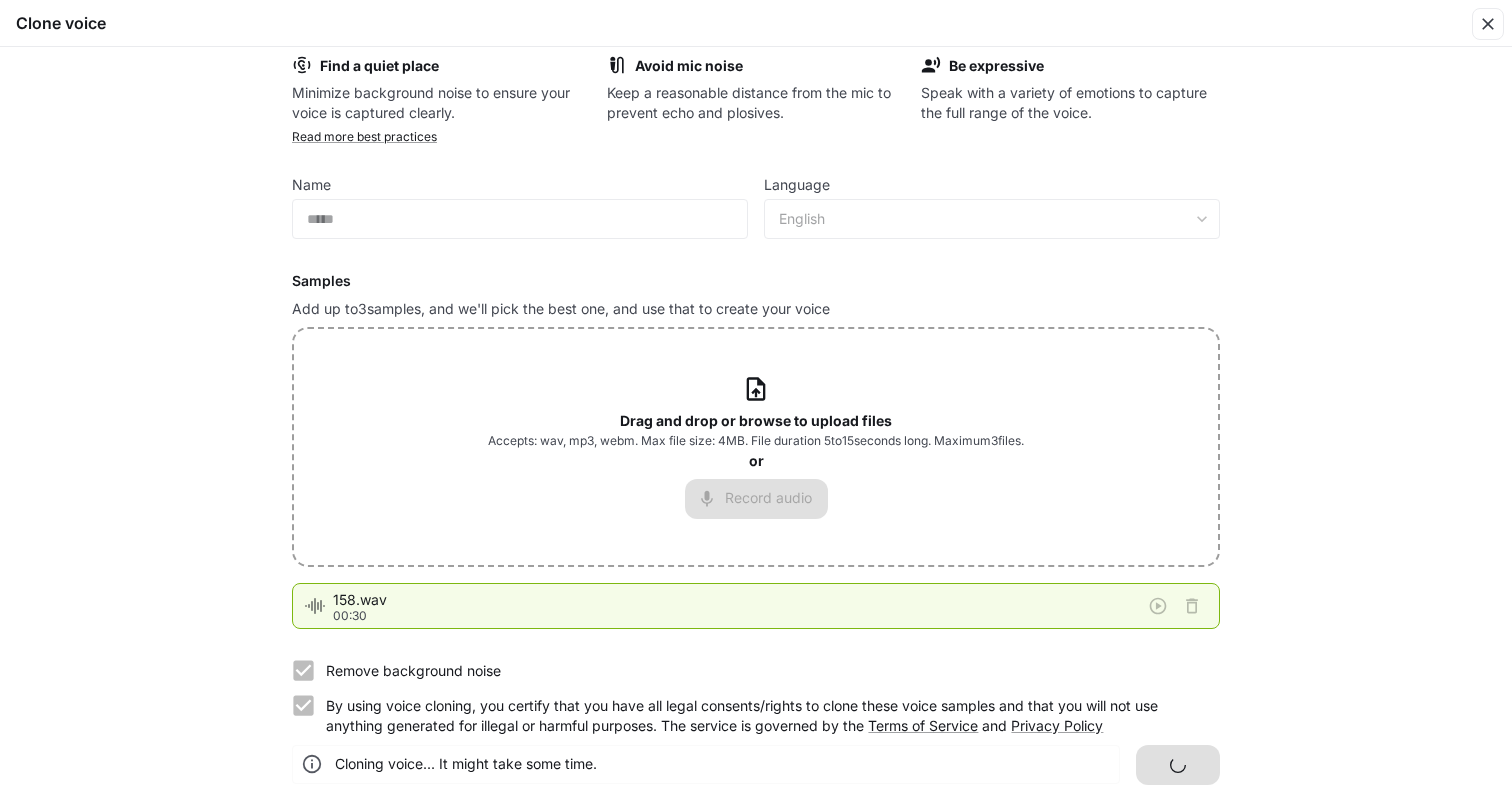 click on "Find a quiet place Minimize background noise to ensure your voice is captured clearly. Avoid mic noise Keep a reasonable distance from the mic to prevent echo and plosives. Be expressive Speak with a variety of emotions to capture the full range of the voice. Read more best practices Name ***** ​ Language English ***** ​ Samples Add up to  3  samples, and we'll pick the best one, and use that to create your voice Drag and drop or browse to upload files Accepts: wav, mp3, webm. Max file size: 4MB. File duration   5  to  15  seconds long. Maximum  3  files. or Record audio 158.wav 00:30 Remove background noise By using voice cloning, you certify that you have all legal consents/rights to clone these voice samples and that you will not use anything generated for illegal or harmful purposes. The service is governed by the   Terms of Service   and   Privacy Policy Cloning voice... It might take some time. Continue" at bounding box center [756, 419] 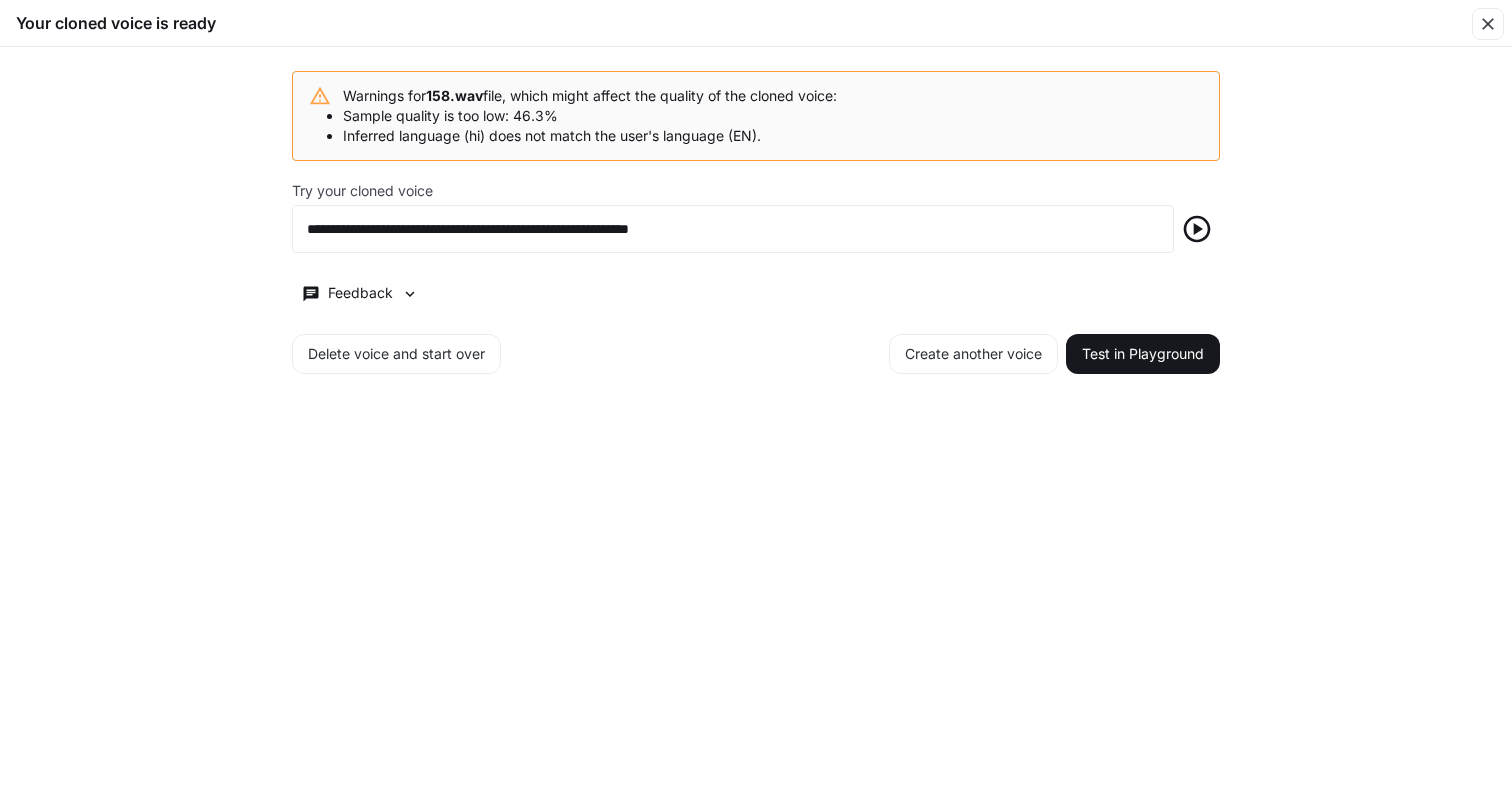 scroll, scrollTop: 0, scrollLeft: 0, axis: both 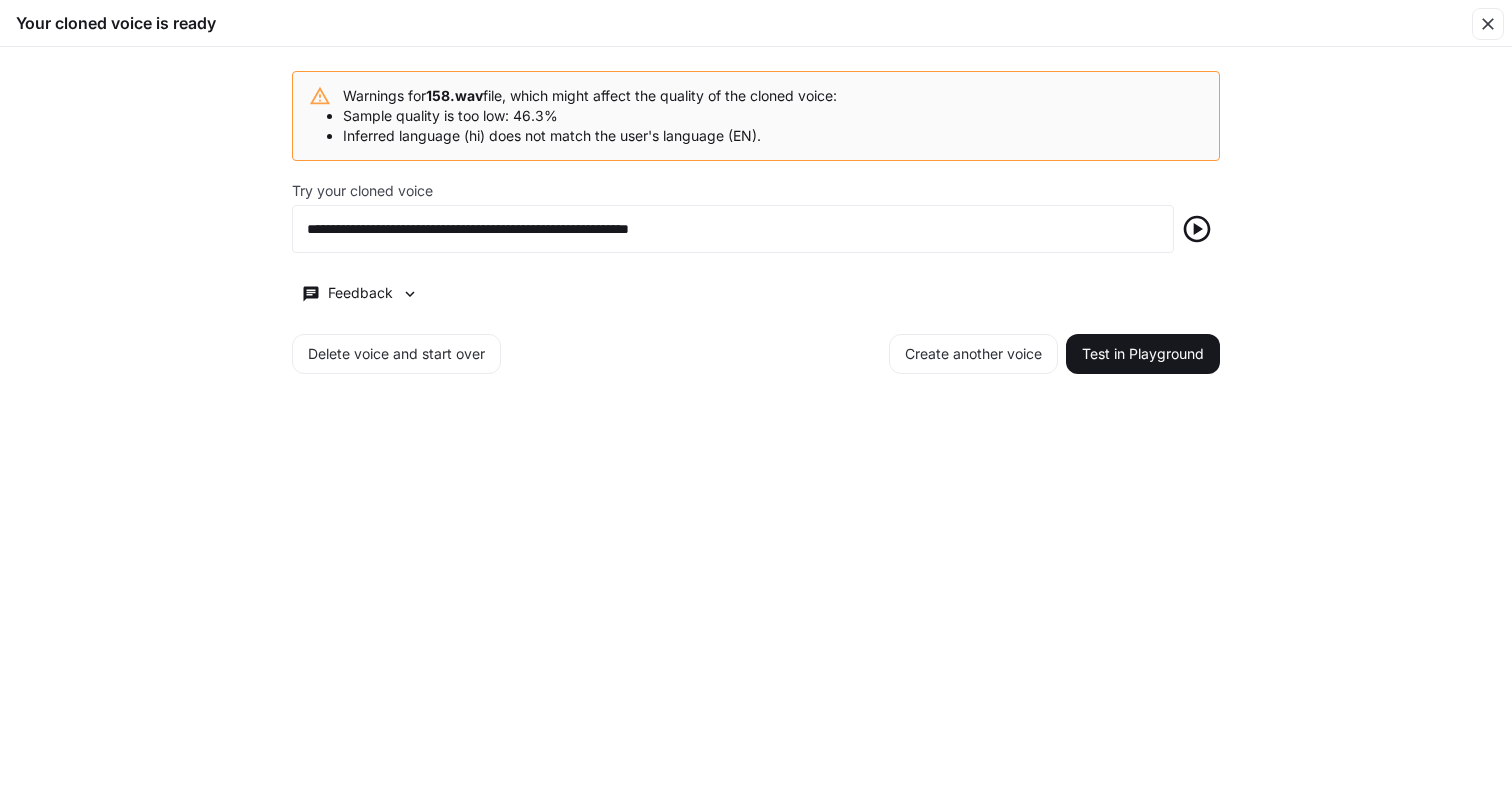 click 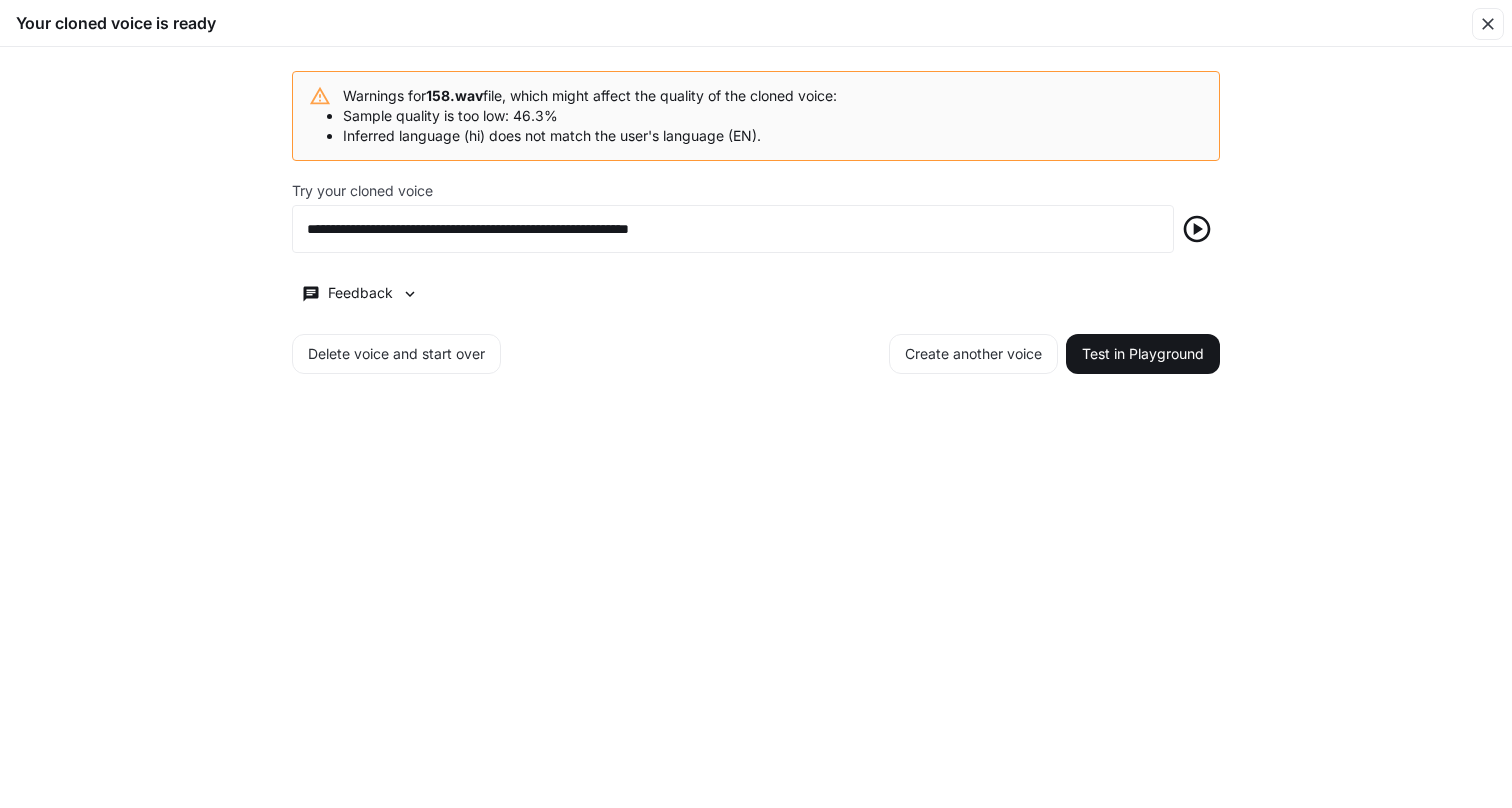 click 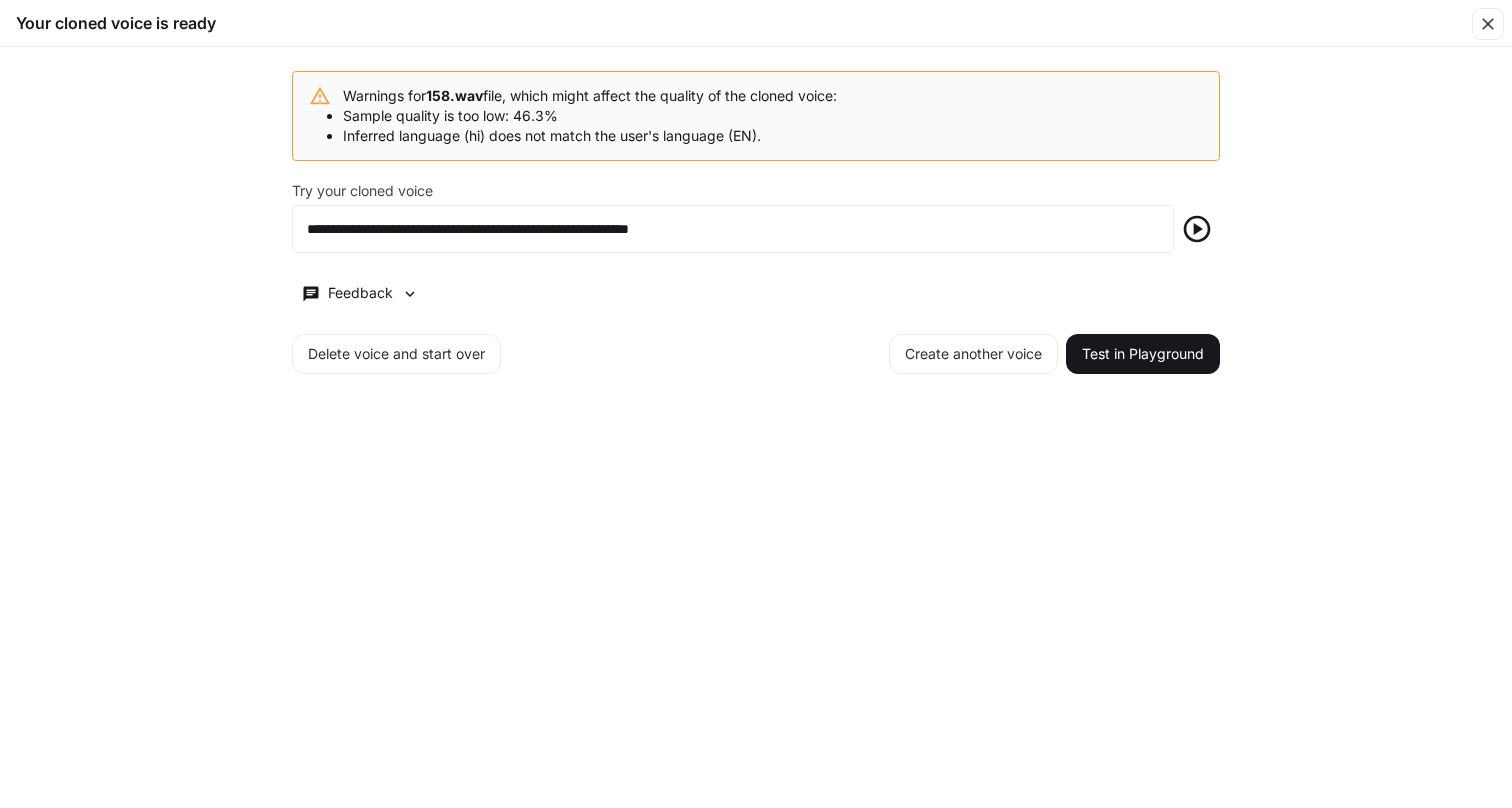 click 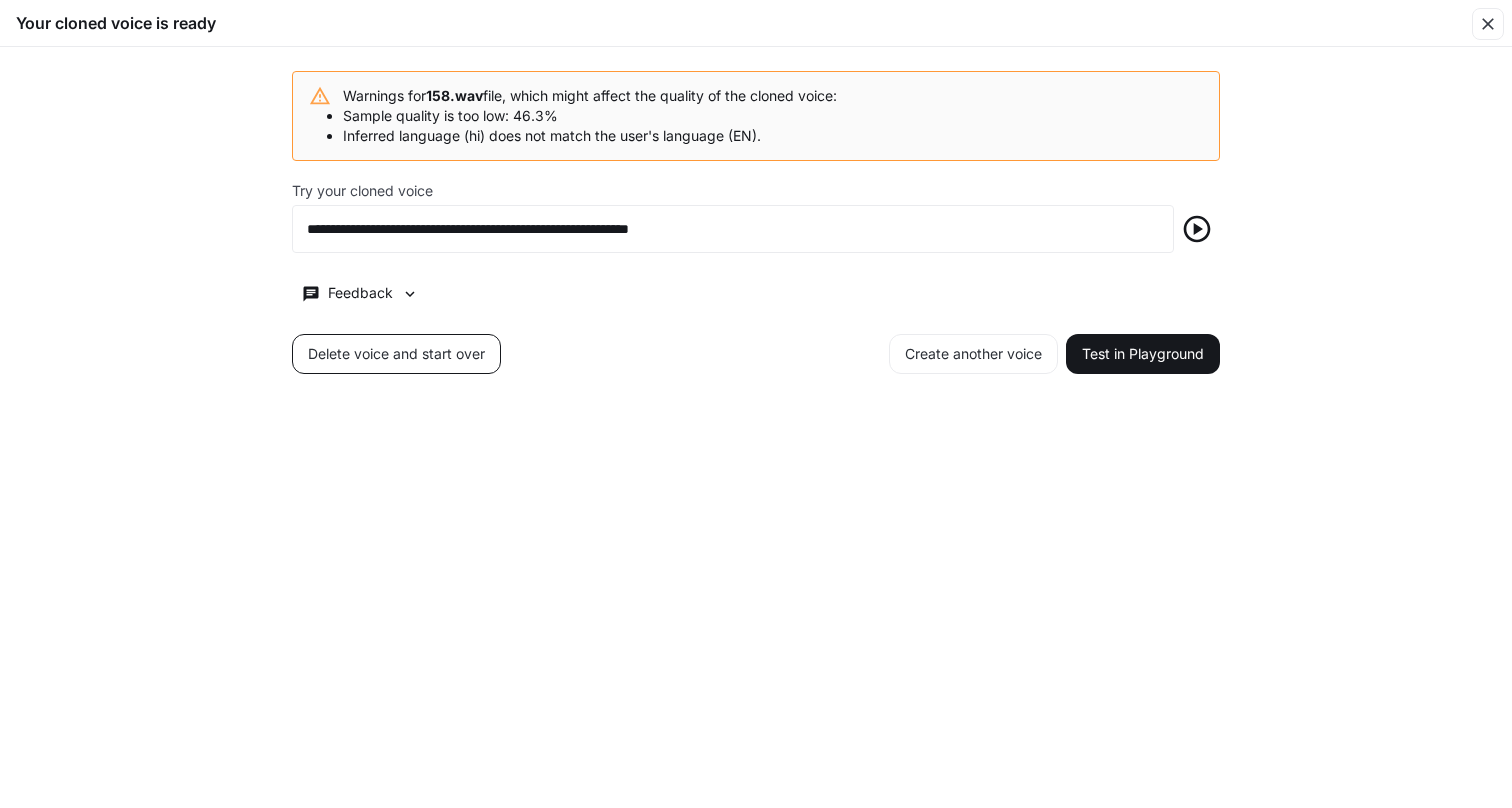 click on "Delete voice and start over" at bounding box center [396, 354] 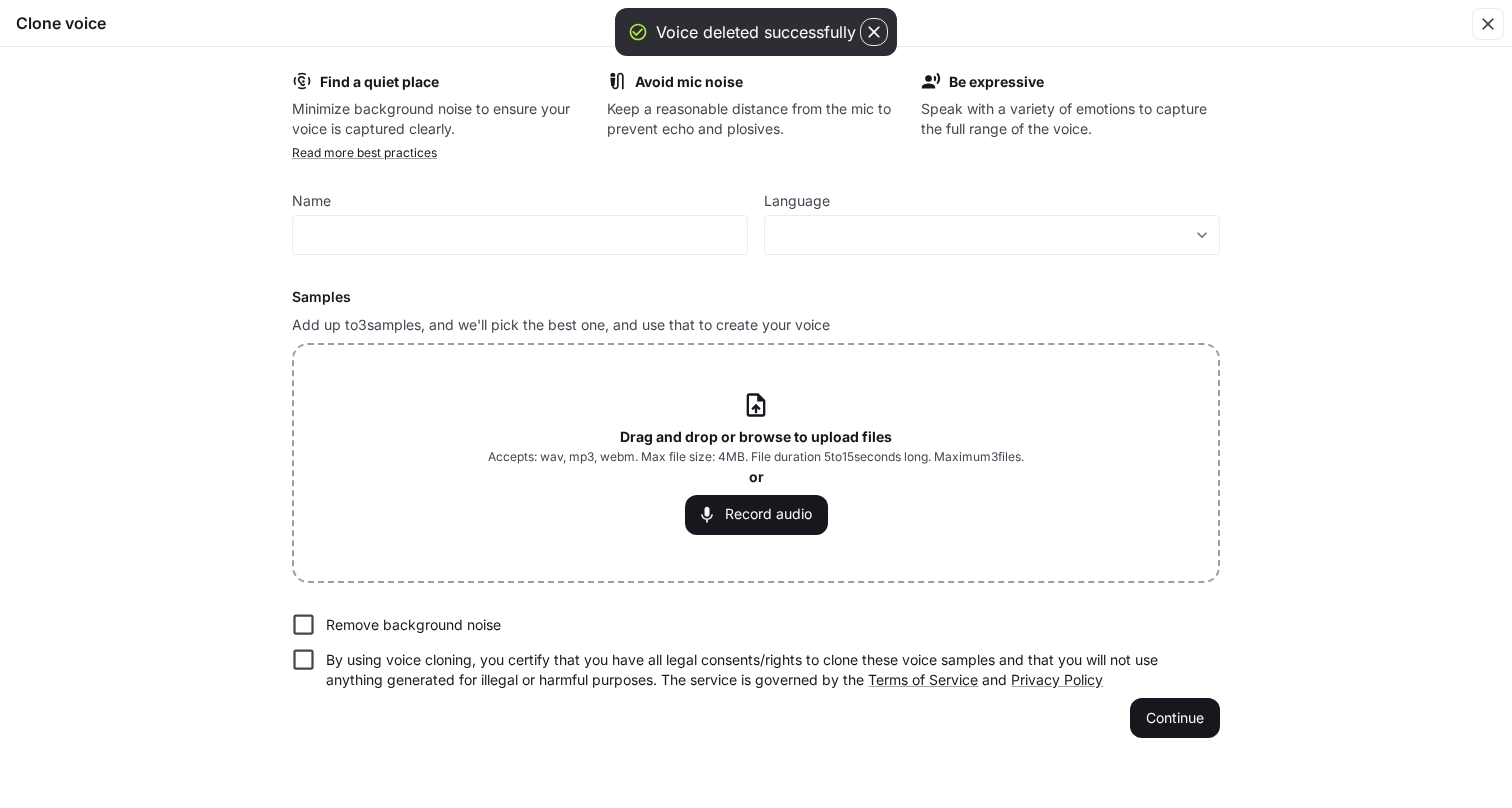 click 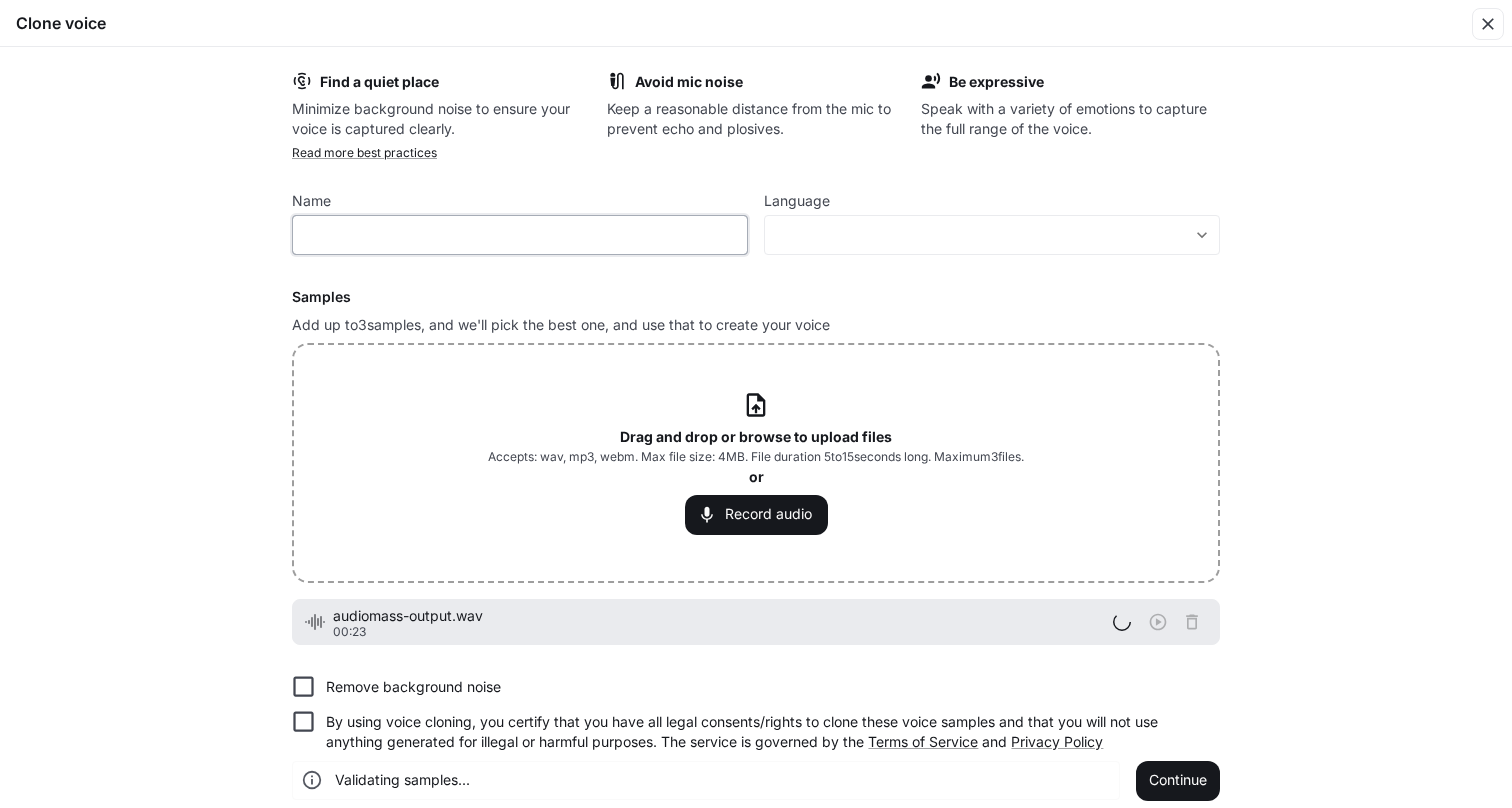 click at bounding box center (520, 235) 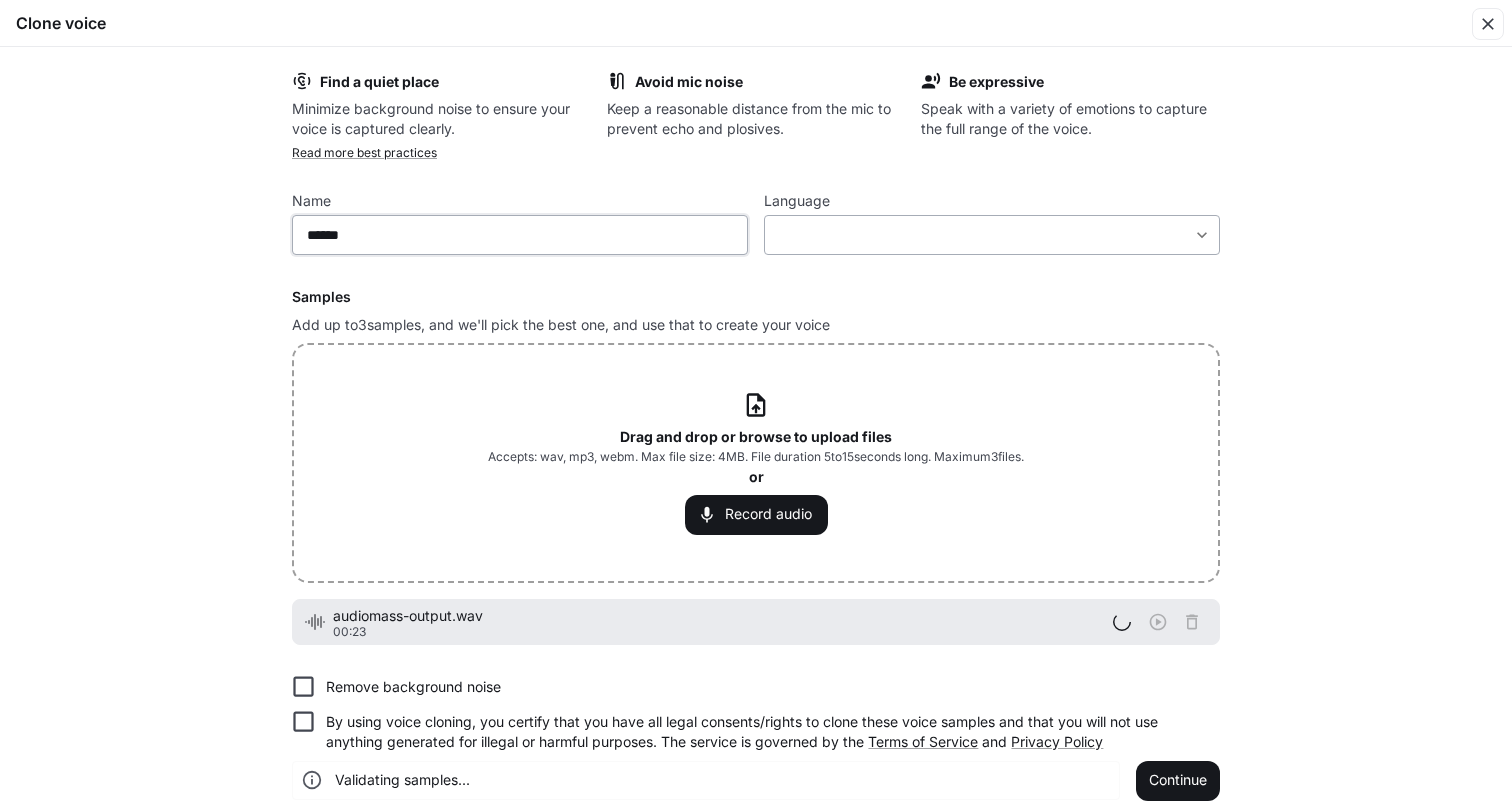 type on "******" 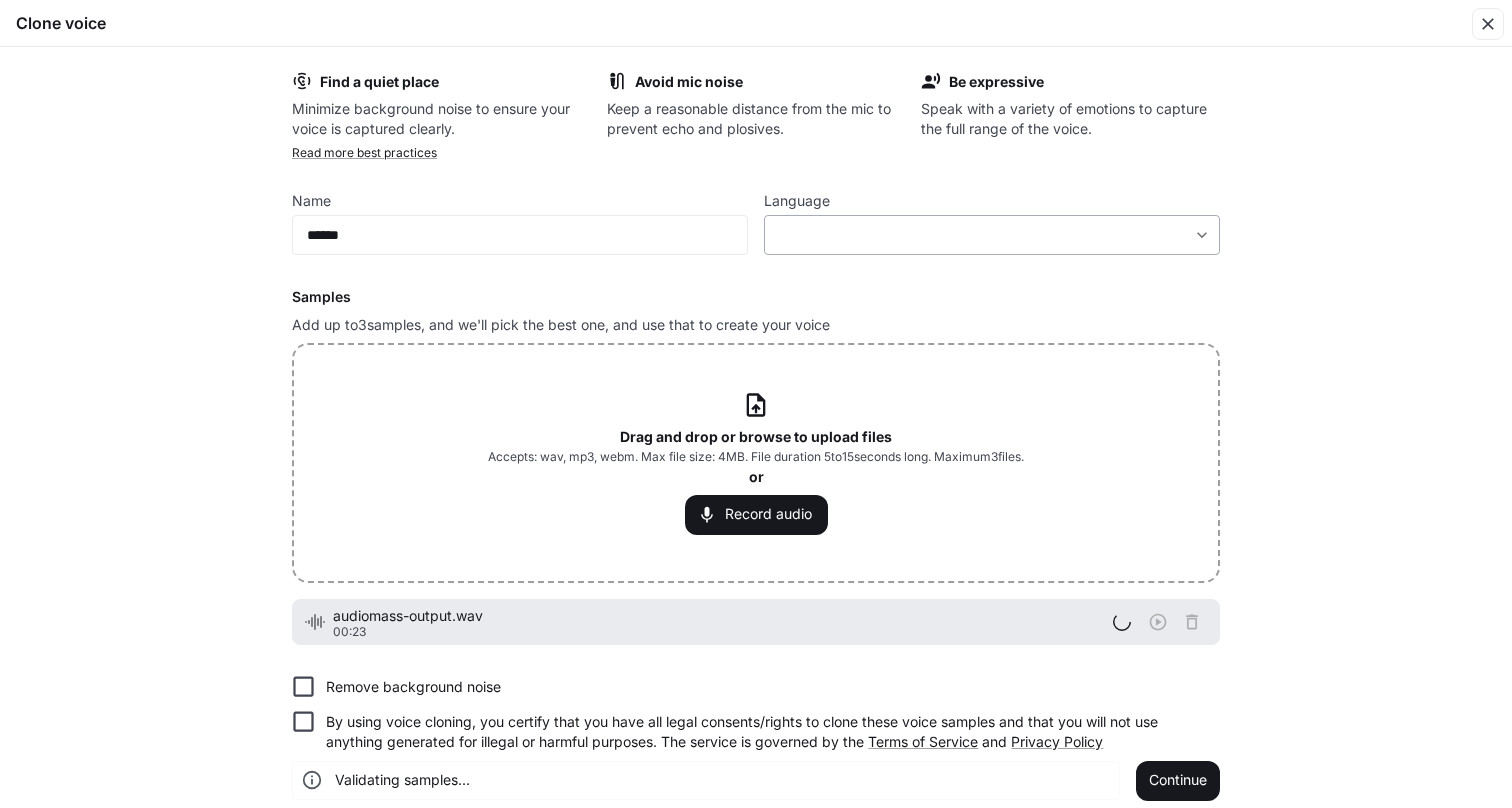 click on "​ ​" at bounding box center [992, 235] 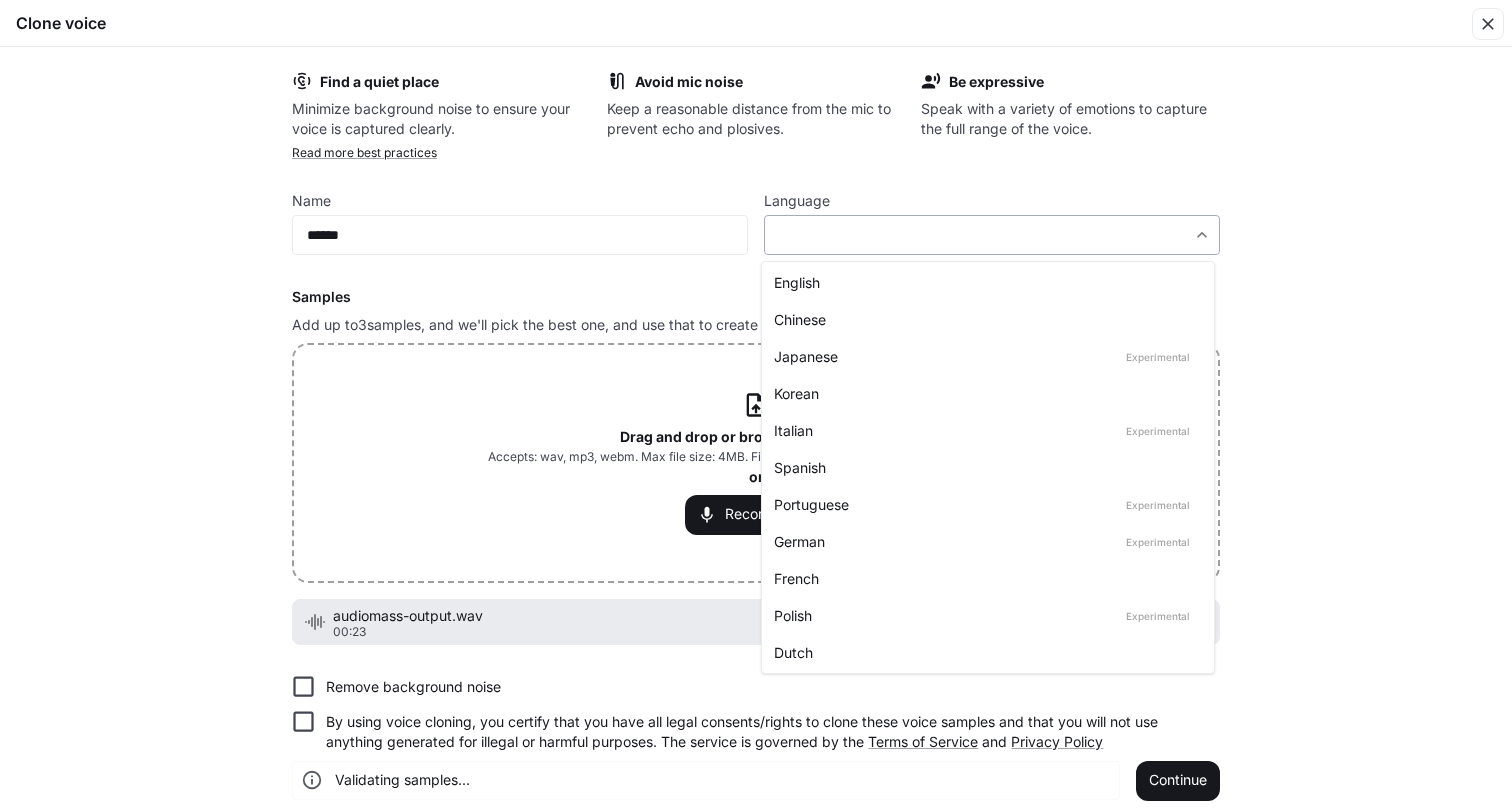 click on "**********" at bounding box center [756, 404] 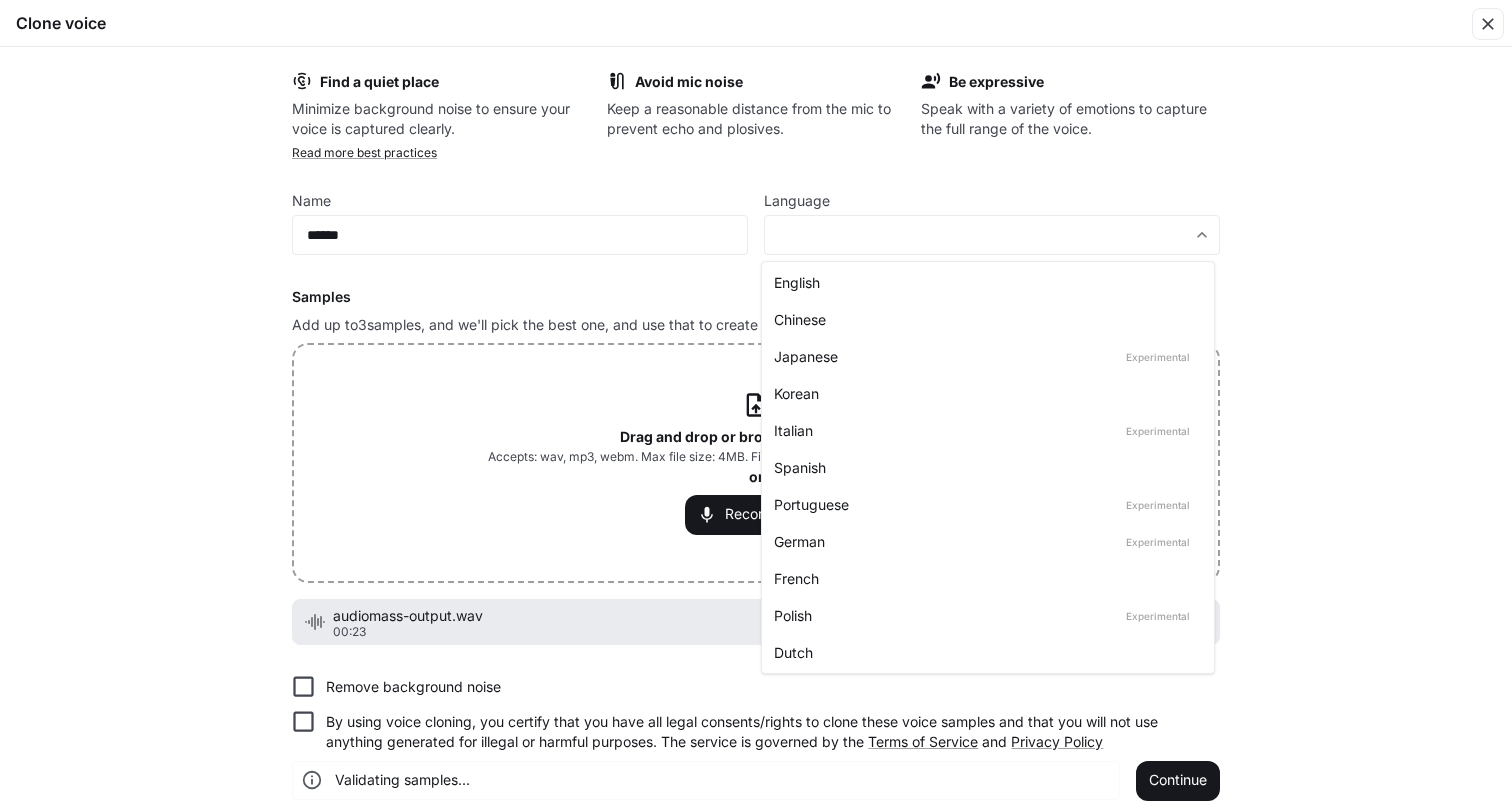 click on "English" at bounding box center (988, 282) 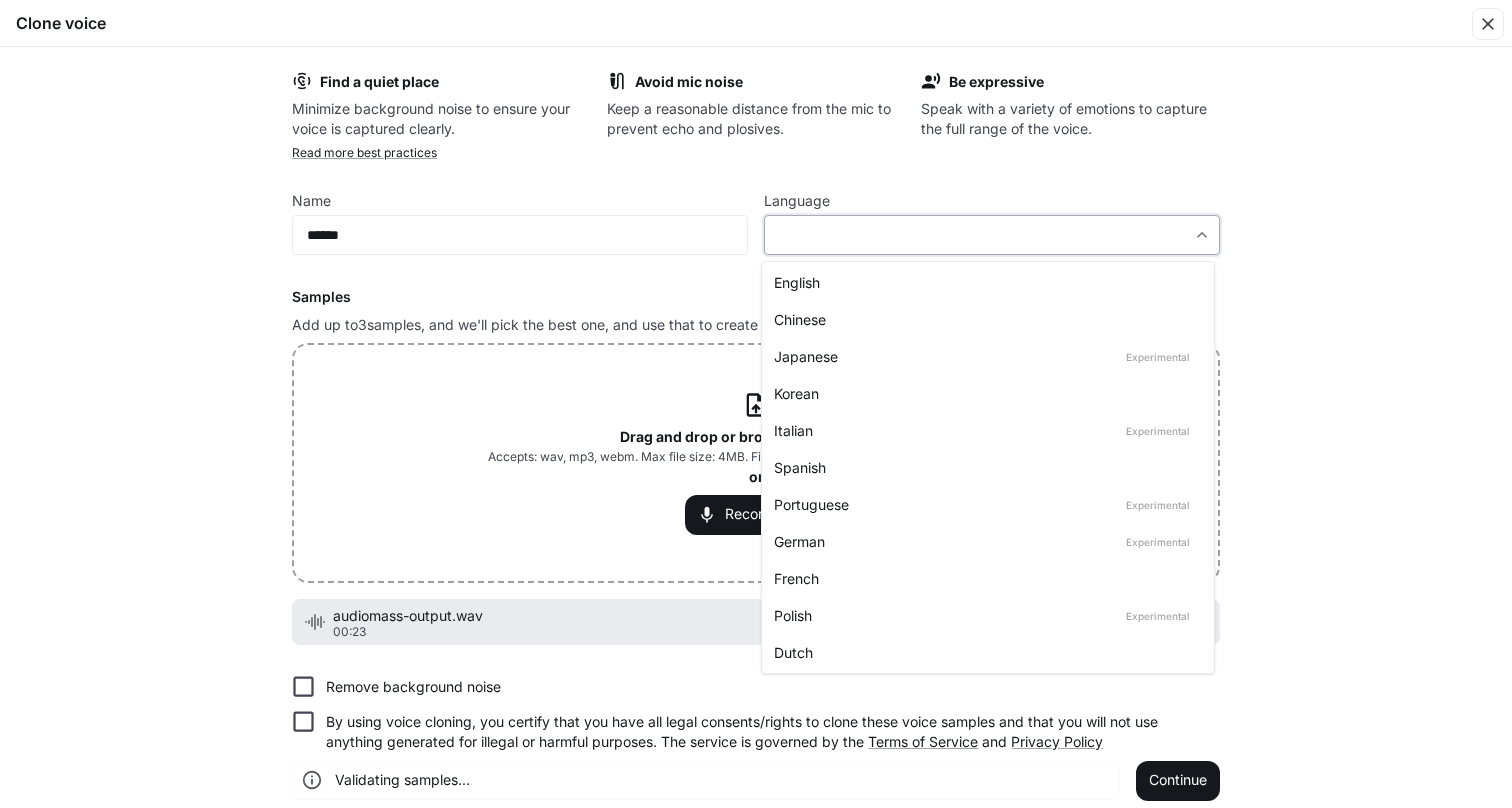 type on "*****" 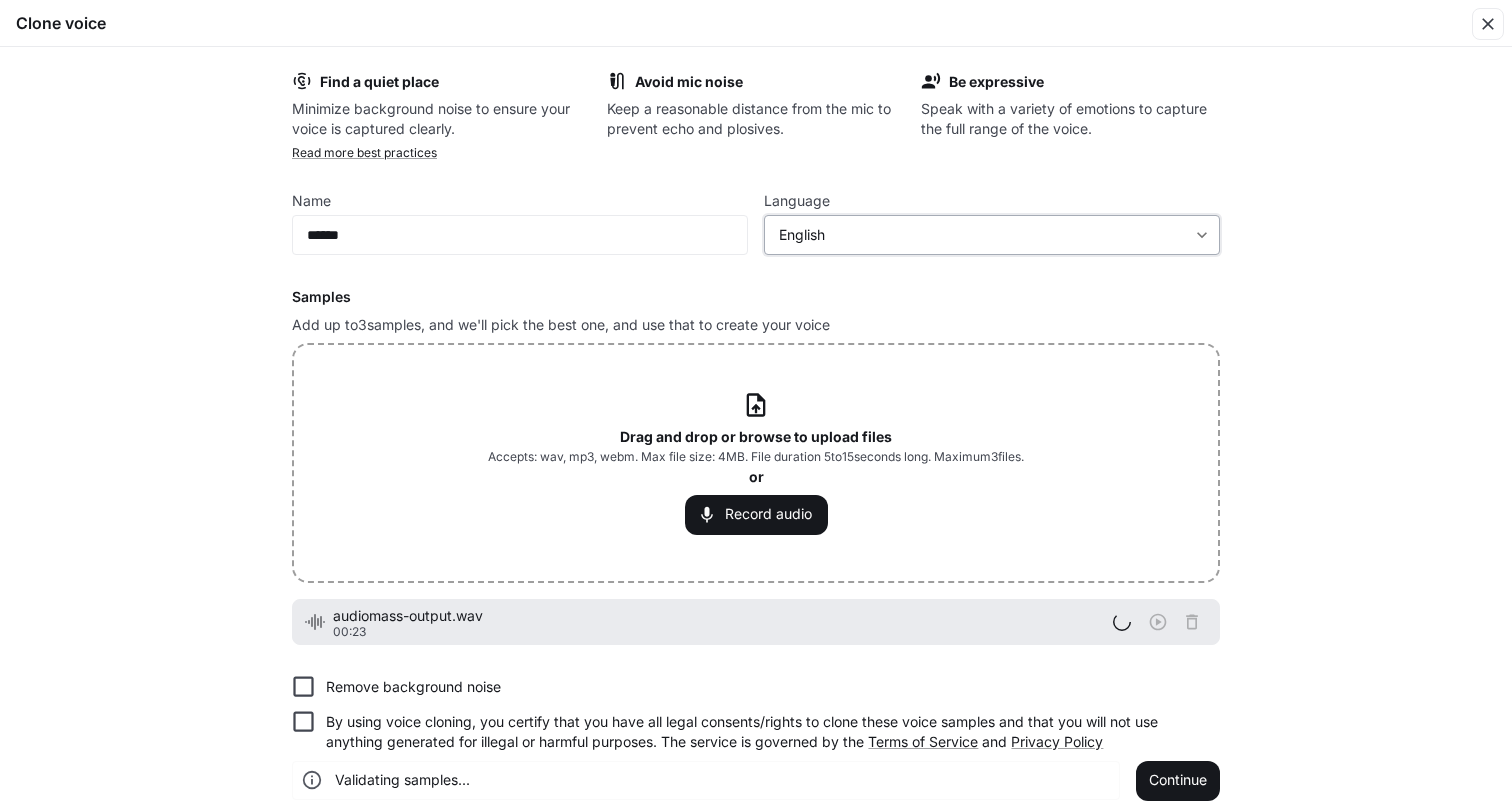scroll, scrollTop: 16, scrollLeft: 0, axis: vertical 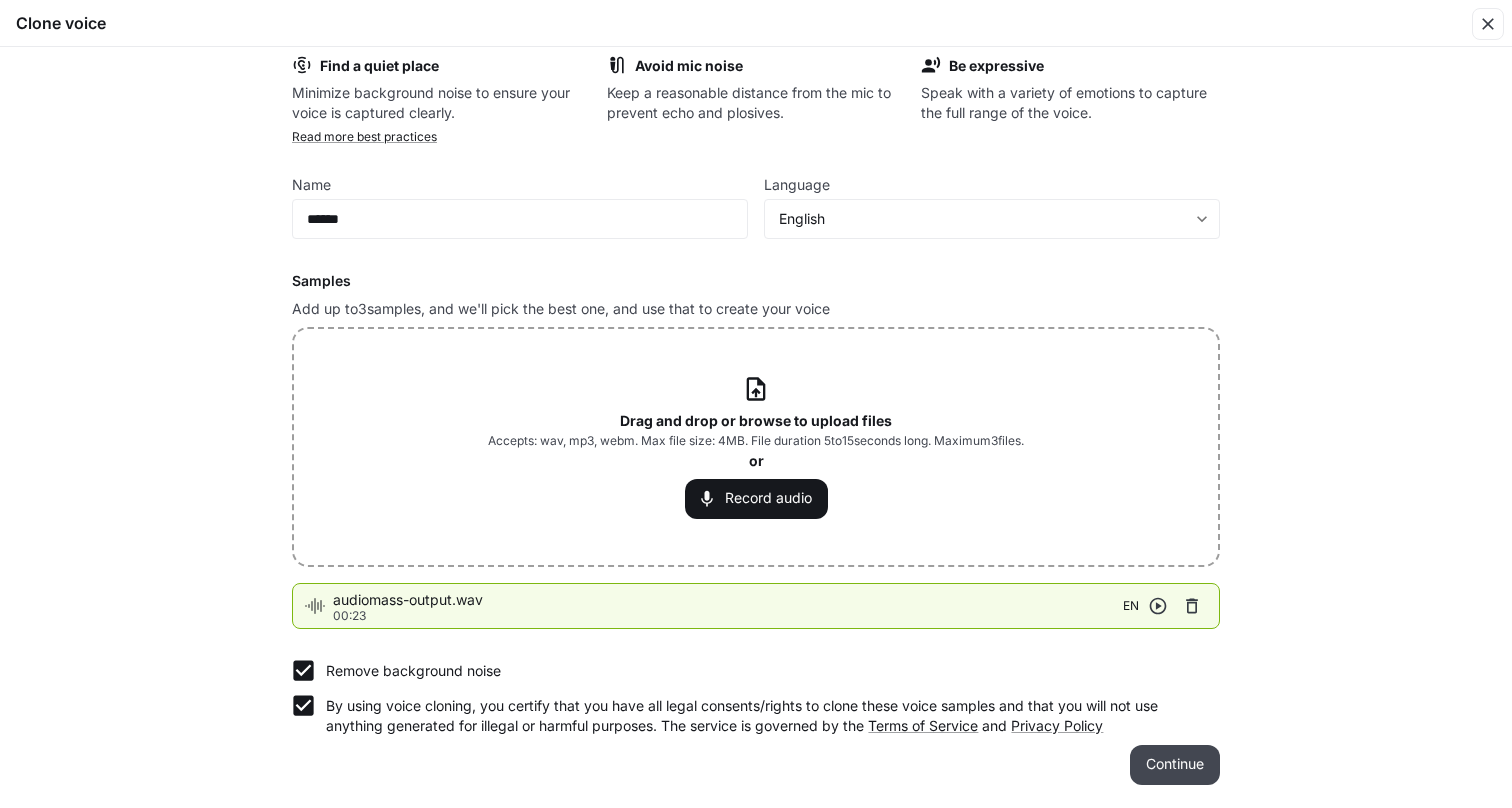 click on "Continue" at bounding box center (1175, 765) 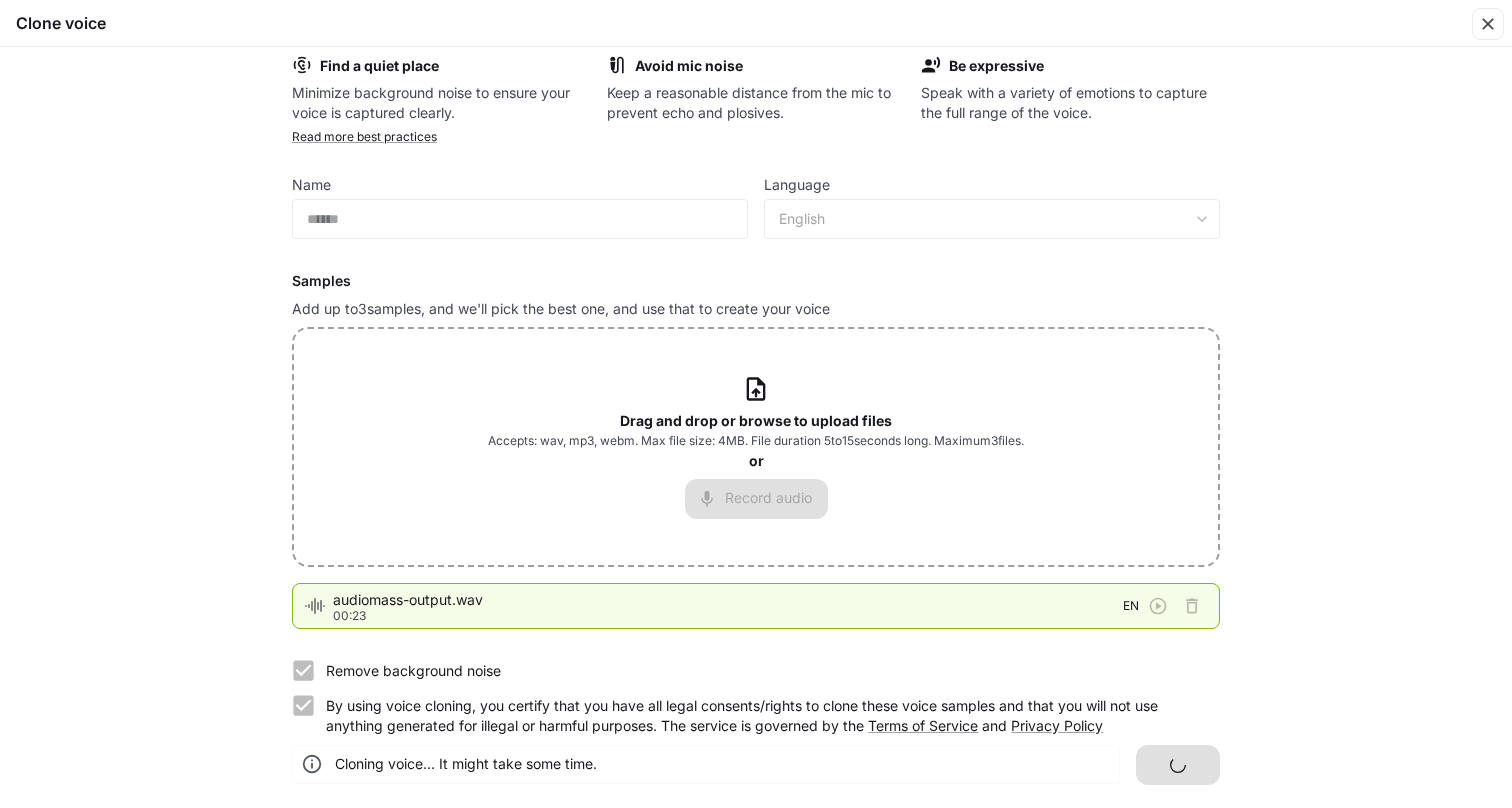 scroll, scrollTop: 0, scrollLeft: 0, axis: both 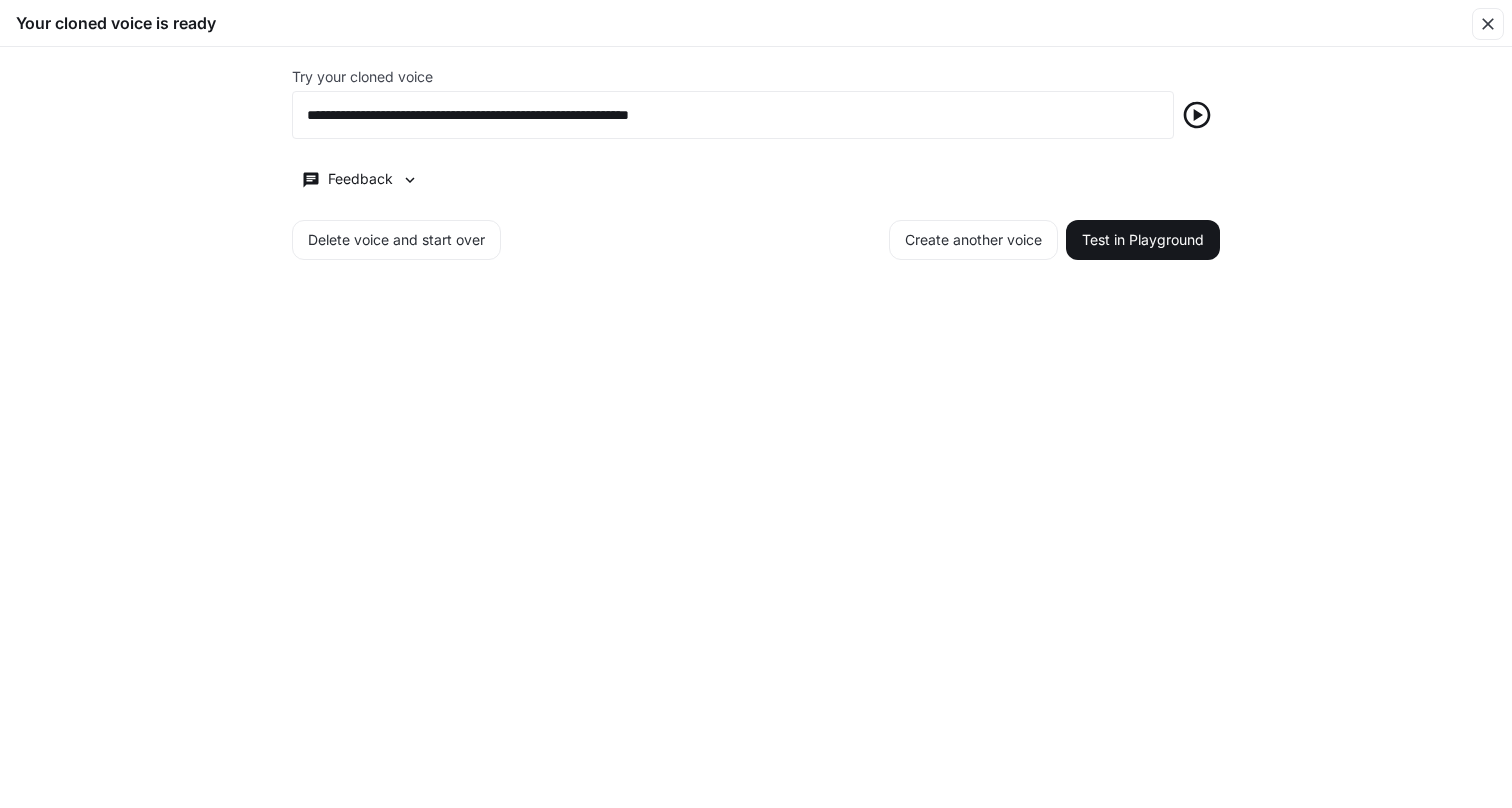 click at bounding box center (1197, 115) 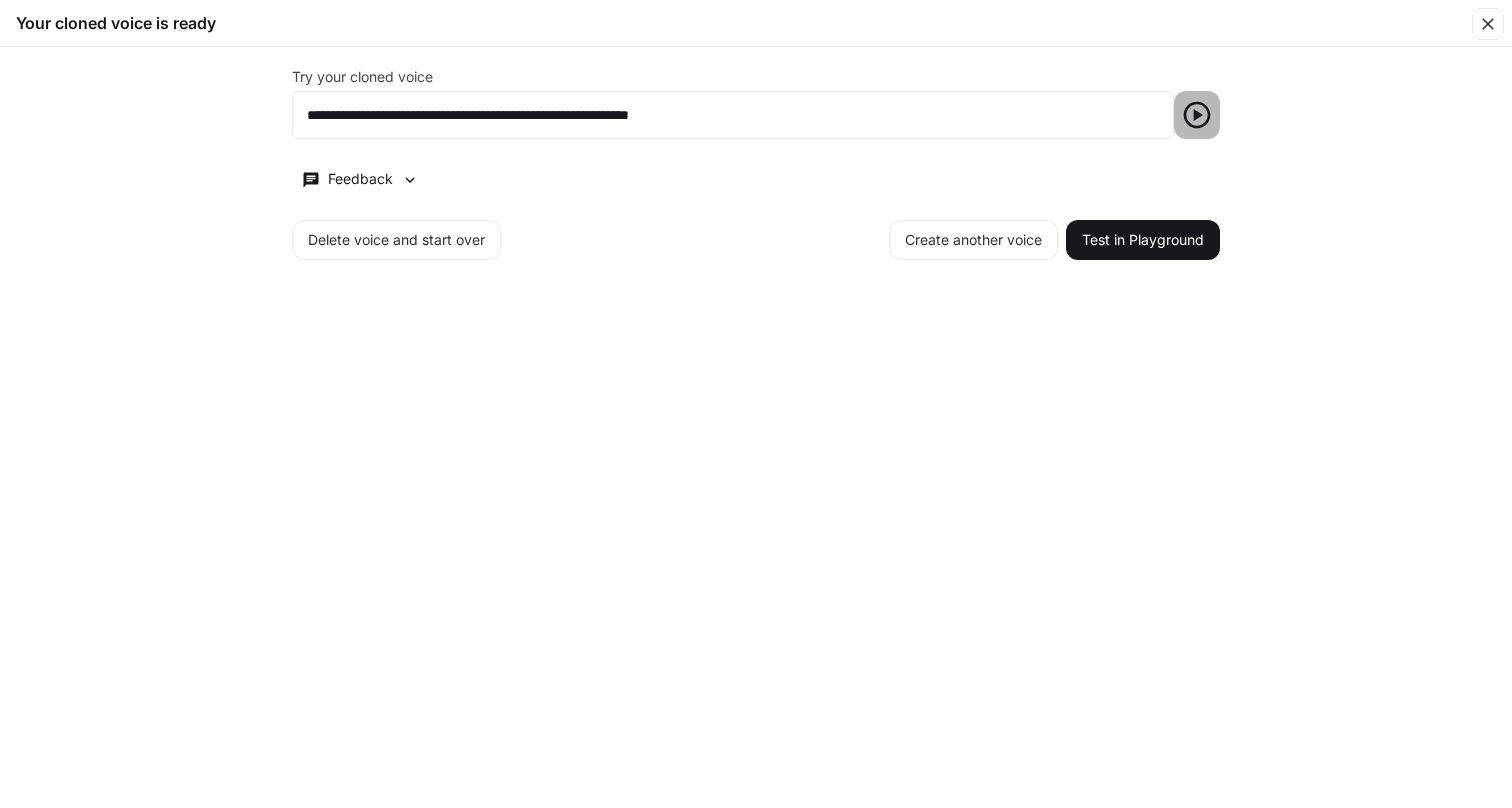 click 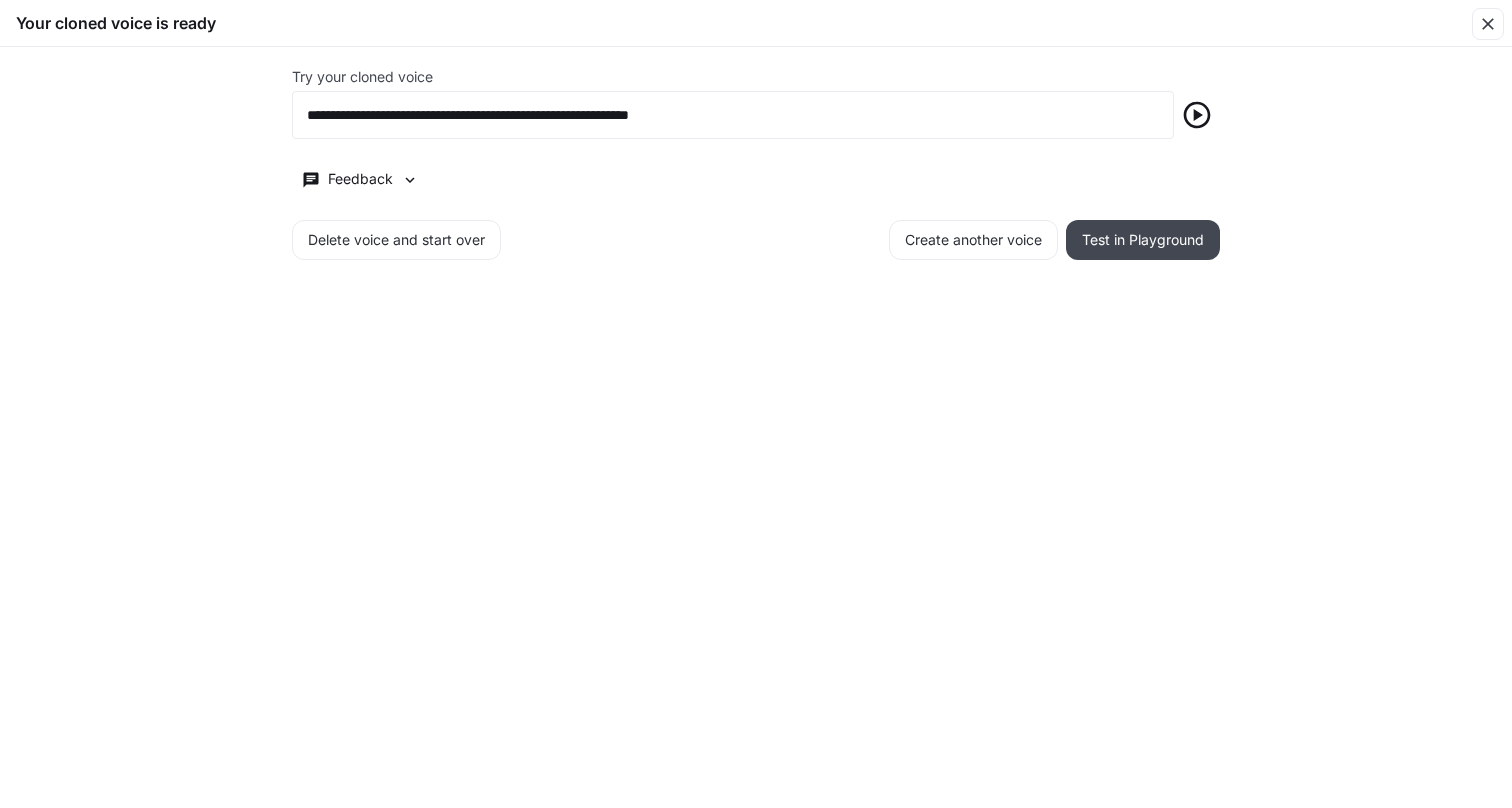 click on "Test in Playground" at bounding box center (1143, 240) 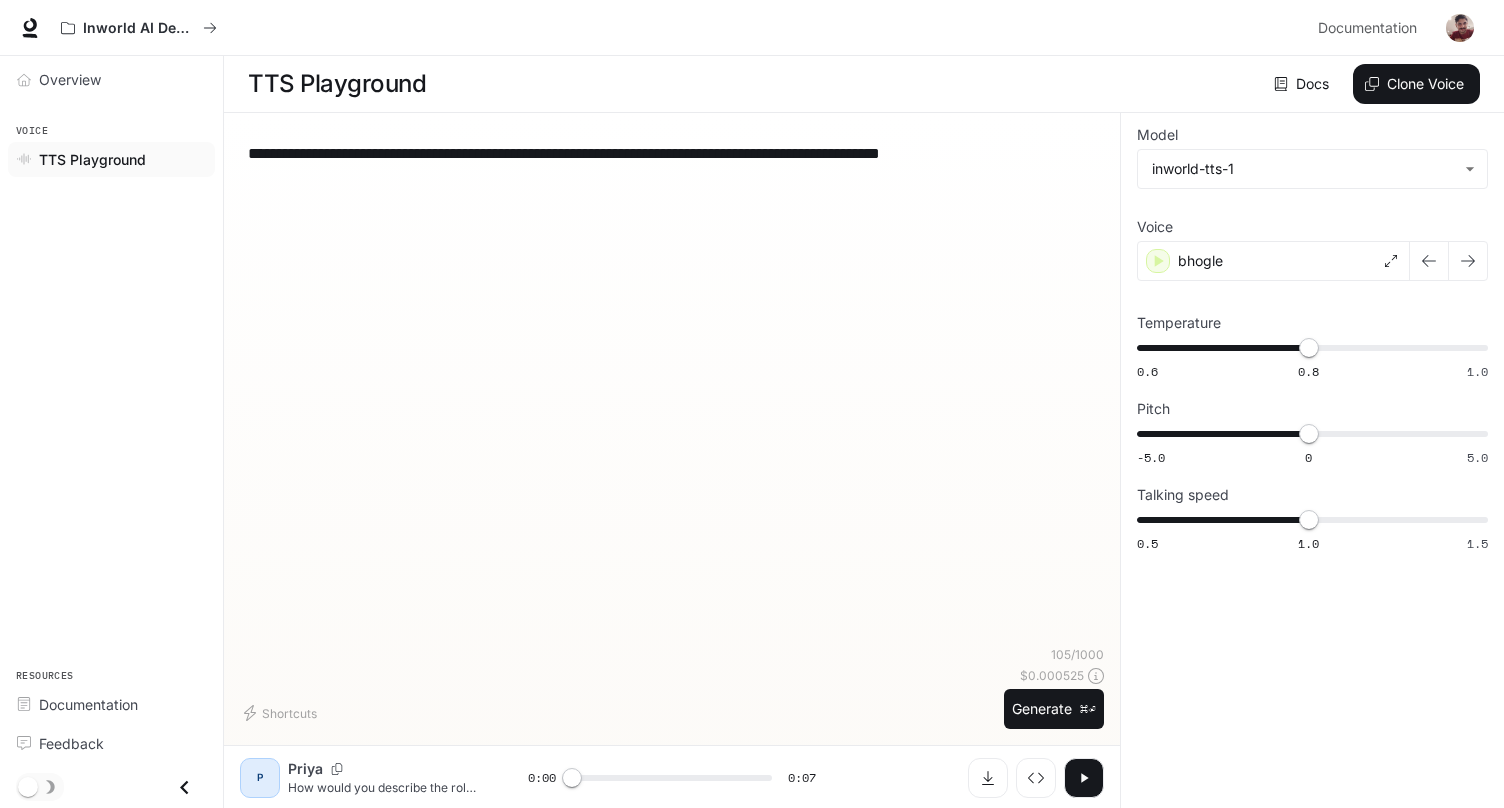 click on "**********" at bounding box center [672, 387] 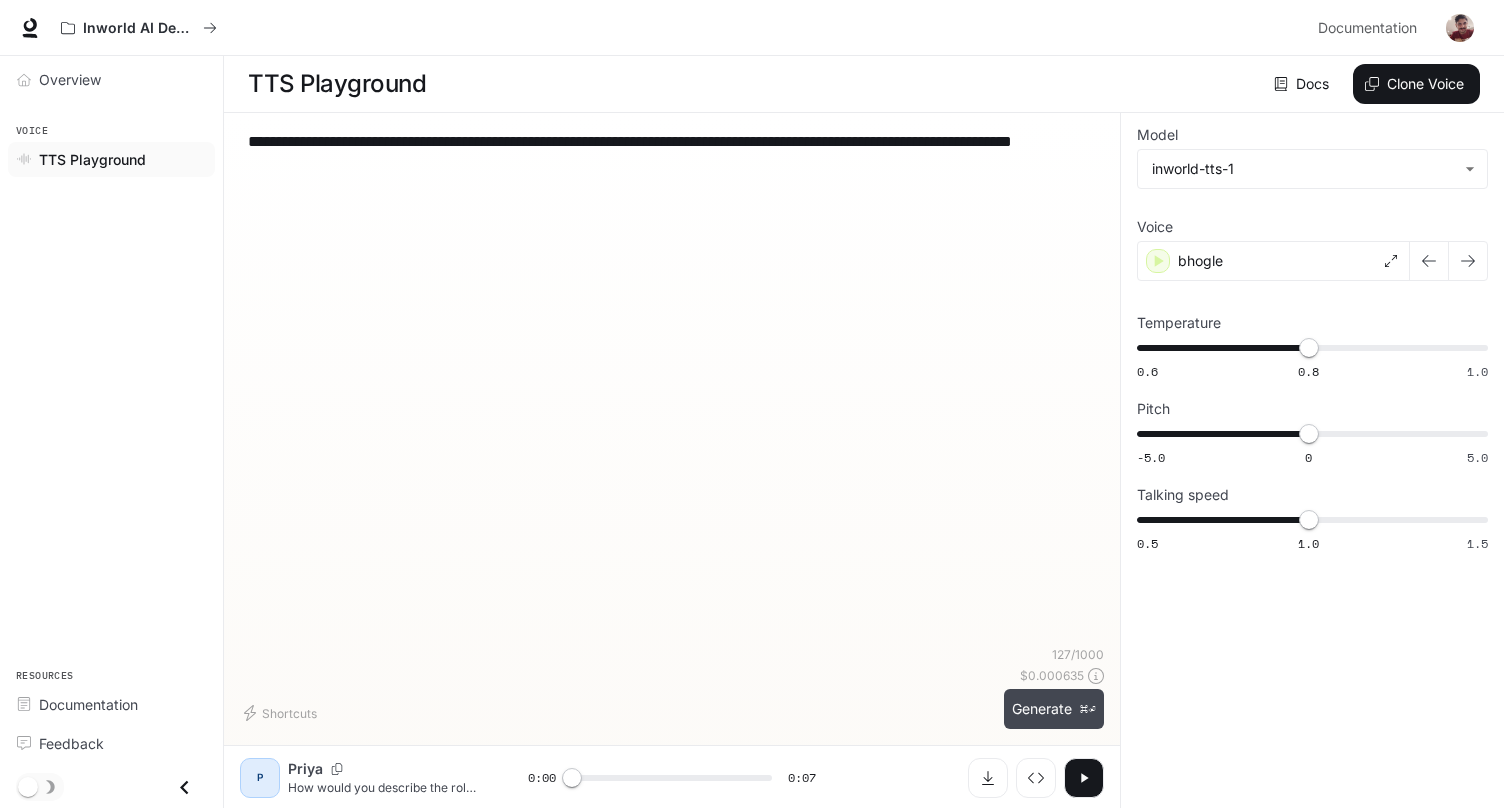type on "**********" 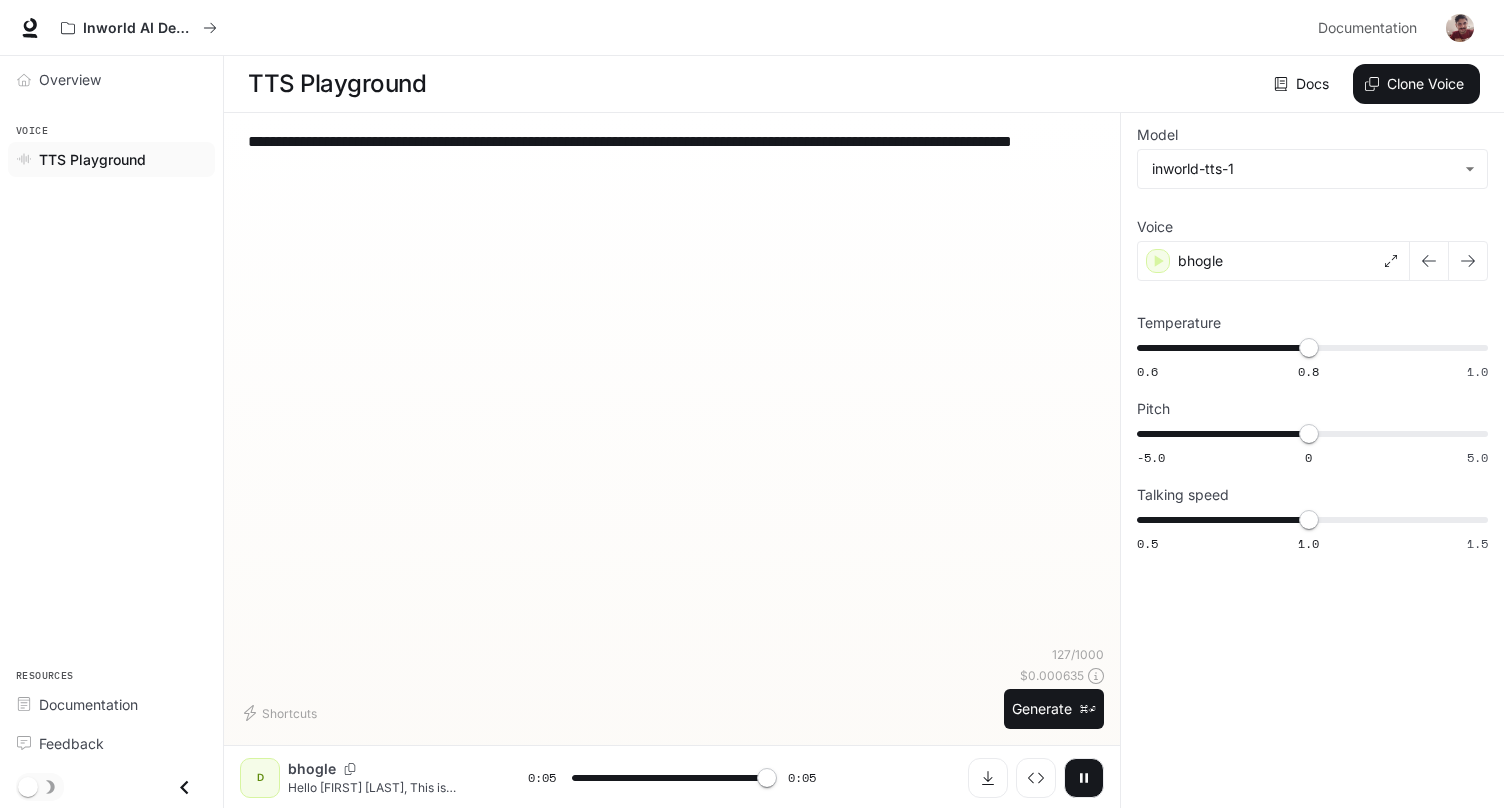 type on "*" 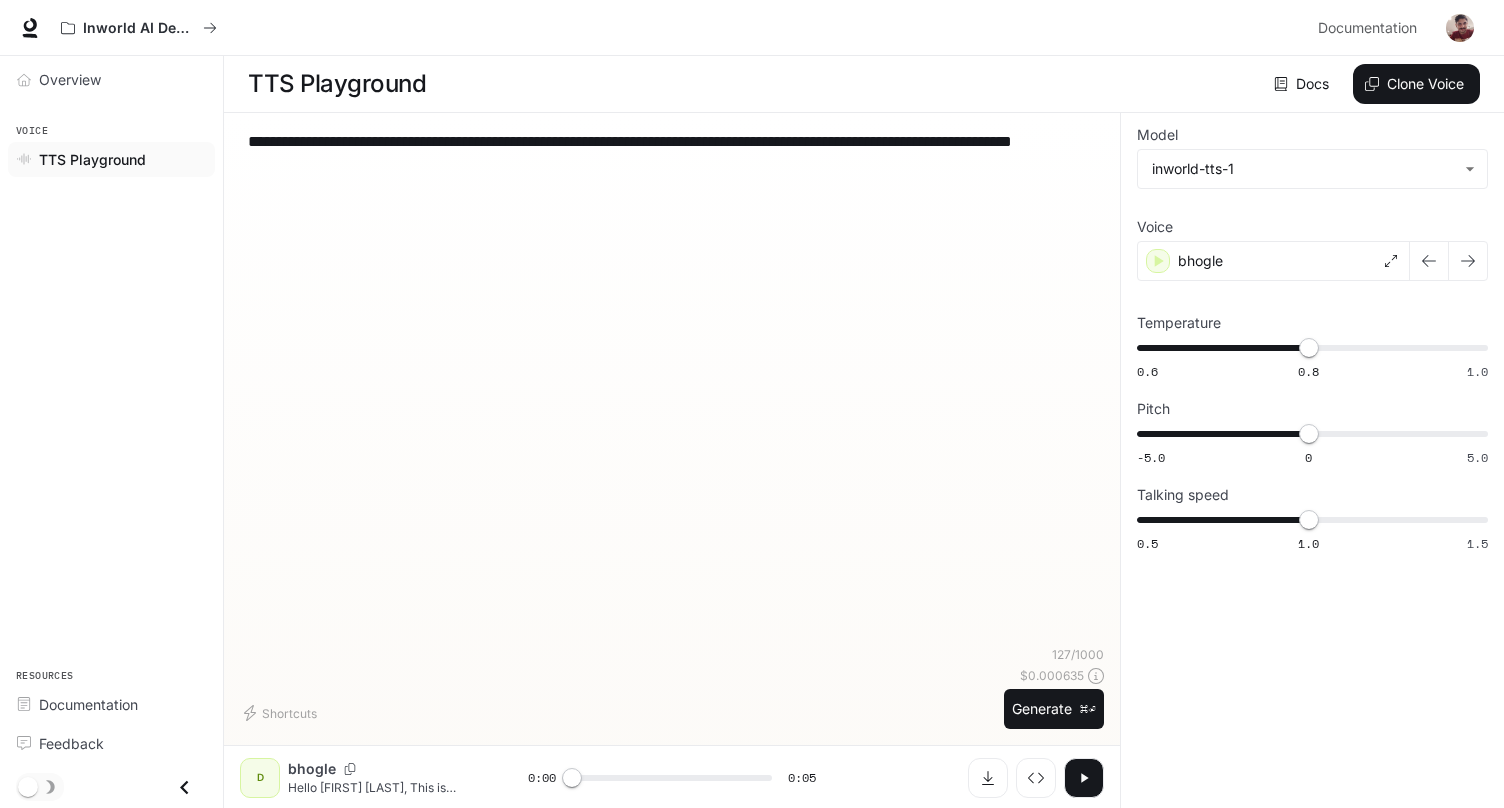 click on "**********" at bounding box center [672, 153] 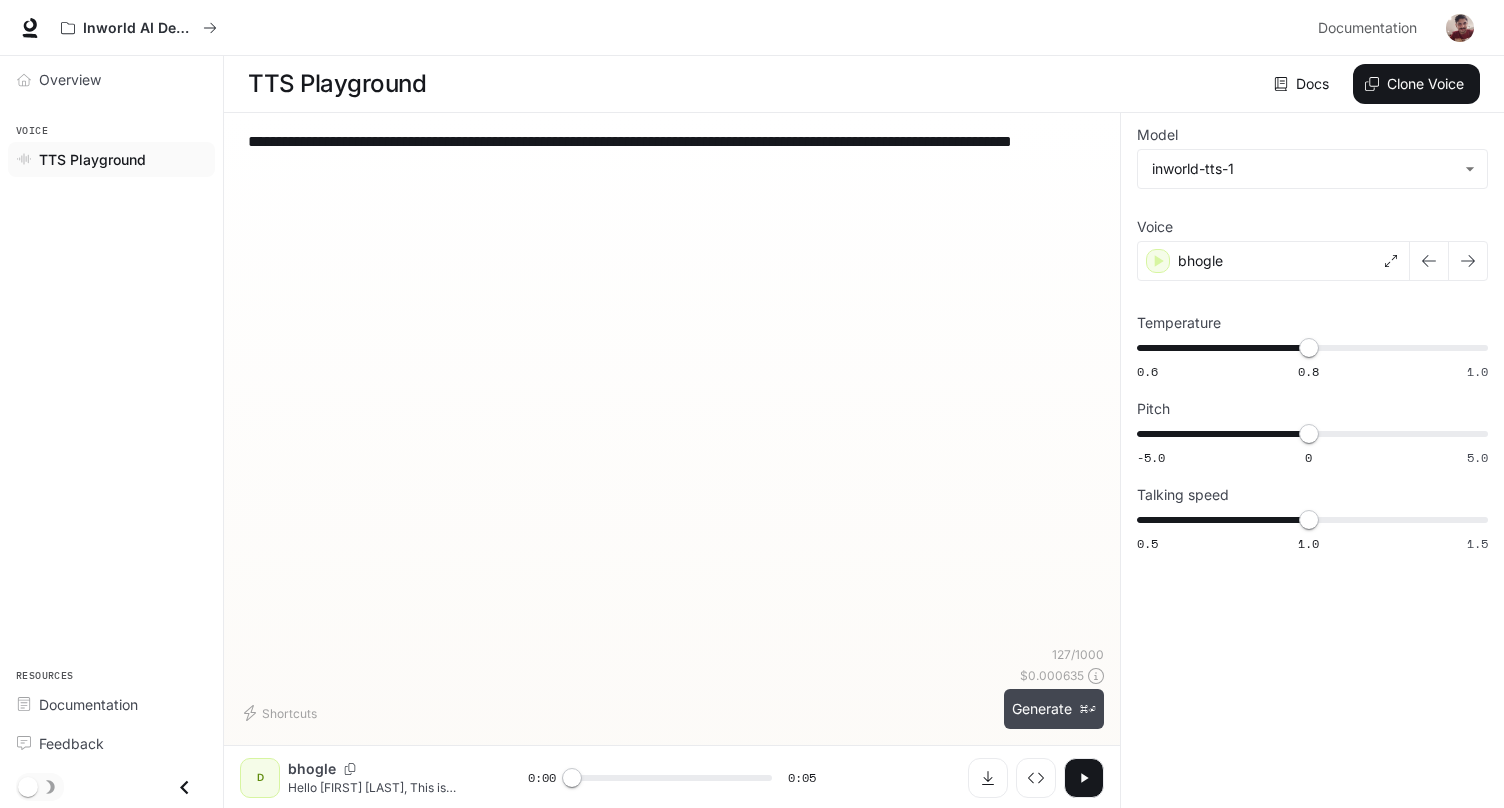 click on "Generate ⌘⏎" at bounding box center [1054, 709] 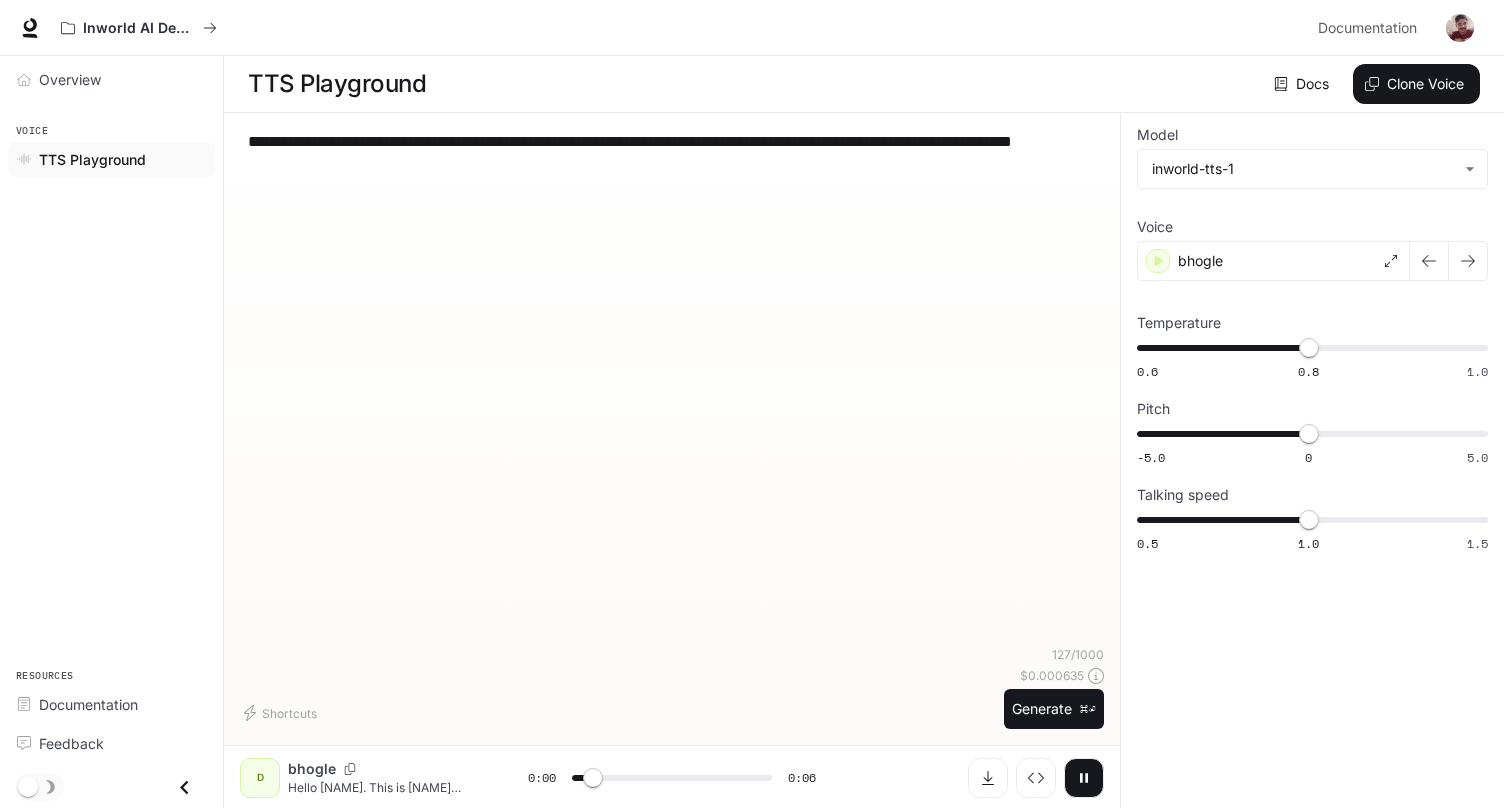click on "**********" at bounding box center (672, 153) 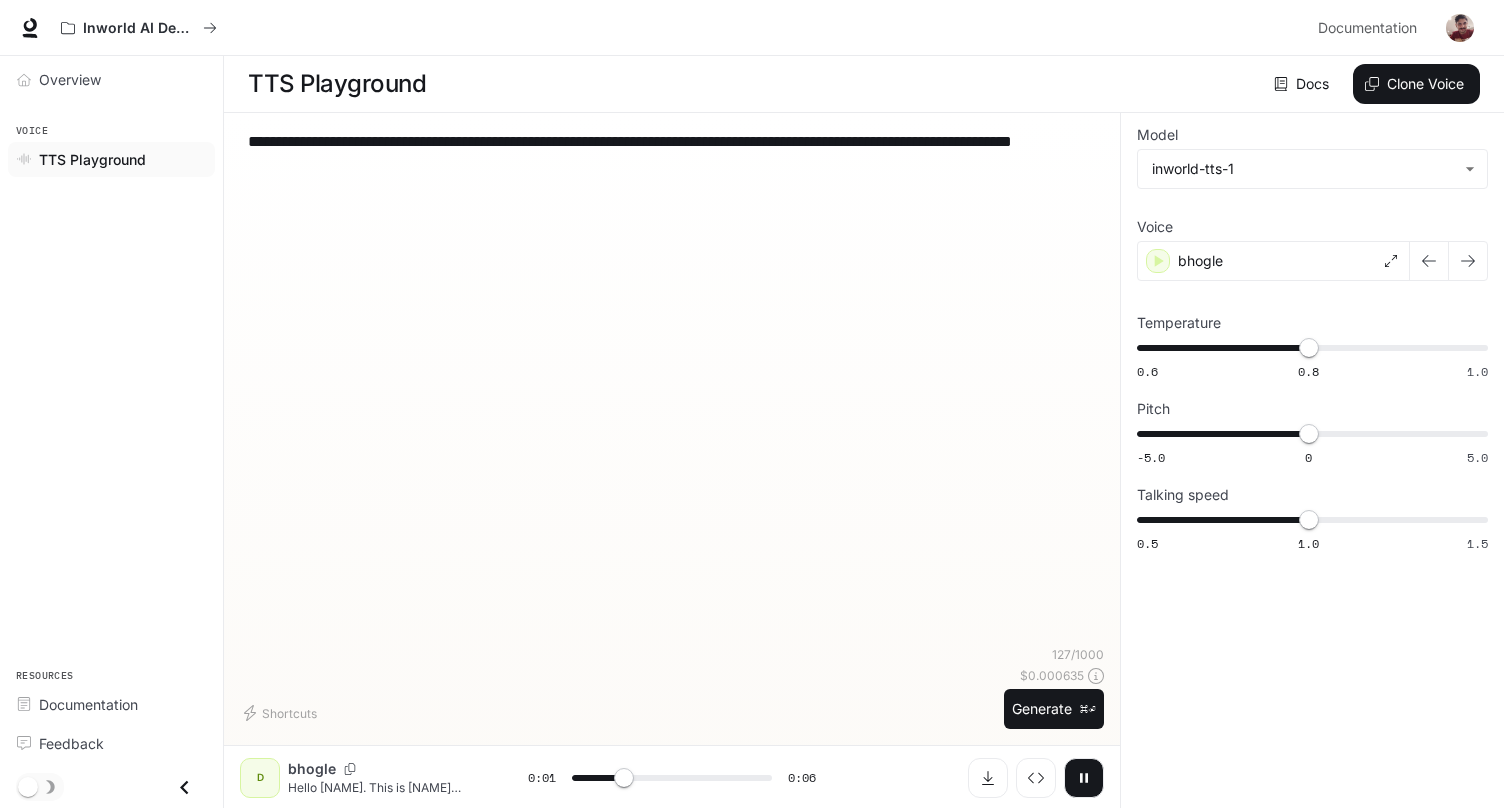 type on "***" 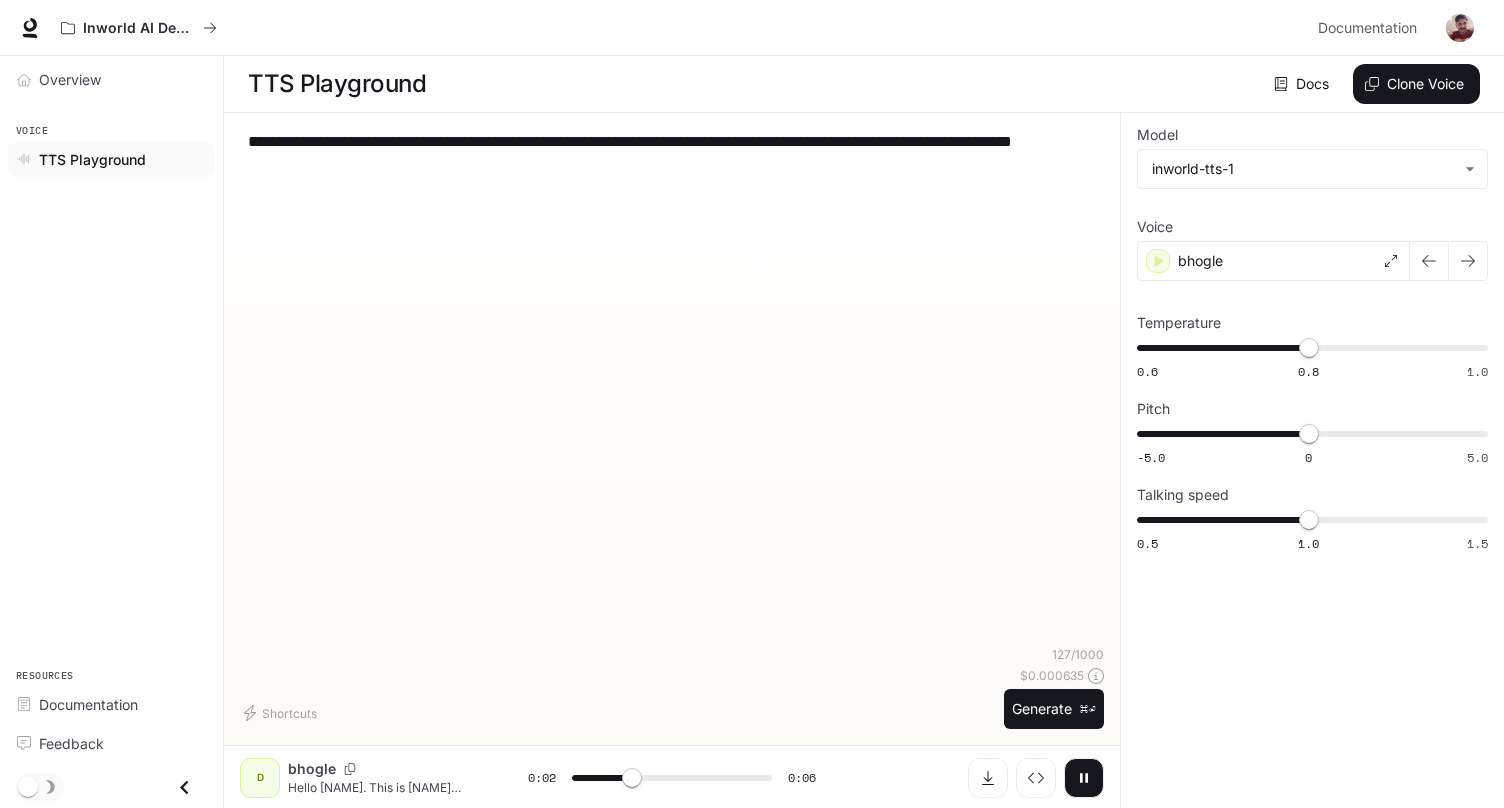 type on "**********" 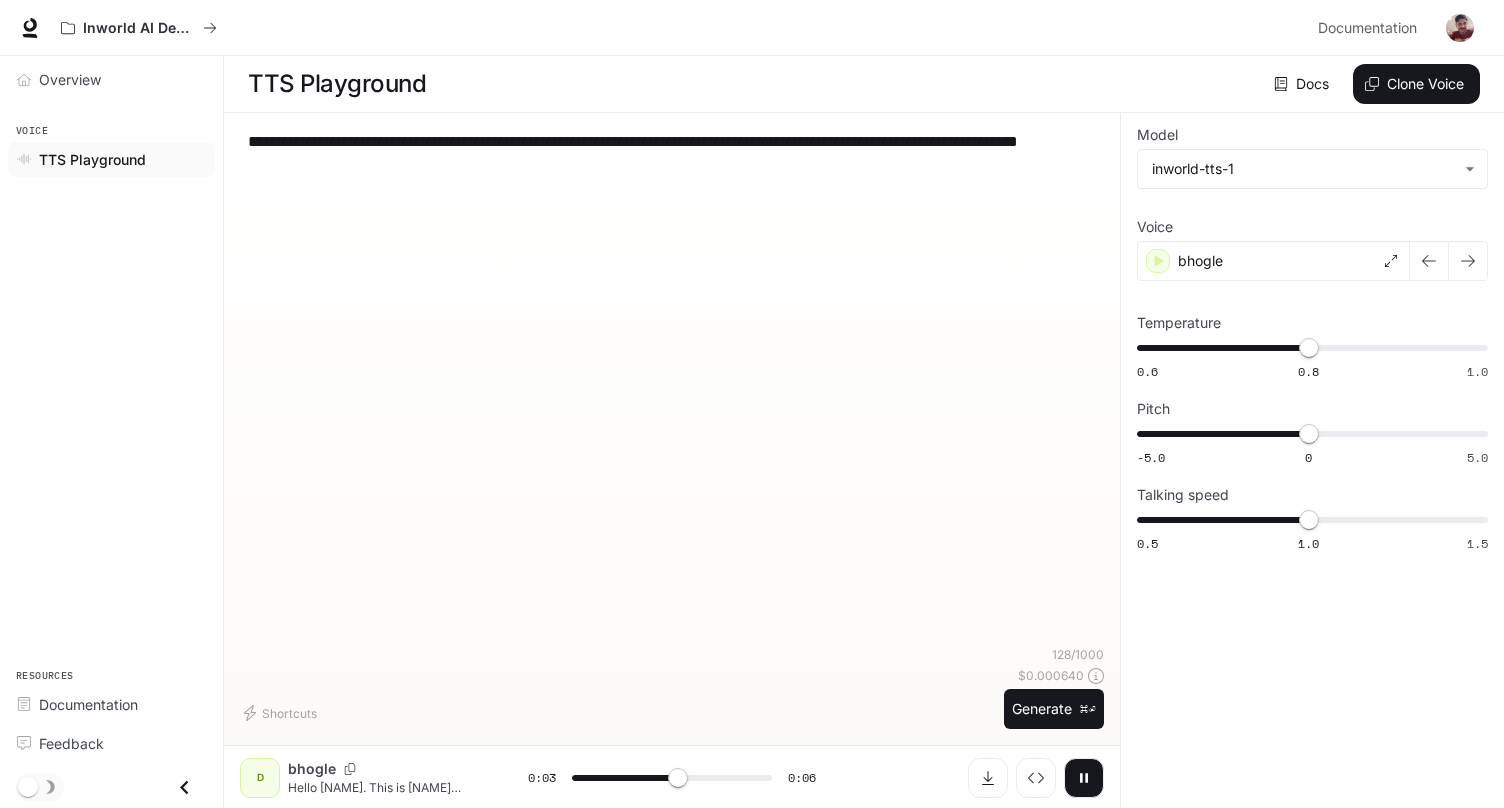 click on "**********" at bounding box center (672, 153) 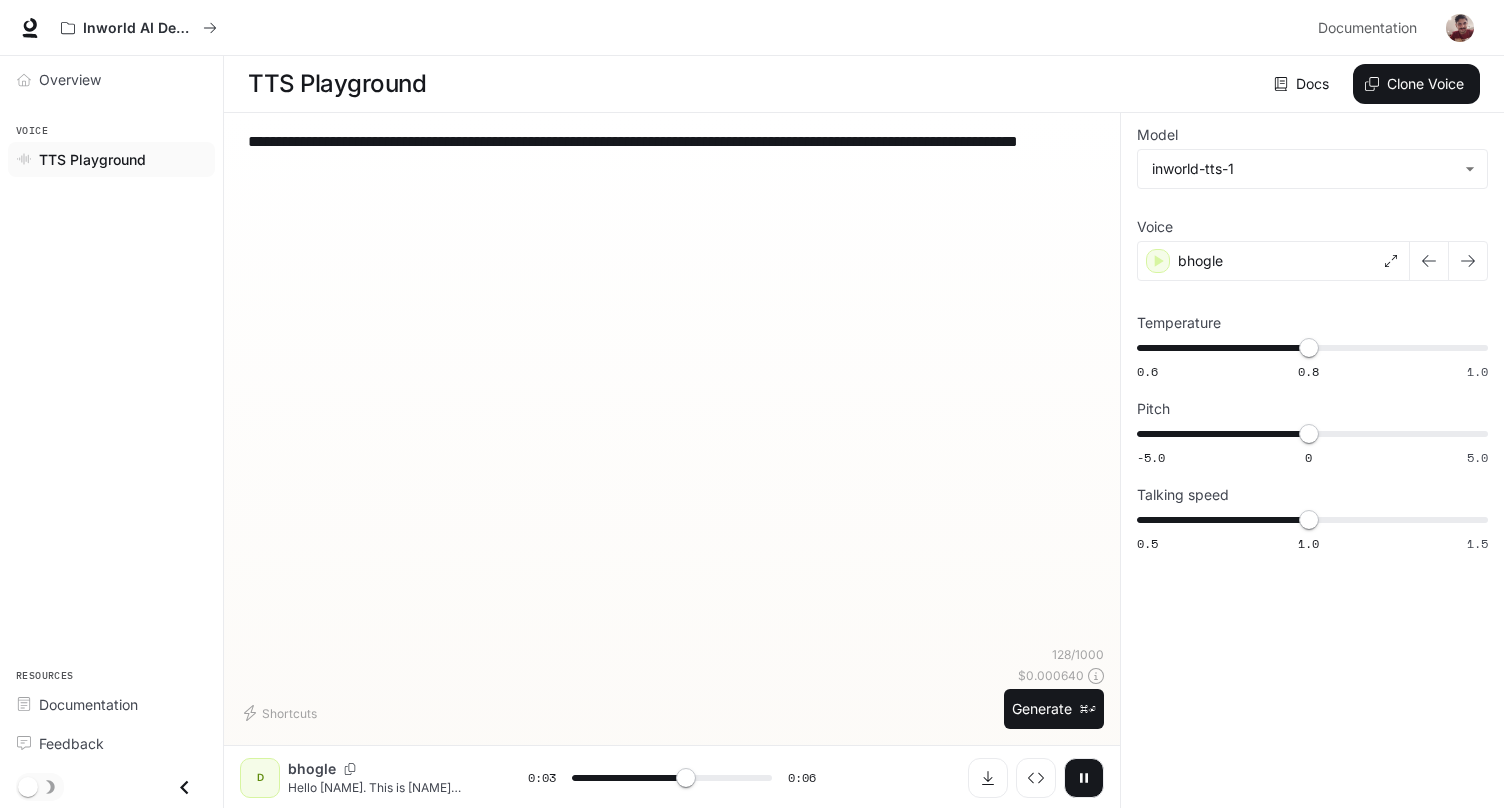 click on "**********" at bounding box center (672, 153) 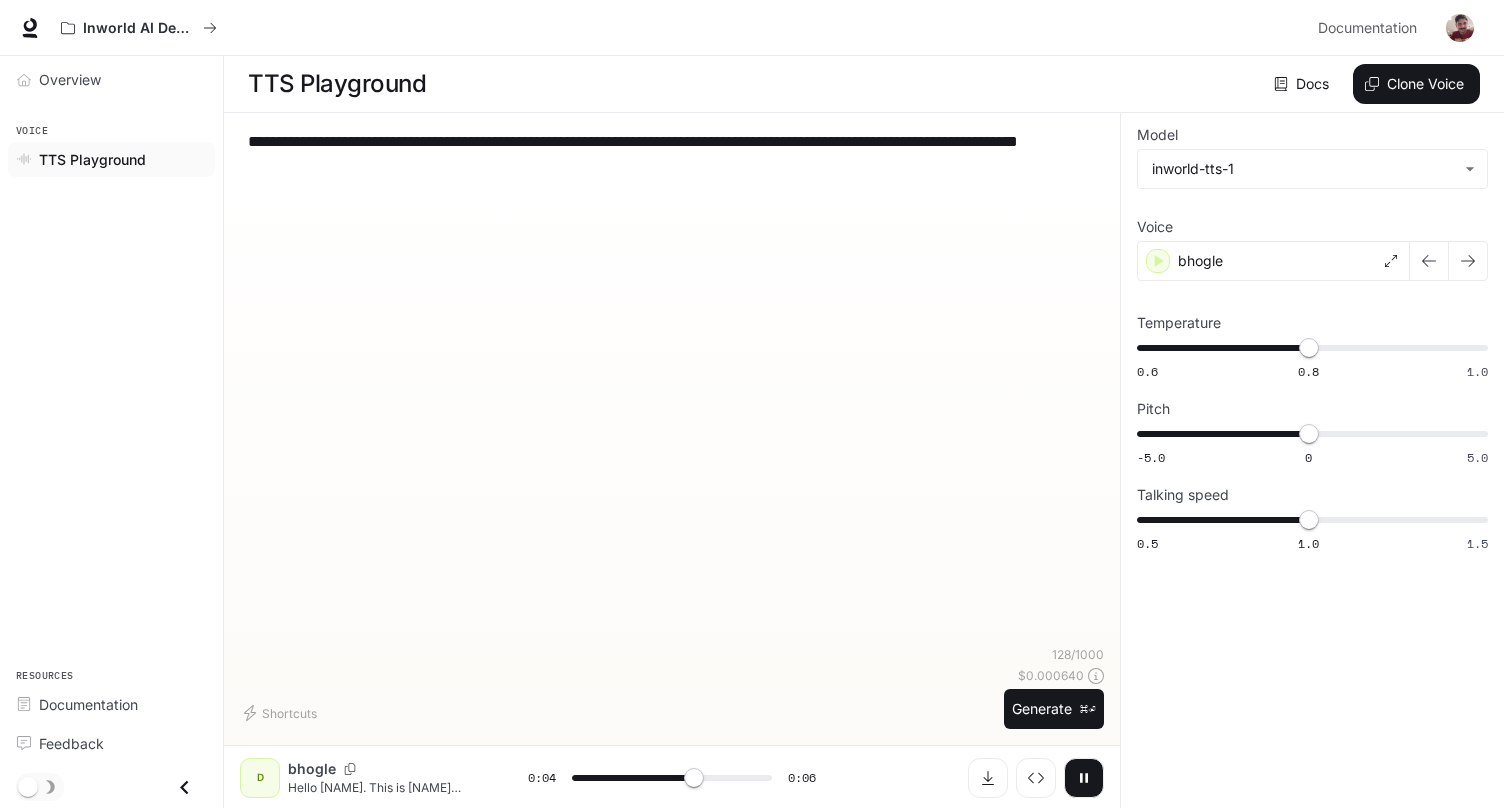 type on "***" 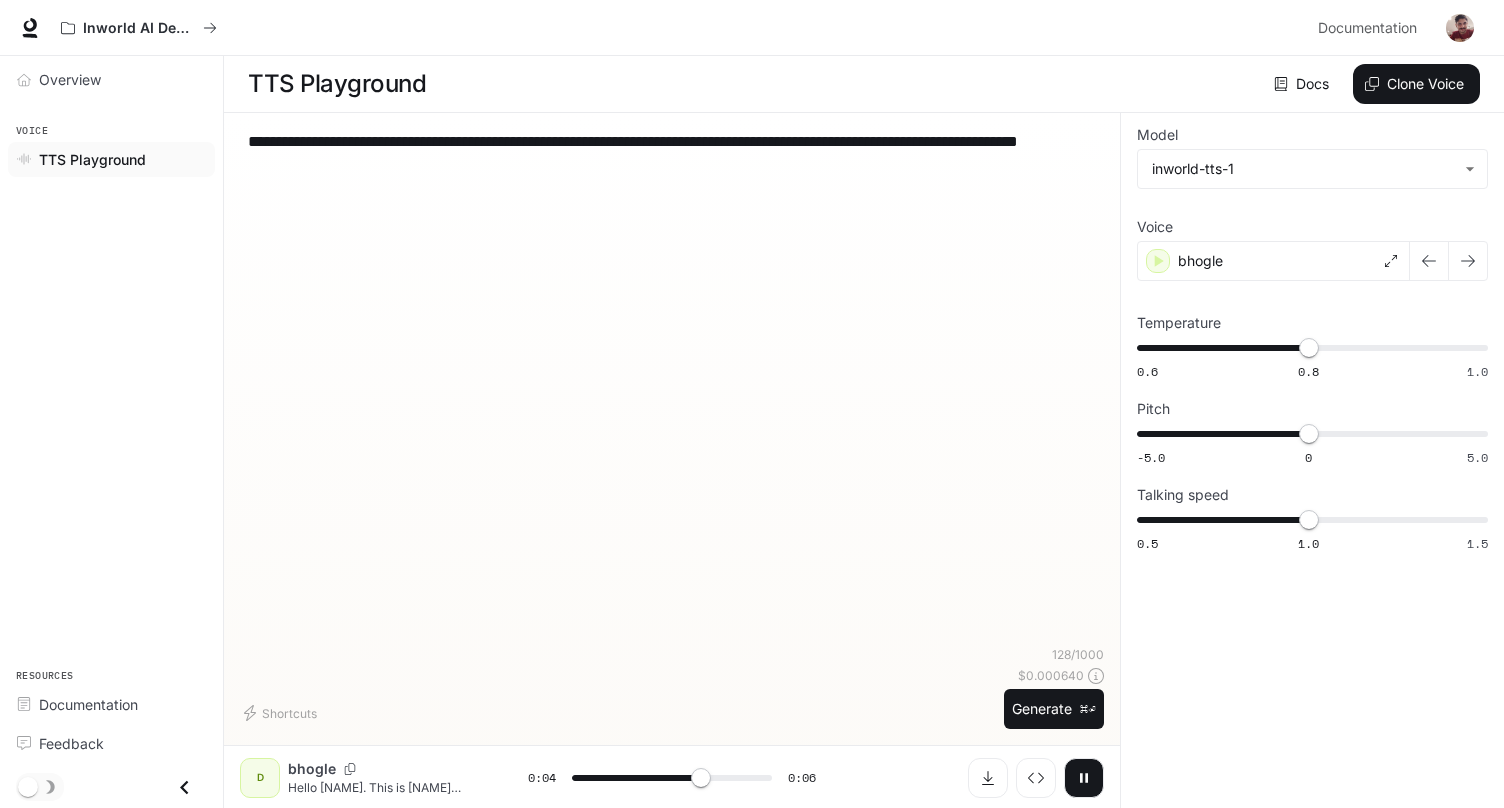 type on "**********" 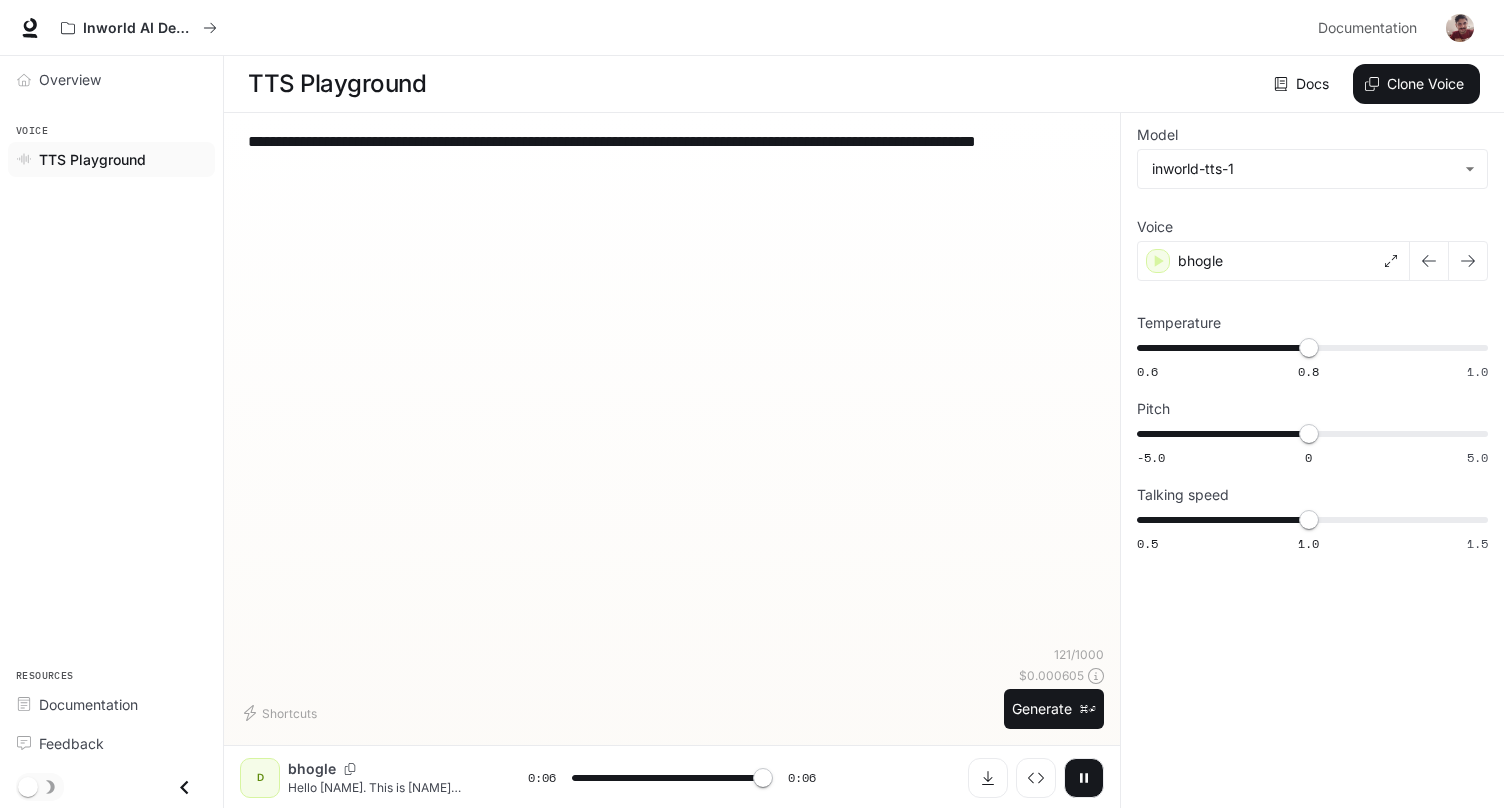 type on "*" 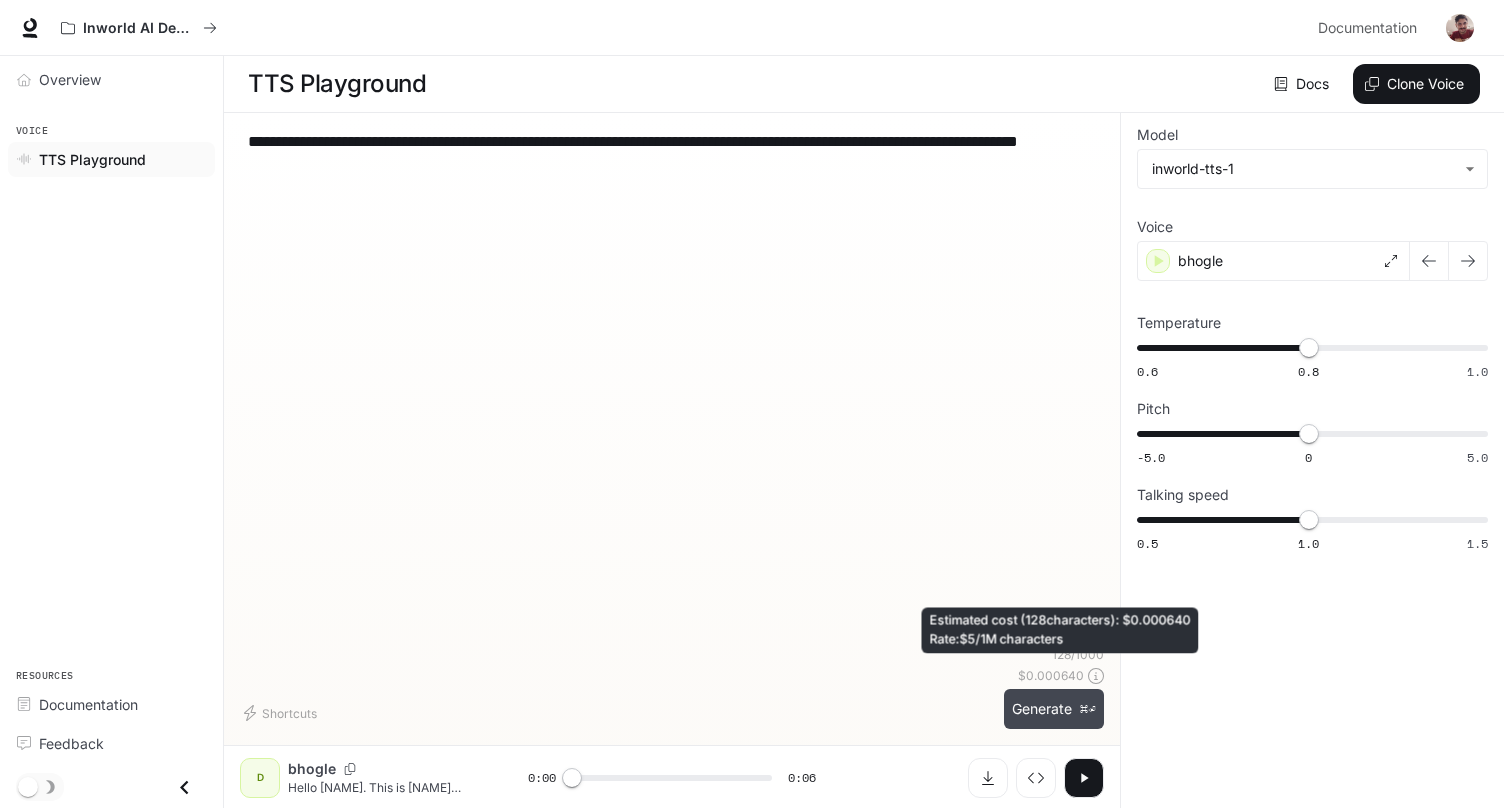 type on "**********" 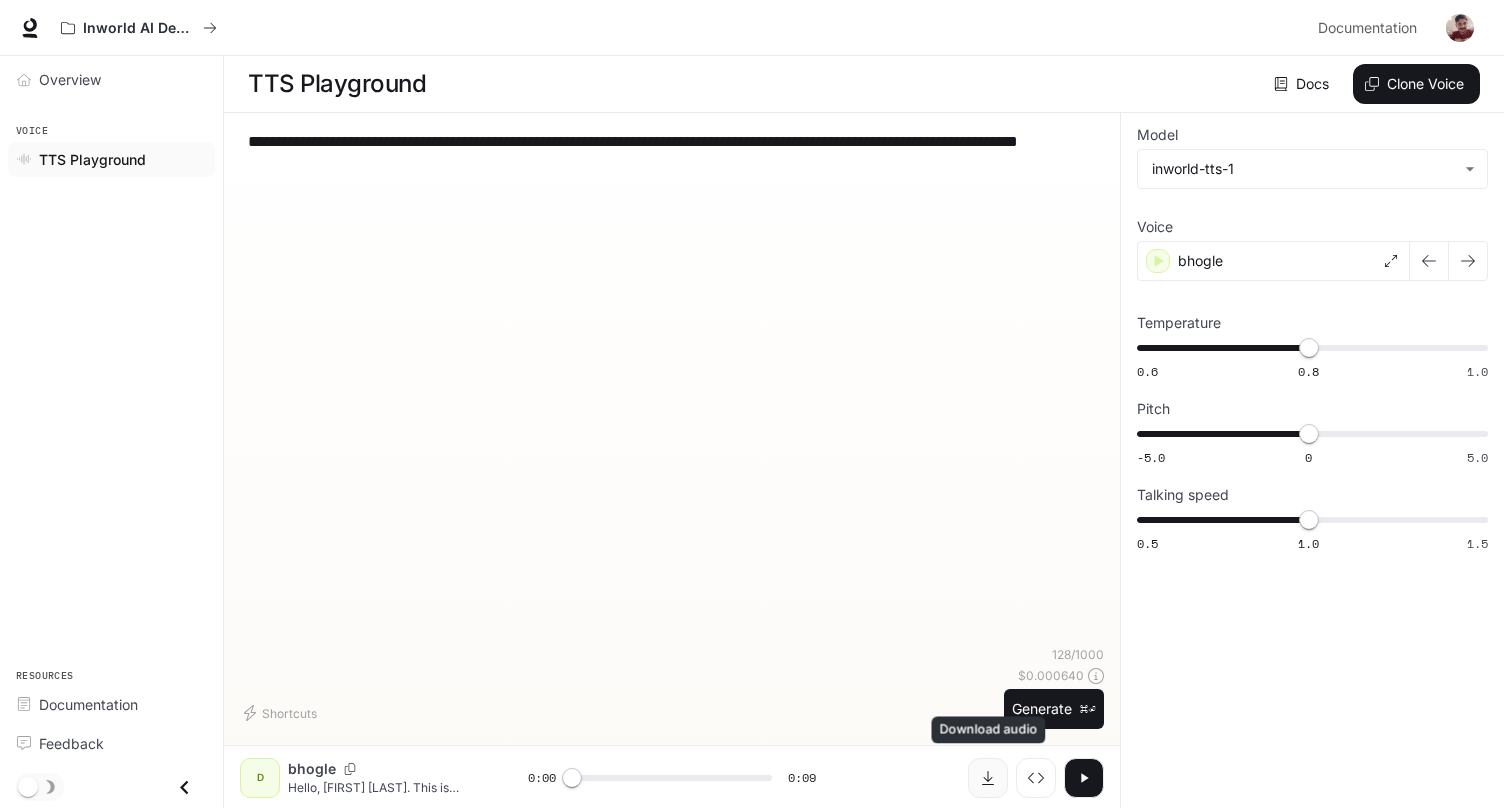 click 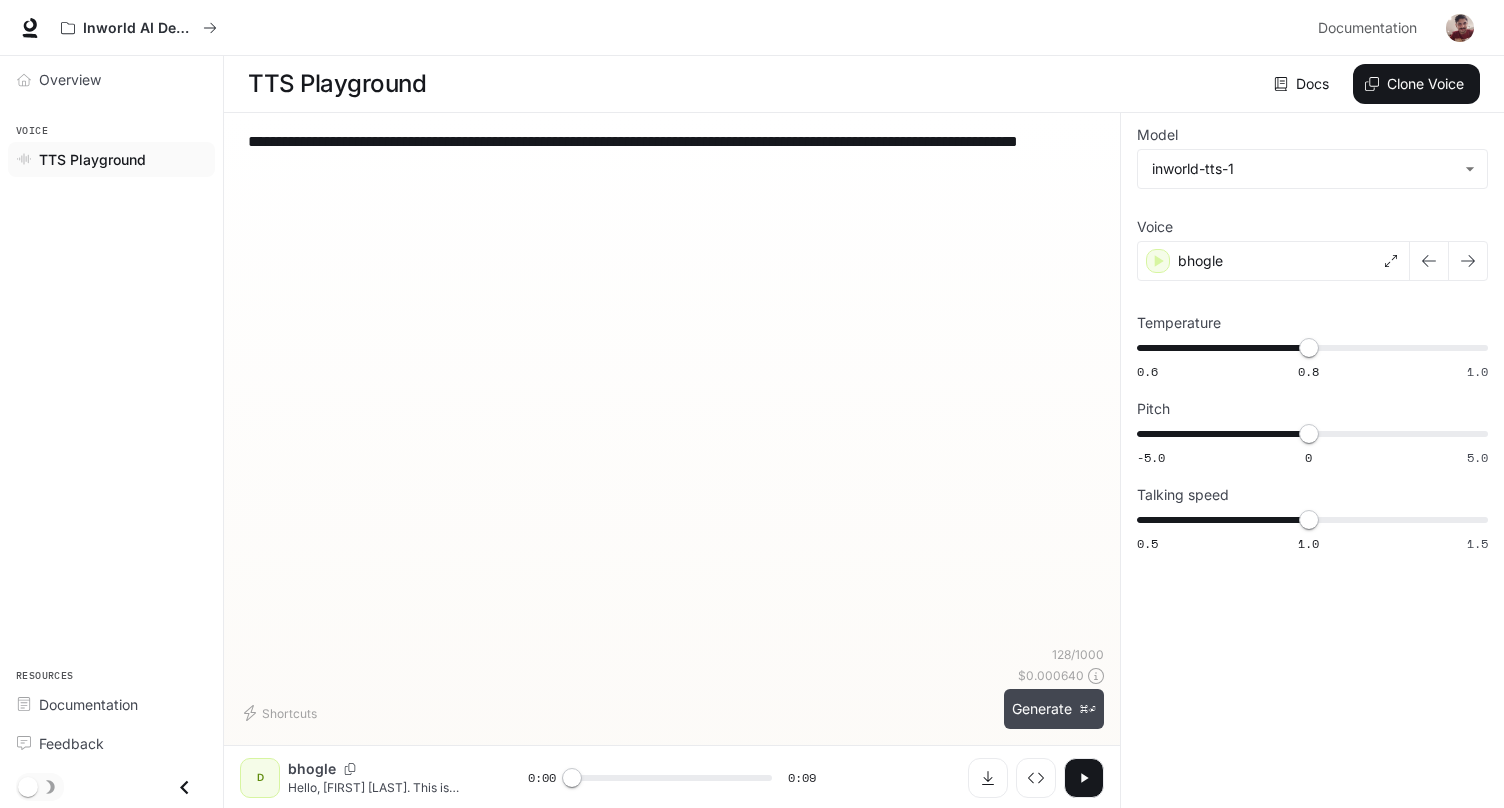 click on "Generate ⌘⏎" at bounding box center (1054, 709) 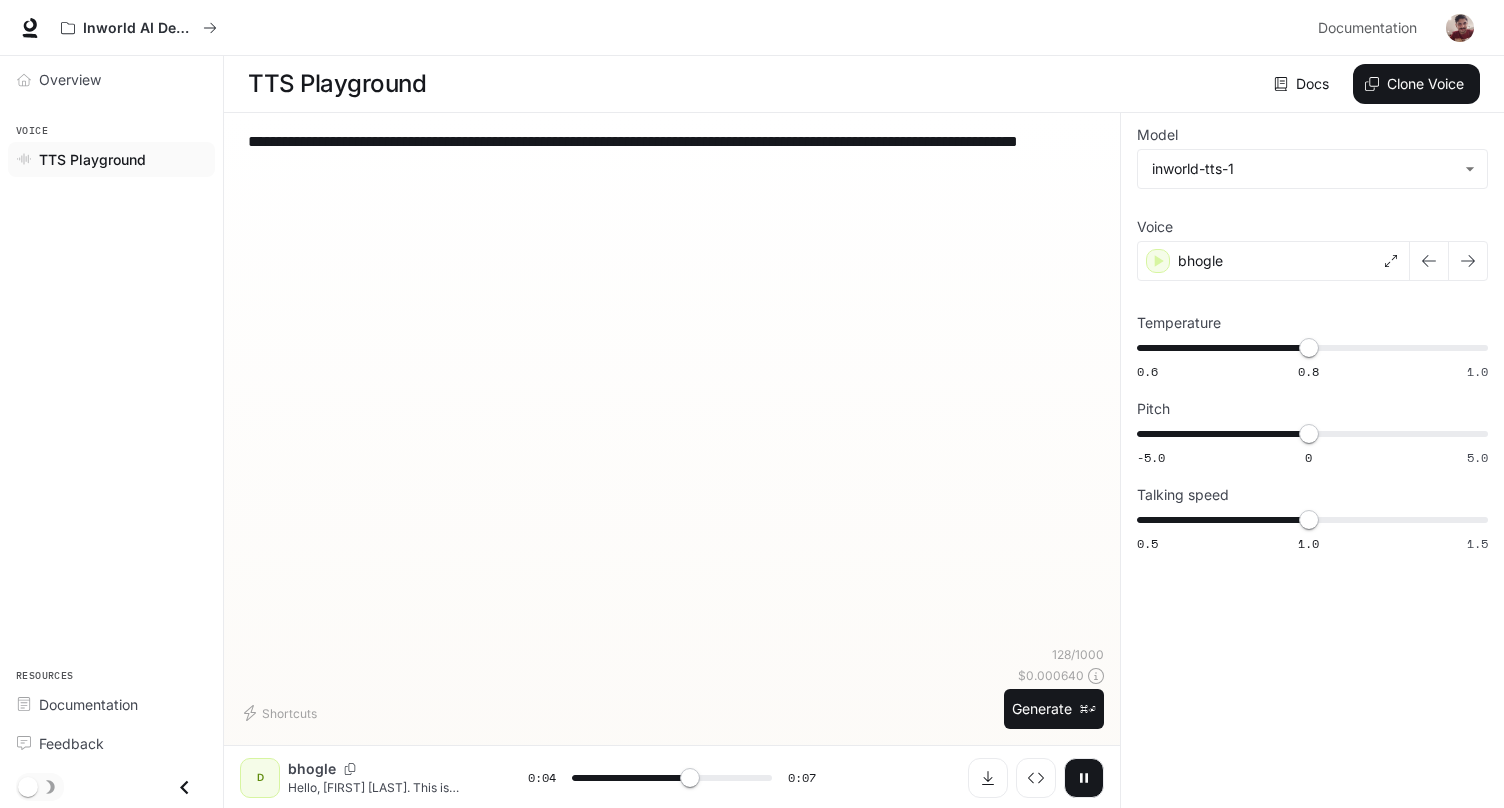 drag, startPoint x: 406, startPoint y: 136, endPoint x: 362, endPoint y: 137, distance: 44.011364 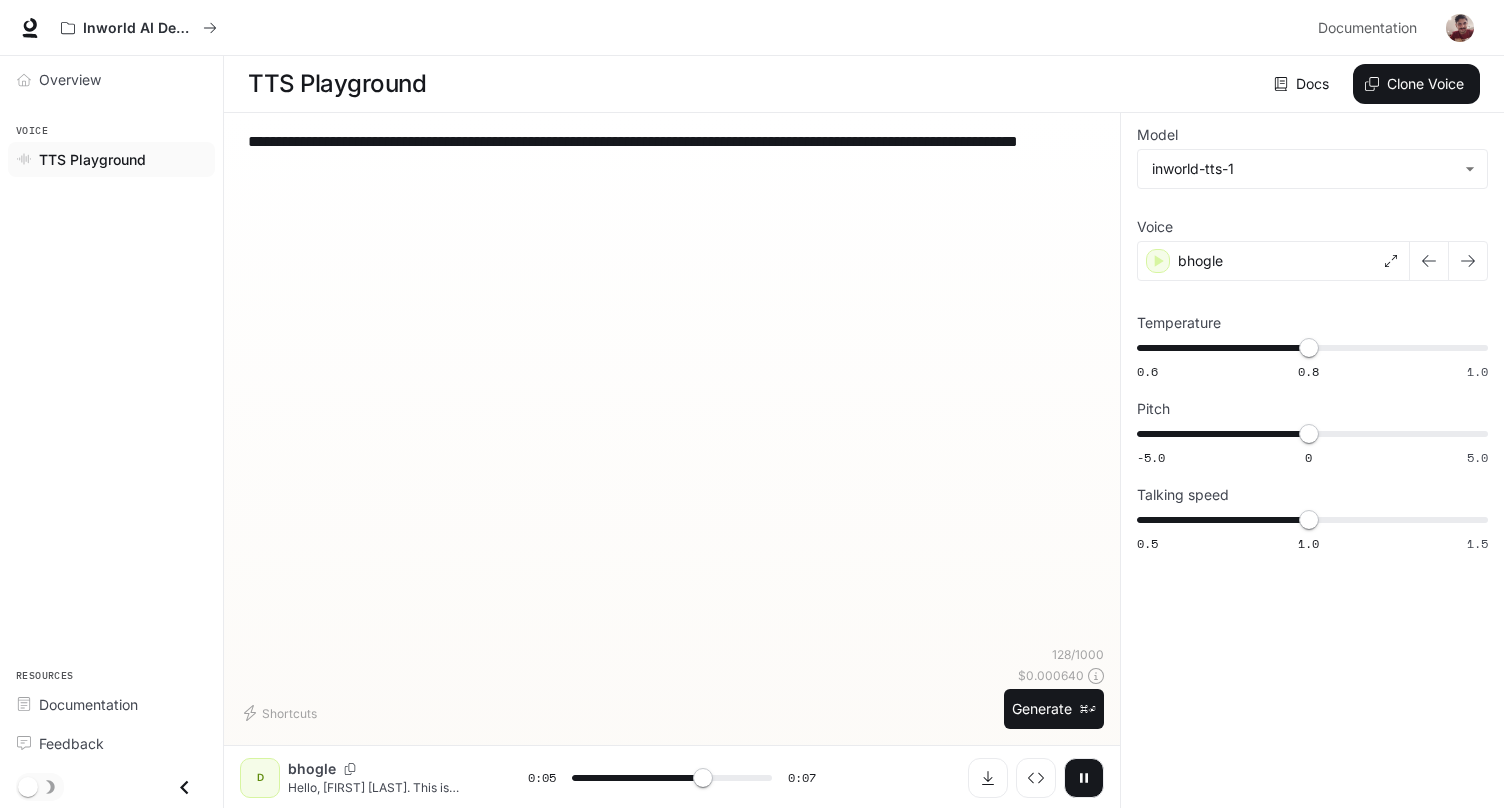 type on "***" 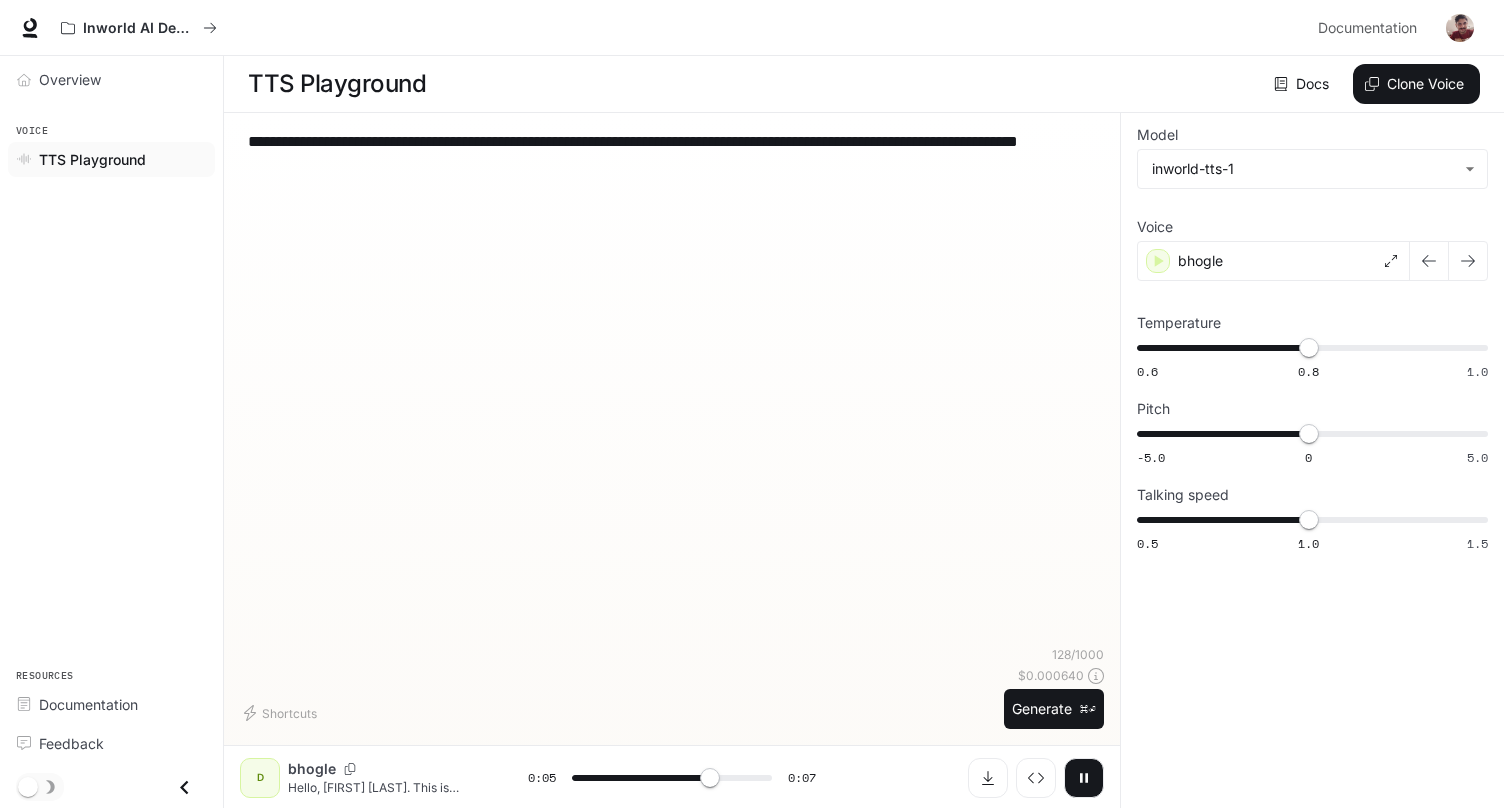 type on "**********" 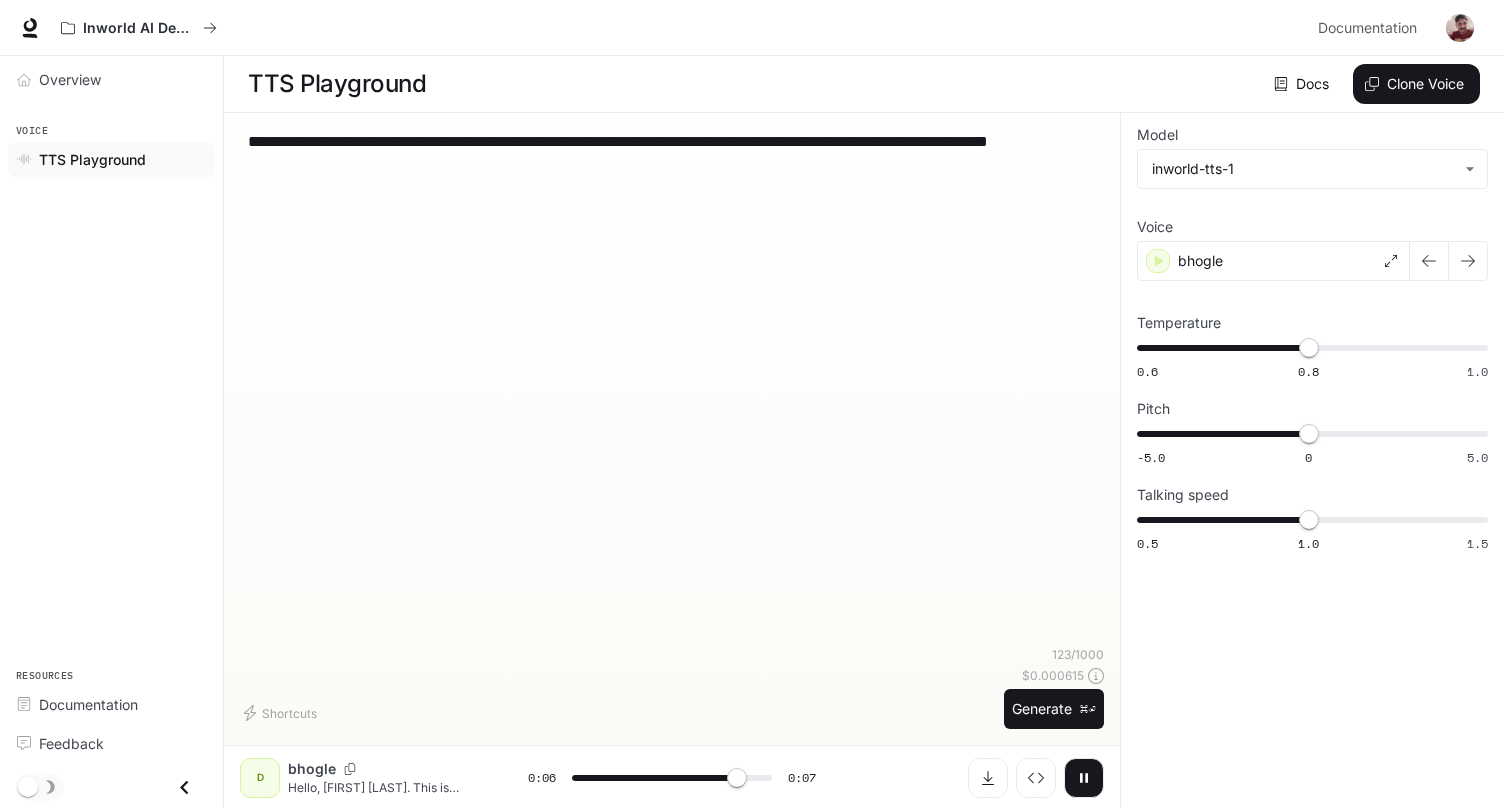 type on "***" 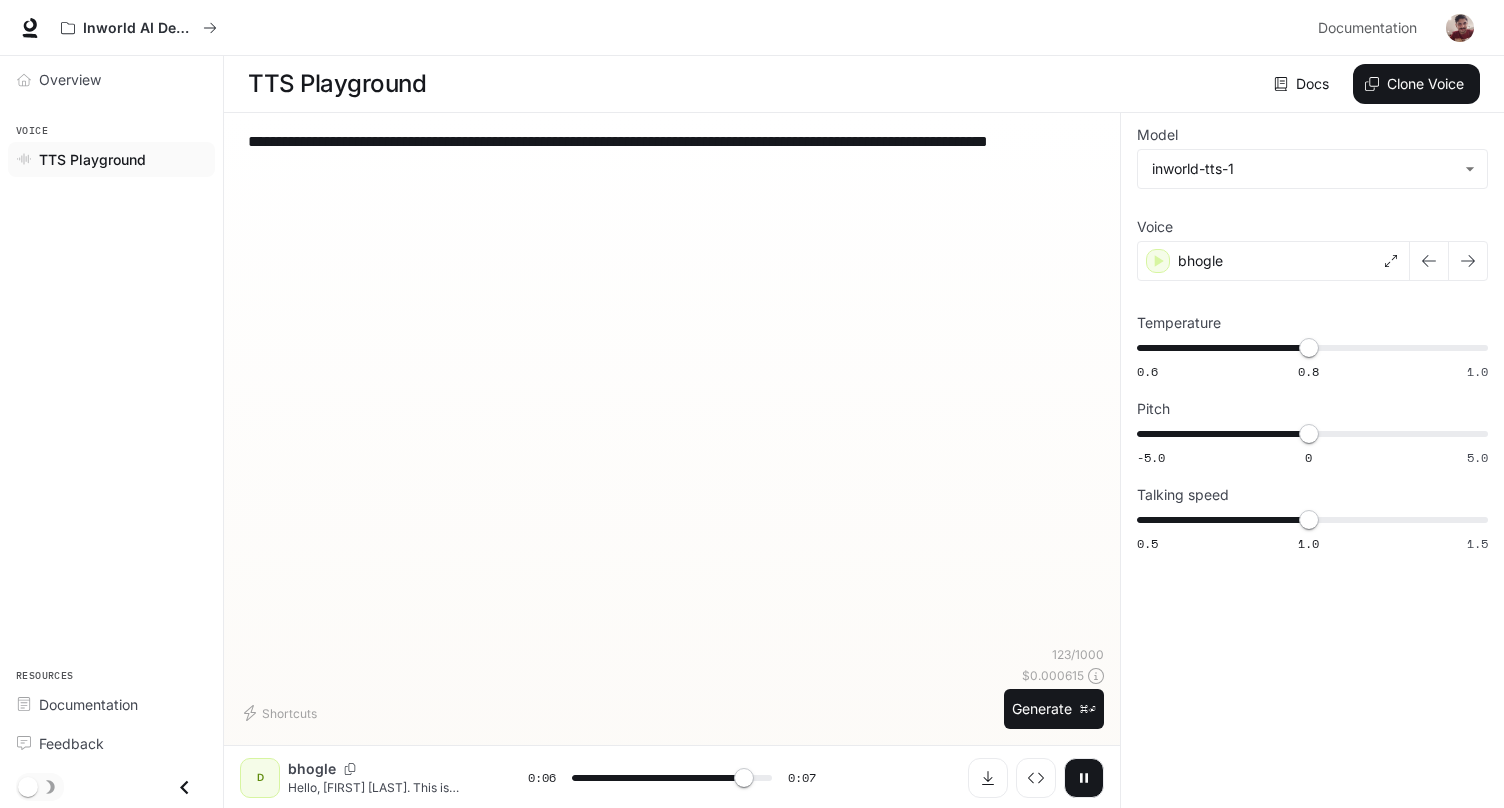 type on "**********" 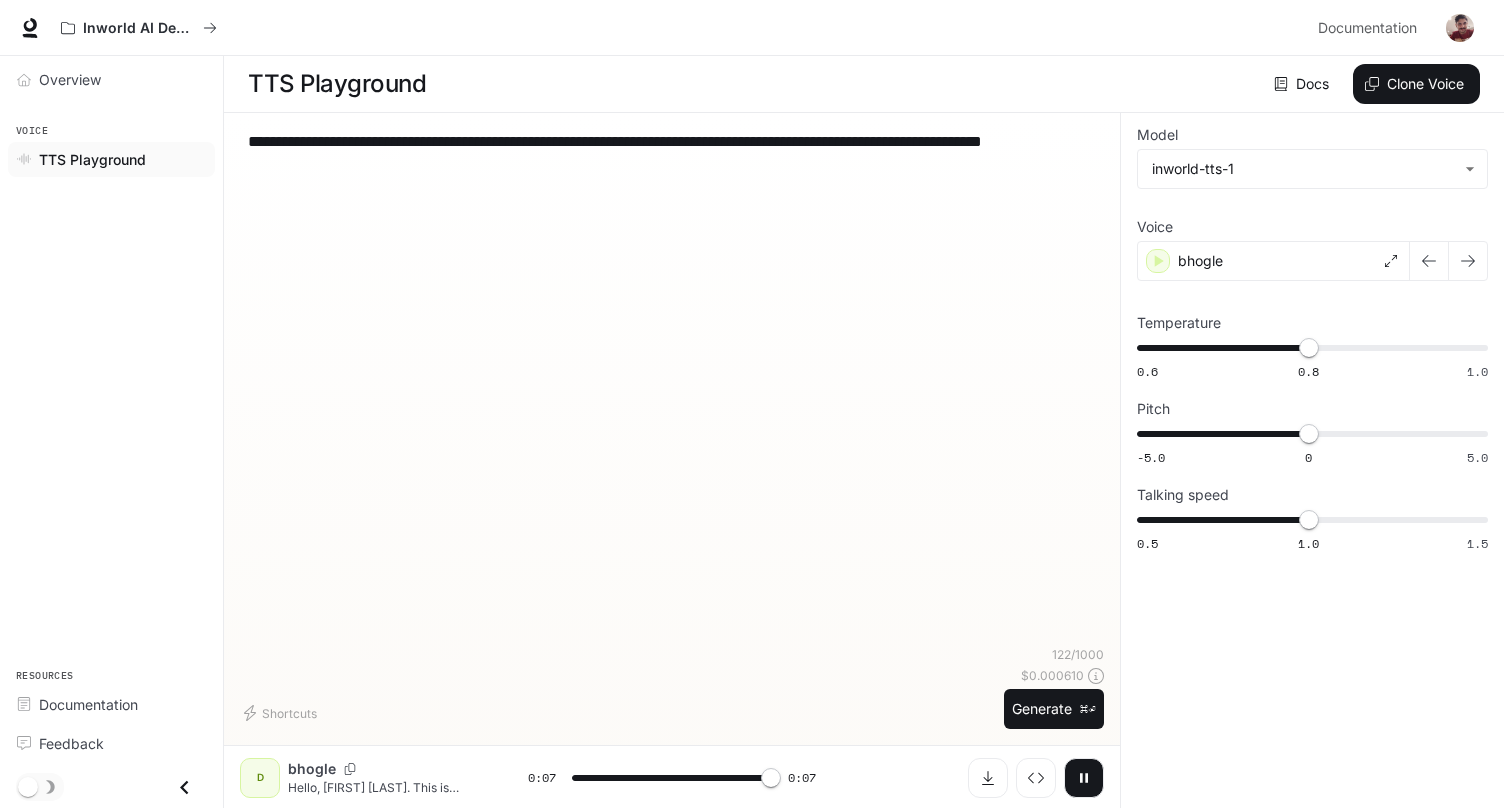 type on "*" 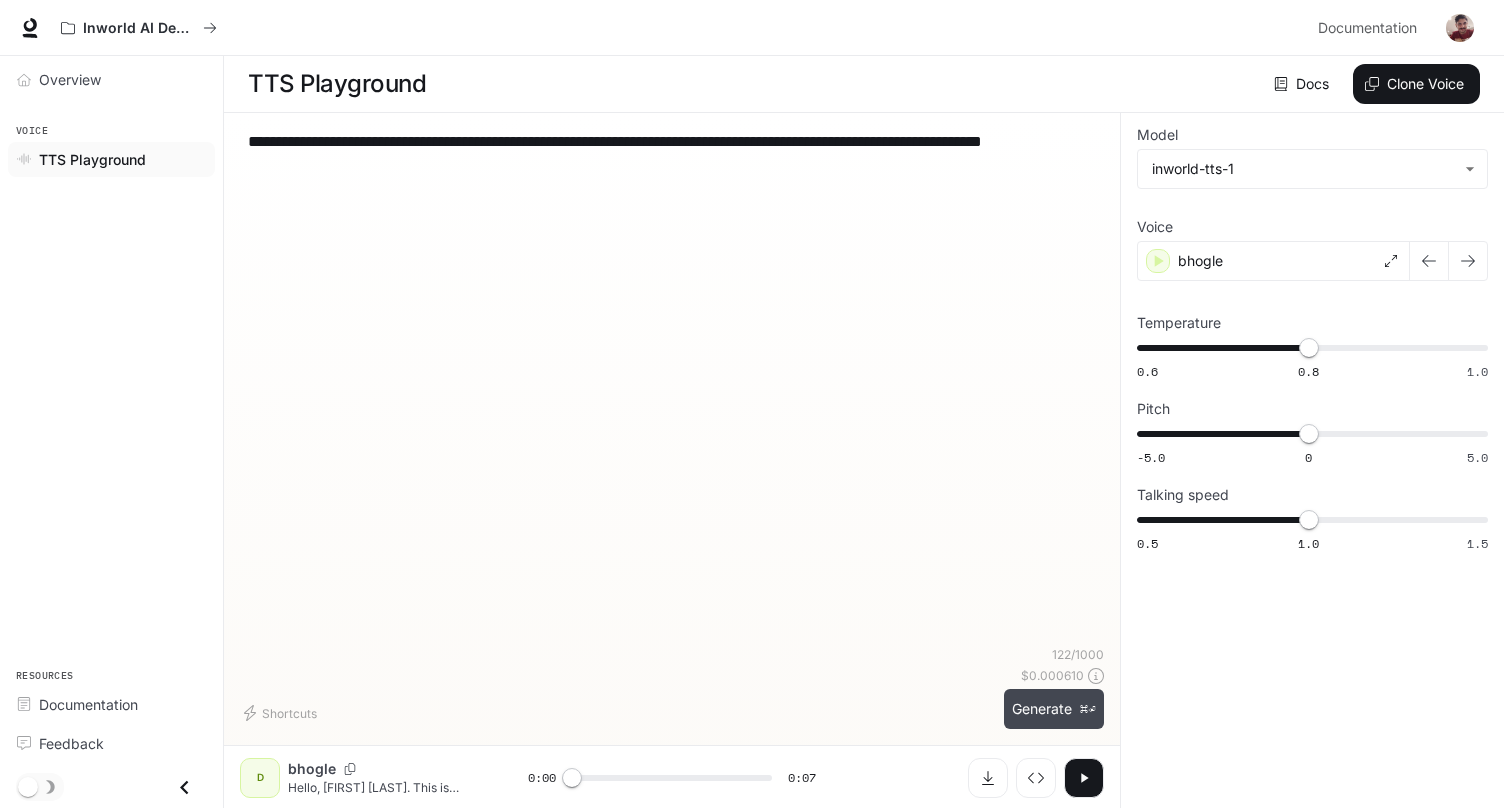 type on "**********" 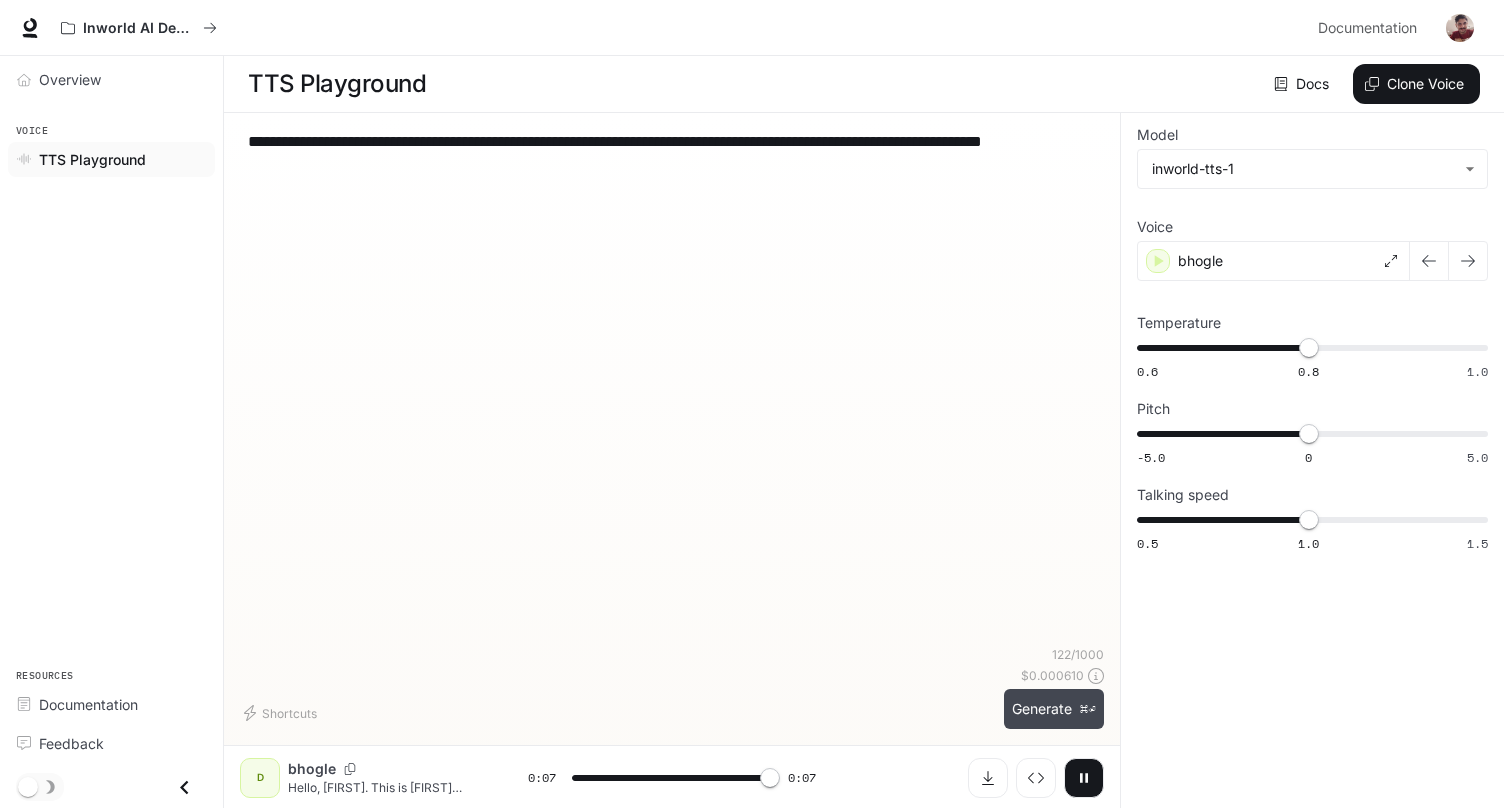 type on "*" 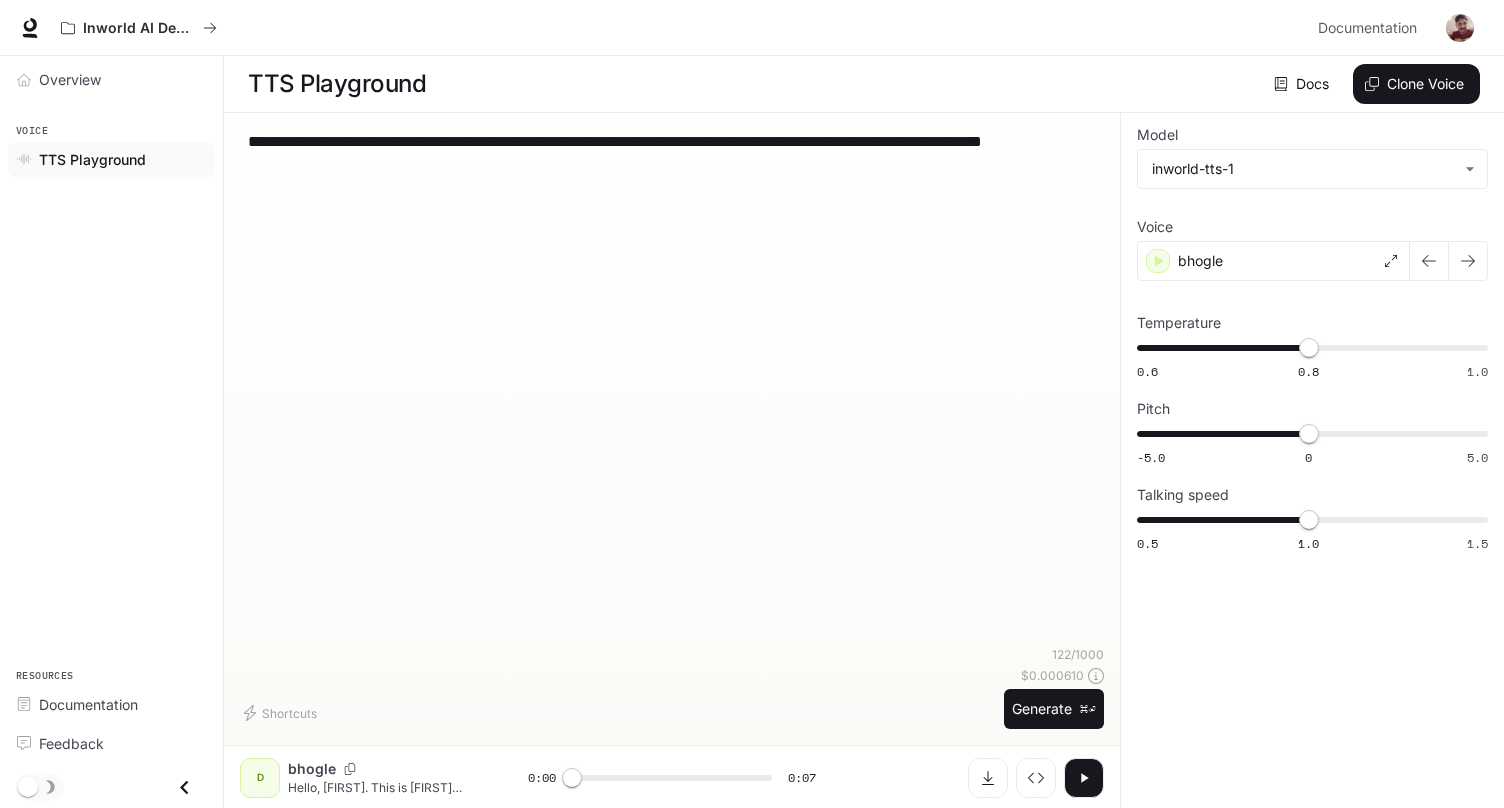 click on "**********" at bounding box center (672, 153) 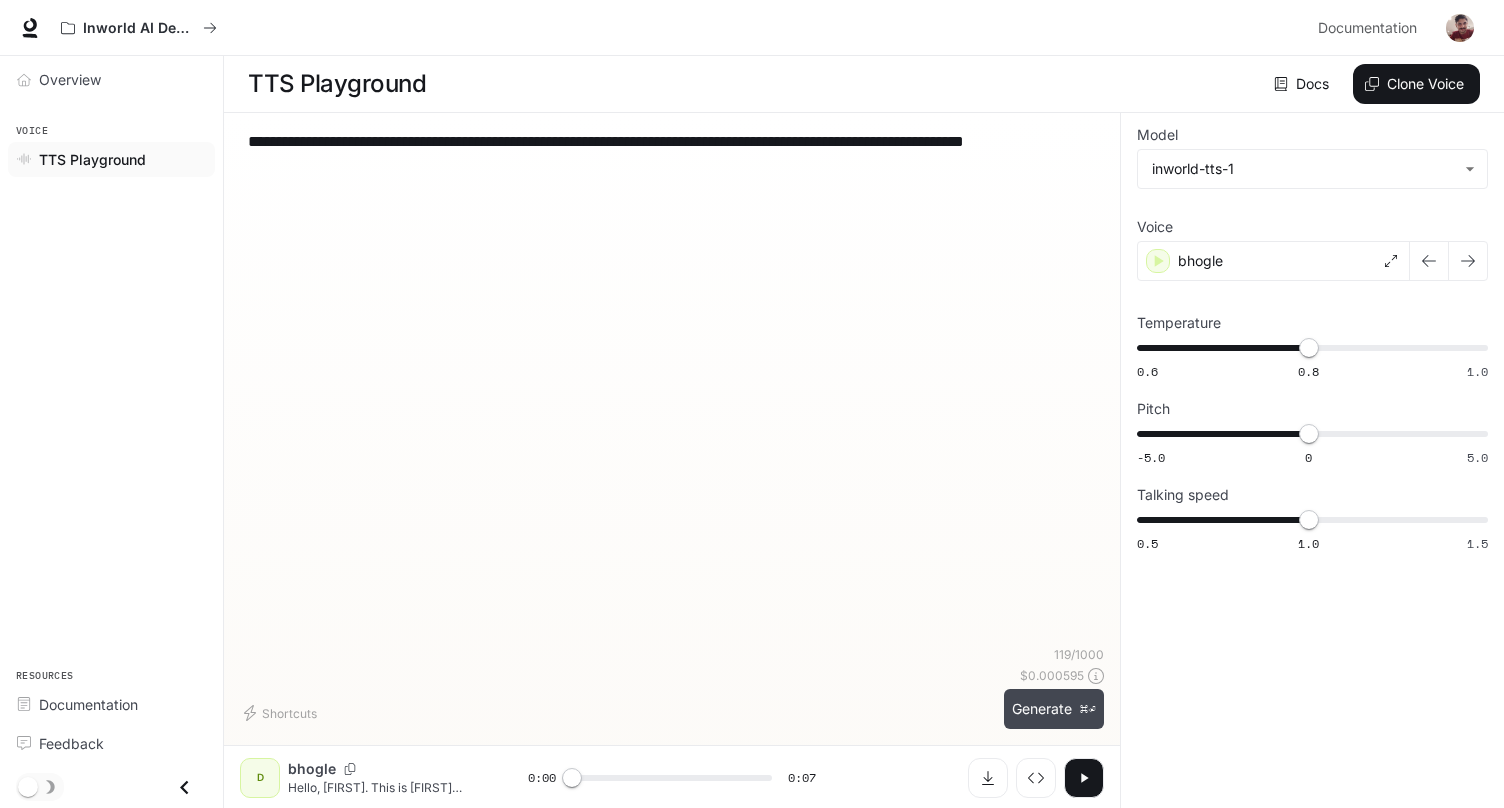 type on "**********" 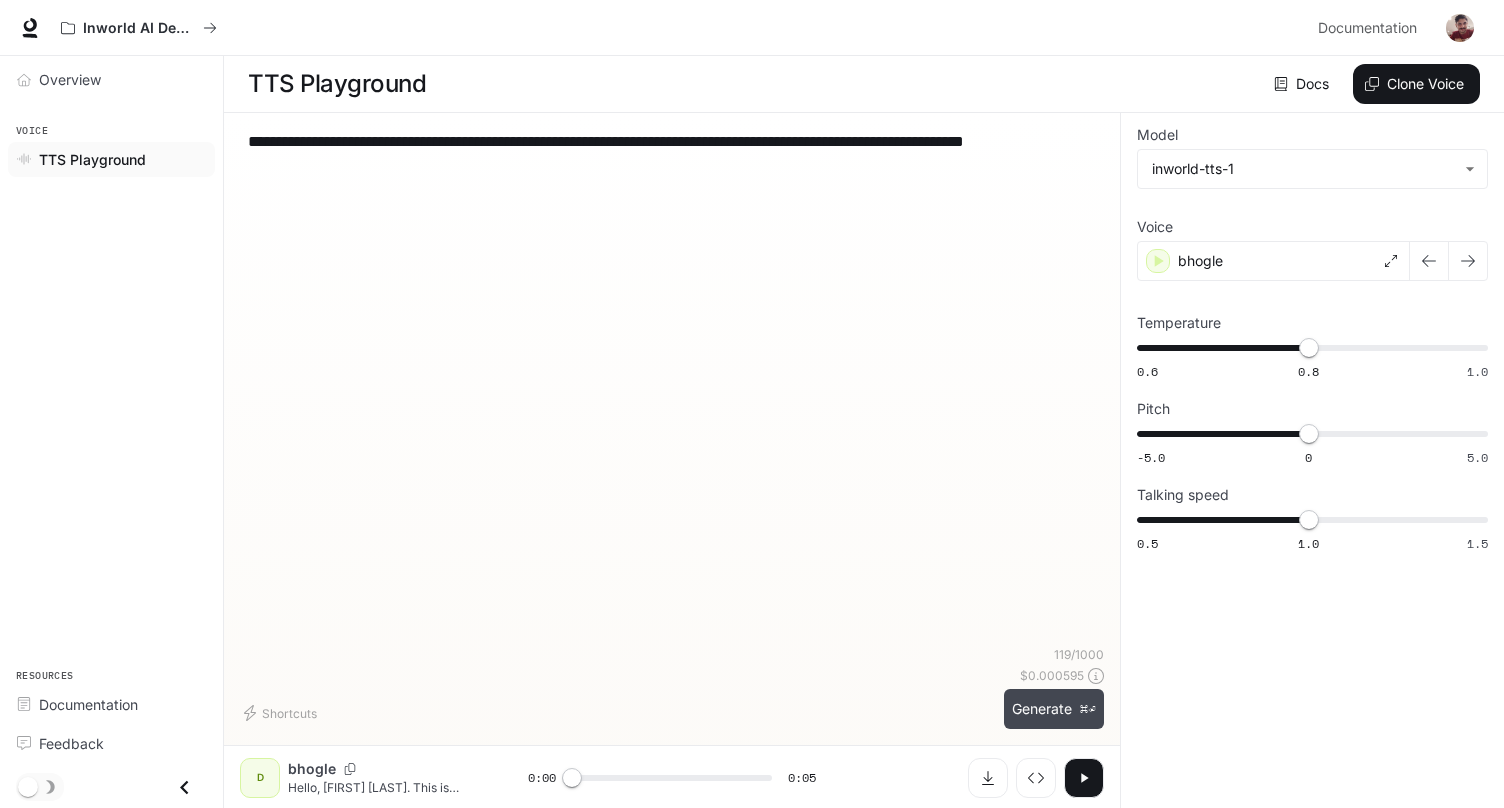 click on "Generate ⌘⏎" at bounding box center (1054, 709) 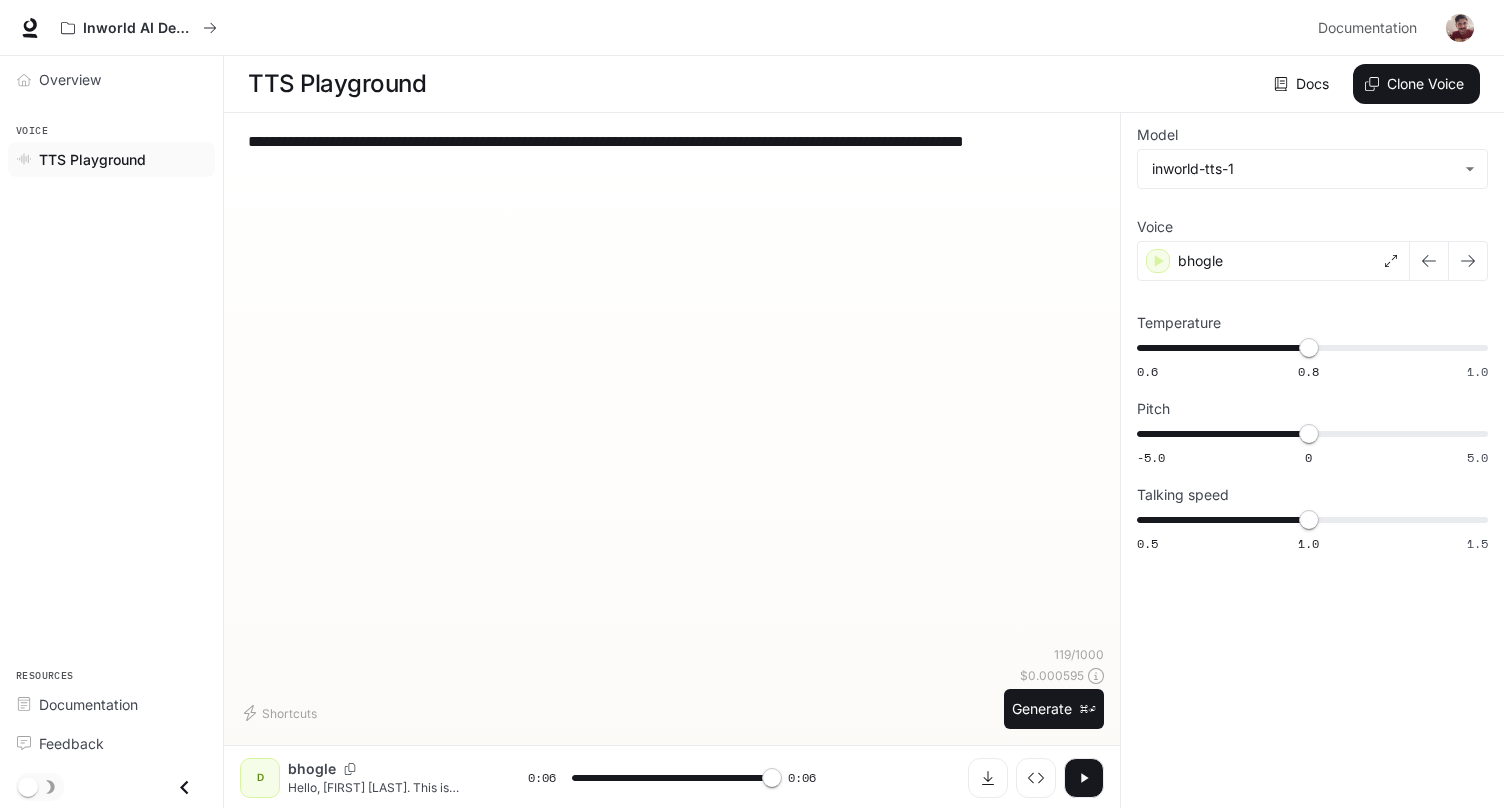 type on "*" 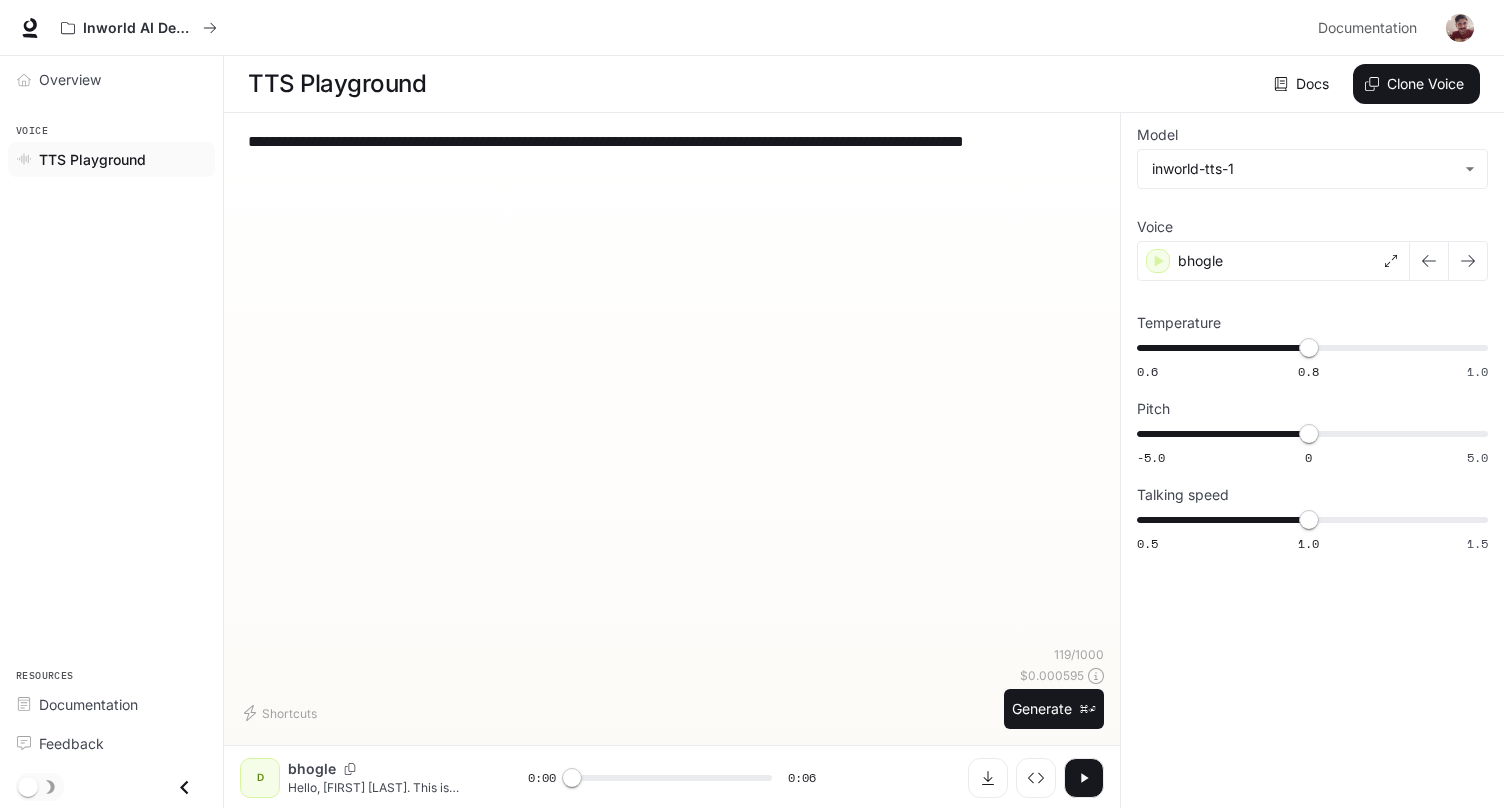 click on "**********" at bounding box center (672, 387) 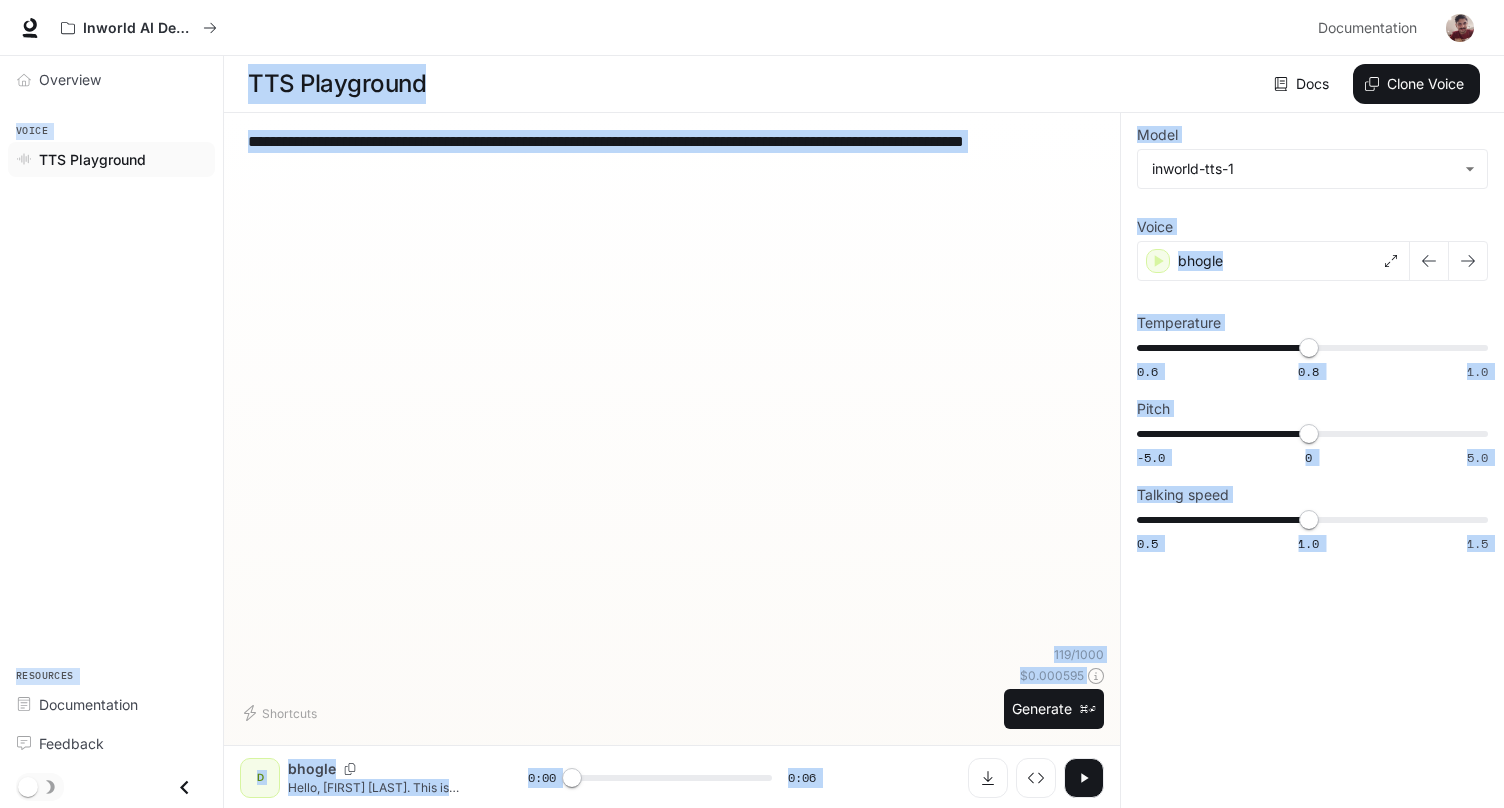 click on "**********" at bounding box center (672, 153) 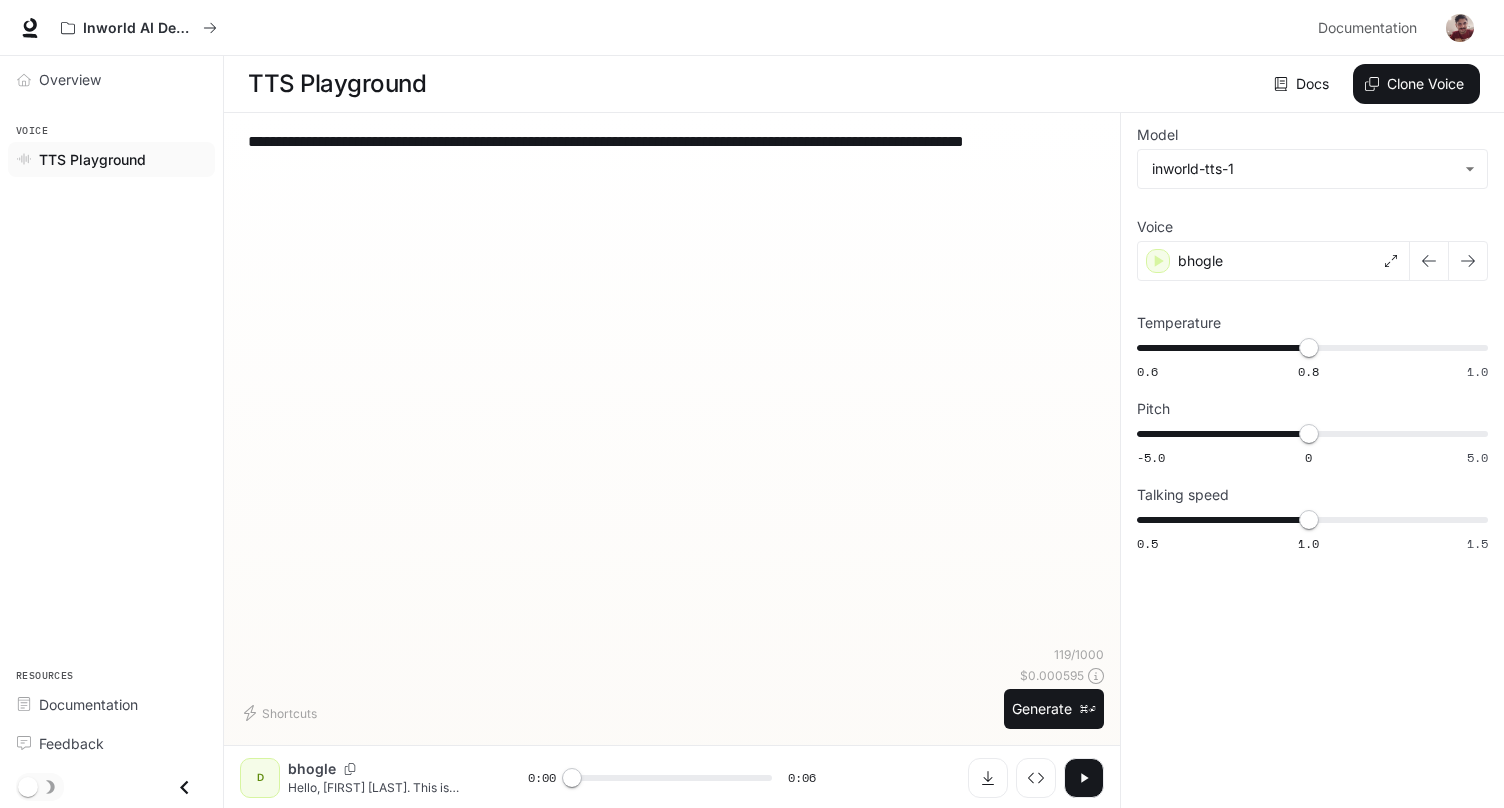 paste 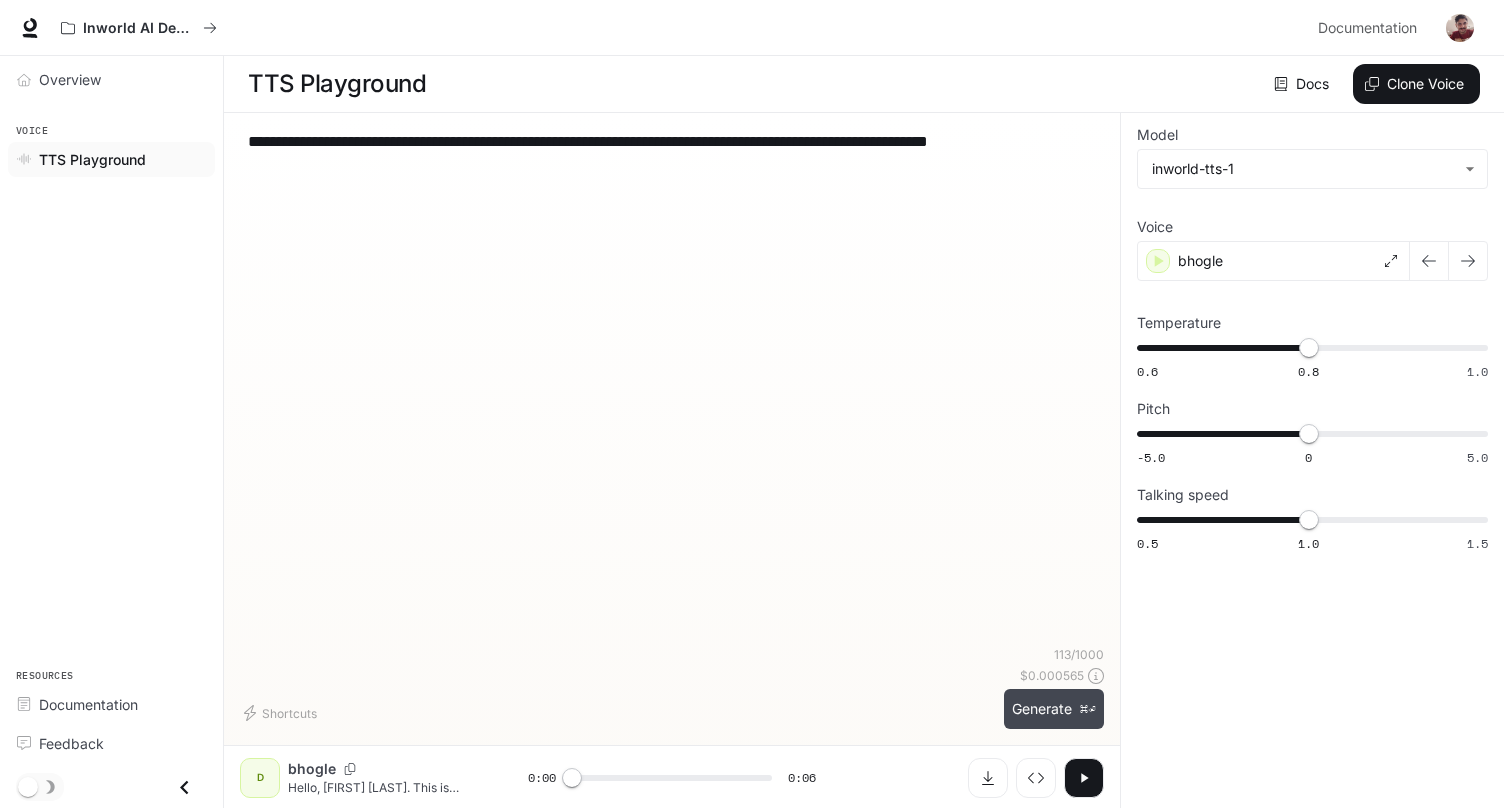 type on "**********" 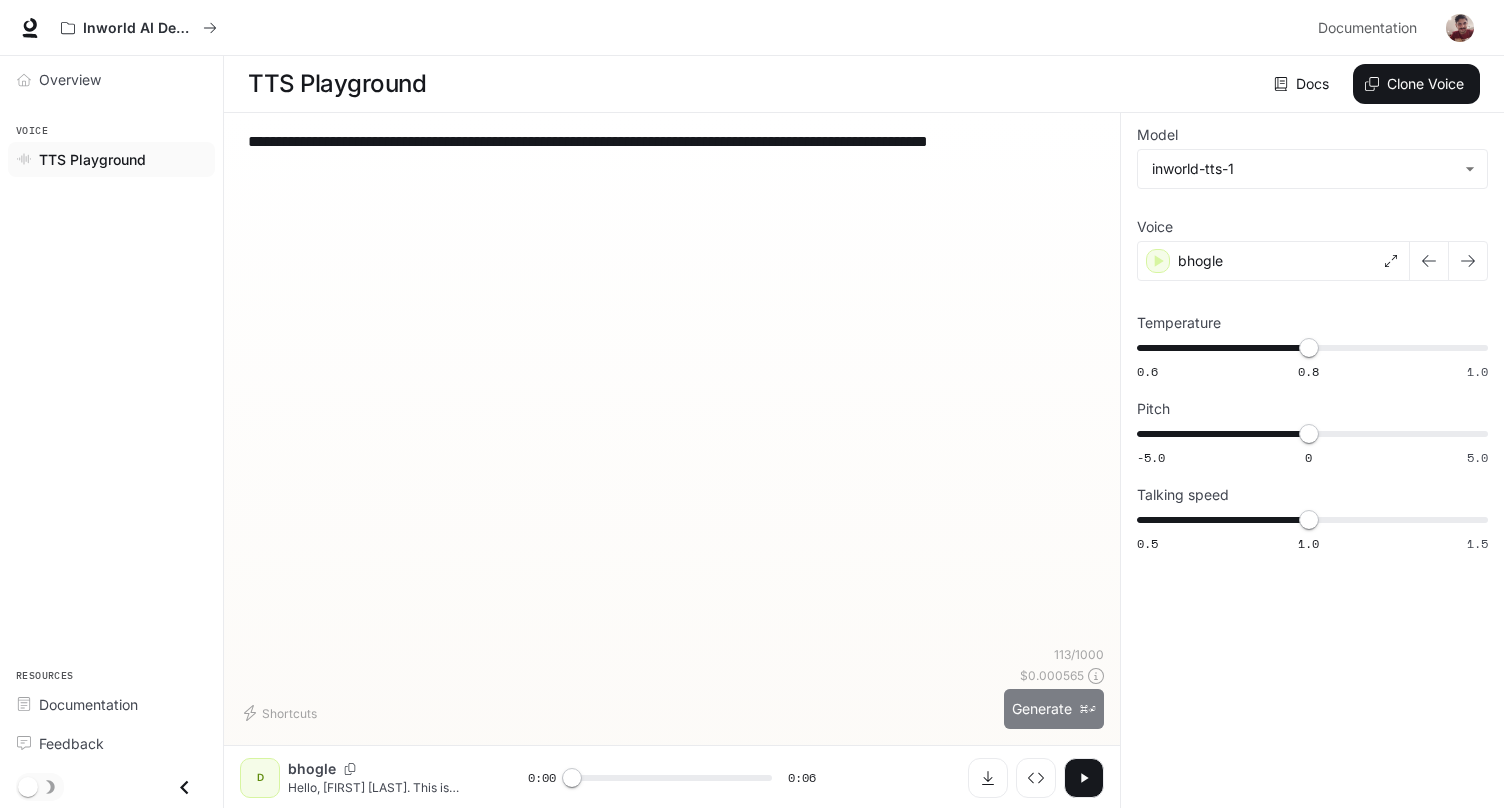 click on "Generate ⌘⏎" at bounding box center (1054, 709) 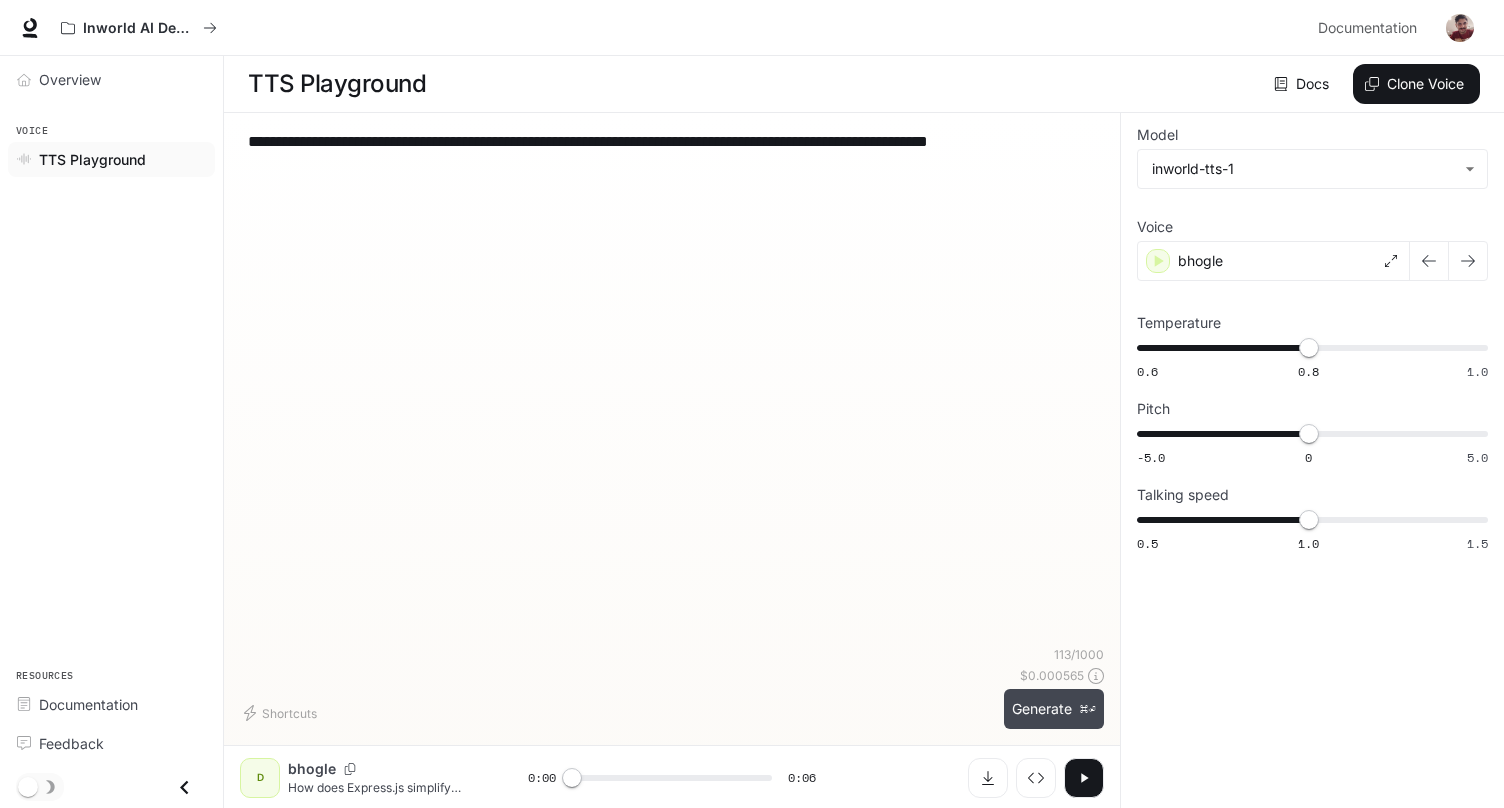 click on "Generate ⌘⏎" at bounding box center (1054, 709) 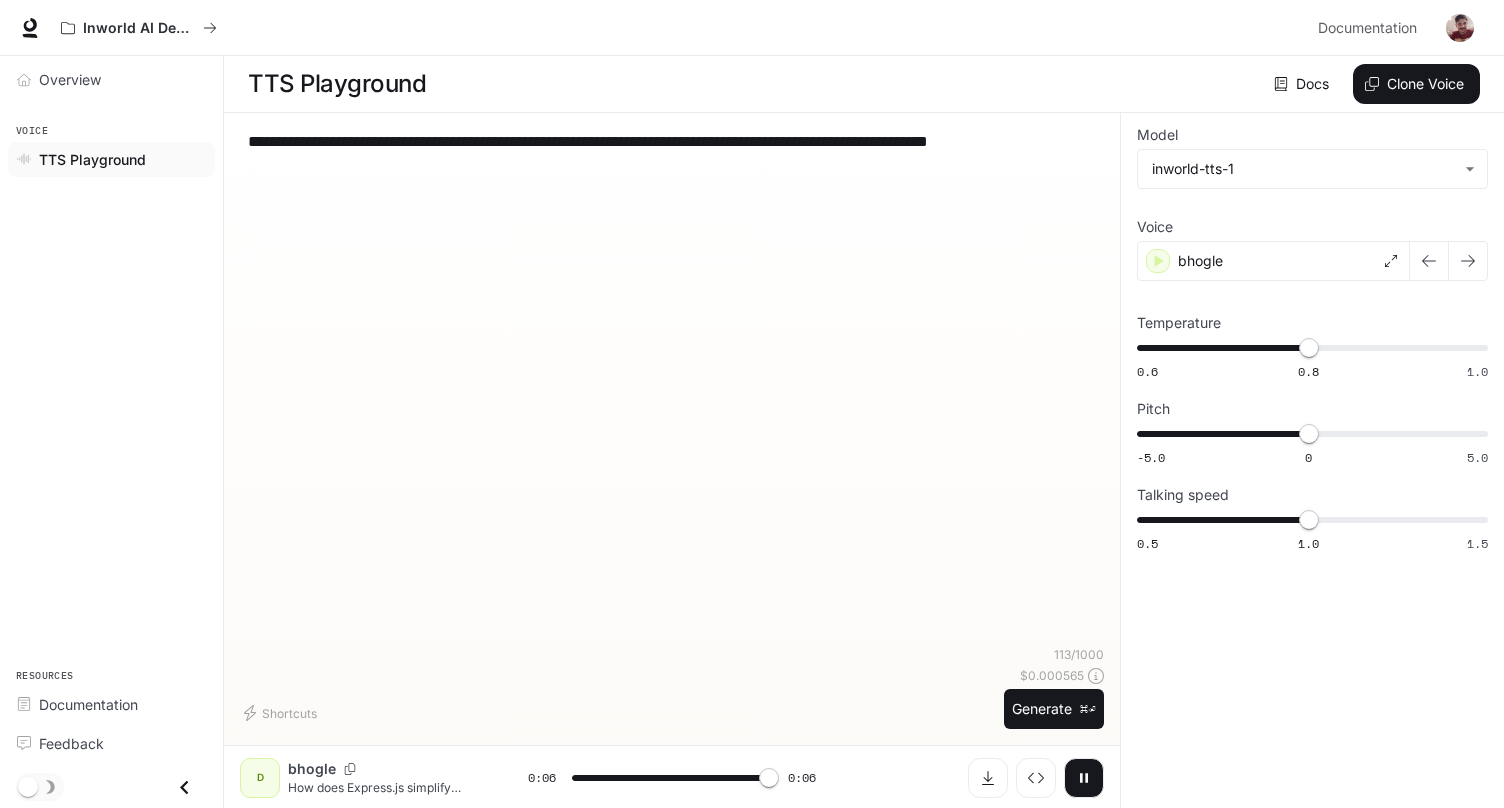 type on "*" 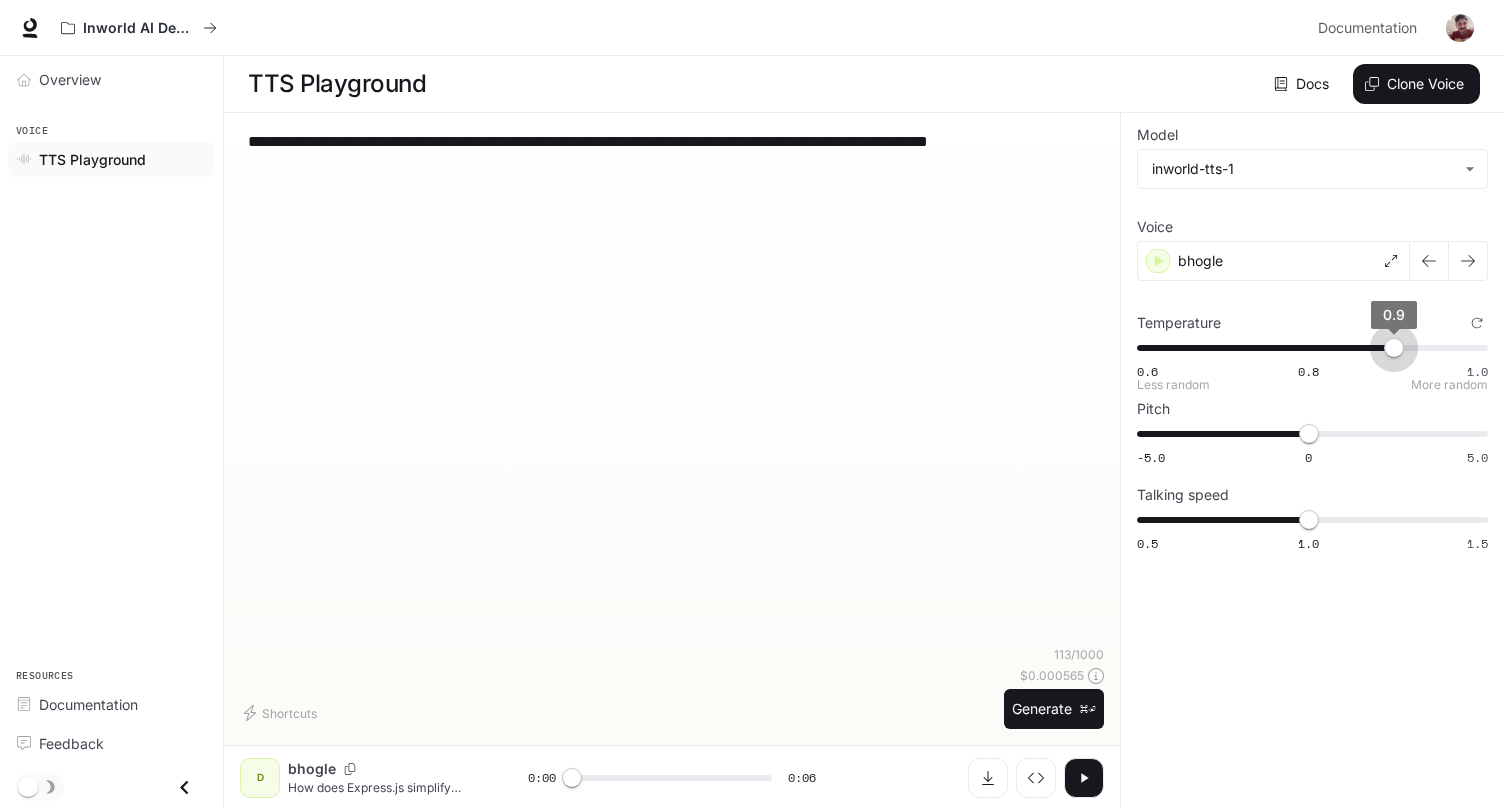 type on "****" 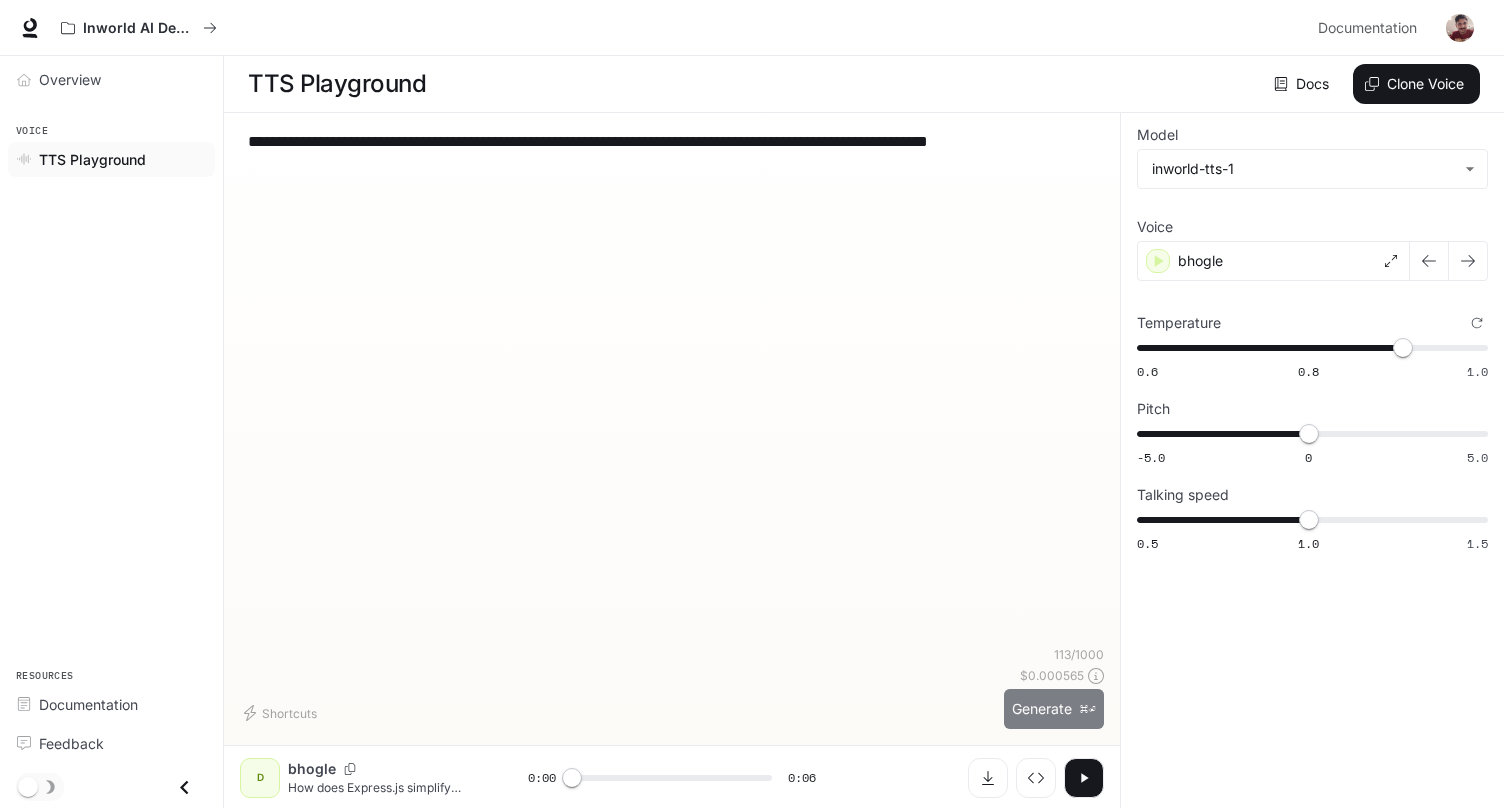 click on "Generate ⌘⏎" at bounding box center (1054, 709) 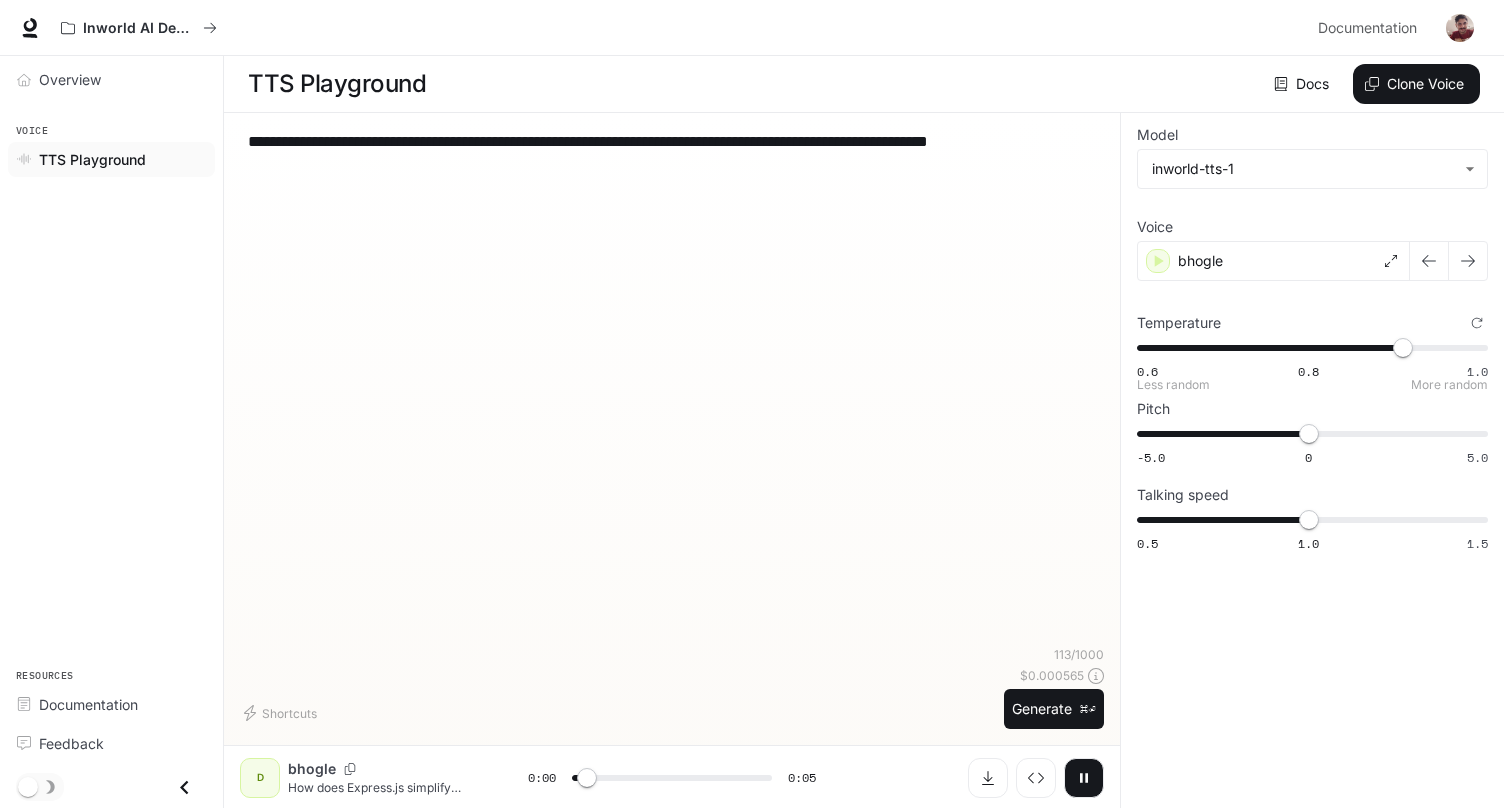 type on "***" 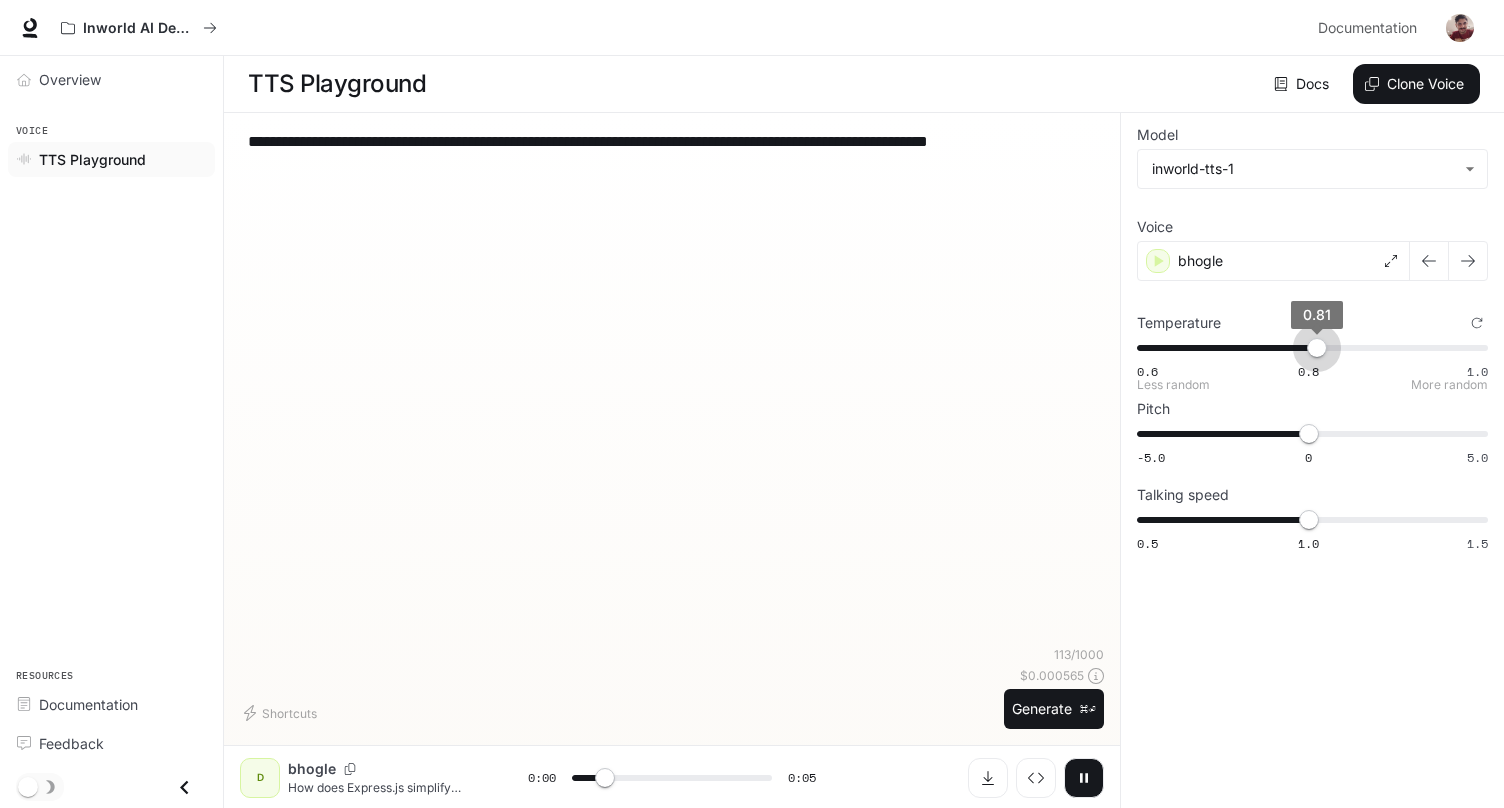 type on "*" 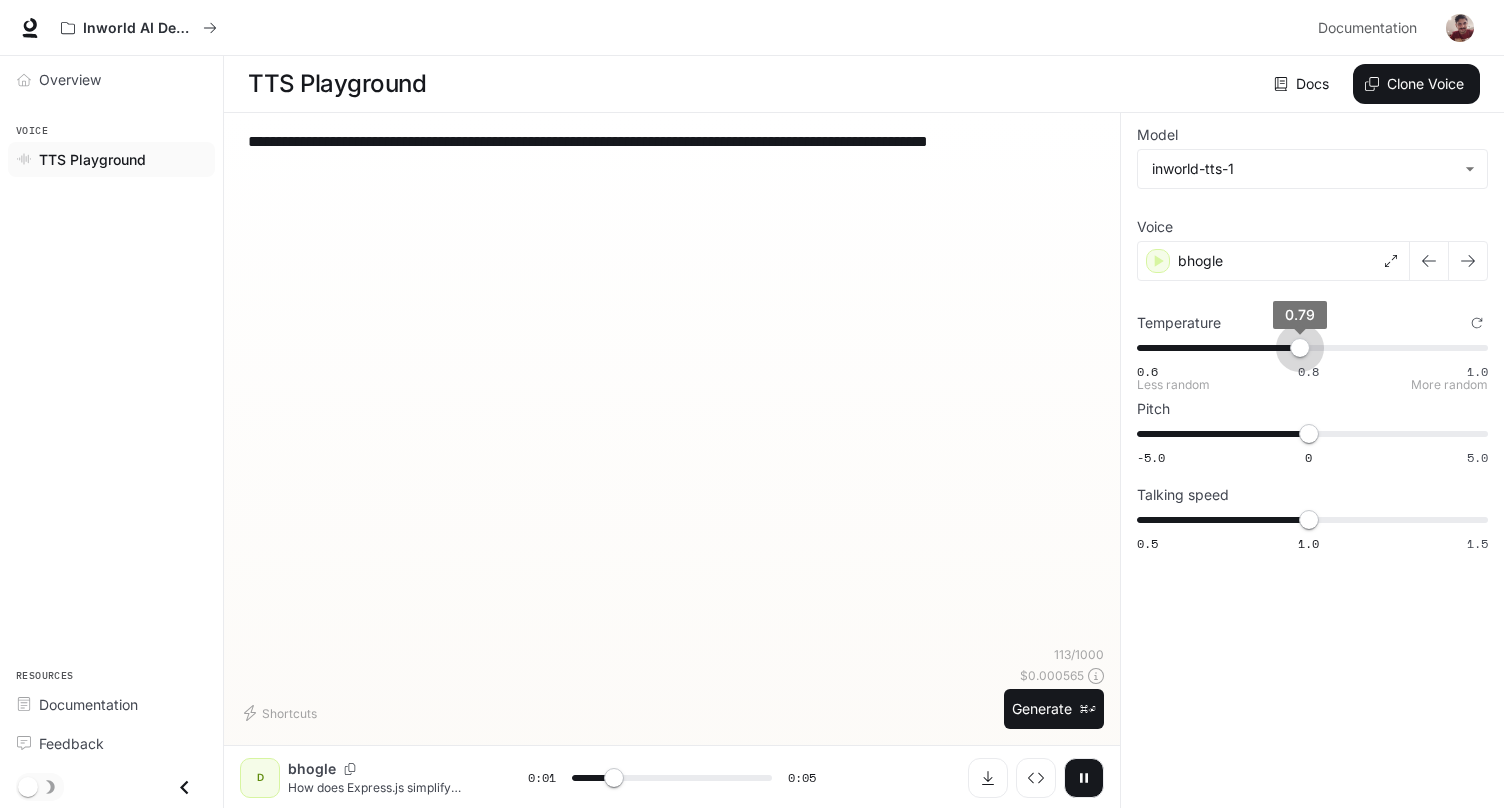 type on "***" 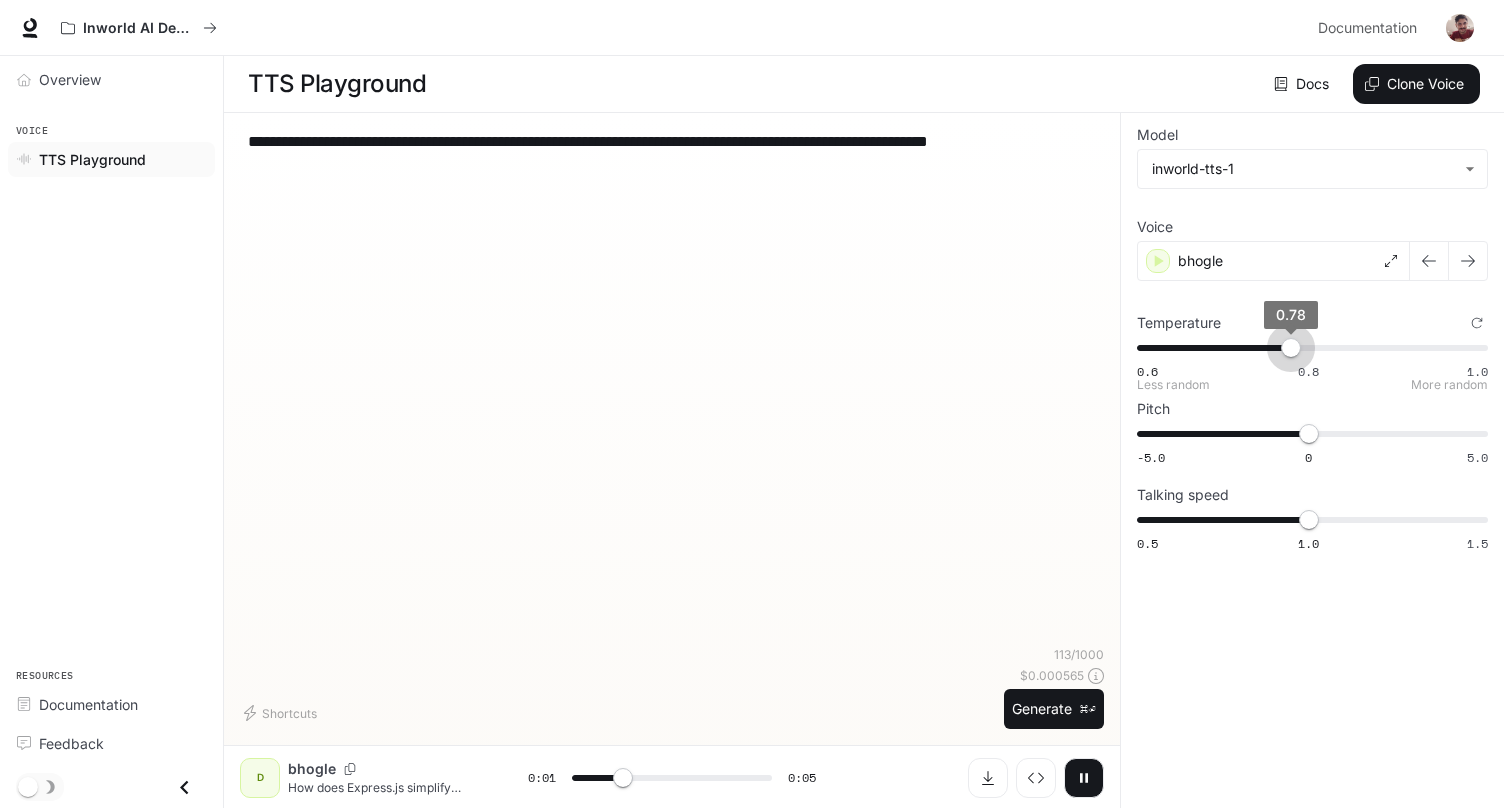 type on "***" 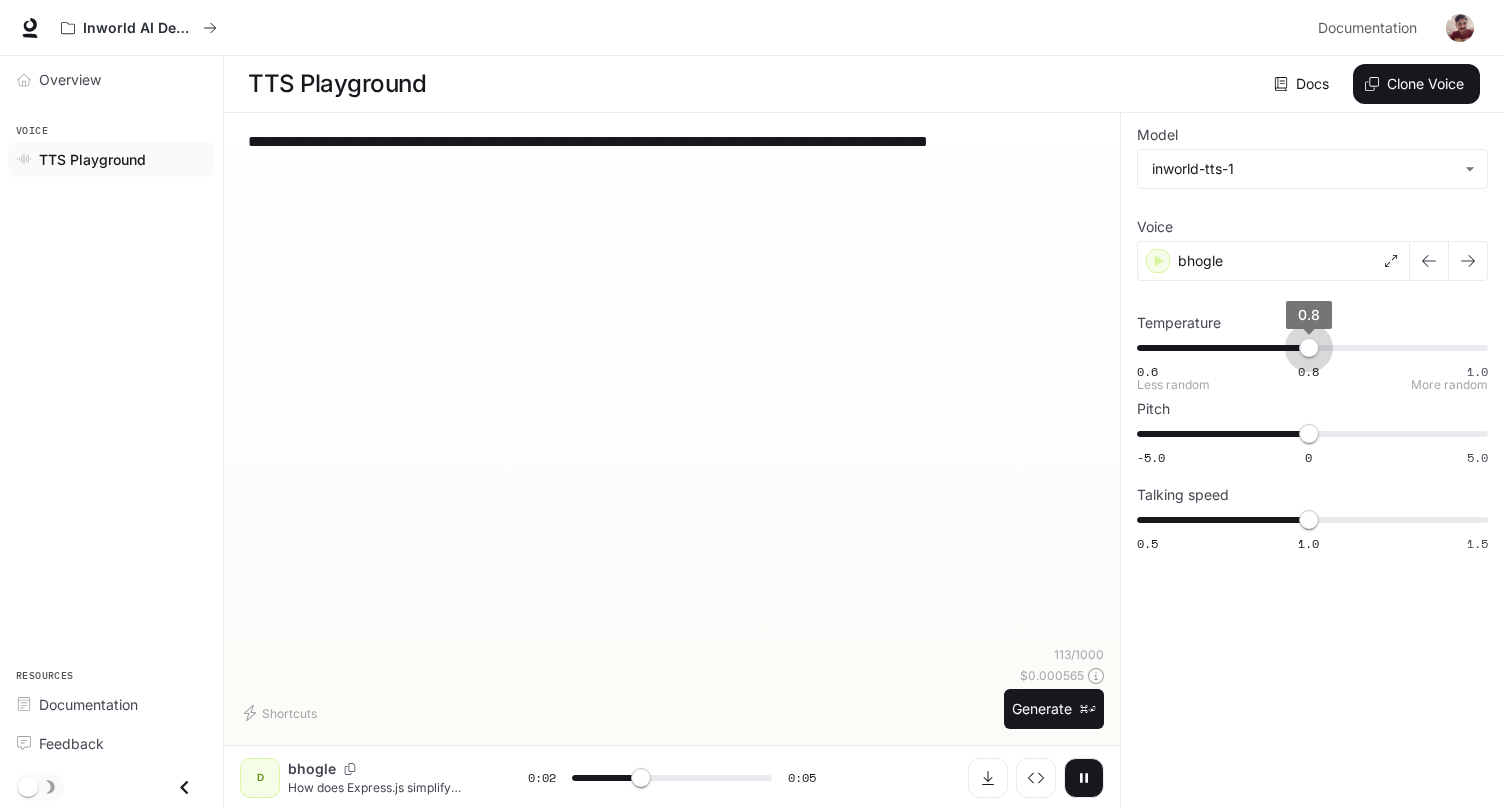 drag, startPoint x: 1320, startPoint y: 349, endPoint x: 1306, endPoint y: 349, distance: 14 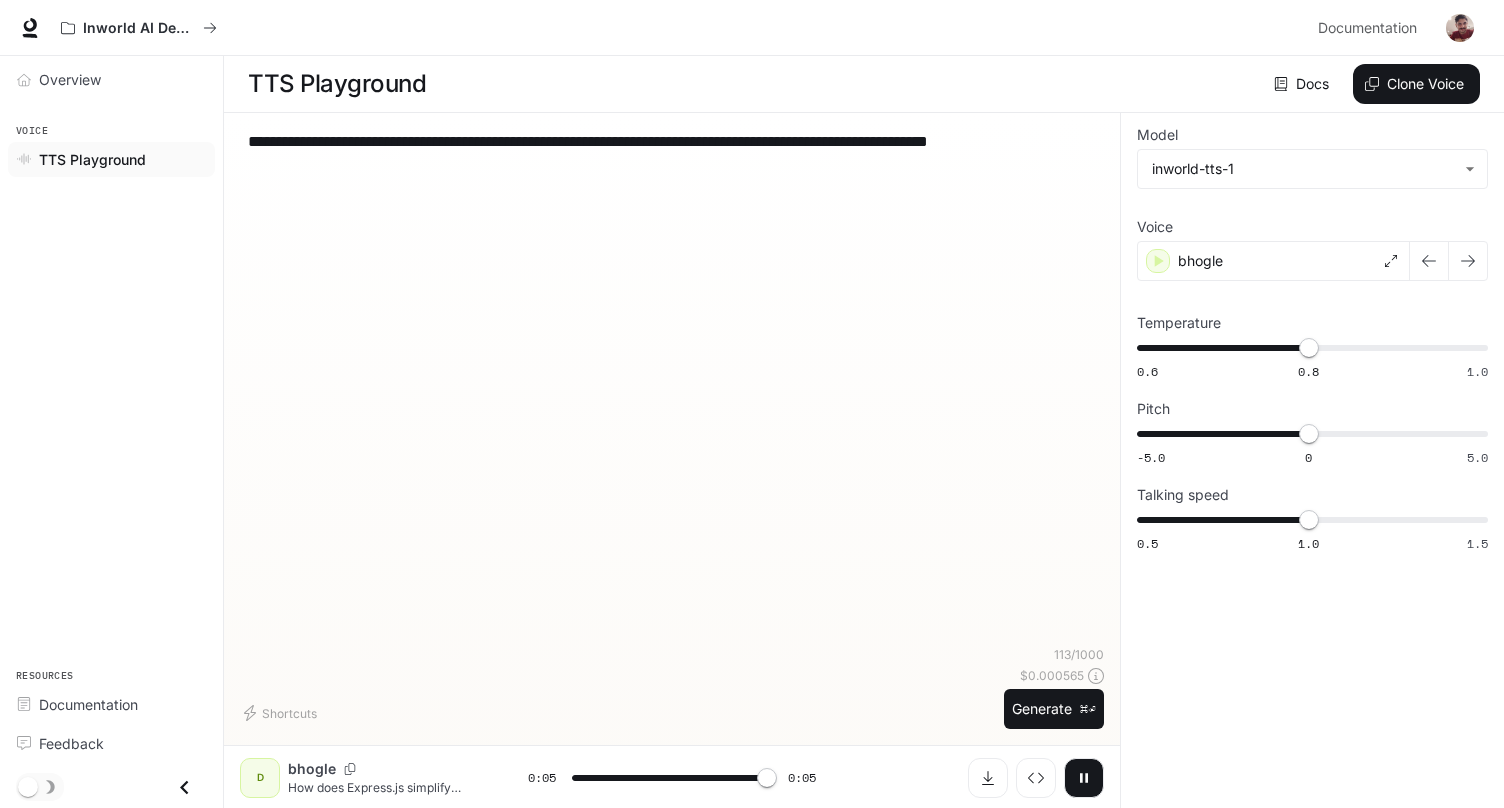 type on "*" 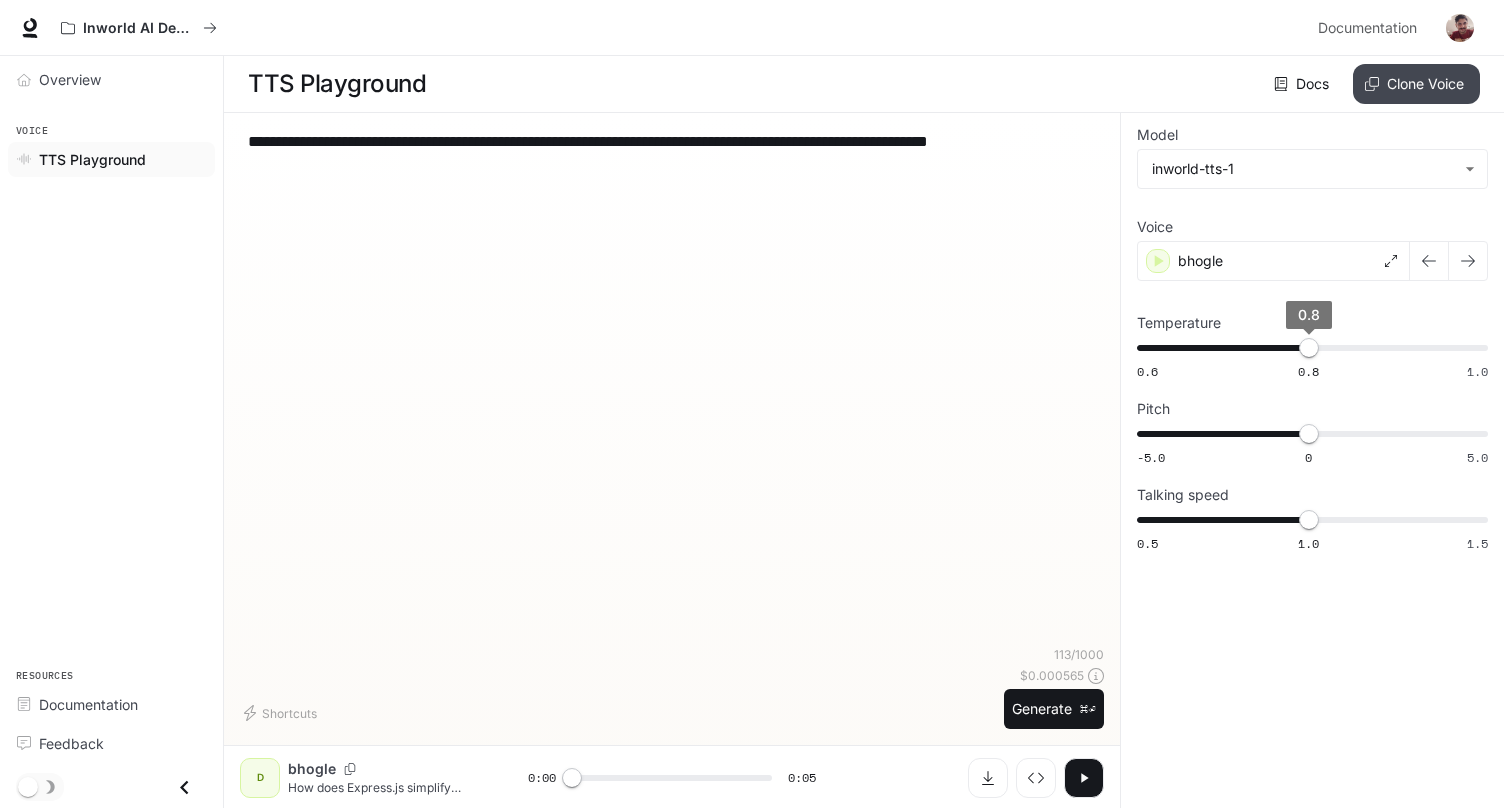 click on "Clone Voice" at bounding box center (1416, 84) 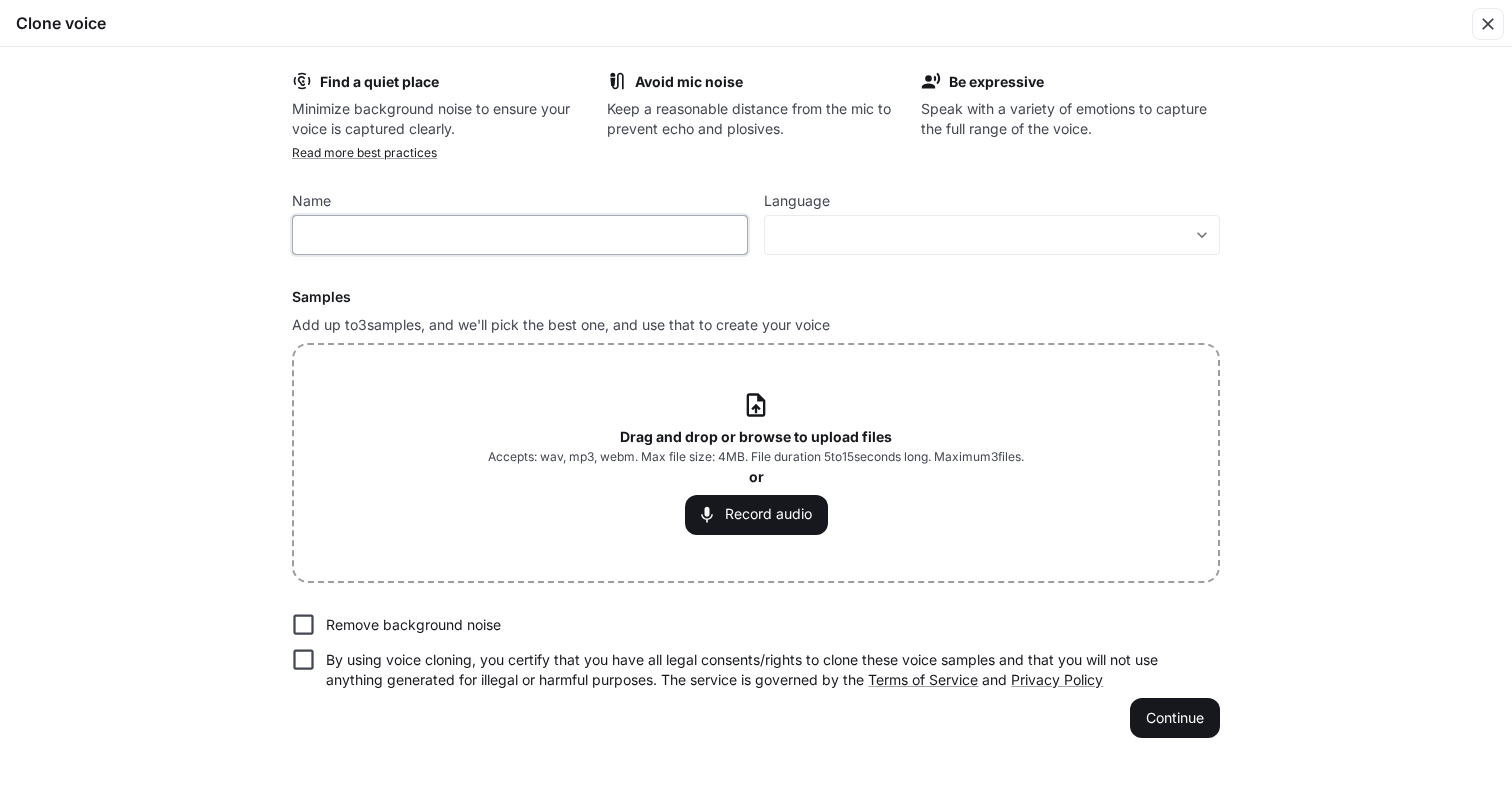 click at bounding box center (520, 235) 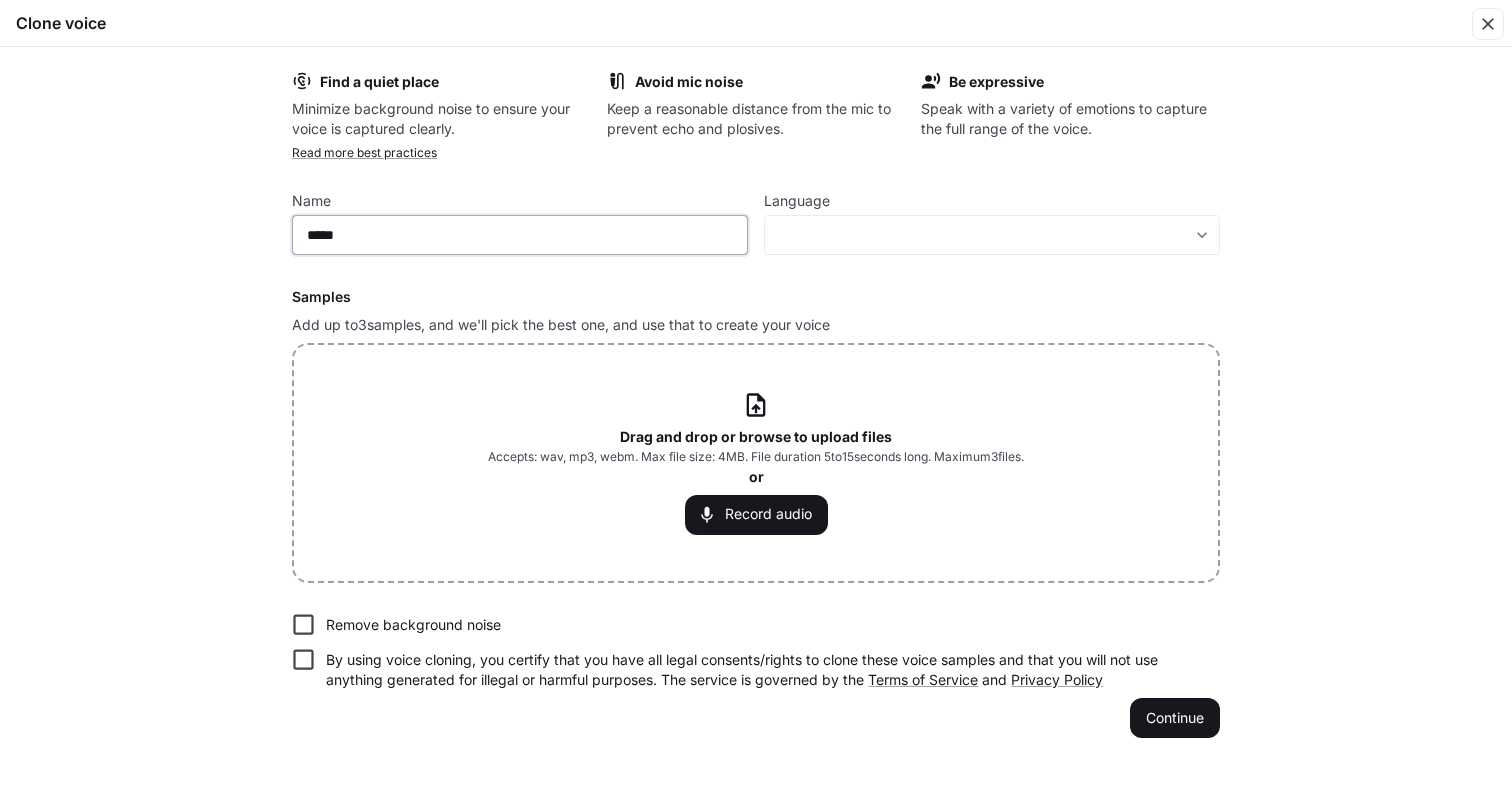 type on "*****" 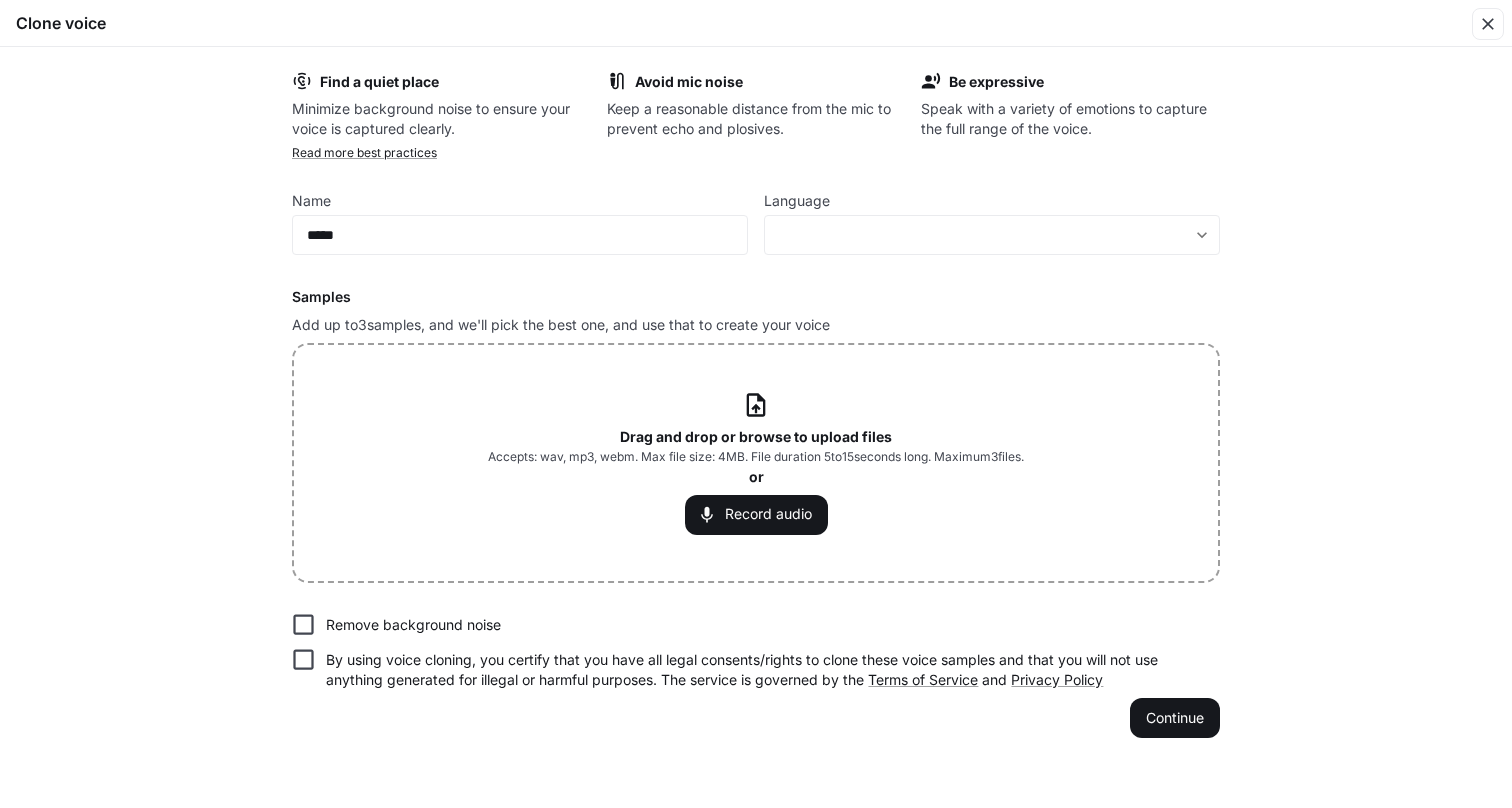click on "Find a quiet place Minimize background noise to ensure your voice is captured clearly. Avoid mic noise Keep a reasonable distance from the mic to prevent echo and plosives. Be expressive Speak with a variety of emotions to capture the full range of the voice. Read more best practices Name ***** ​ Language ​ ​ Samples Add up to  3  samples, and we'll pick the best one, and use that to create your voice Drag and drop or browse to upload files Accepts: wav, mp3, webm. Max file size: 4MB. File duration   5  to  15  seconds long. Maximum  3  files. or Record audio Remove background noise By using voice cloning, you certify that you have all legal consents/rights to clone these voice samples and that you will not use anything generated for illegal or harmful purposes. The service is governed by the   Terms of Service   and   Privacy Policy Continue" at bounding box center [756, 404] 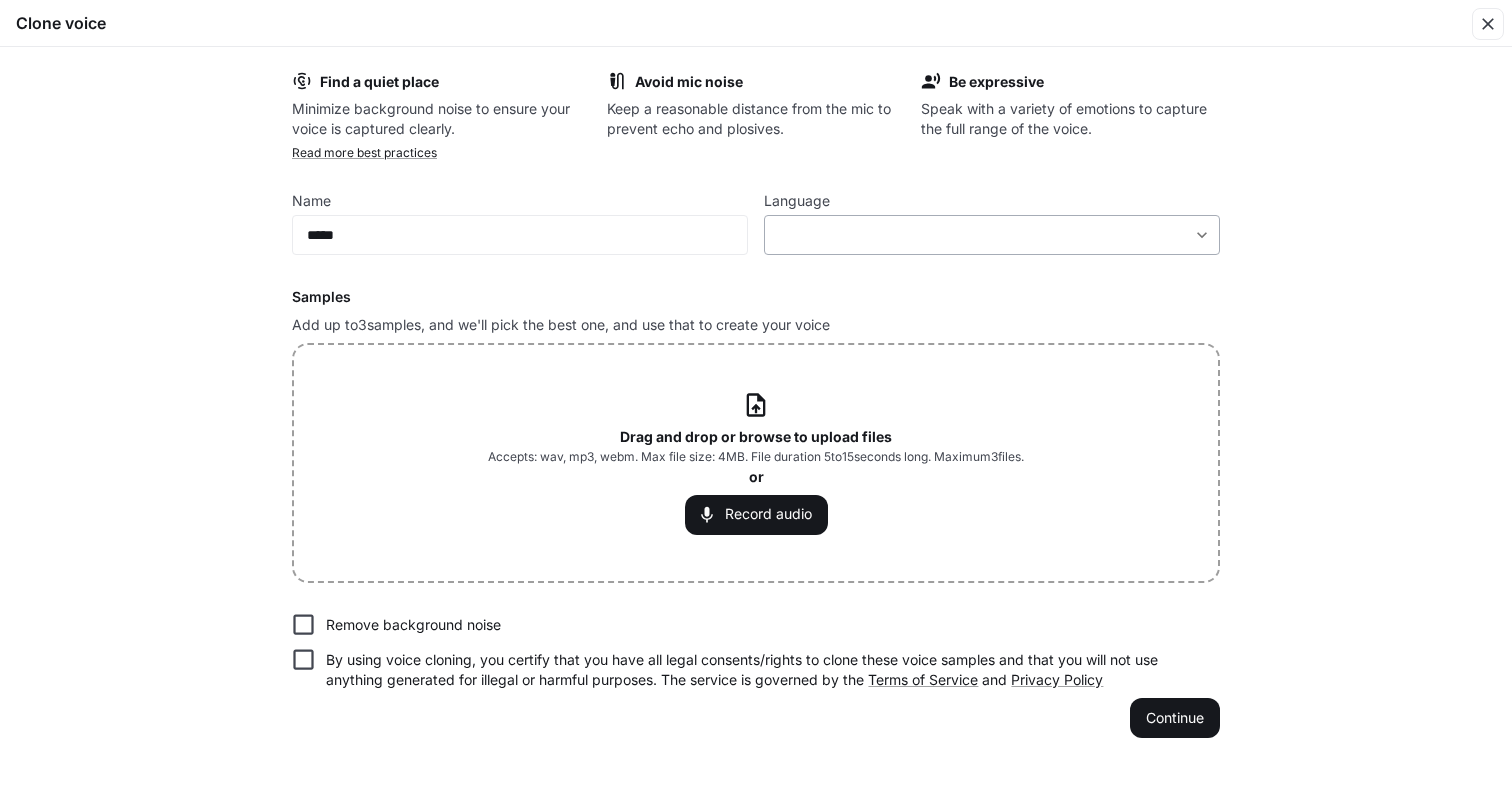 click on "​ ​" at bounding box center [992, 235] 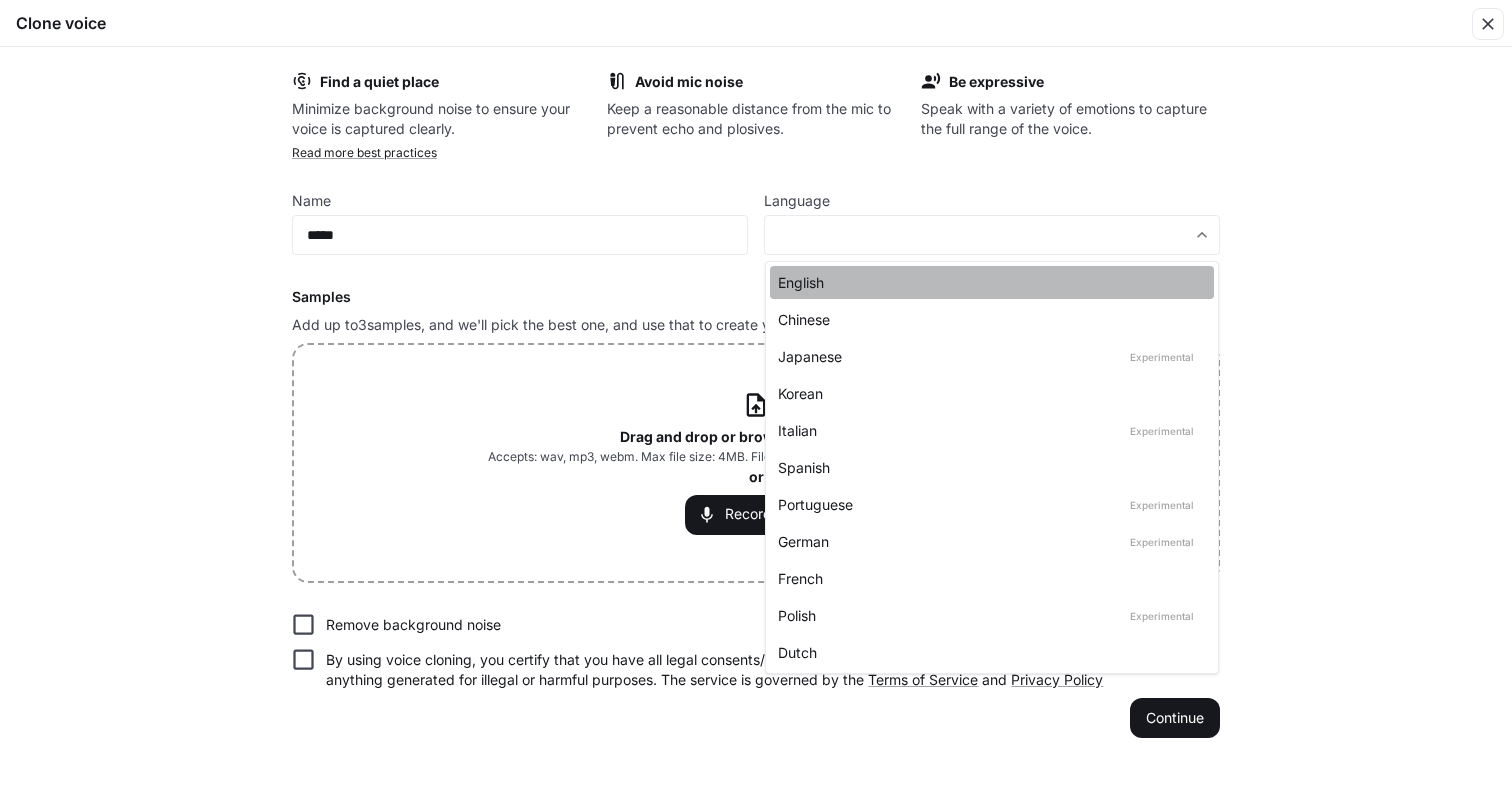 click on "English" at bounding box center [988, 282] 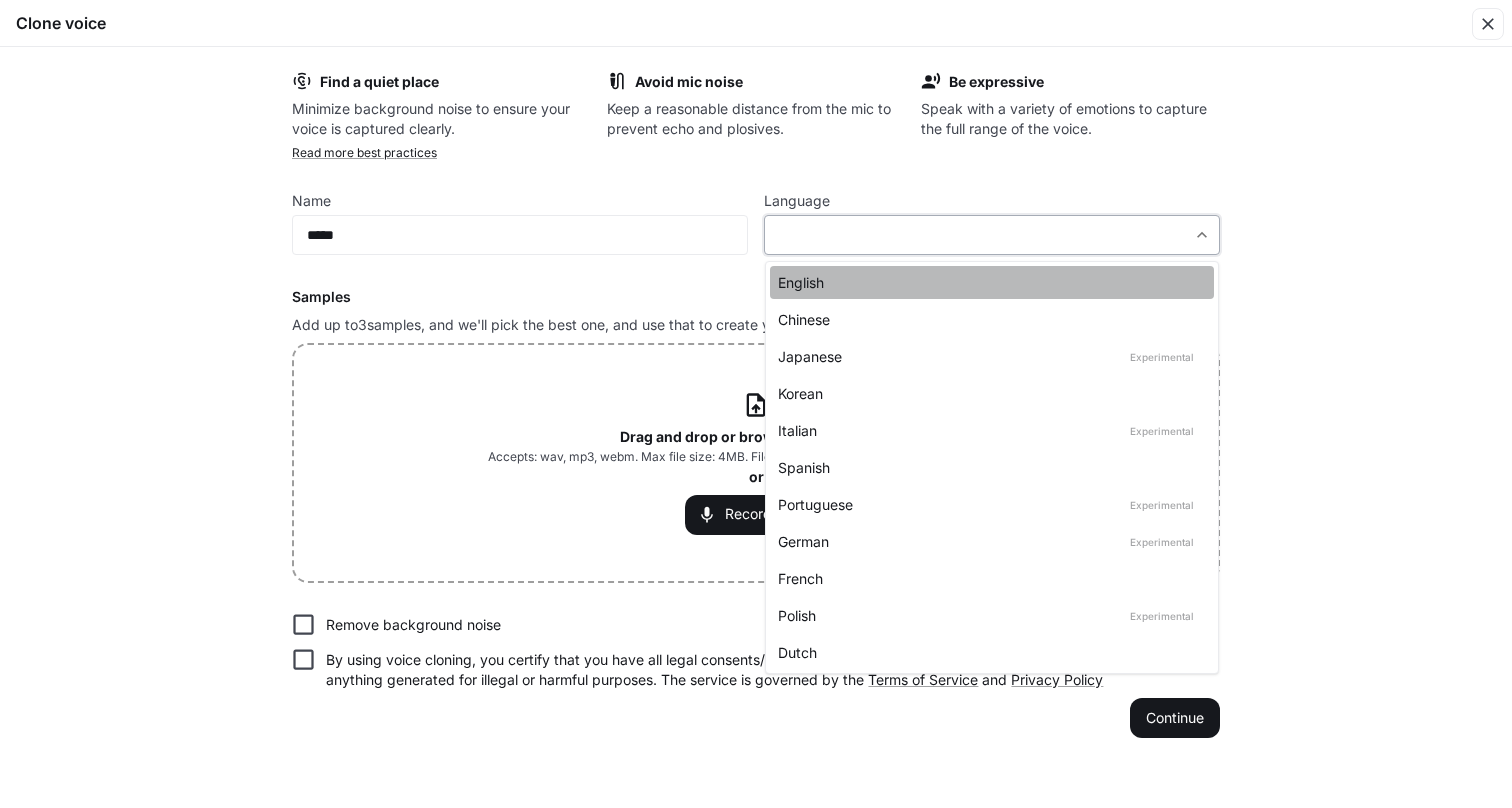 type on "*****" 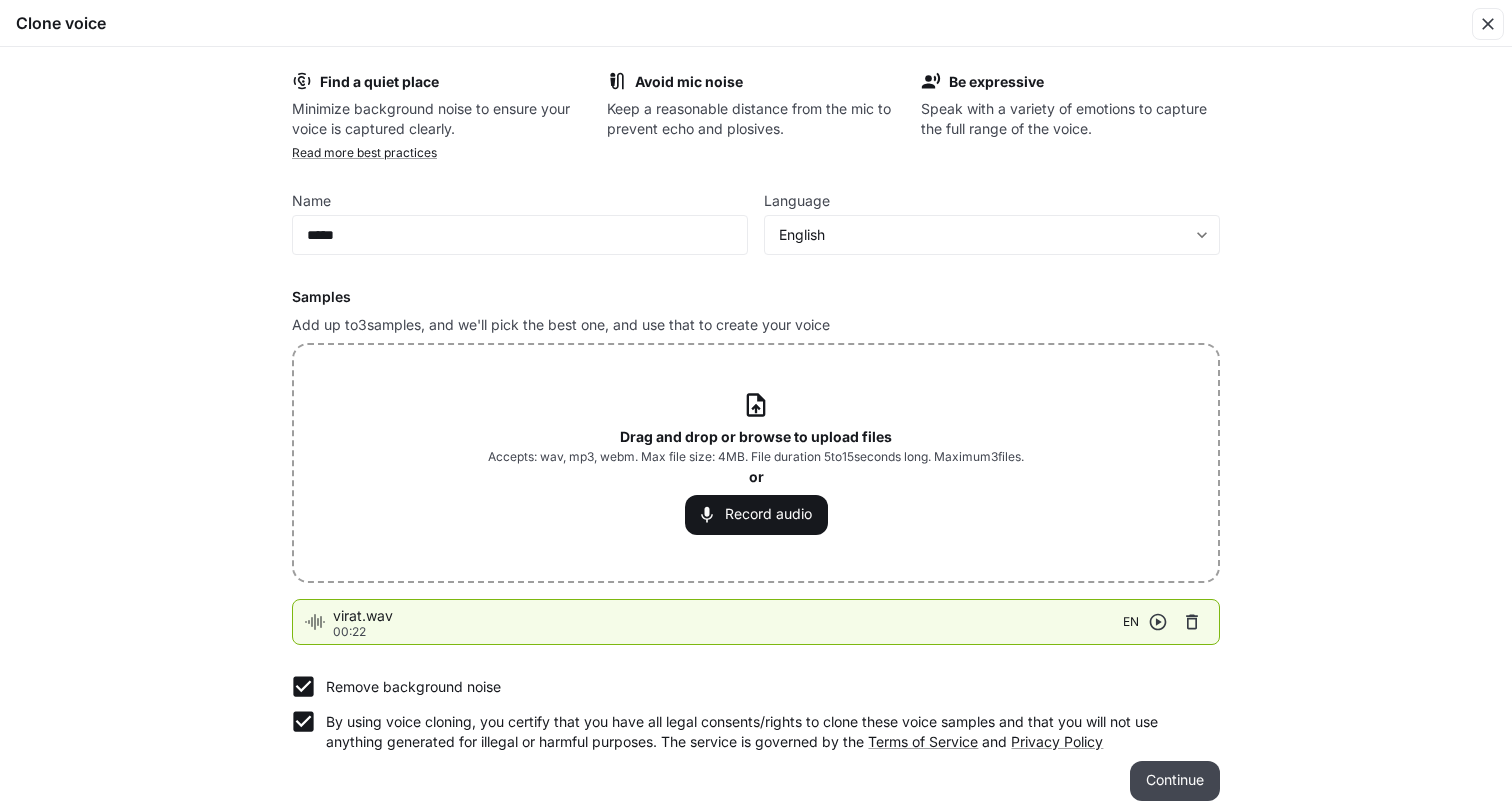 click on "Continue" at bounding box center [1175, 781] 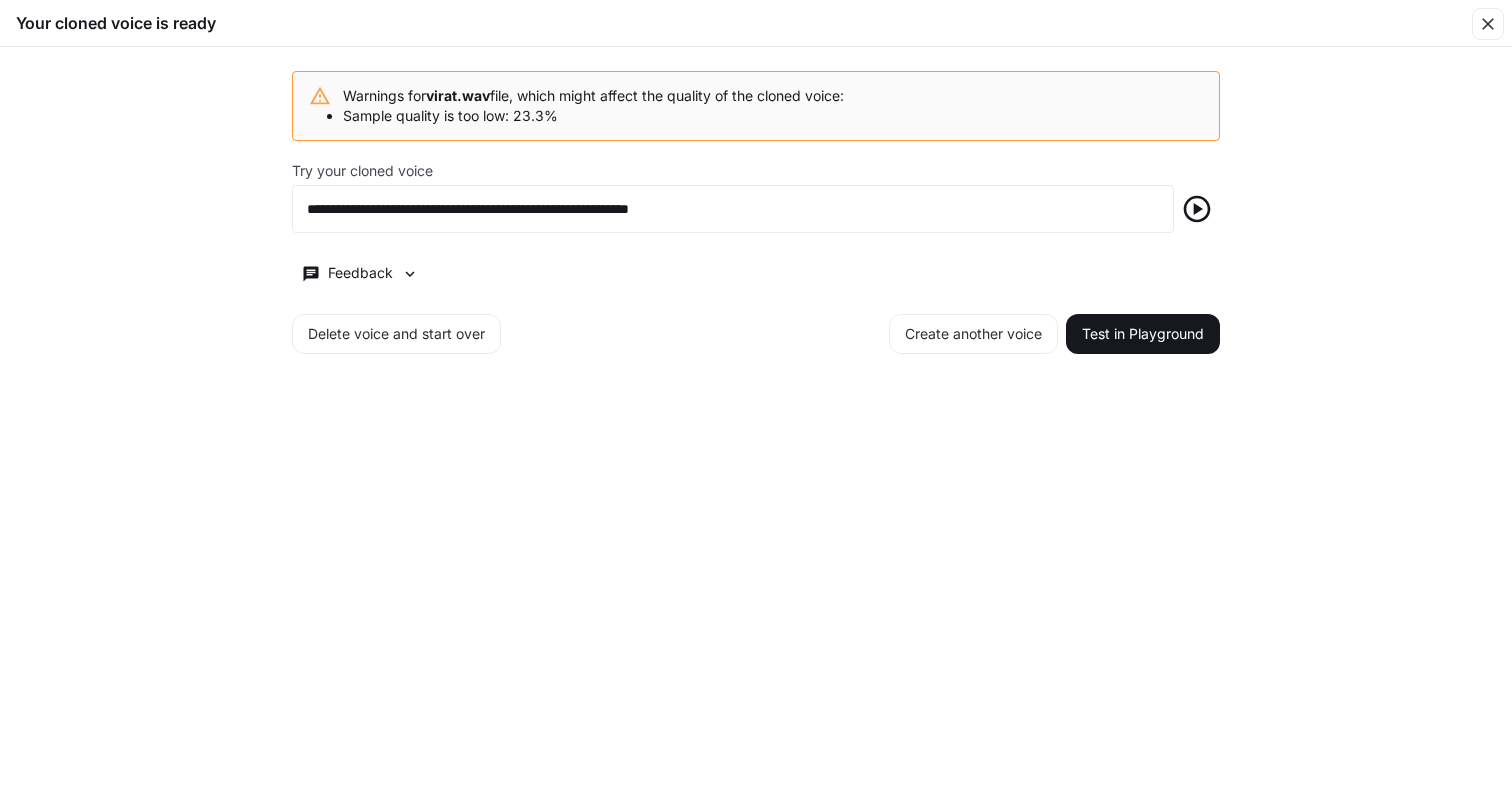 click 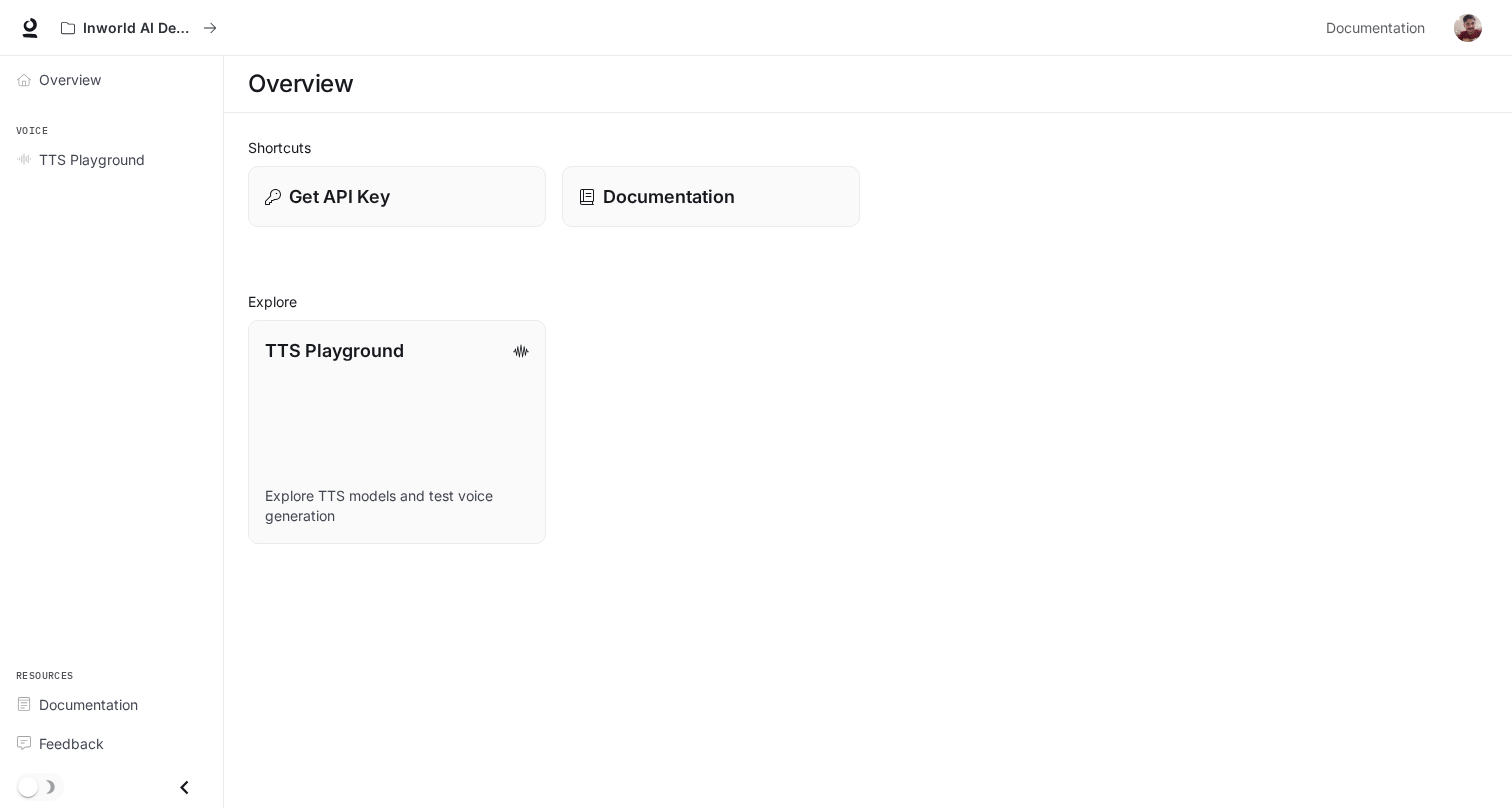 scroll, scrollTop: 0, scrollLeft: 0, axis: both 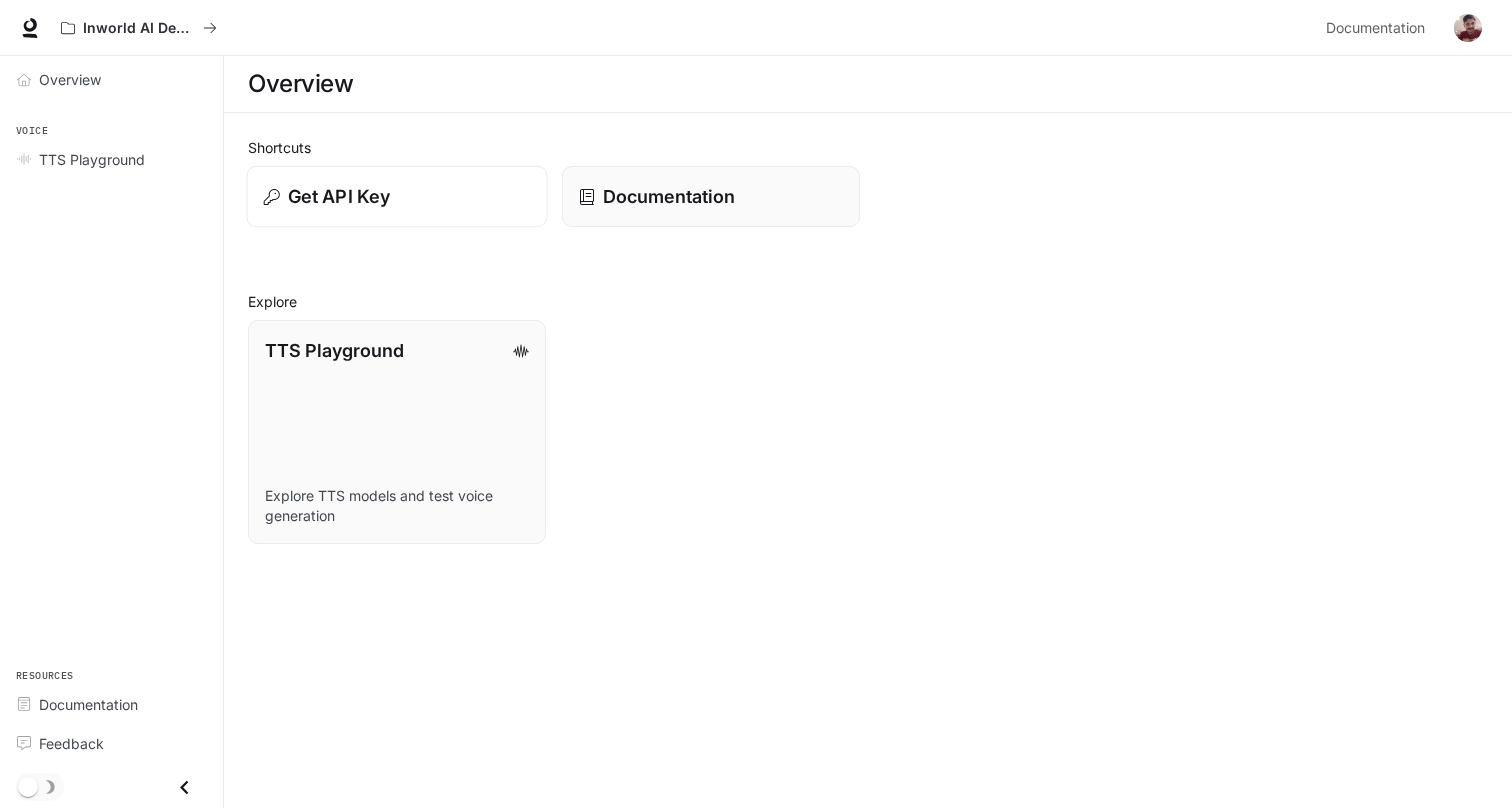 click on "Get API Key" at bounding box center (397, 197) 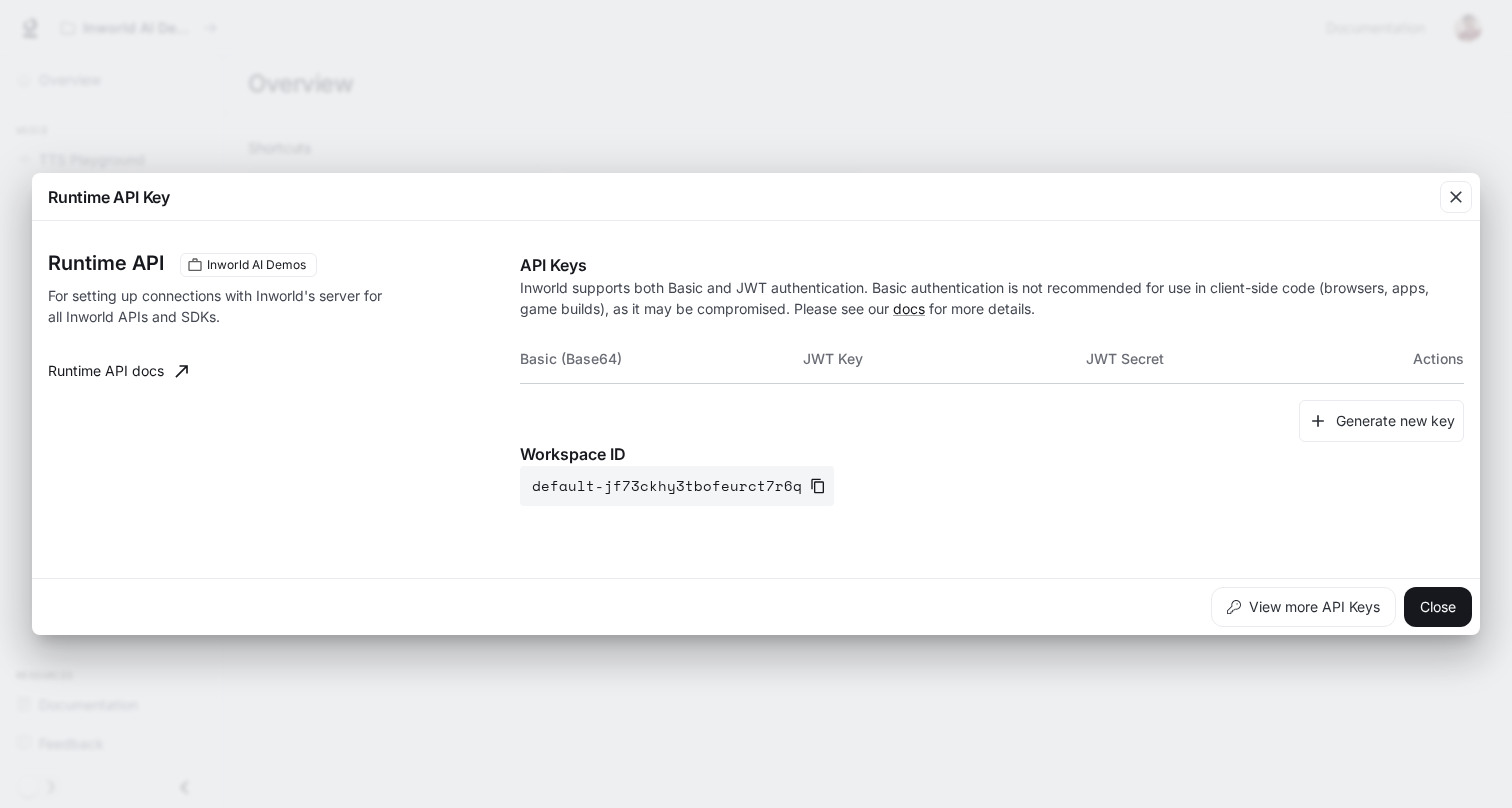 click on "JWT Key" at bounding box center [944, 359] 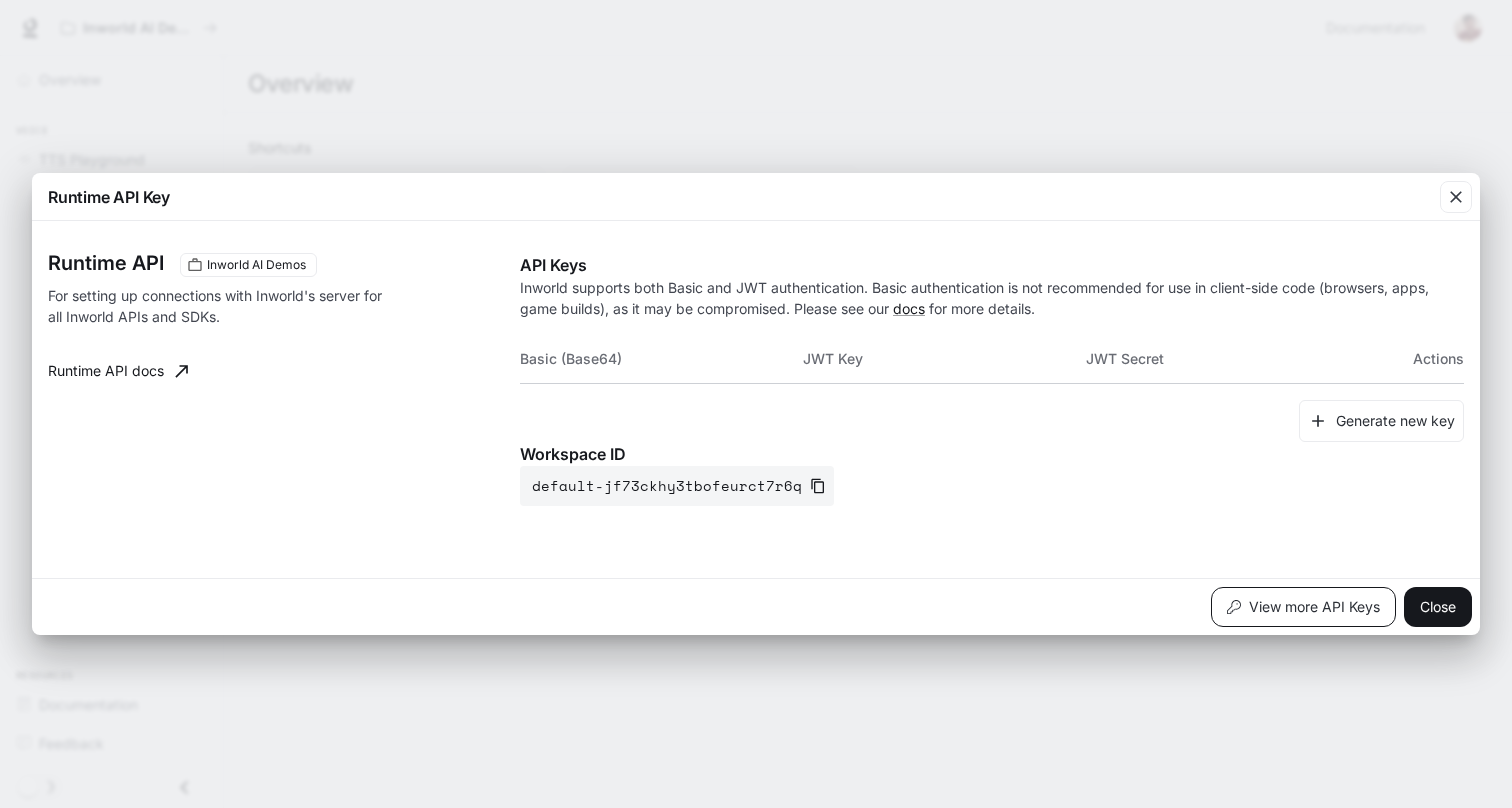 click on "View more API Keys" at bounding box center (1303, 607) 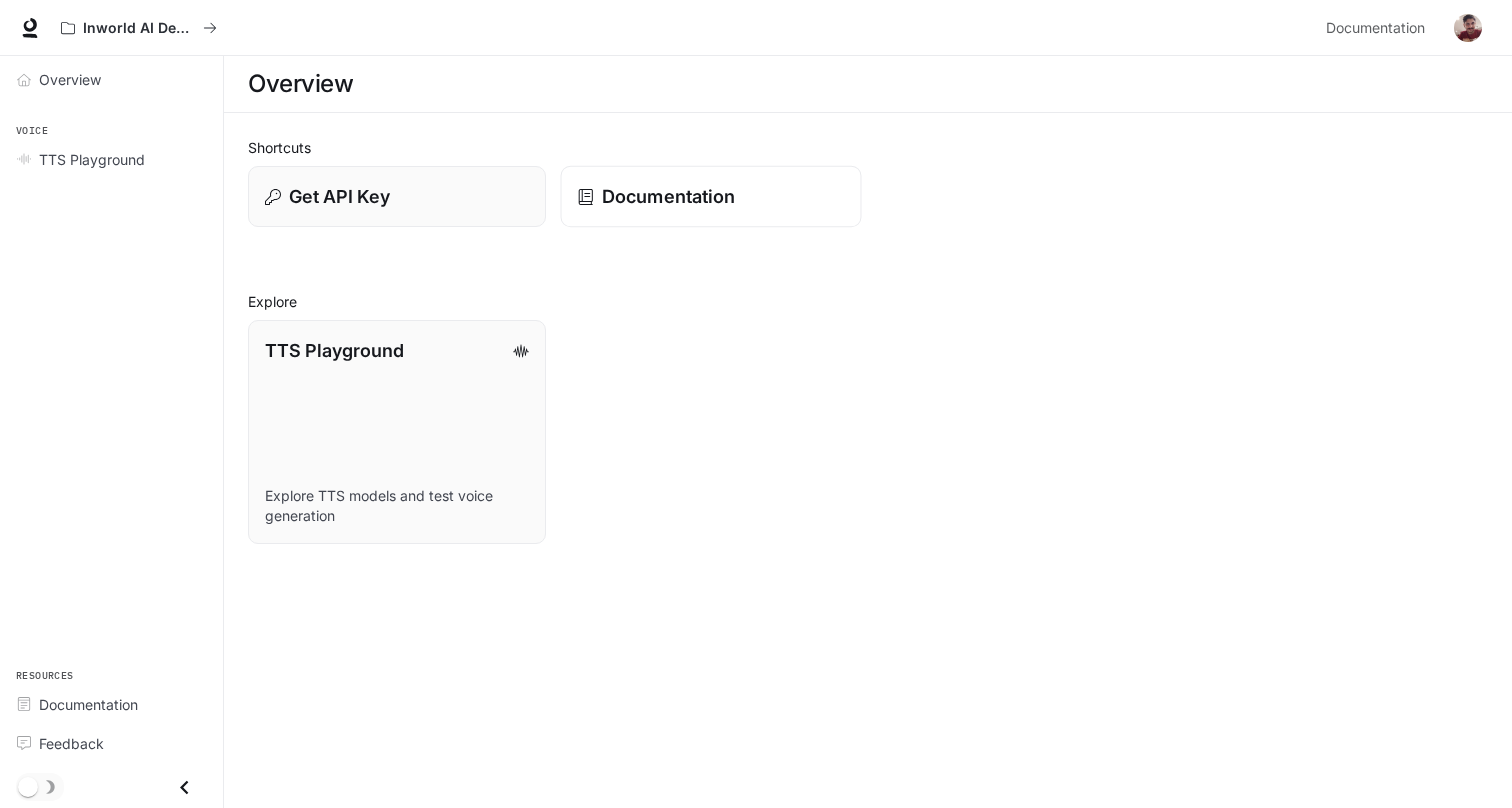 click on "Documentation" at bounding box center (711, 197) 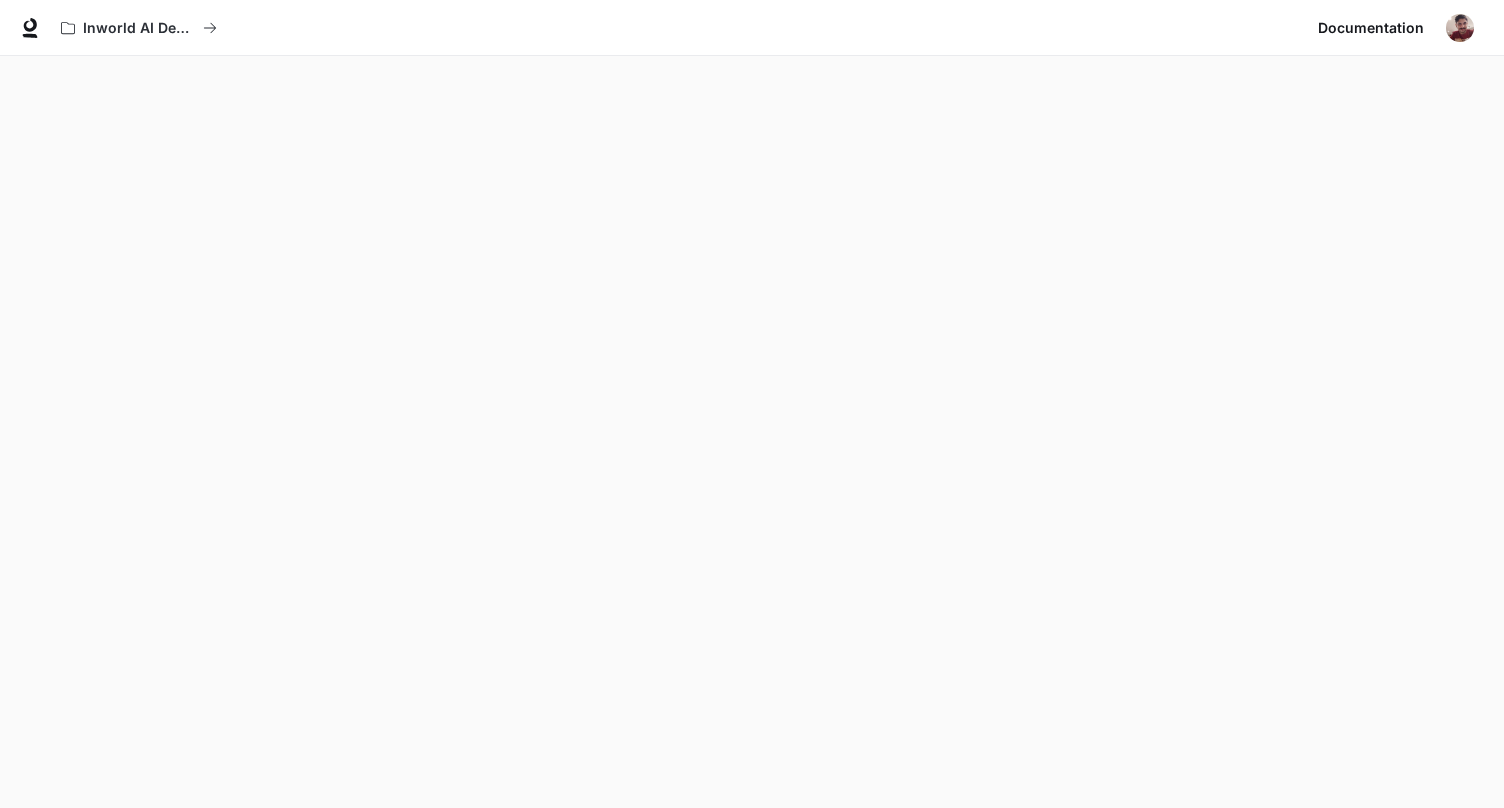 scroll, scrollTop: 56, scrollLeft: 0, axis: vertical 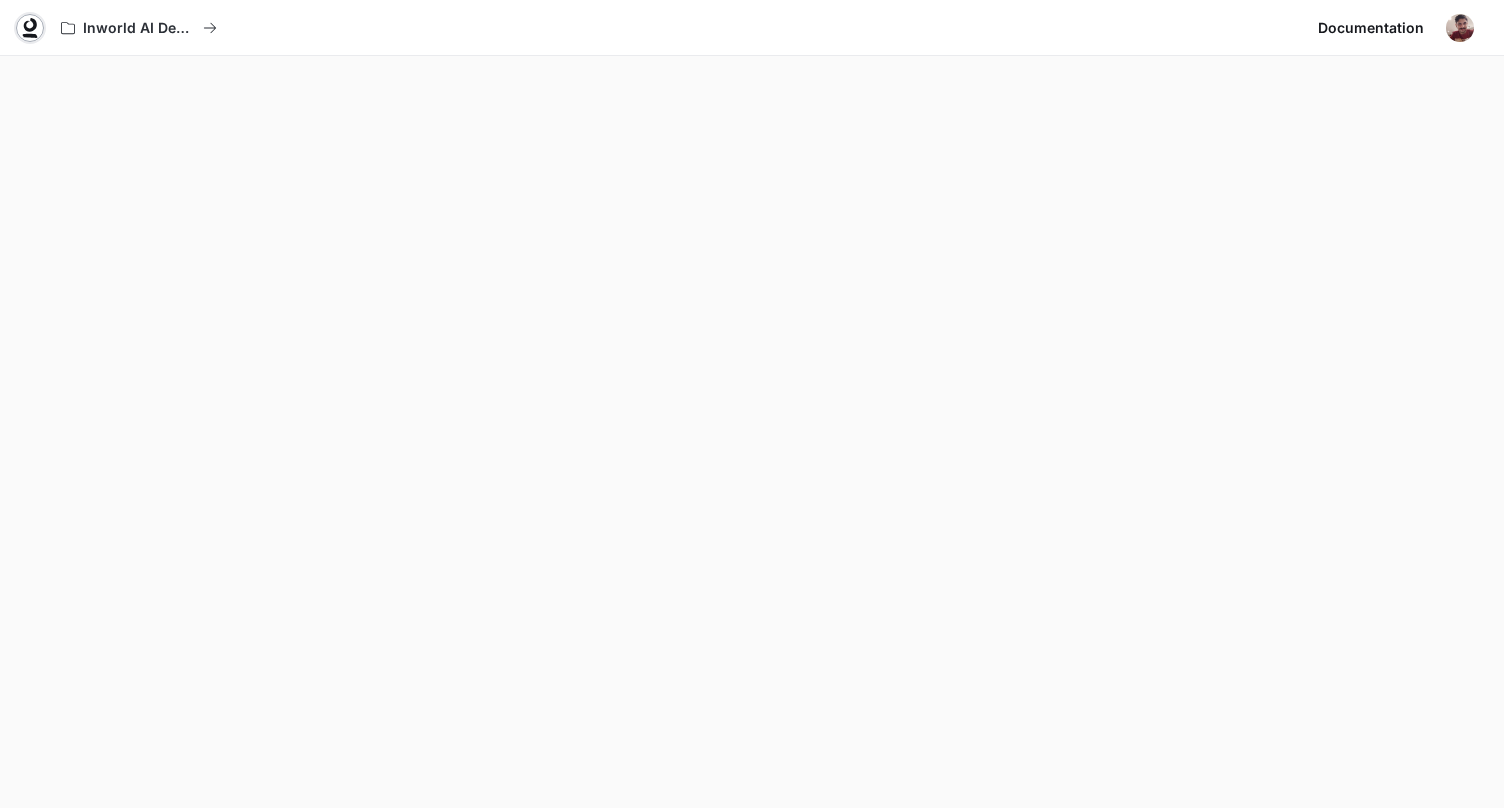 click 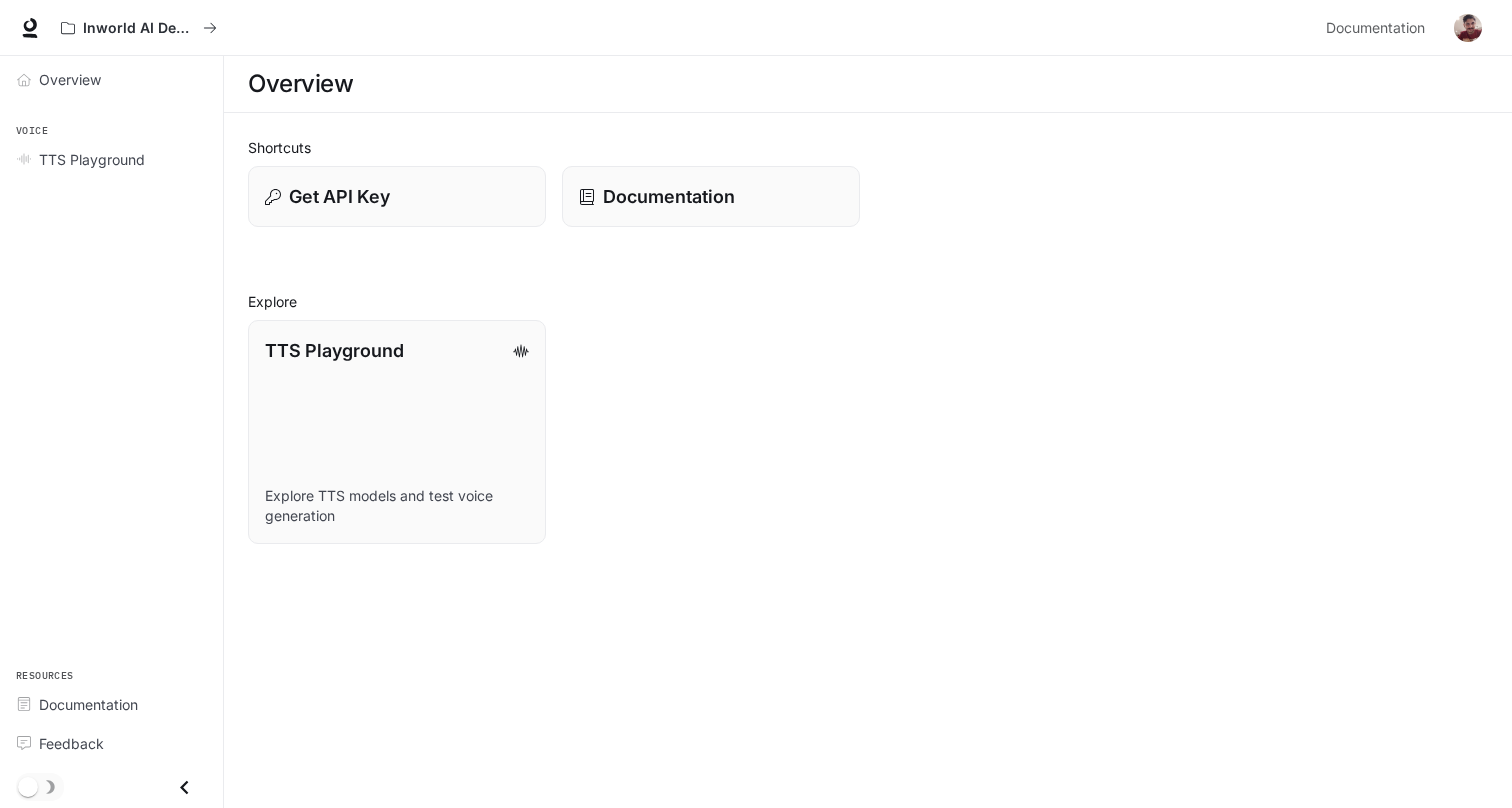scroll, scrollTop: 0, scrollLeft: 0, axis: both 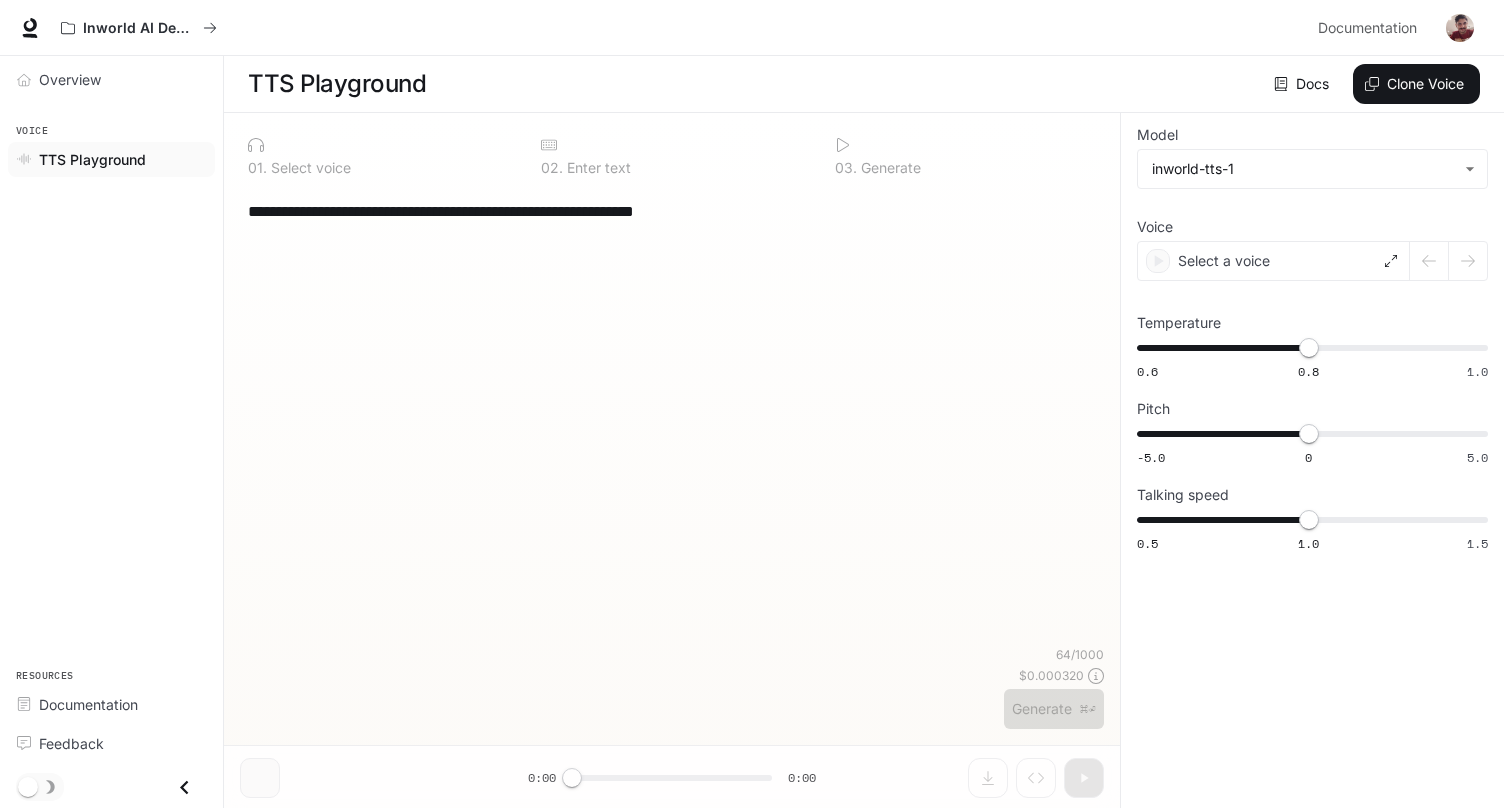 click on "**********" at bounding box center [672, 416] 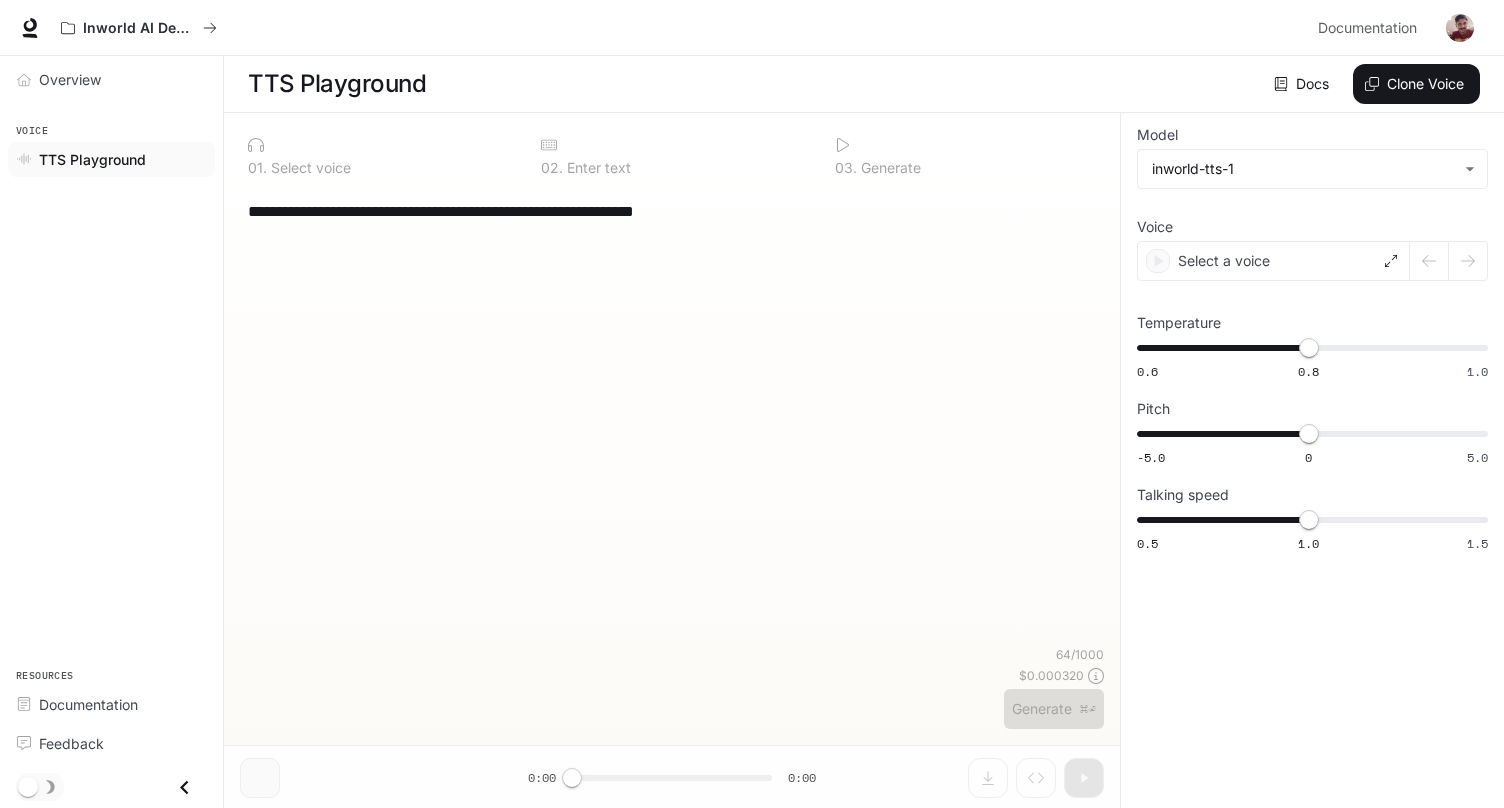 type on "**********" 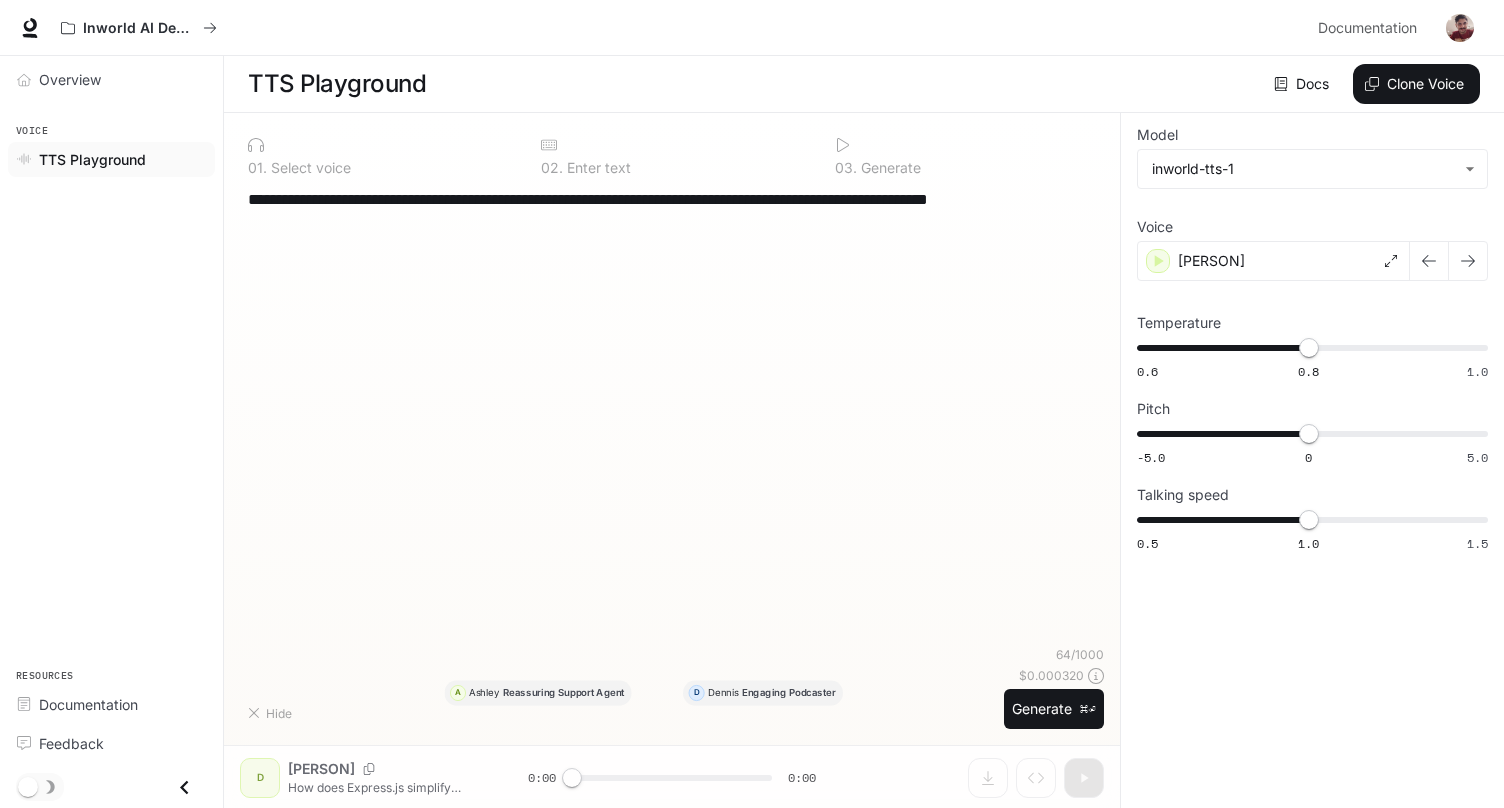 click on "**********" at bounding box center [672, 211] 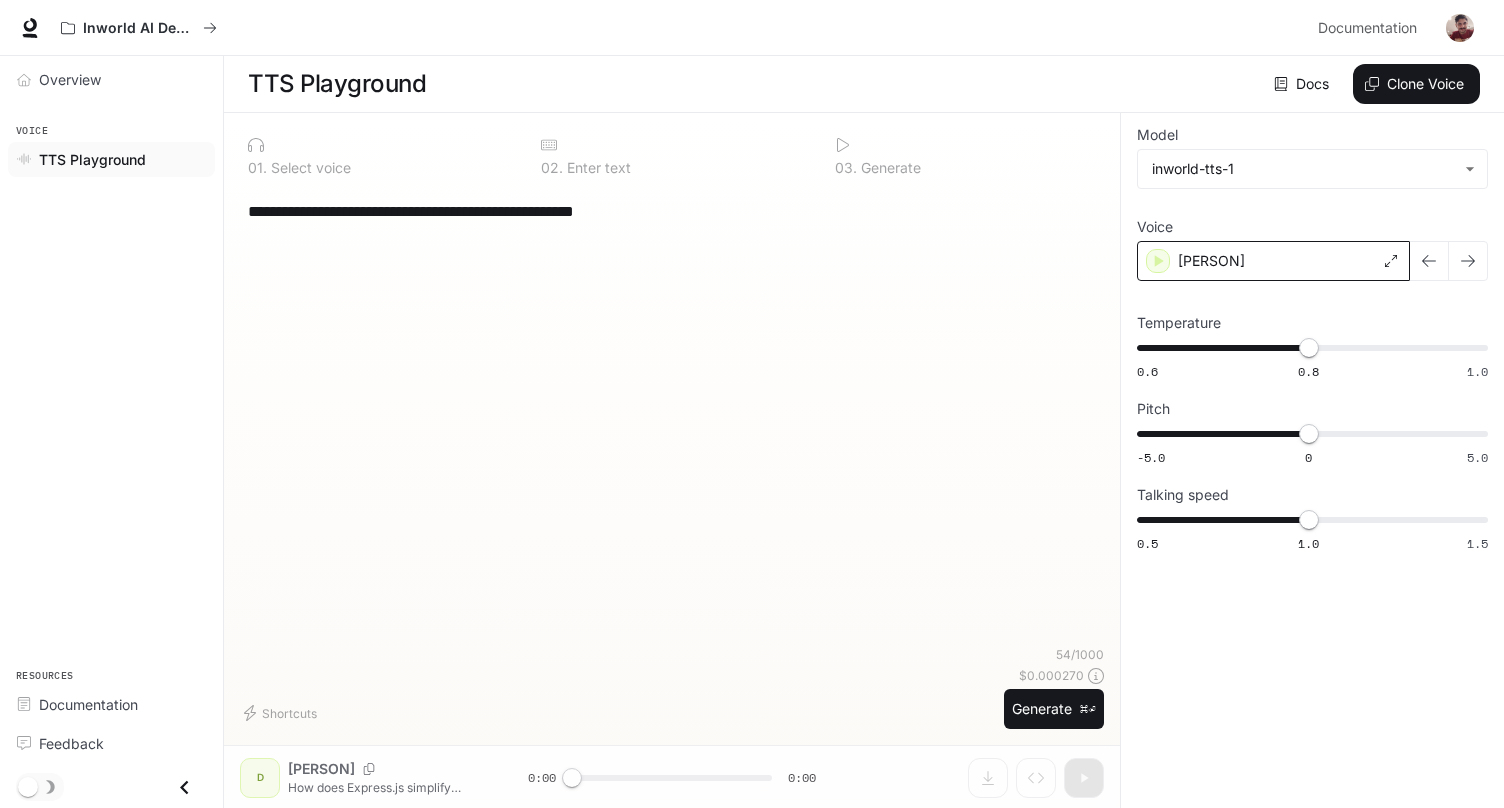 type on "**********" 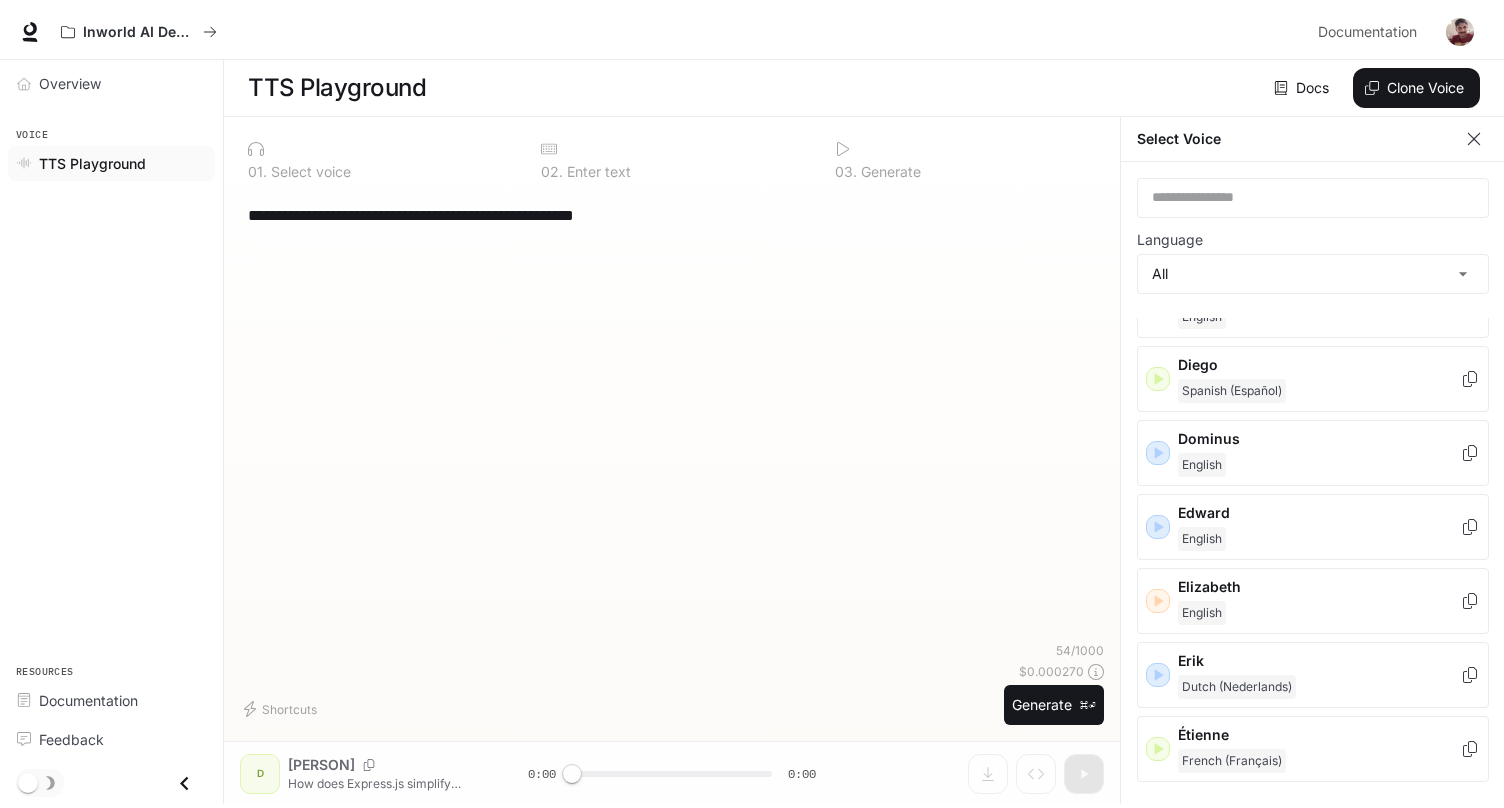 scroll, scrollTop: 0, scrollLeft: 0, axis: both 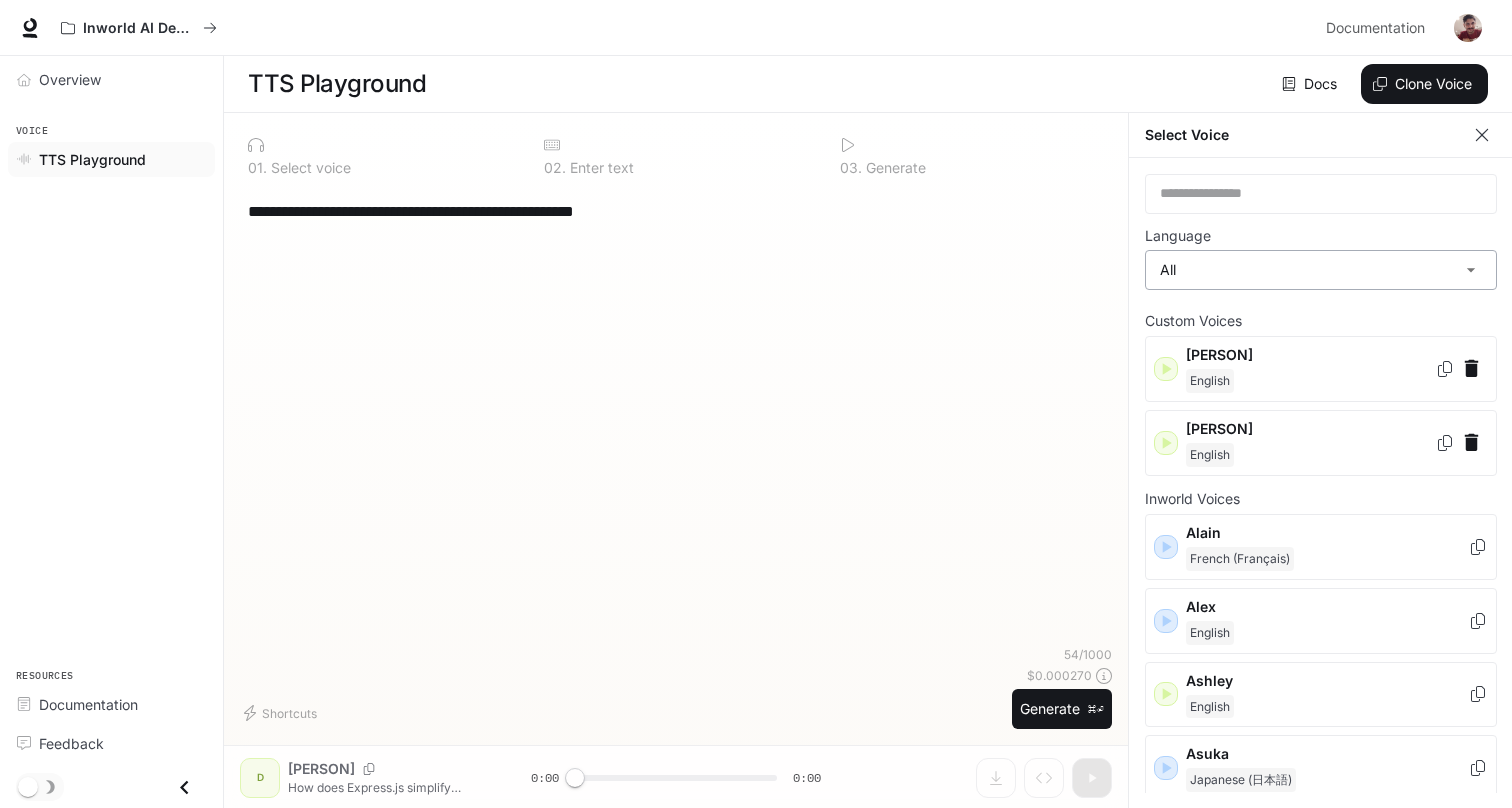 click on "**********" at bounding box center [756, 404] 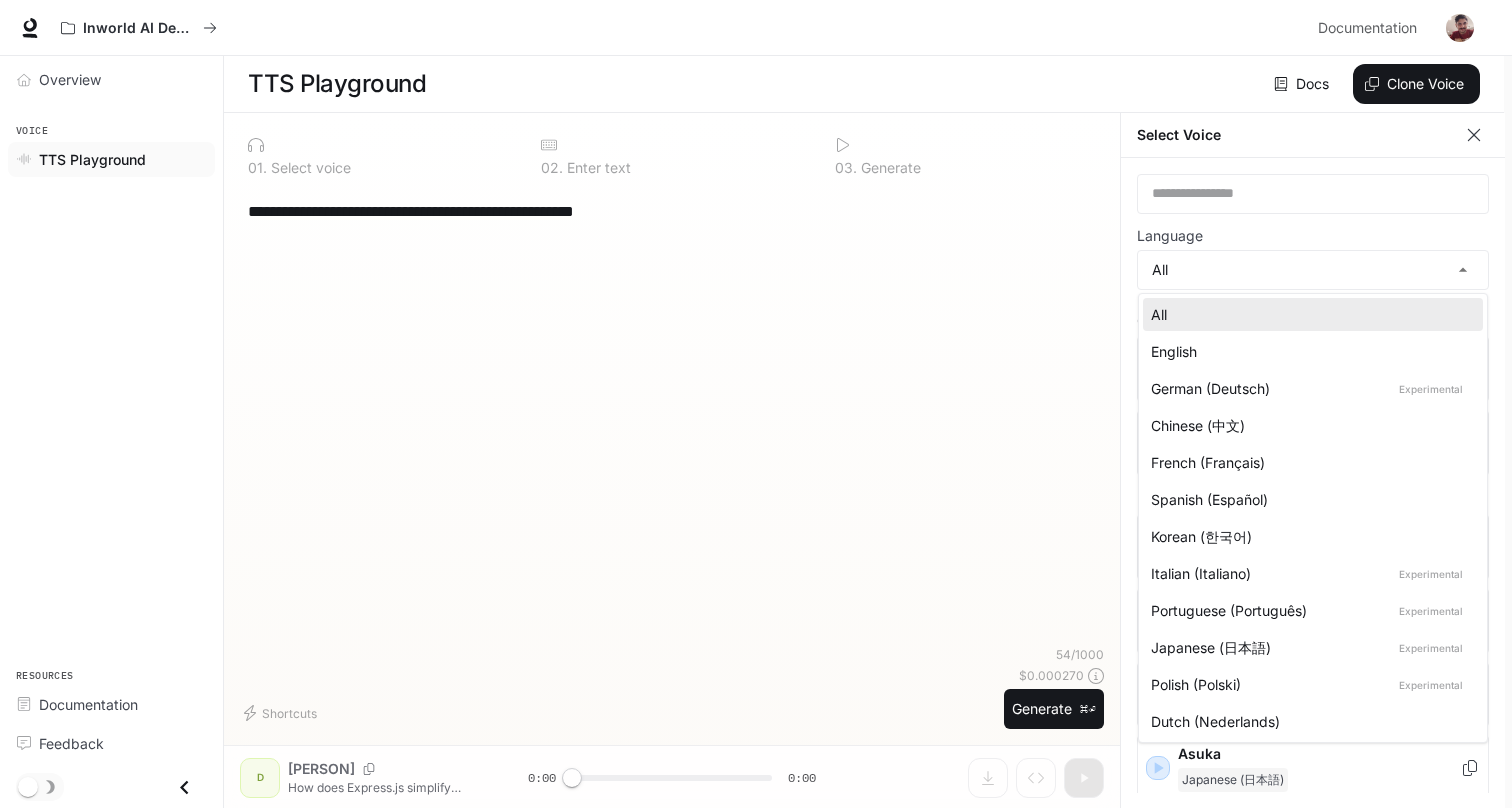 click at bounding box center [756, 404] 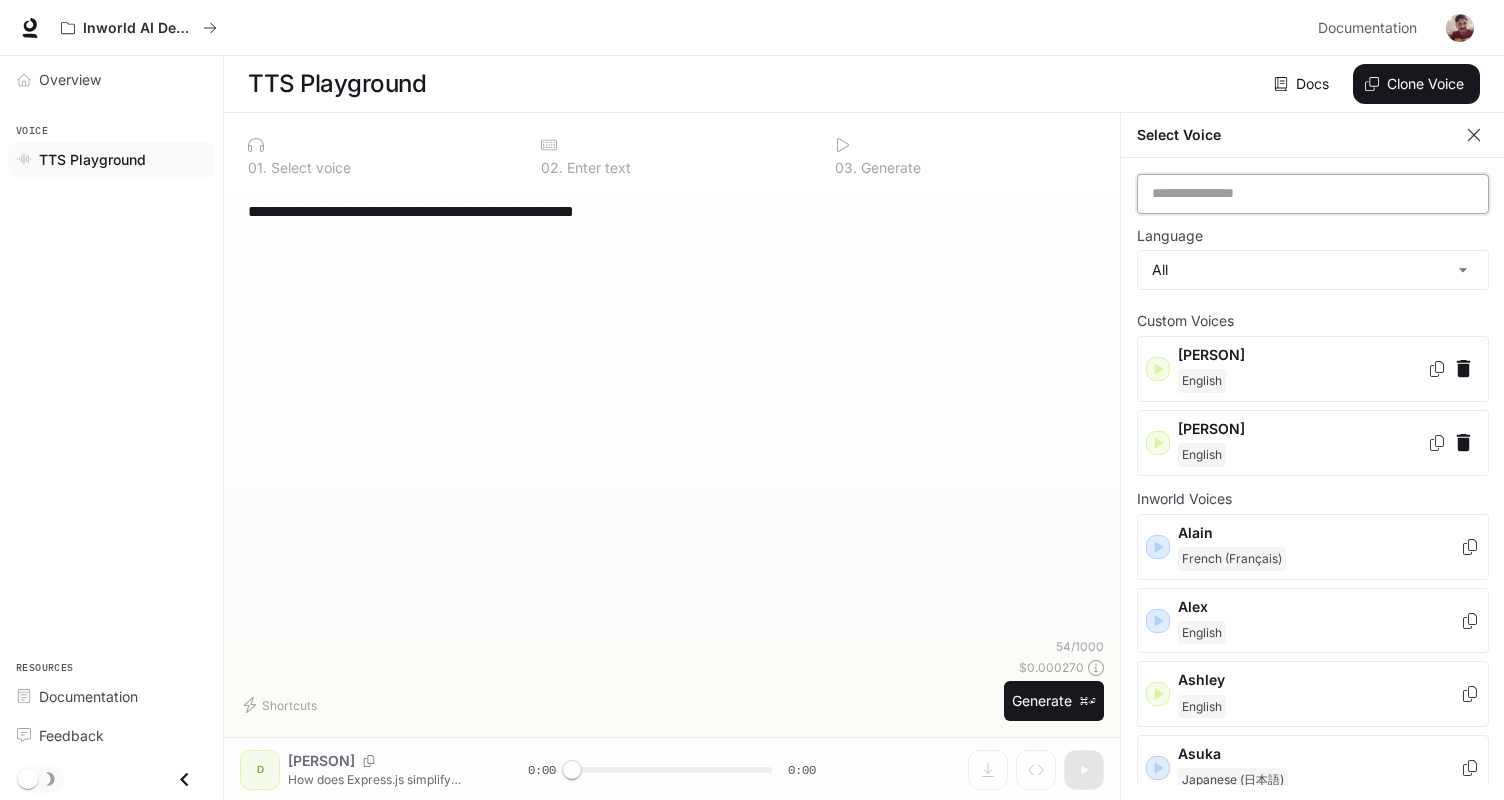 click at bounding box center (1313, 194) 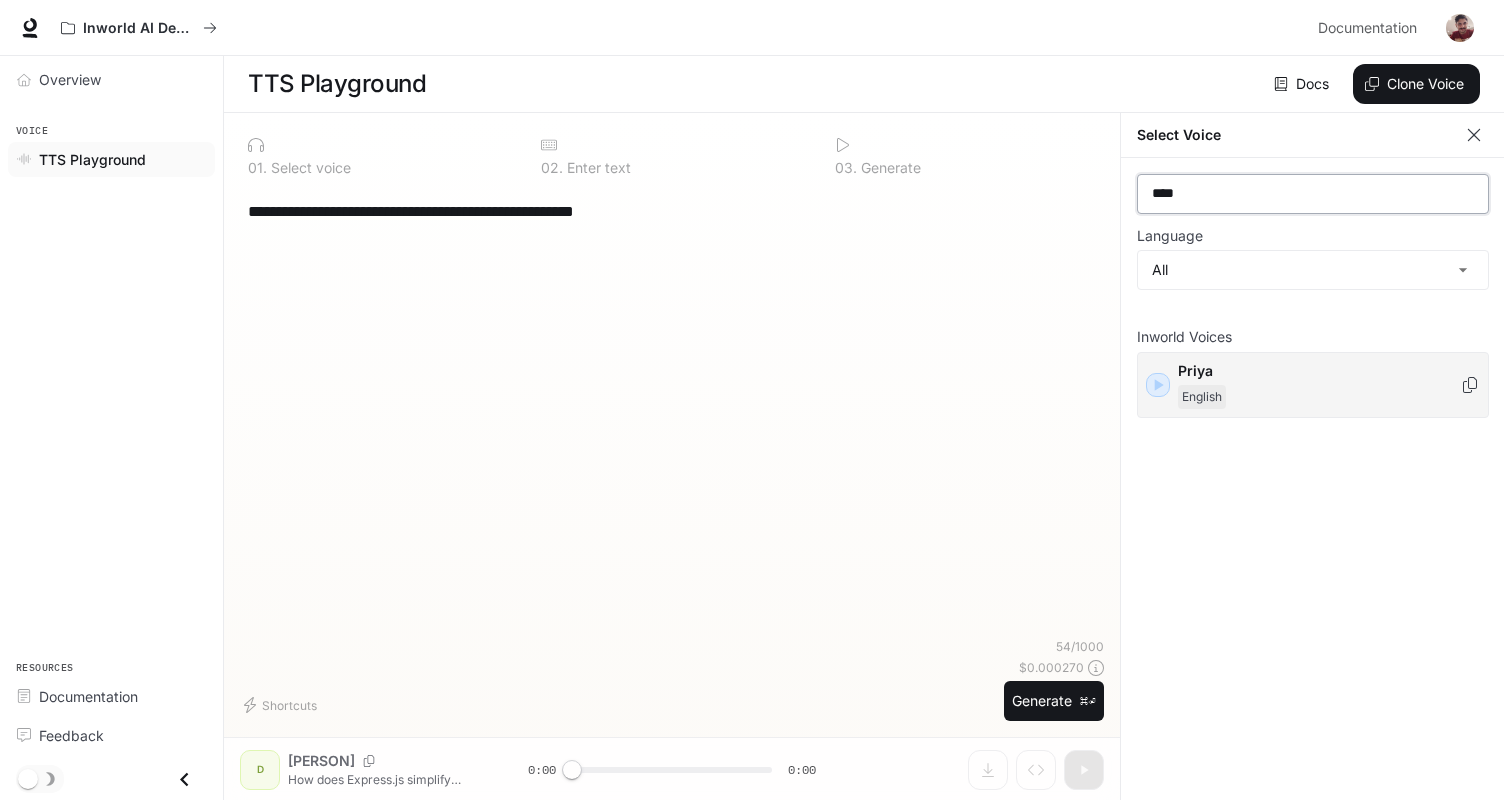 type on "****" 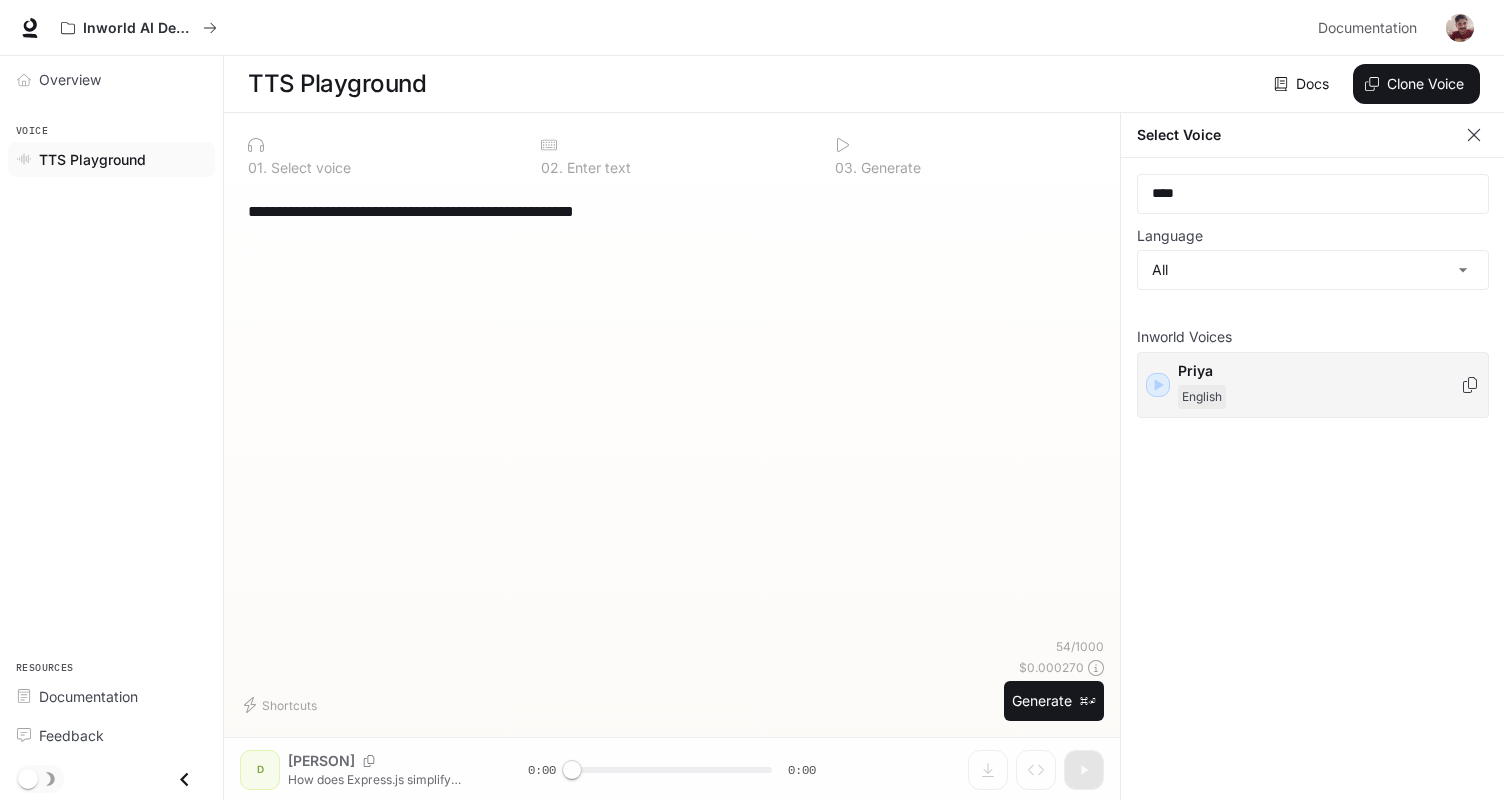 click on "English" at bounding box center [1319, 397] 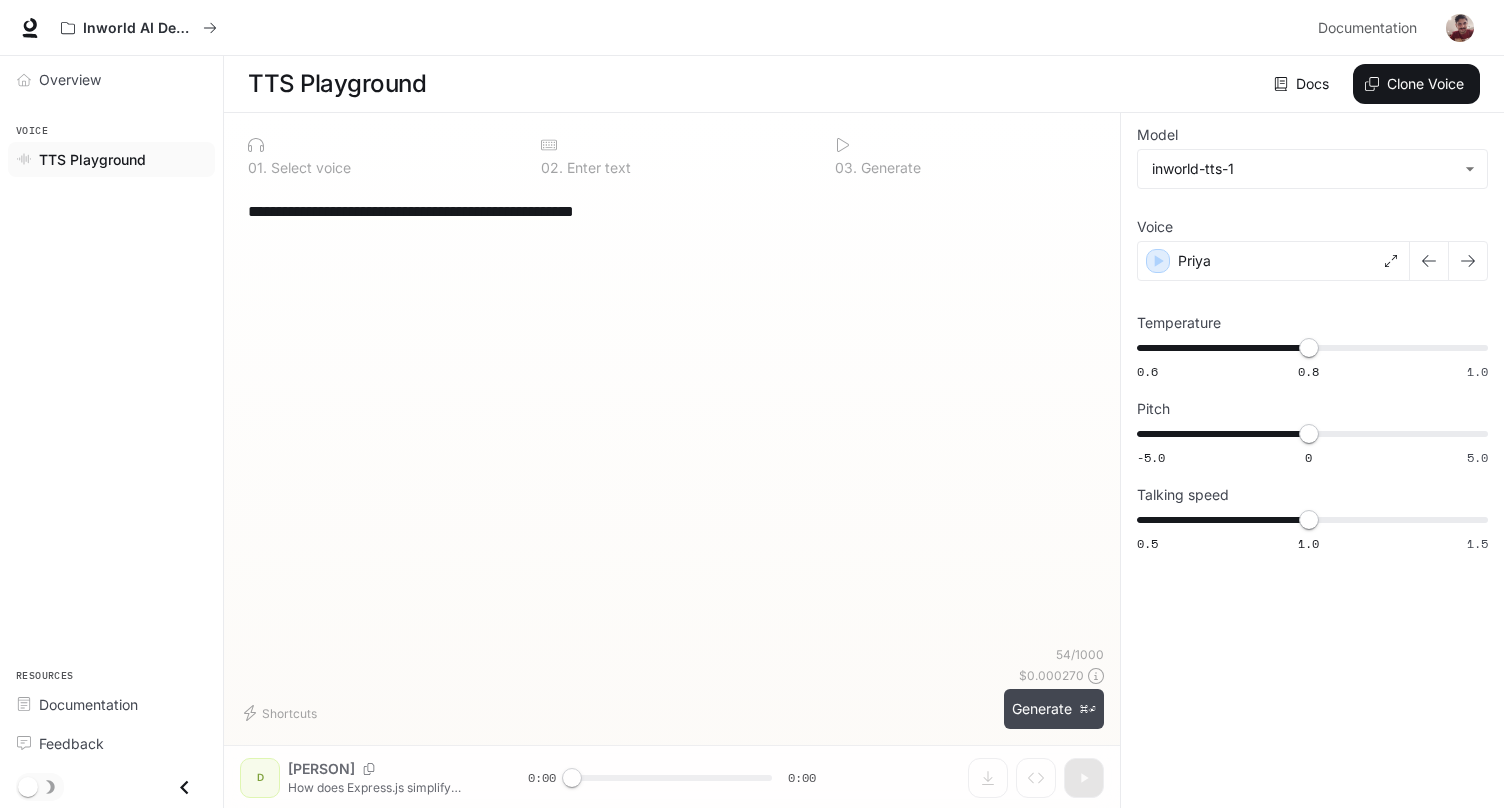 click on "Generate ⌘⏎" at bounding box center (1054, 709) 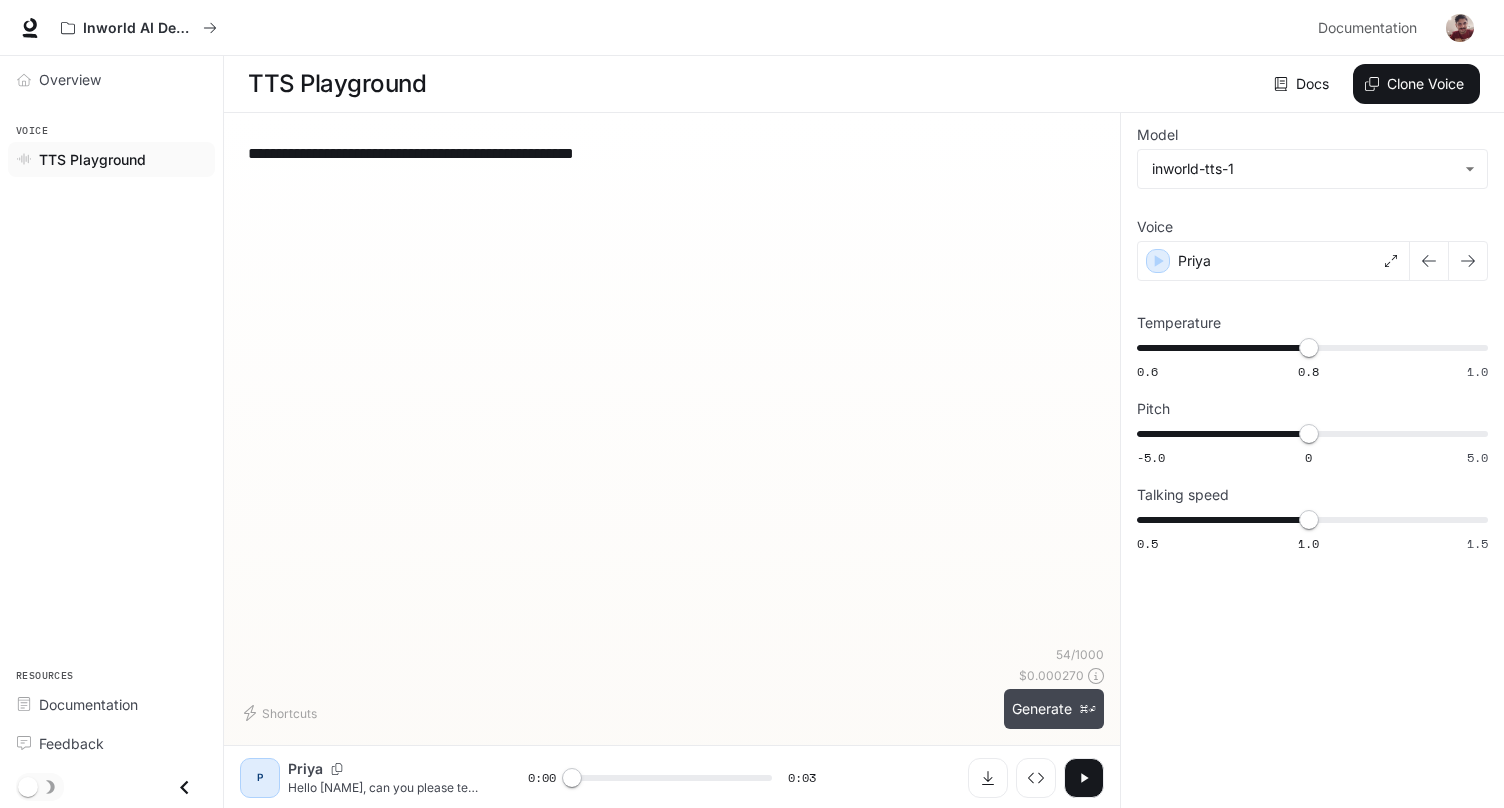 click on "Generate ⌘⏎" at bounding box center [1054, 709] 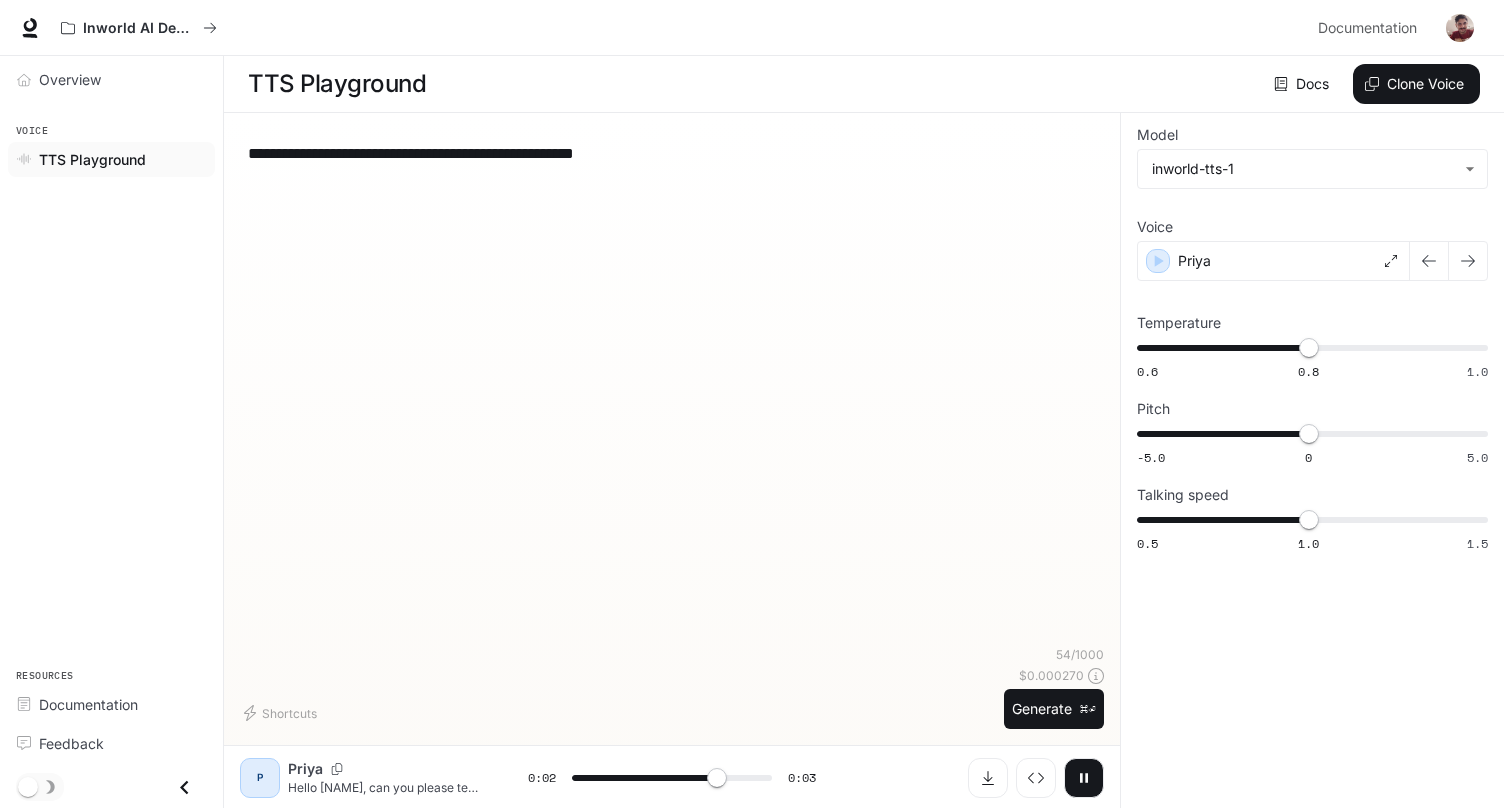 click at bounding box center [40, 787] 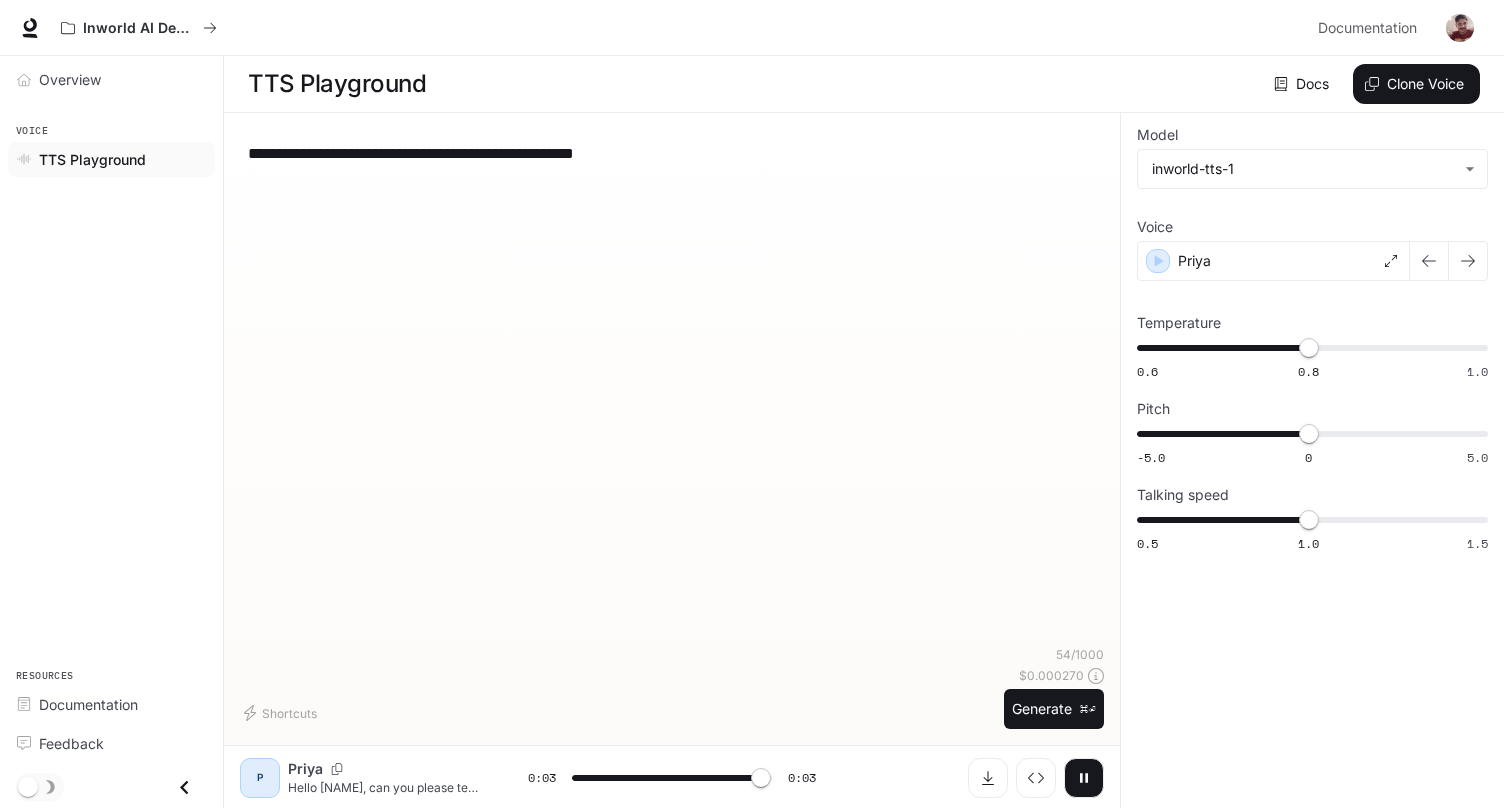 click at bounding box center (40, 787) 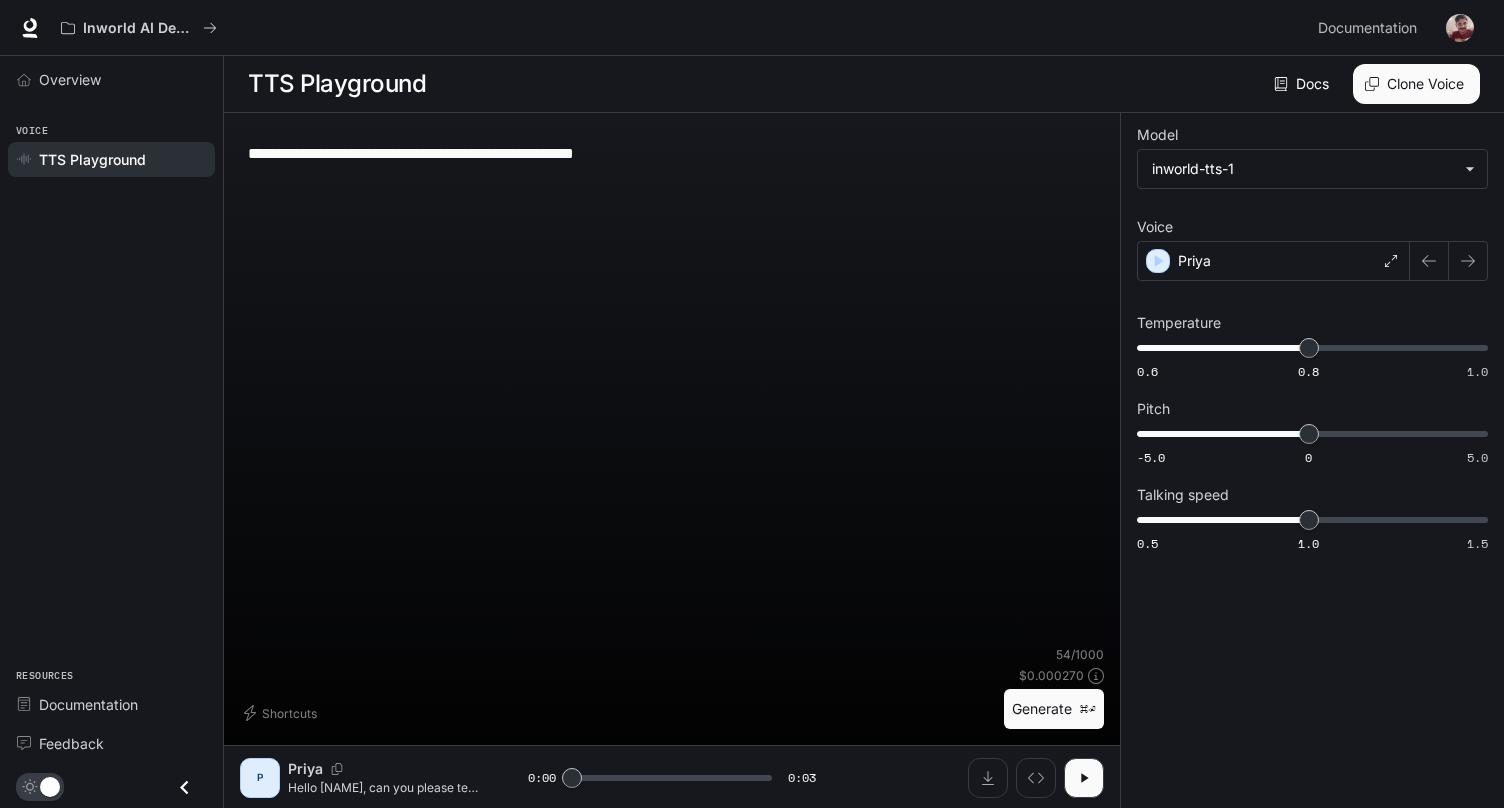 click on "Generate ⌘⏎" at bounding box center (1054, 709) 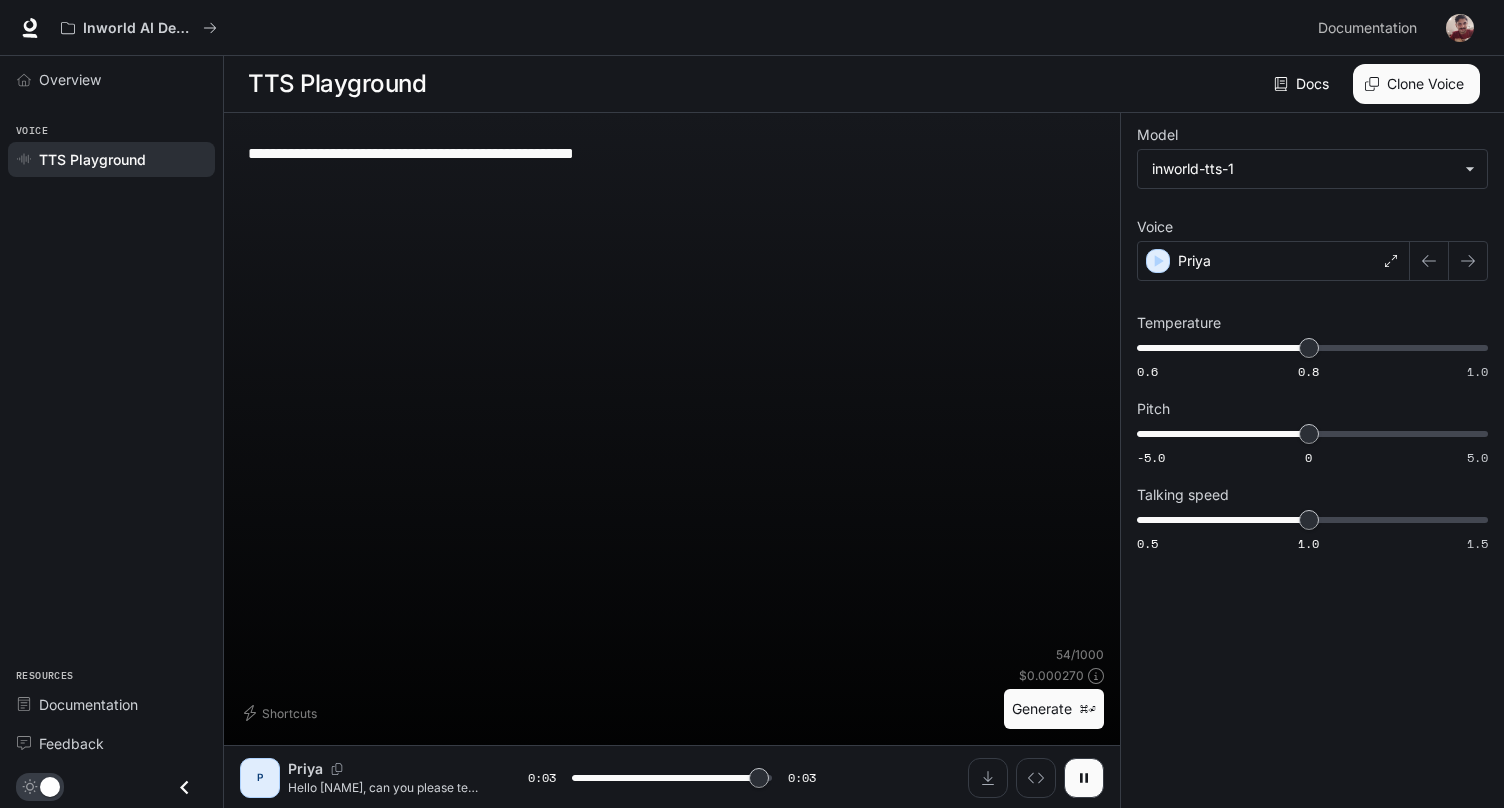 type on "*" 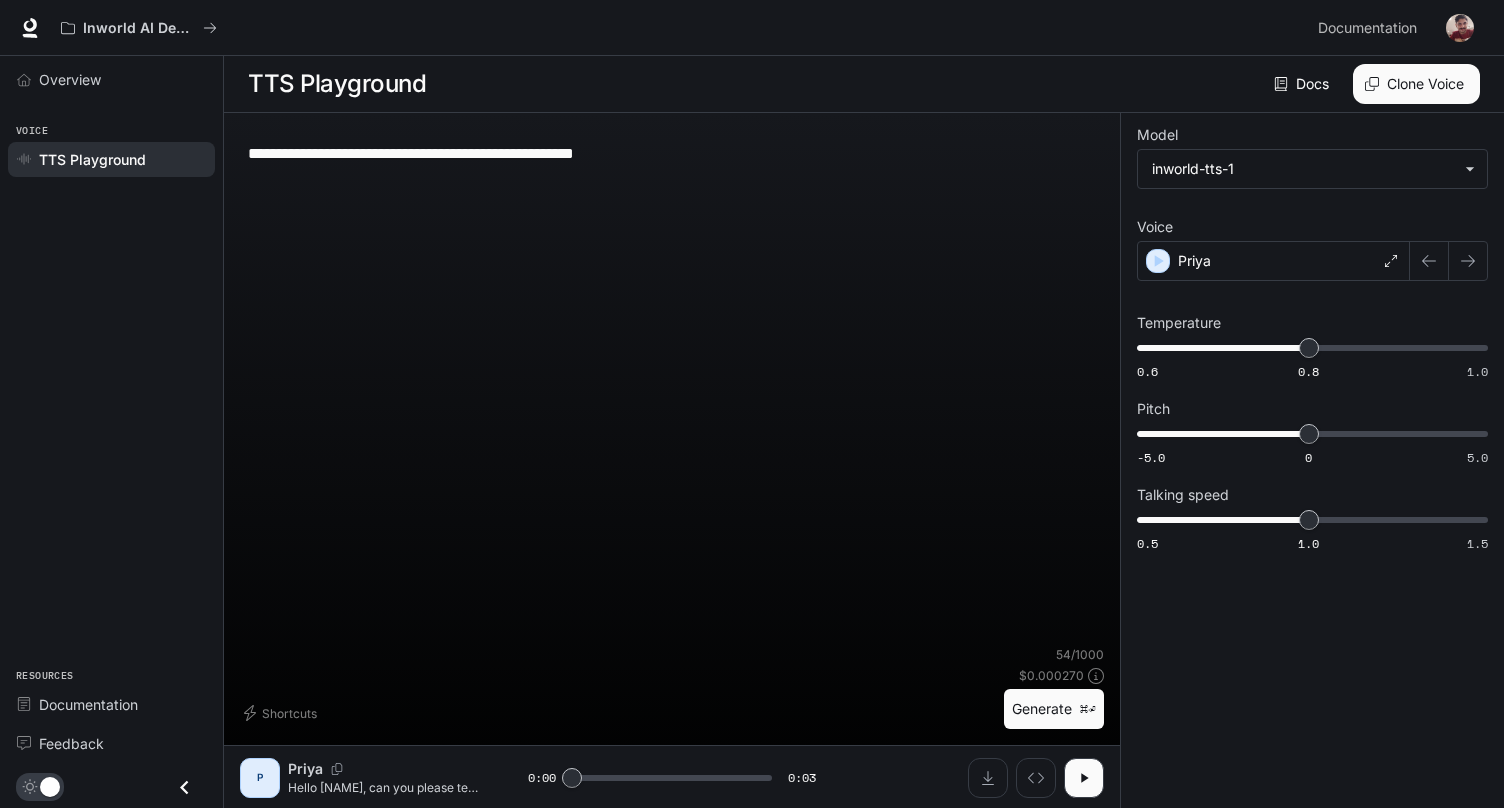 click on "**********" at bounding box center [672, 153] 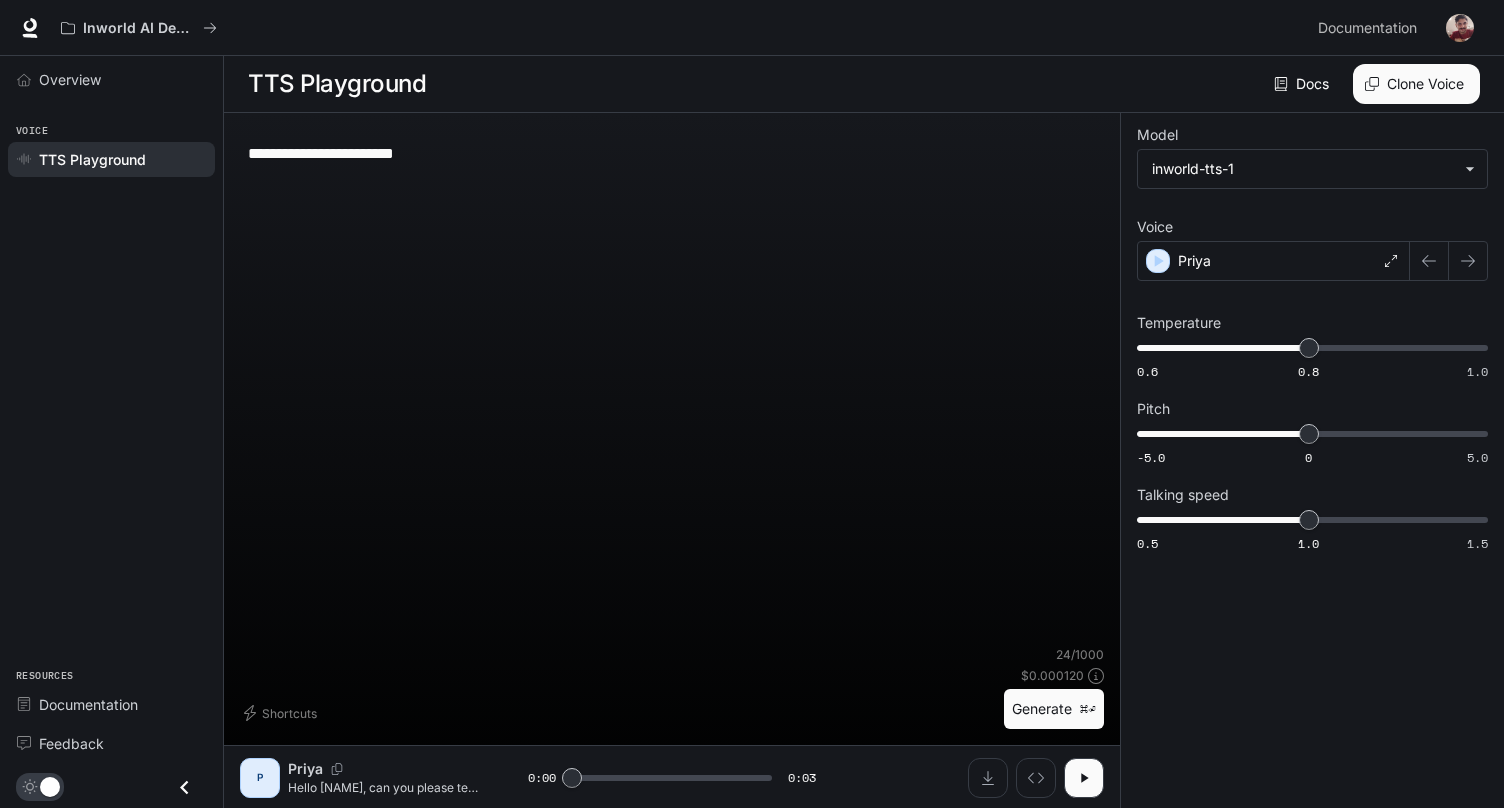 type on "**********" 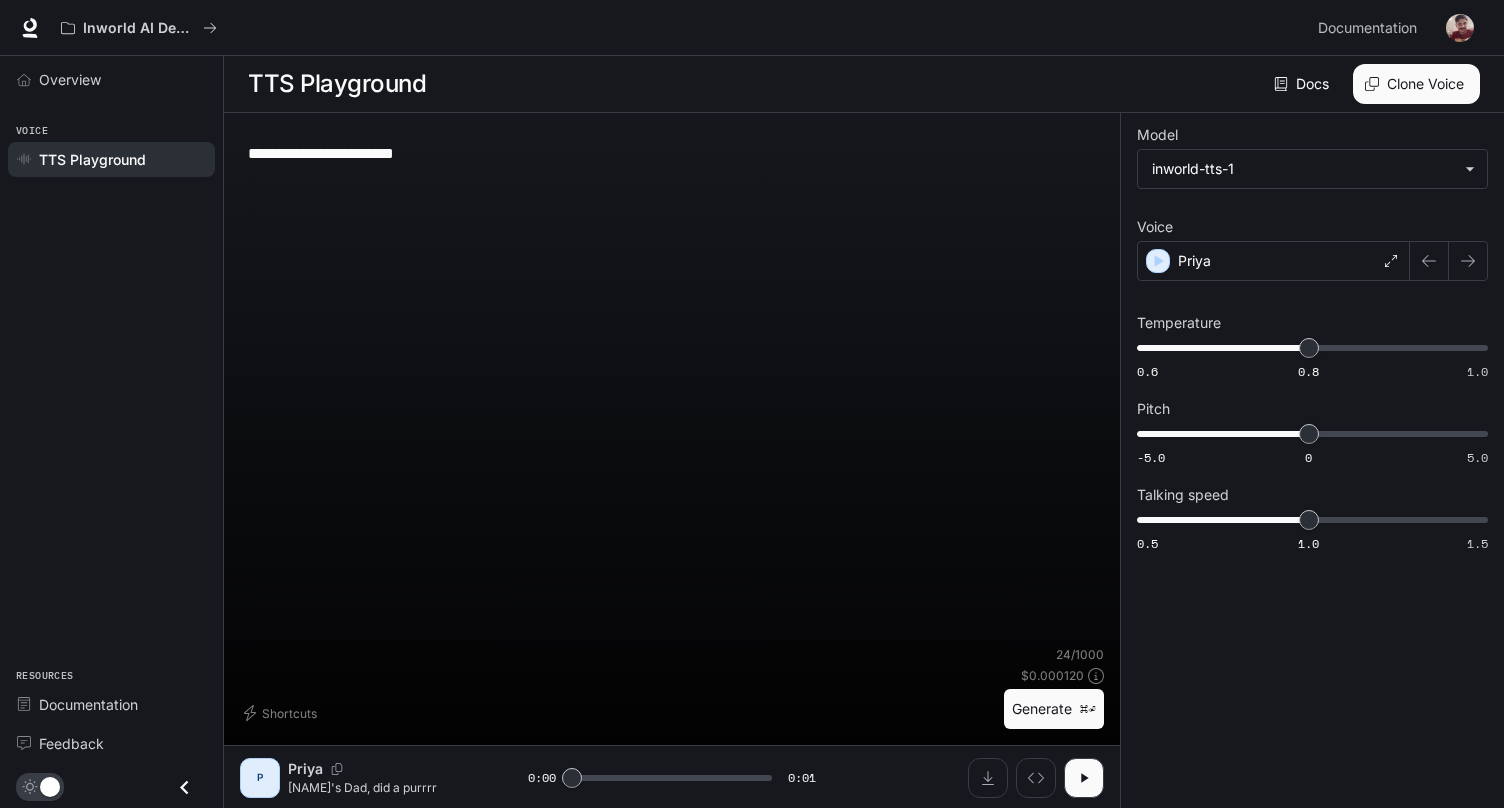 click on "Generate ⌘⏎" at bounding box center [1054, 709] 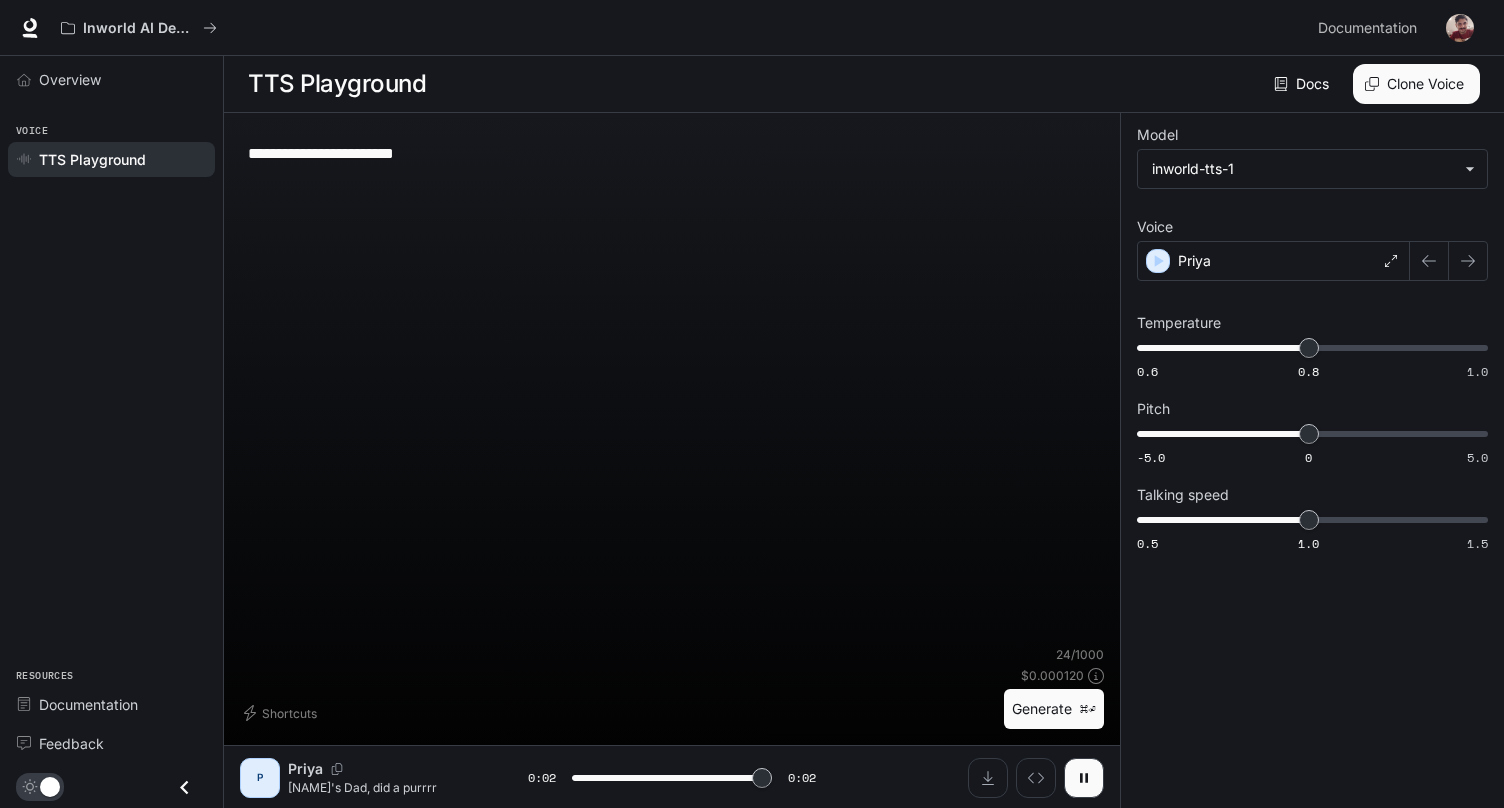 type on "*" 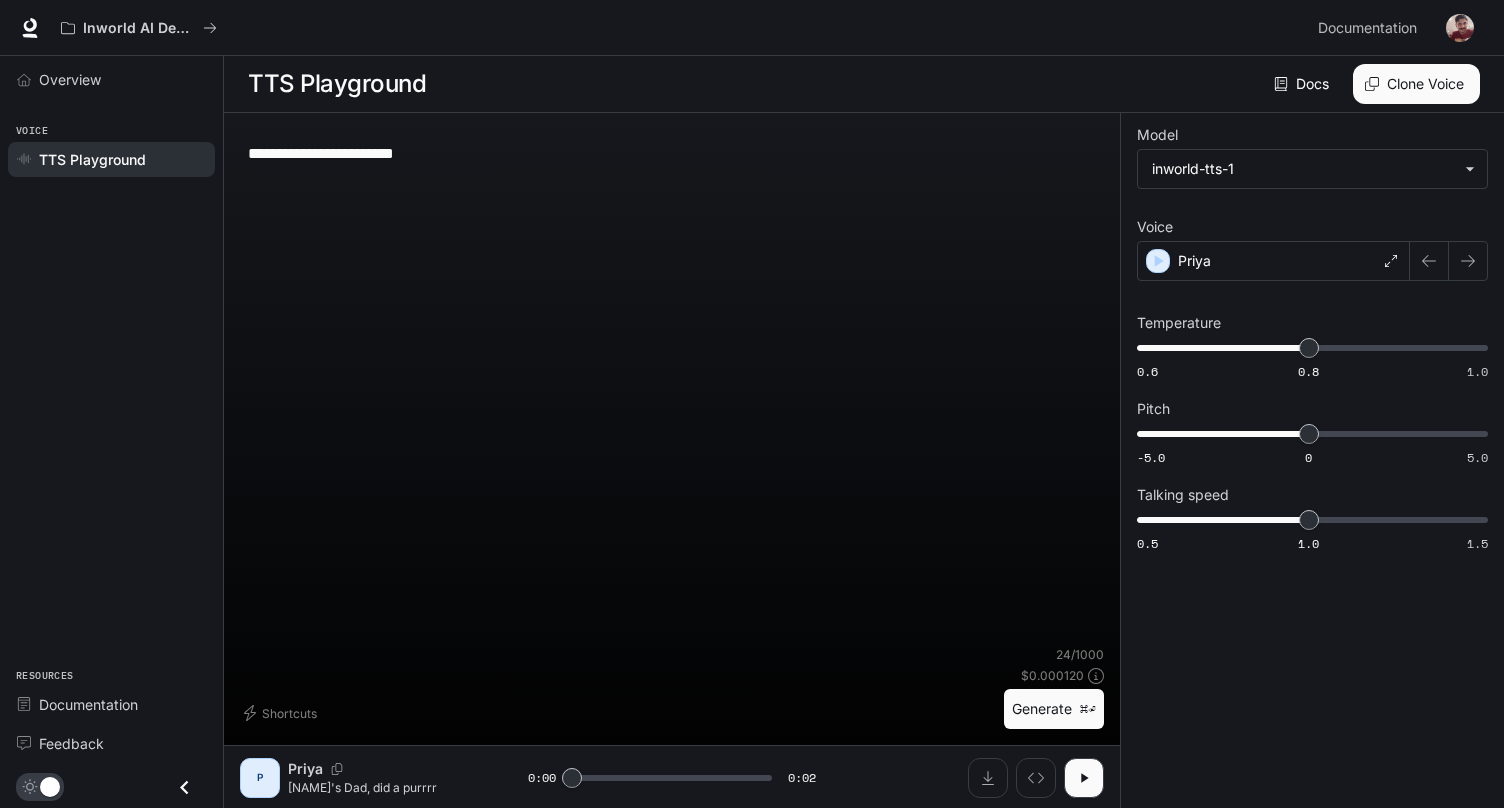 click on "**********" at bounding box center [672, 387] 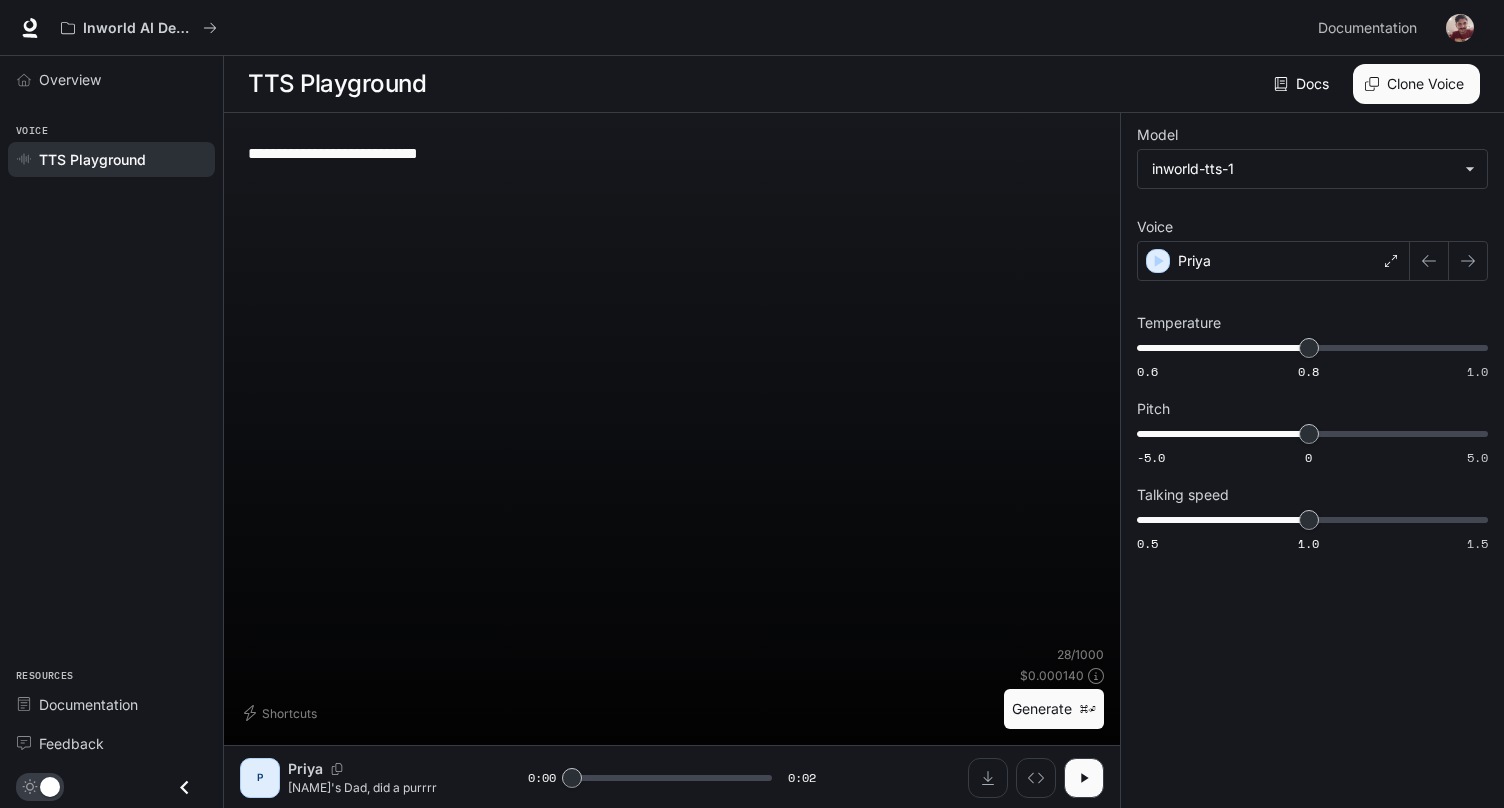 type on "**********" 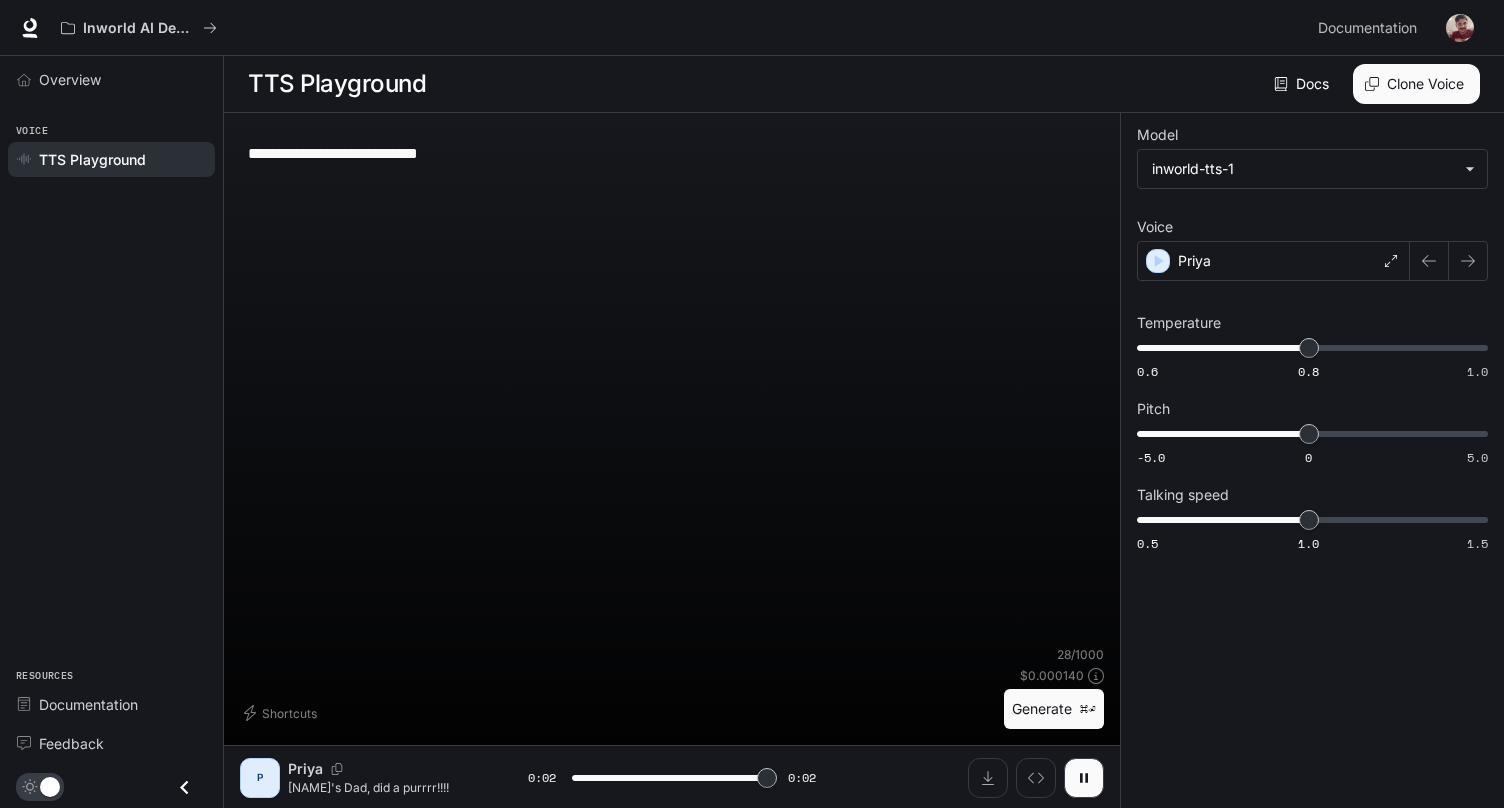 type on "*" 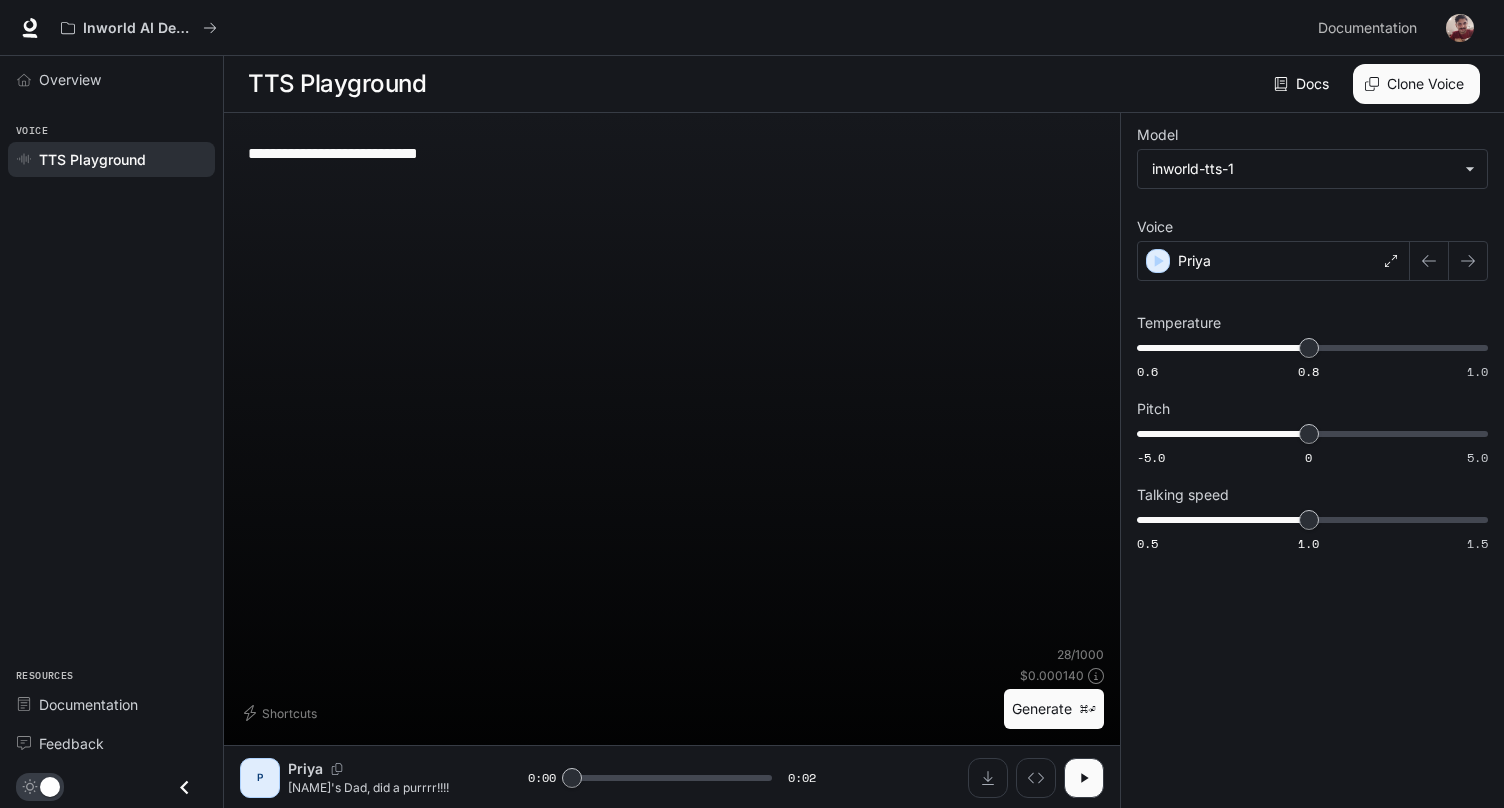 click on "**********" at bounding box center (672, 153) 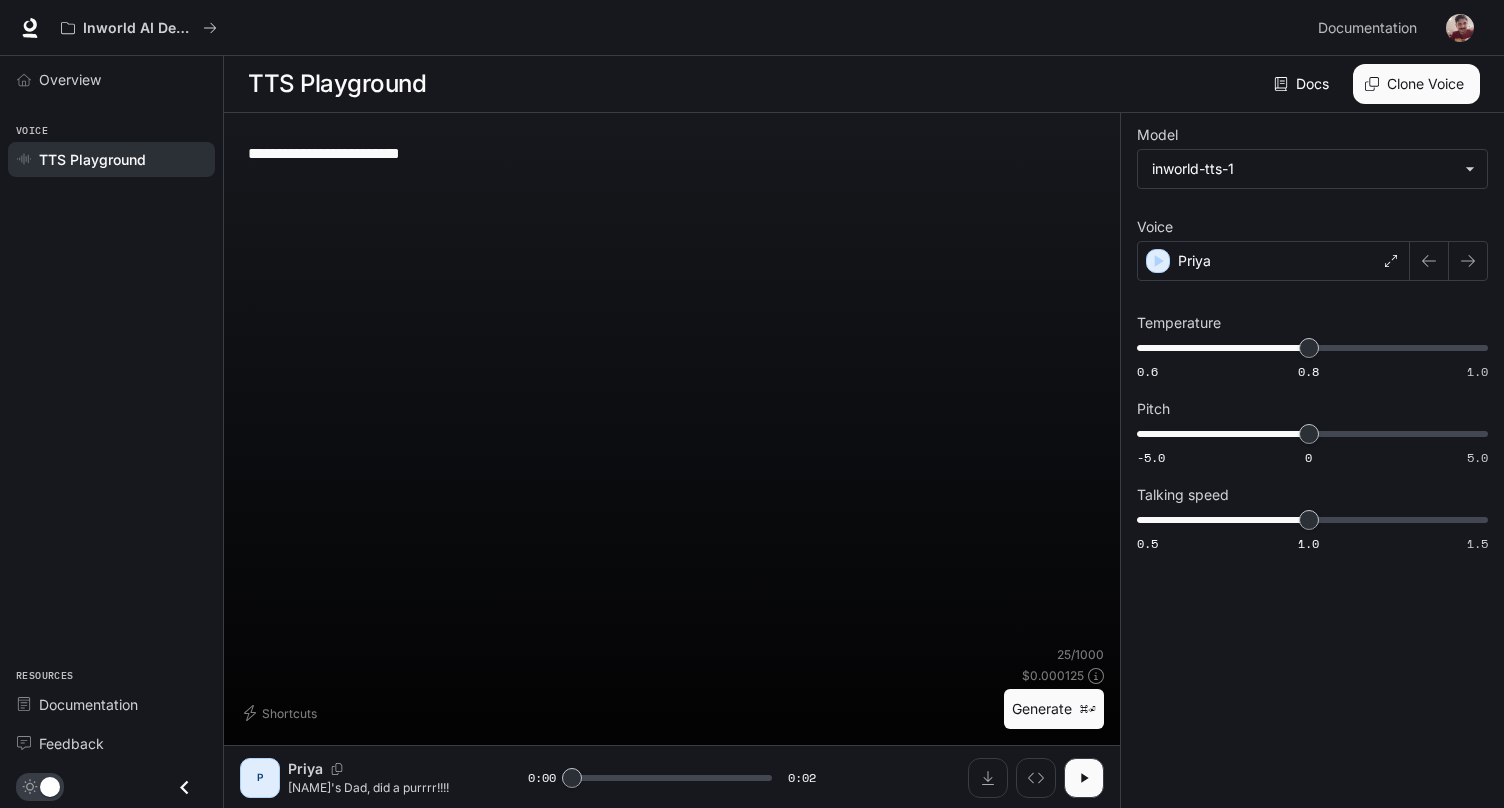 type on "**********" 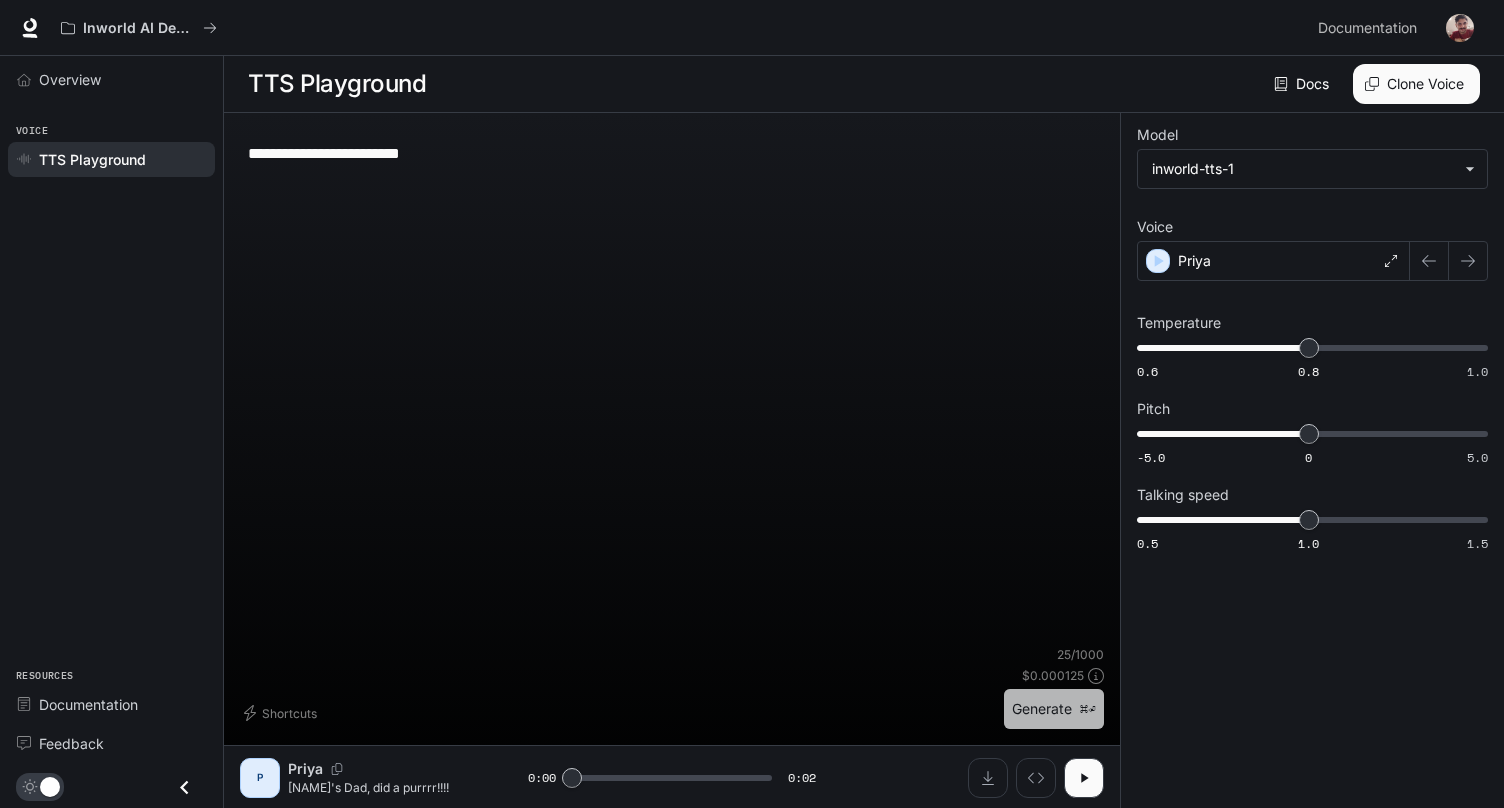 click on "Generate ⌘⏎" at bounding box center [1054, 709] 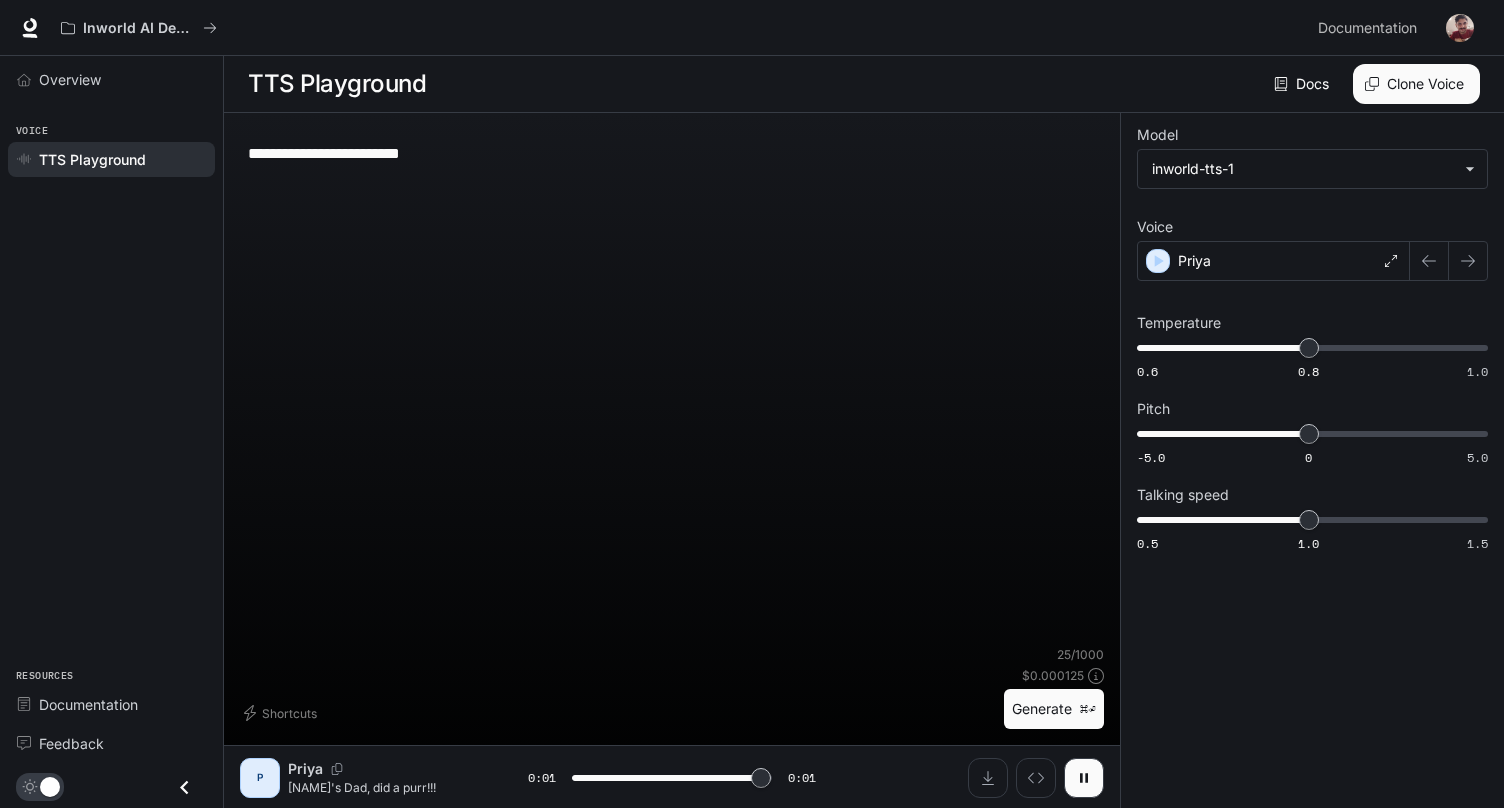 type on "*" 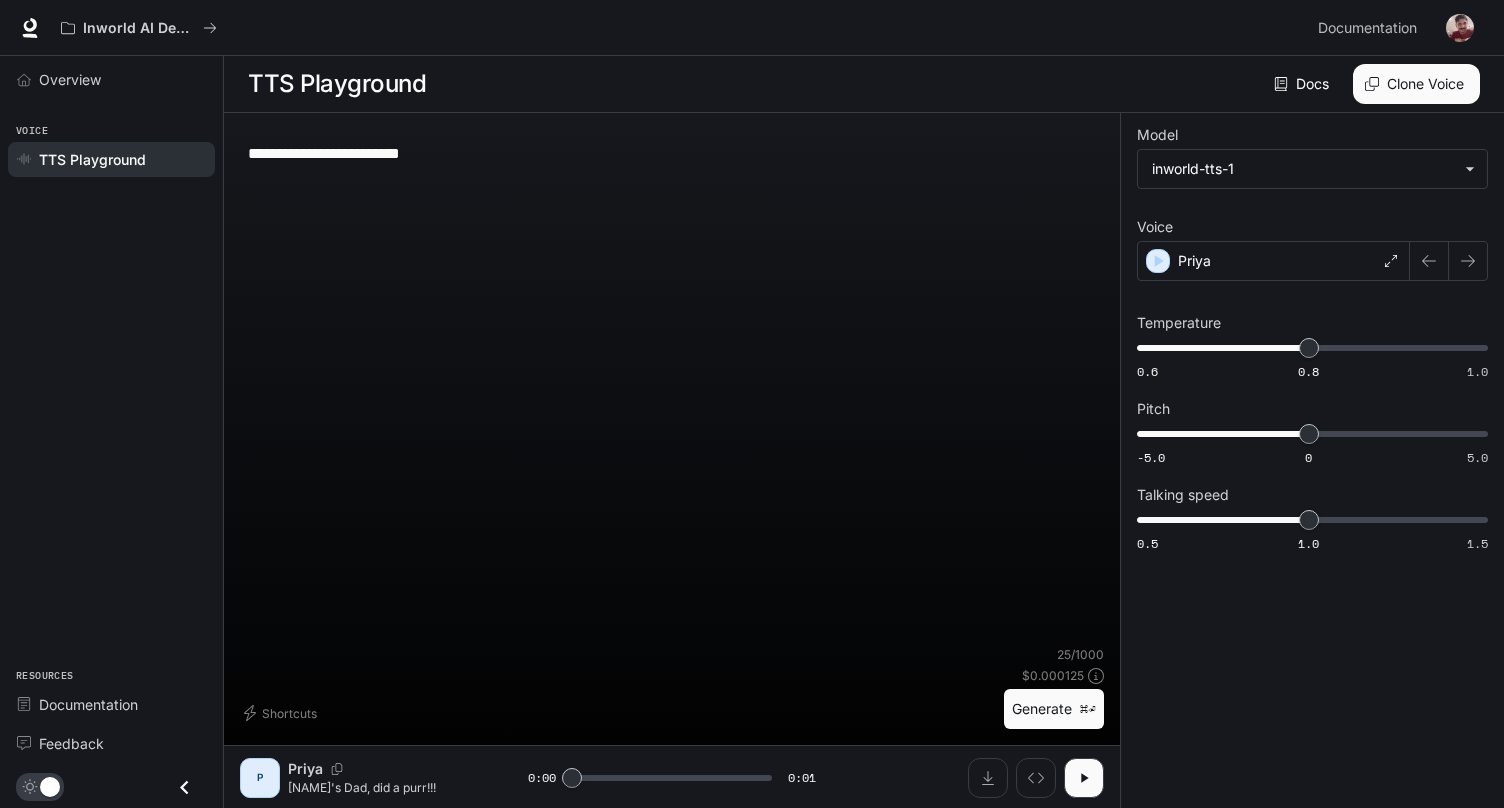 click on "**********" at bounding box center (672, 387) 